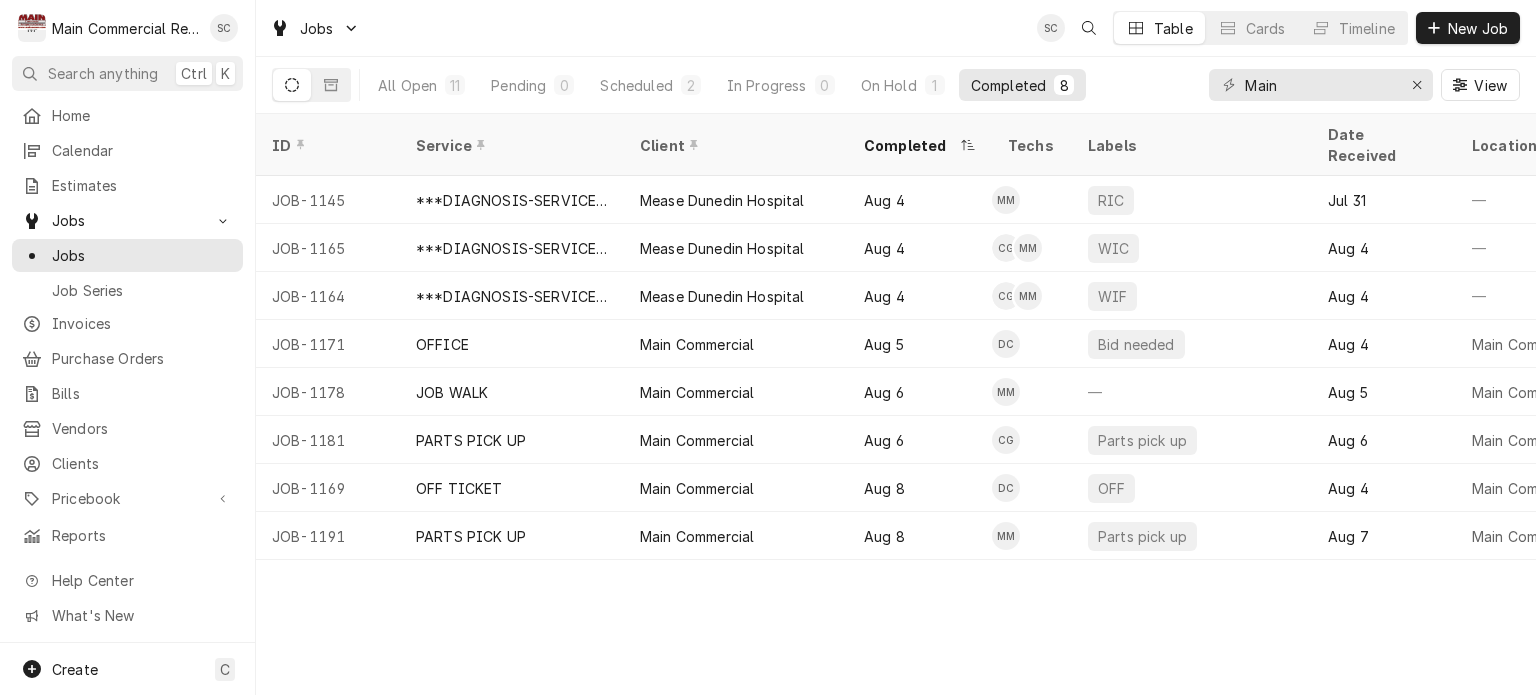 scroll, scrollTop: 0, scrollLeft: 0, axis: both 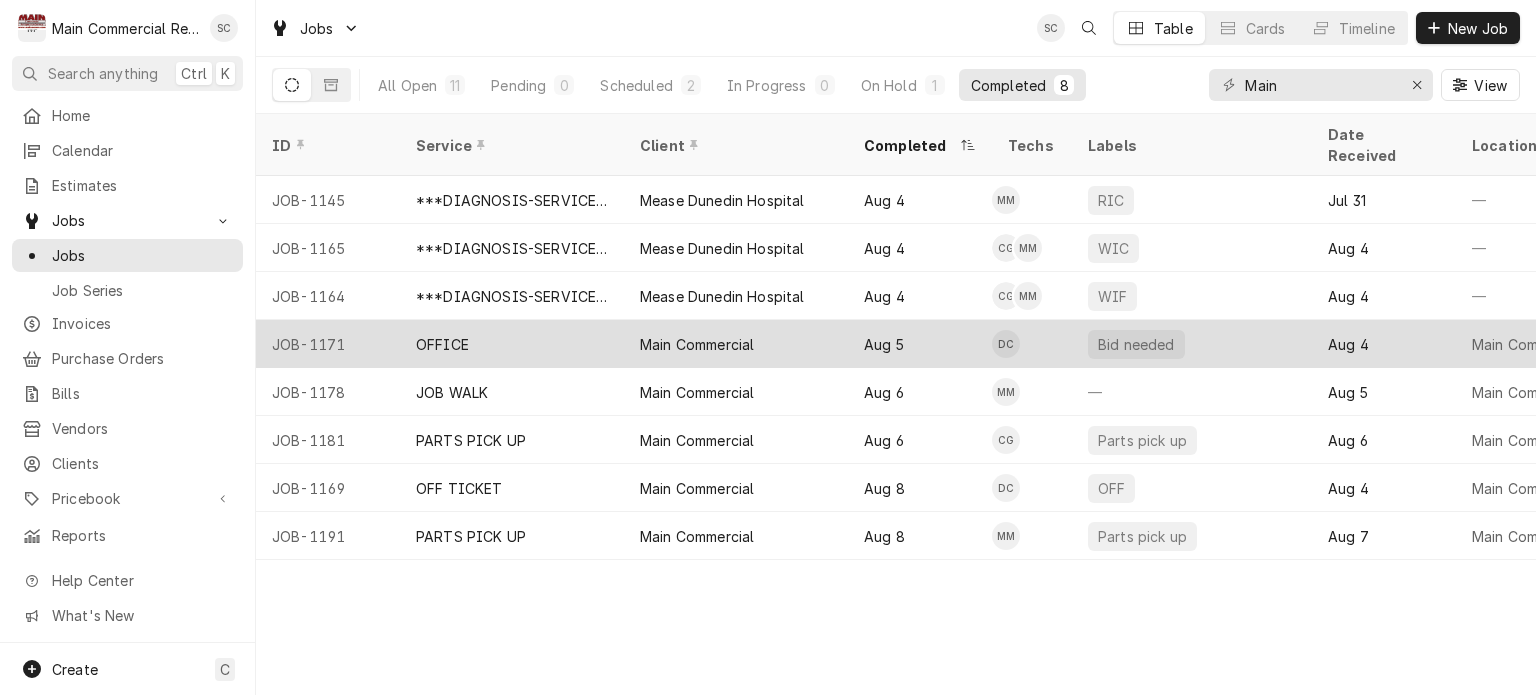 click on "Main Commercial" at bounding box center [736, 344] 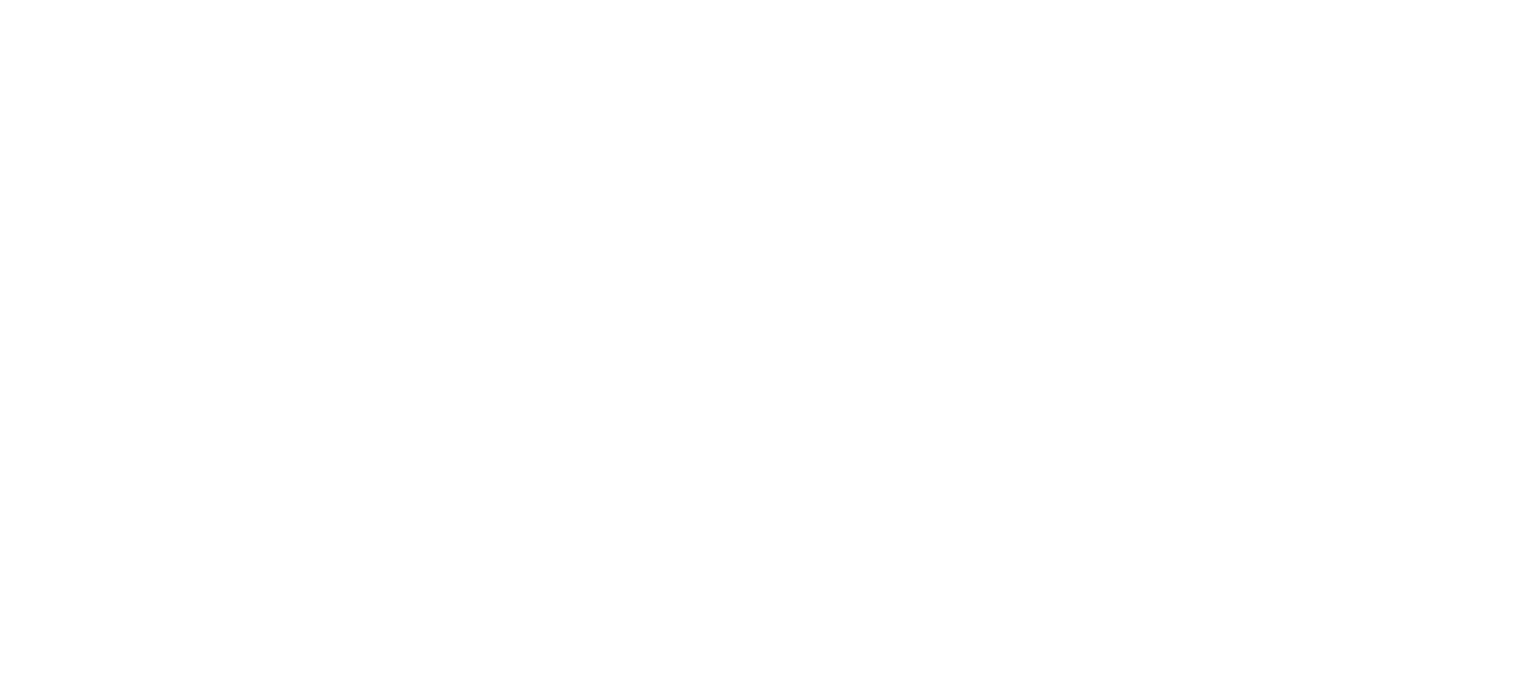 scroll, scrollTop: 0, scrollLeft: 0, axis: both 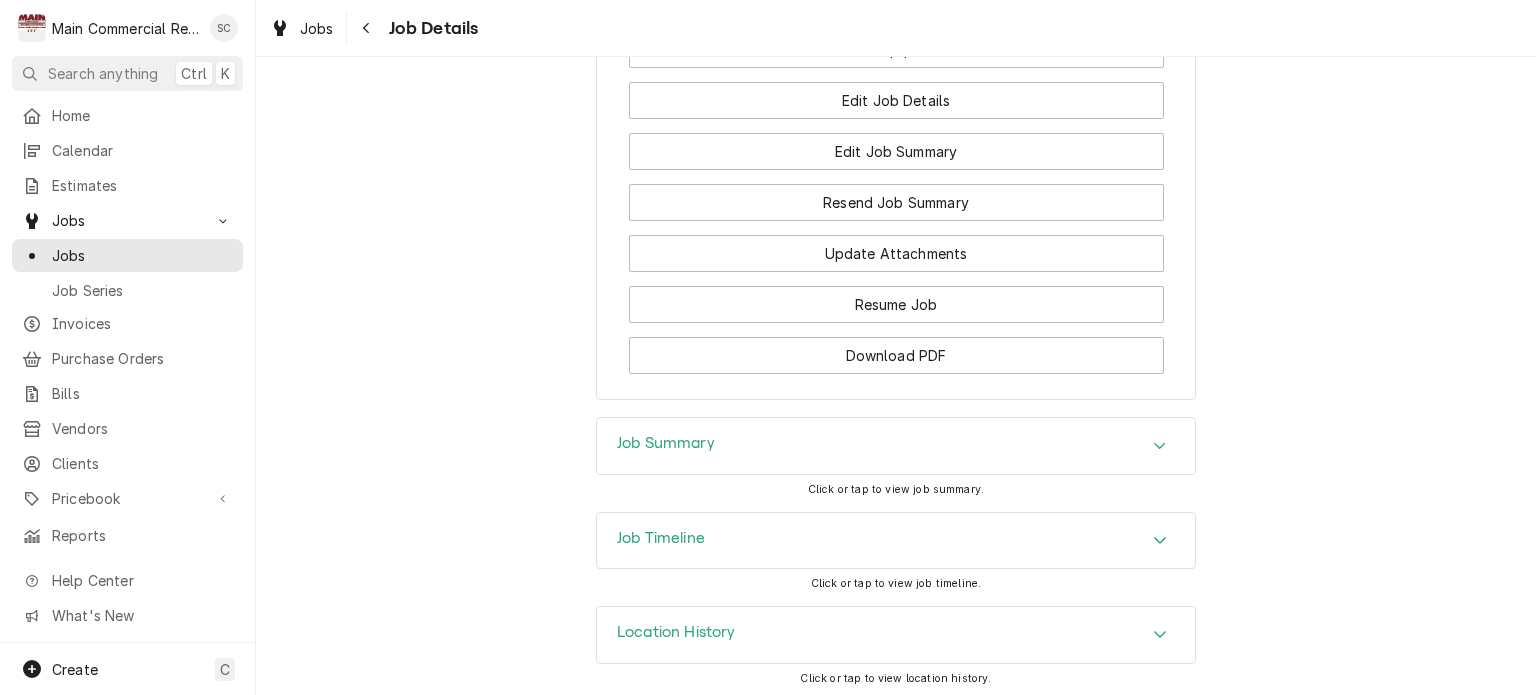 click 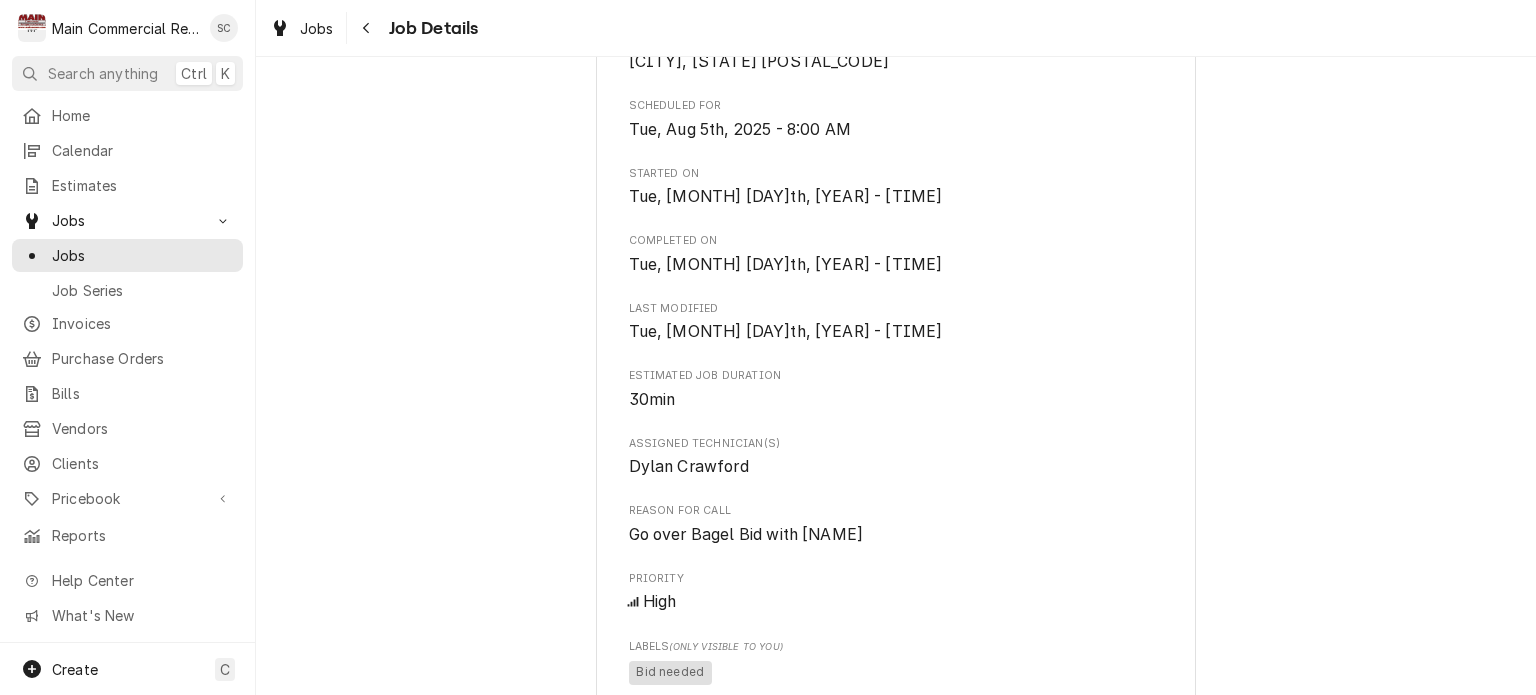 scroll, scrollTop: 956, scrollLeft: 0, axis: vertical 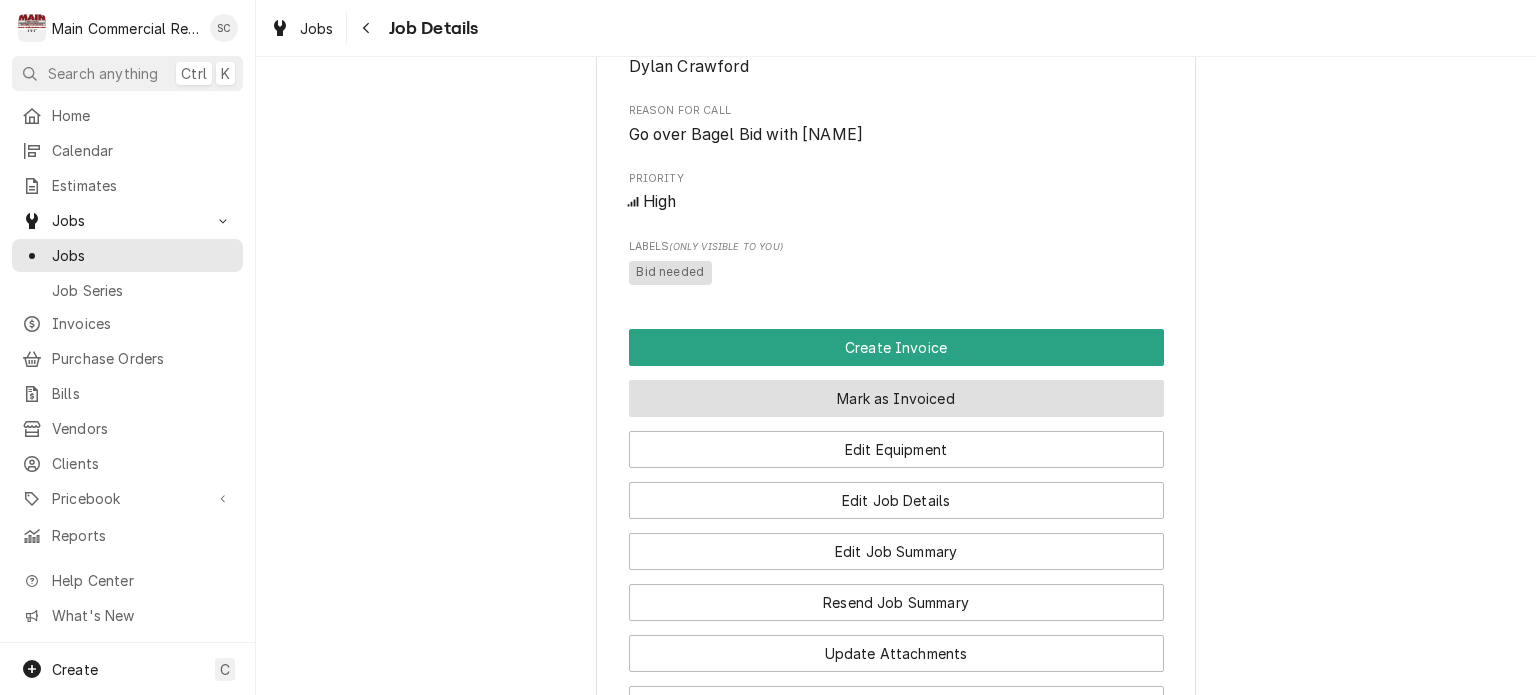 click on "Mark as Invoiced" at bounding box center [896, 398] 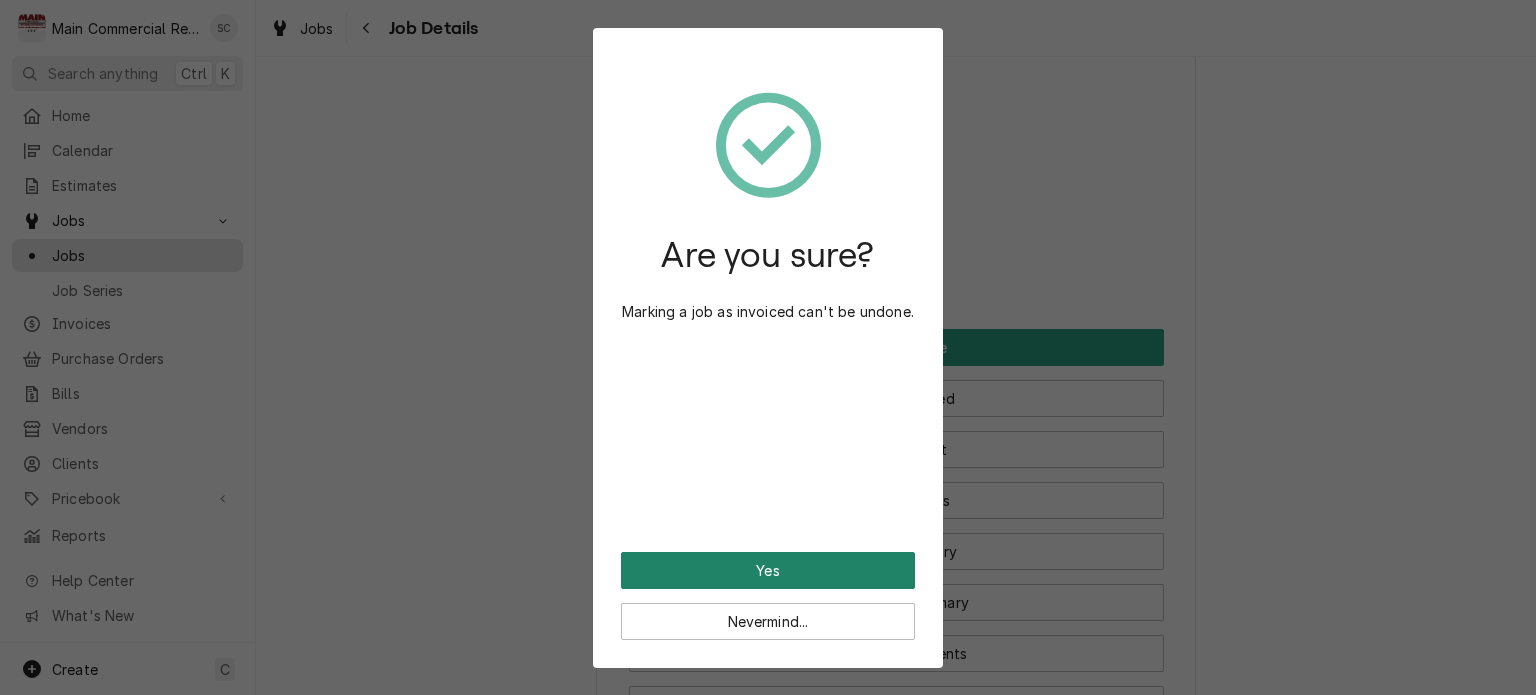click on "Yes" at bounding box center (768, 570) 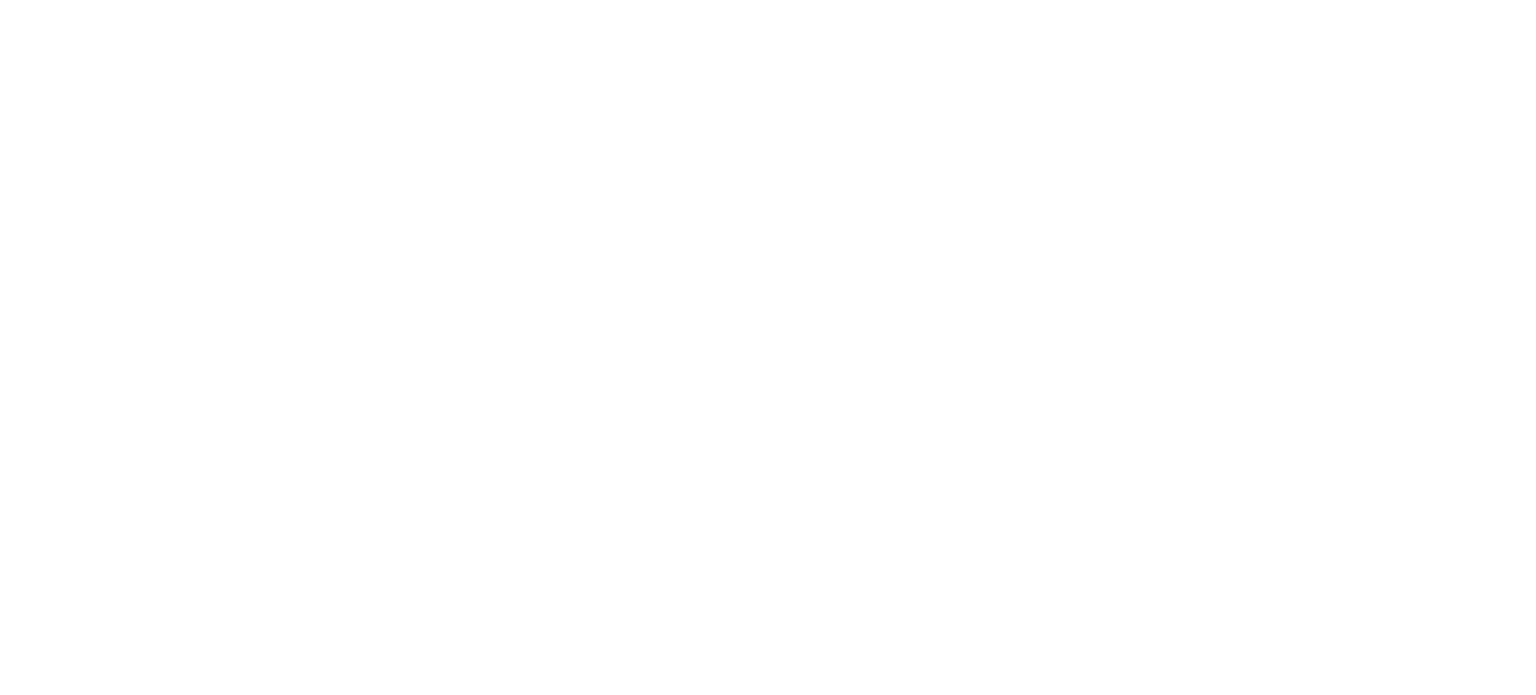 scroll, scrollTop: 0, scrollLeft: 0, axis: both 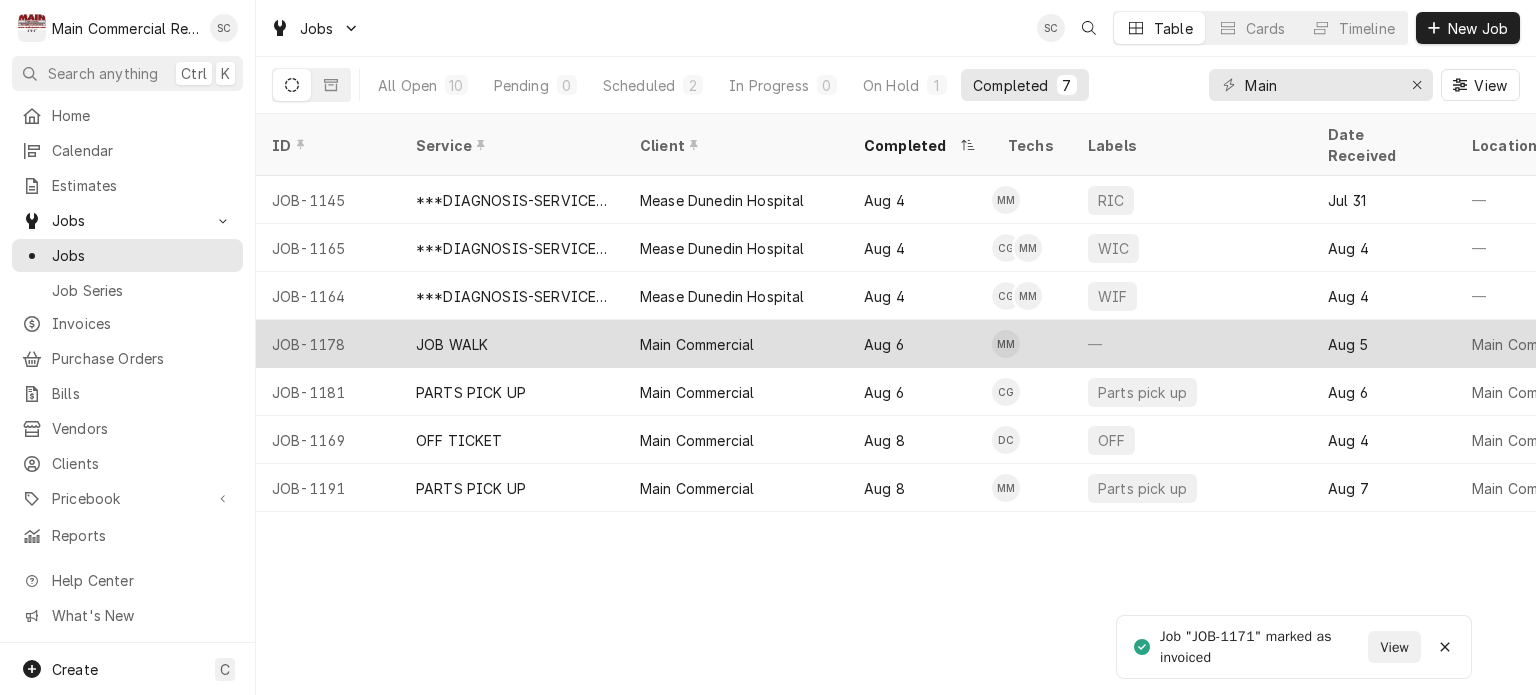 click on "Main Commercial" at bounding box center [736, 344] 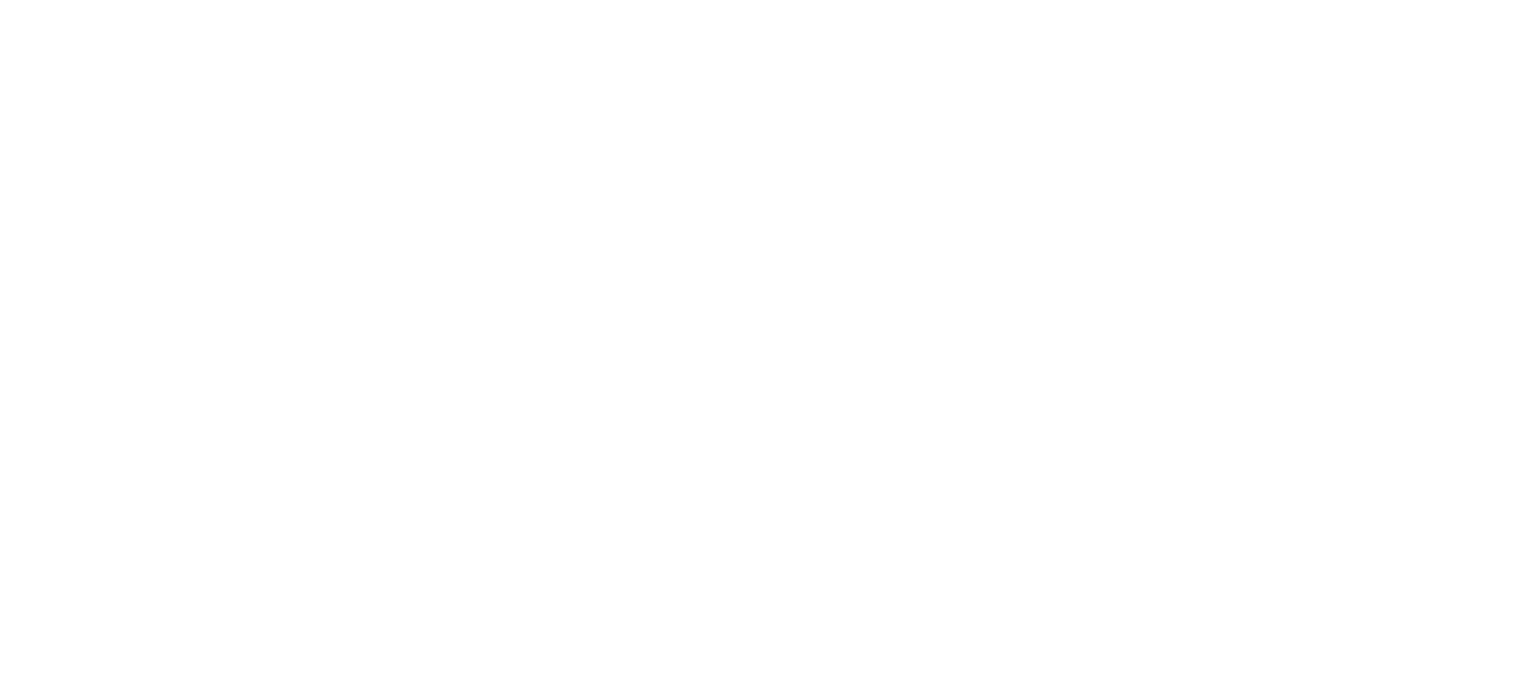 scroll, scrollTop: 0, scrollLeft: 0, axis: both 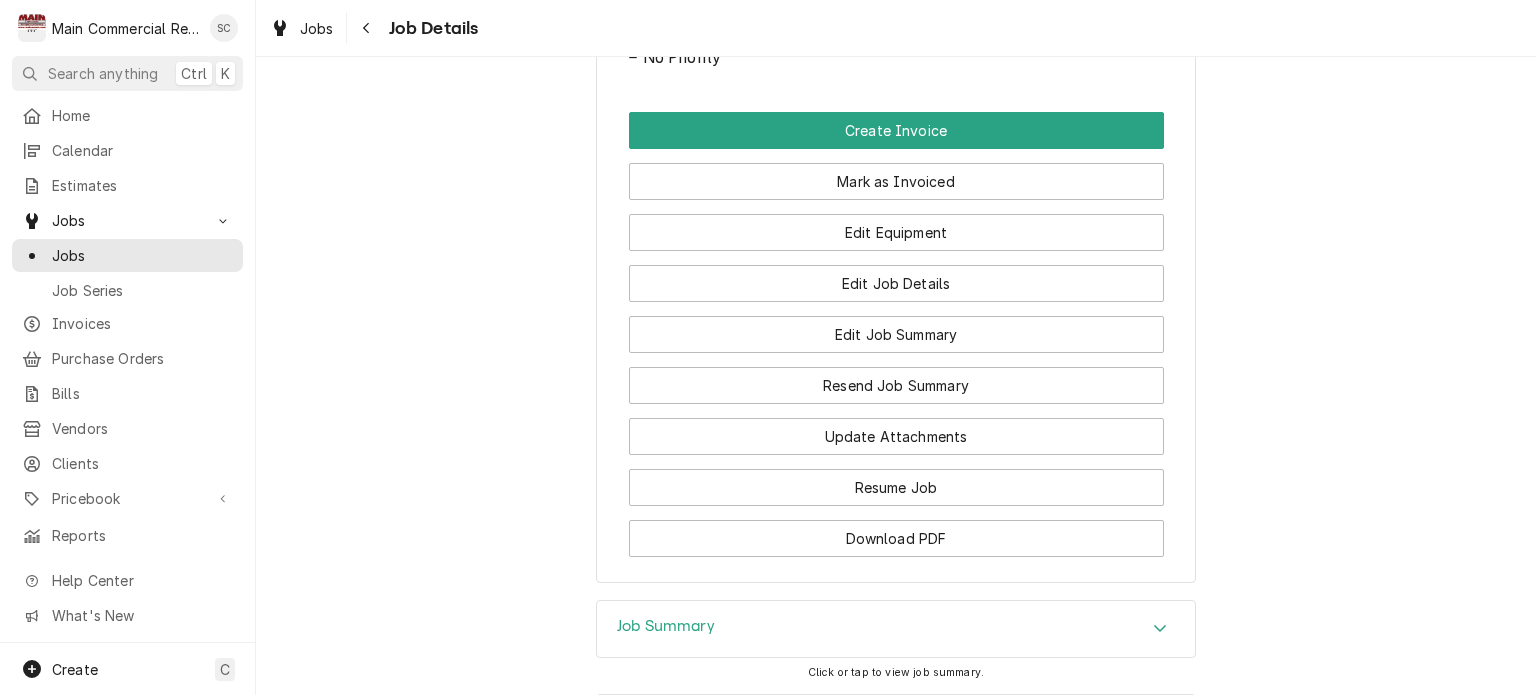 click on "Job Summary" at bounding box center [896, 629] 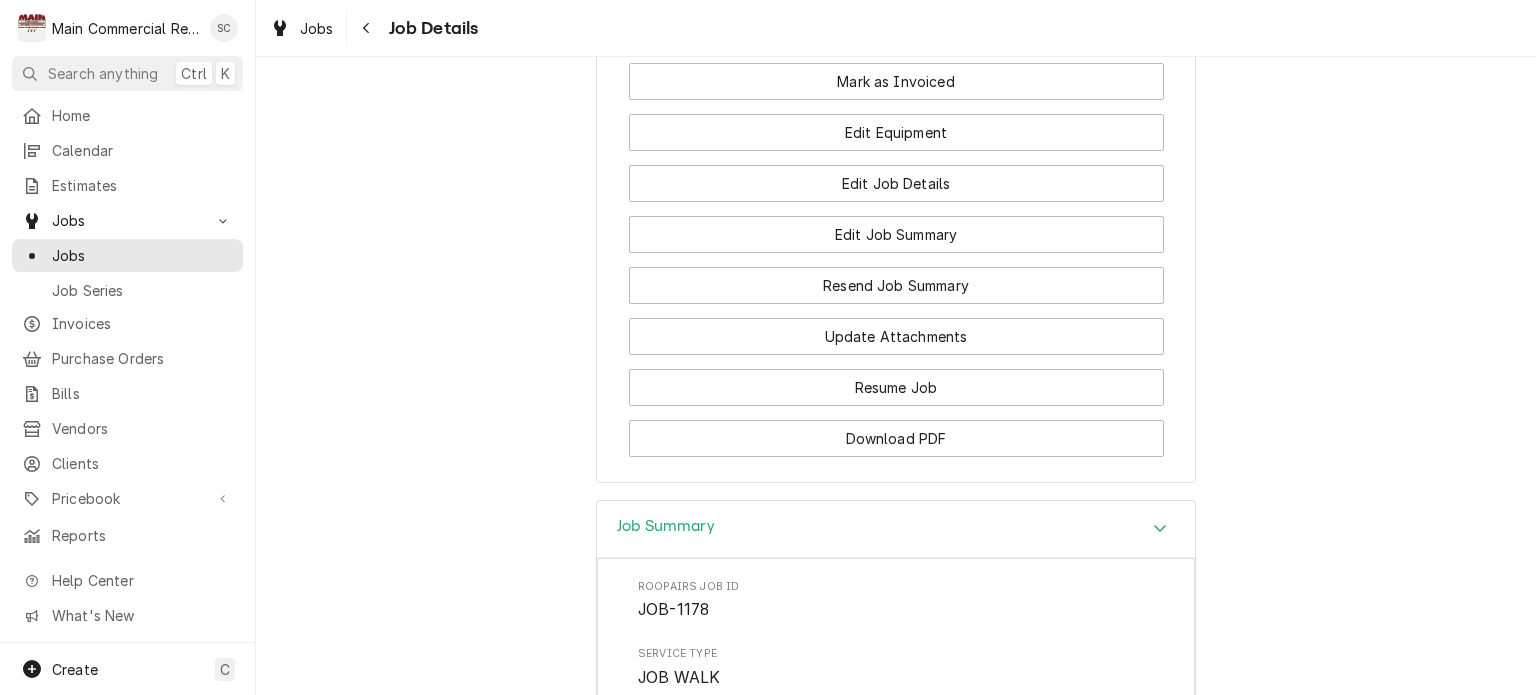 scroll, scrollTop: 900, scrollLeft: 0, axis: vertical 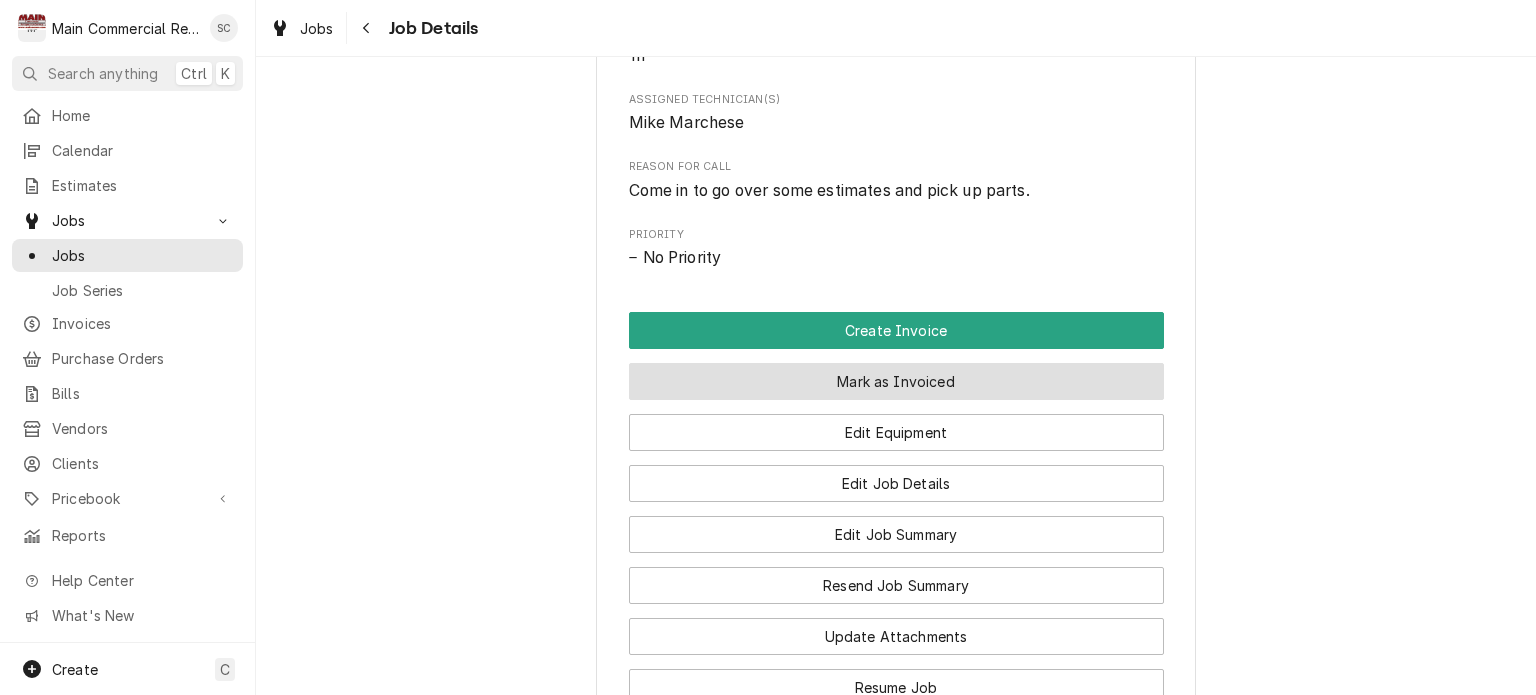 click on "Mark as Invoiced" at bounding box center [896, 381] 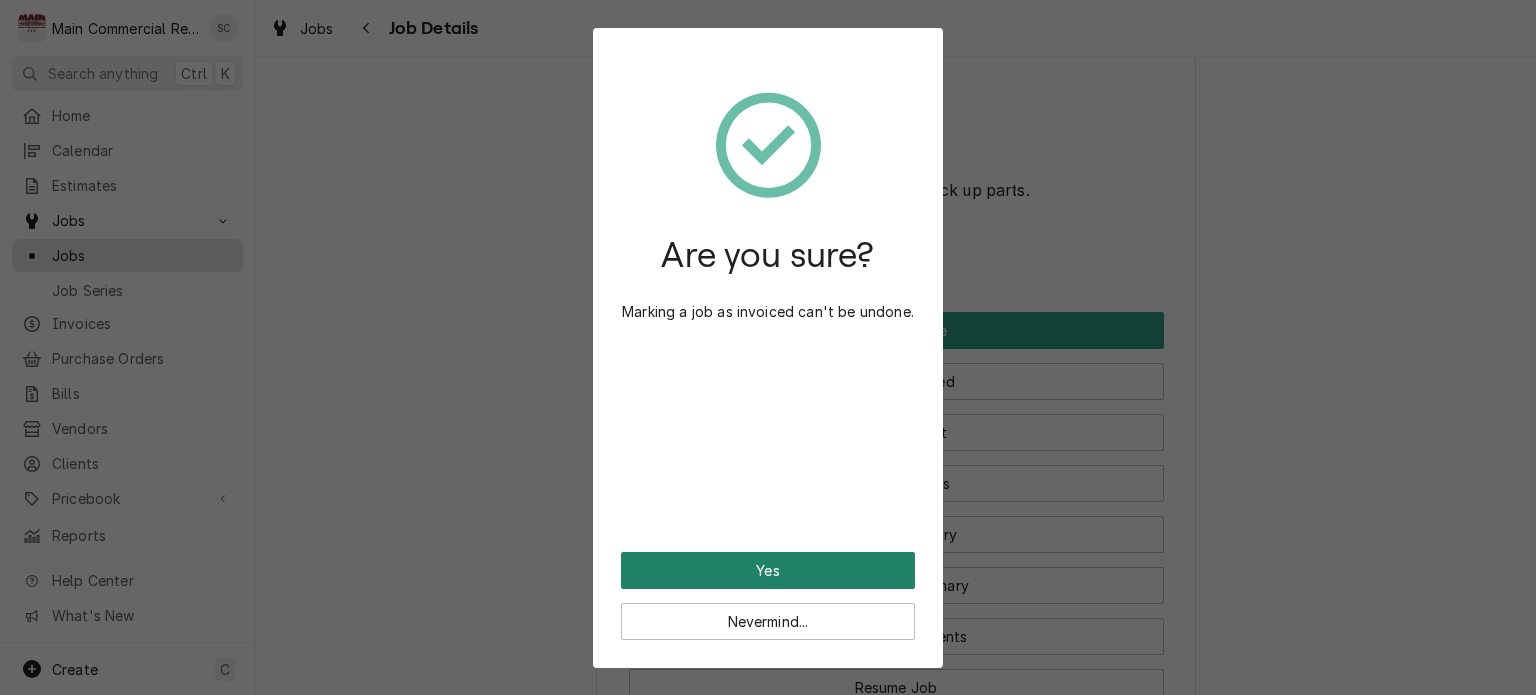 click on "Yes" at bounding box center [768, 570] 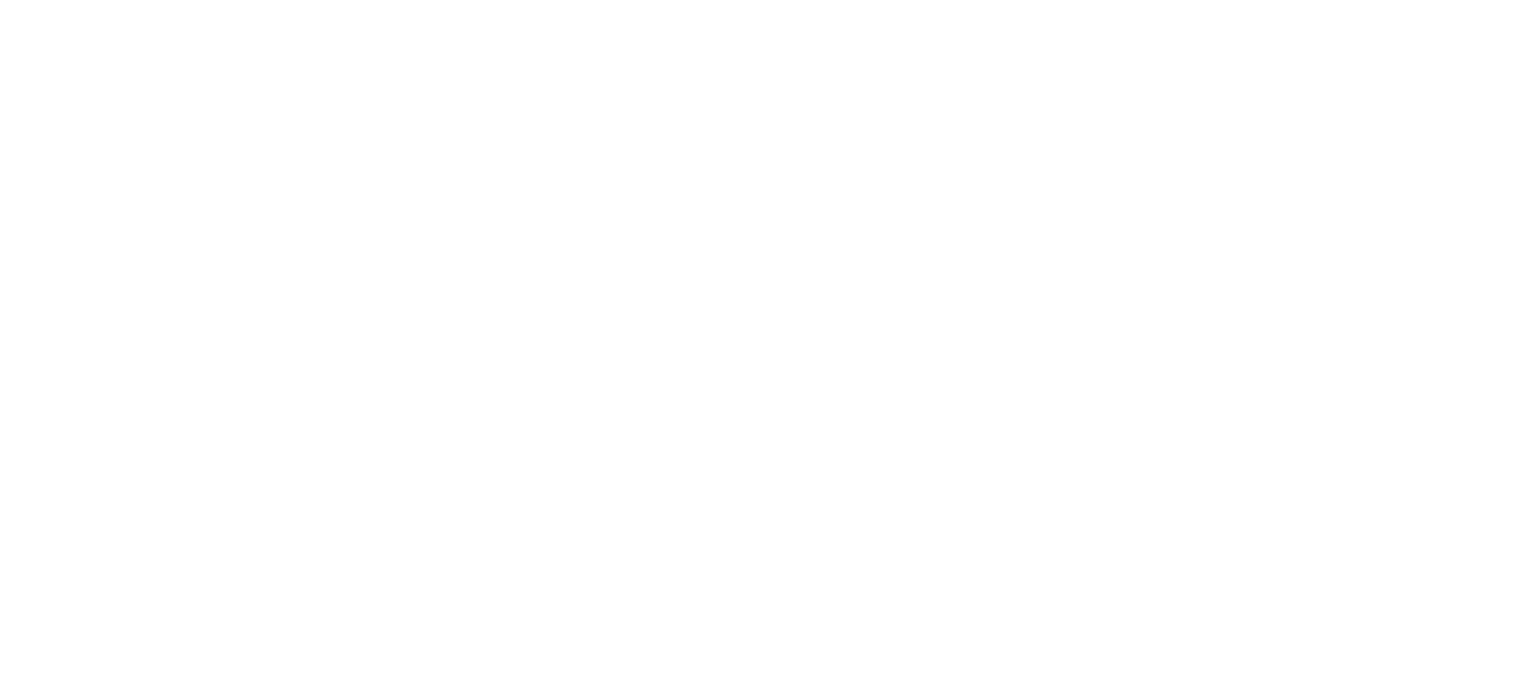 scroll, scrollTop: 0, scrollLeft: 0, axis: both 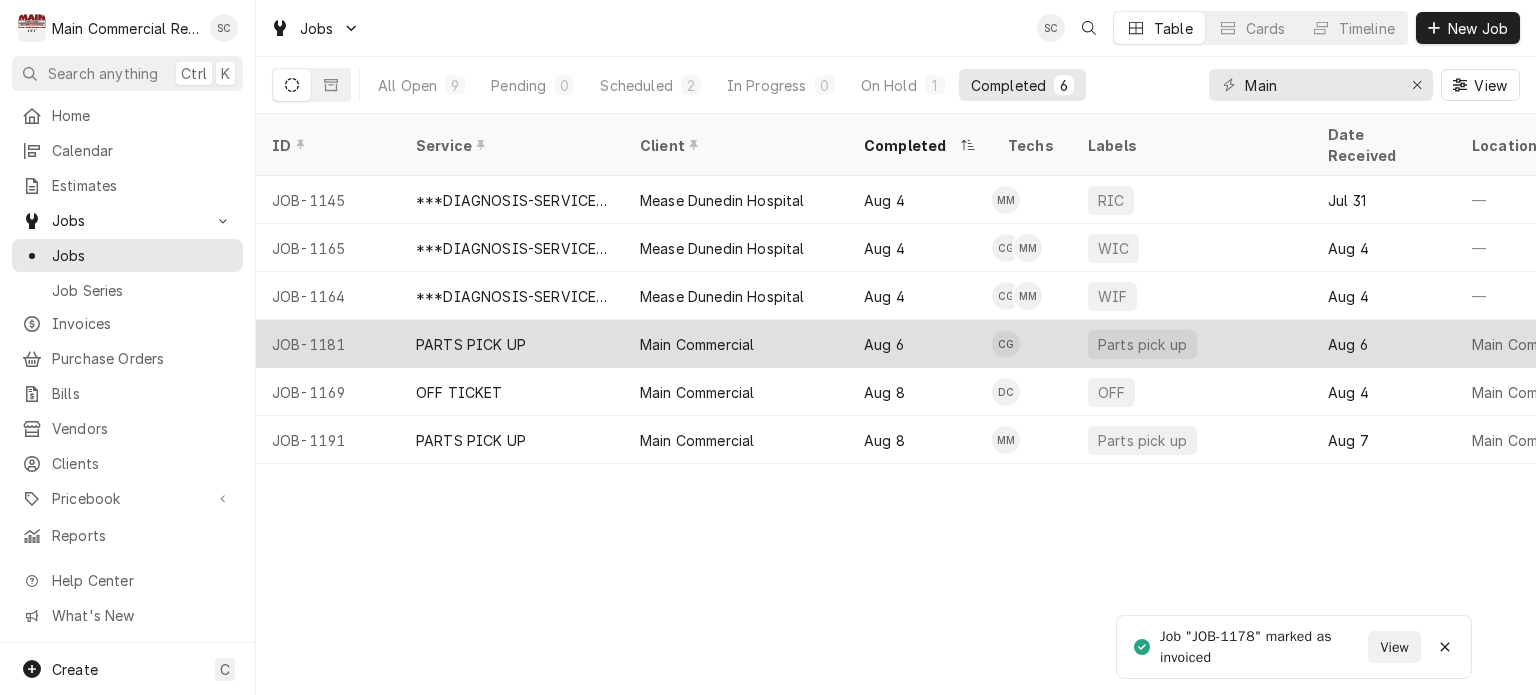 click on "Main Commercial" at bounding box center [697, 344] 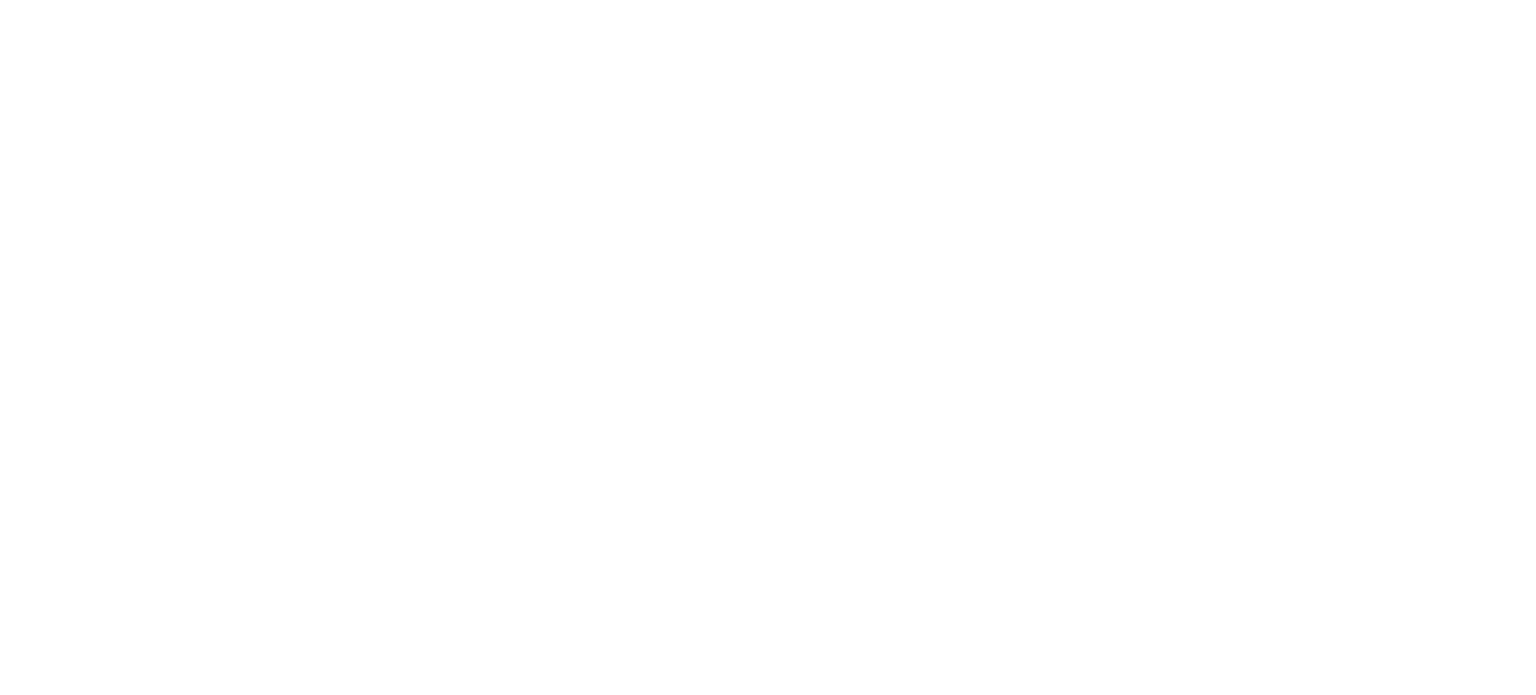 scroll, scrollTop: 0, scrollLeft: 0, axis: both 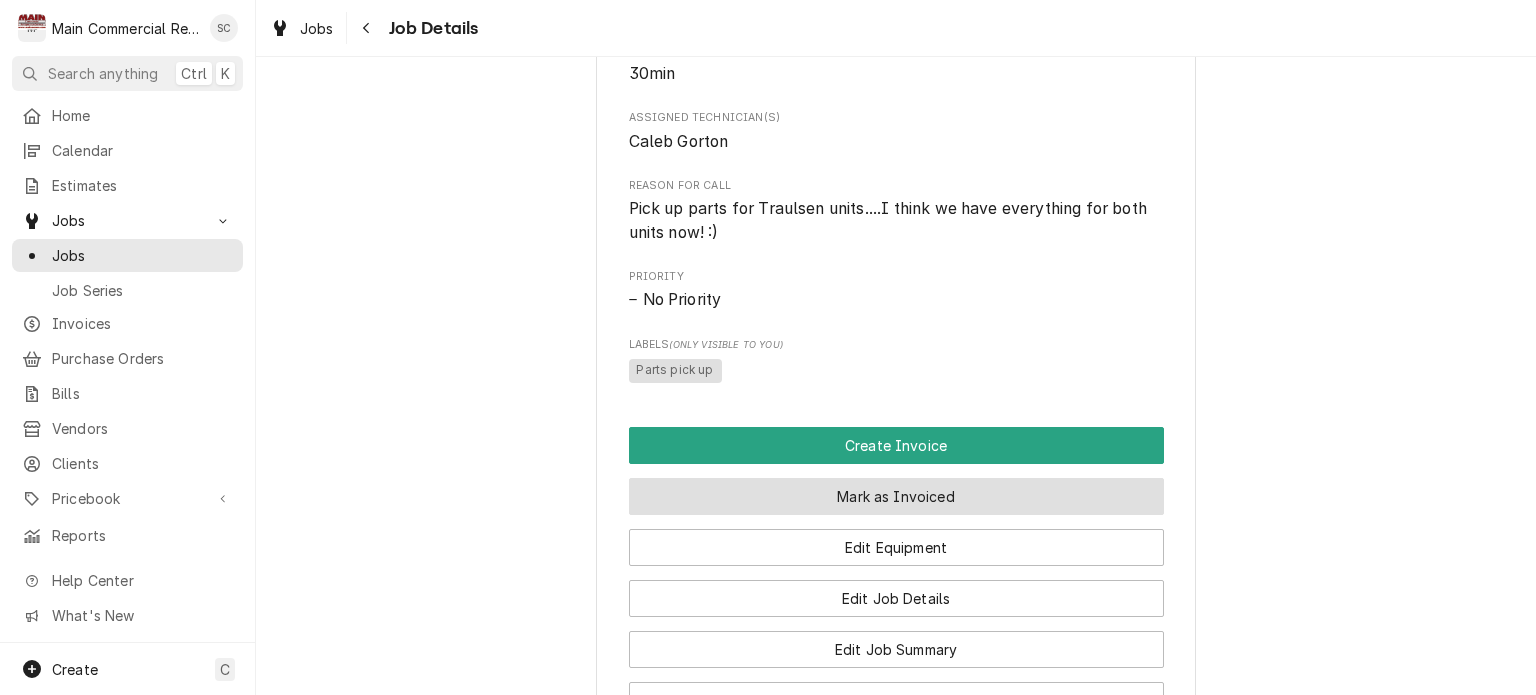 click on "Mark as Invoiced" at bounding box center [896, 496] 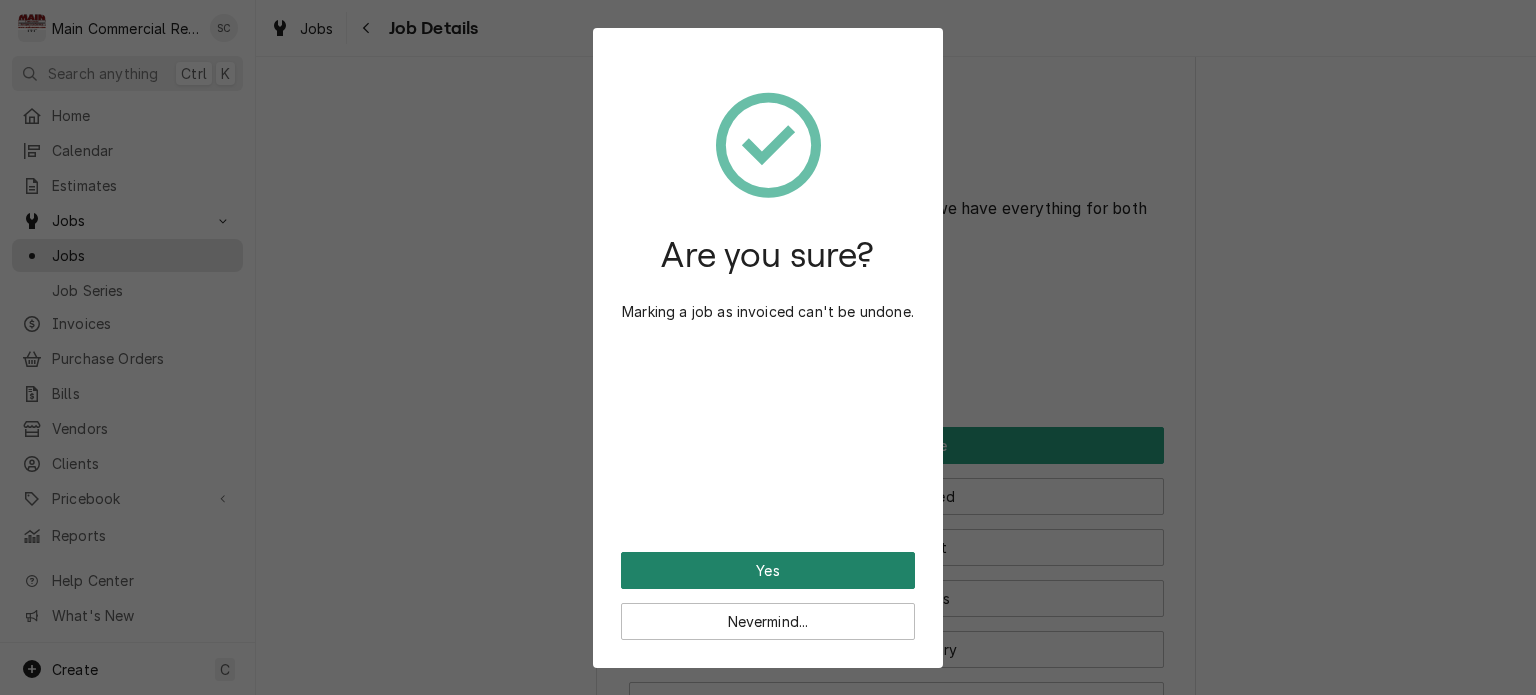 click on "Yes" at bounding box center [768, 570] 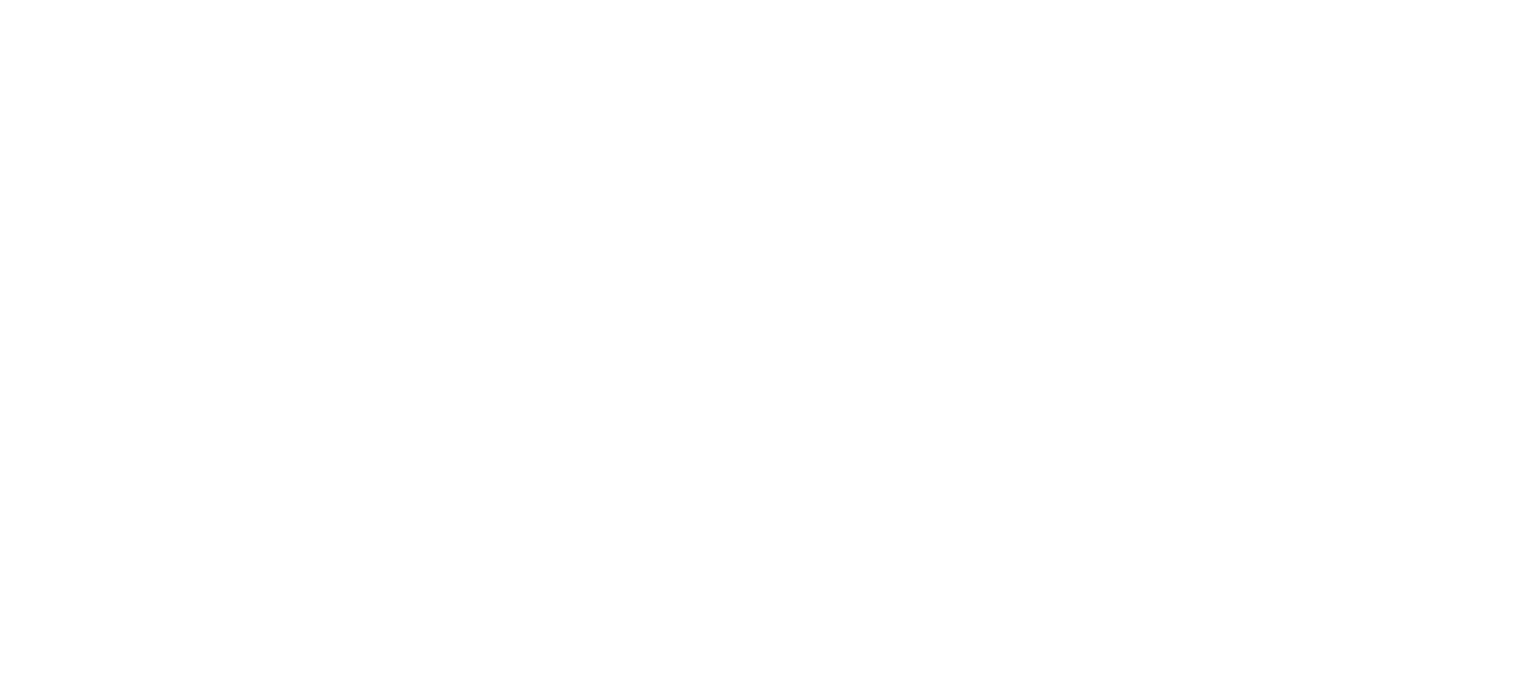 scroll, scrollTop: 0, scrollLeft: 0, axis: both 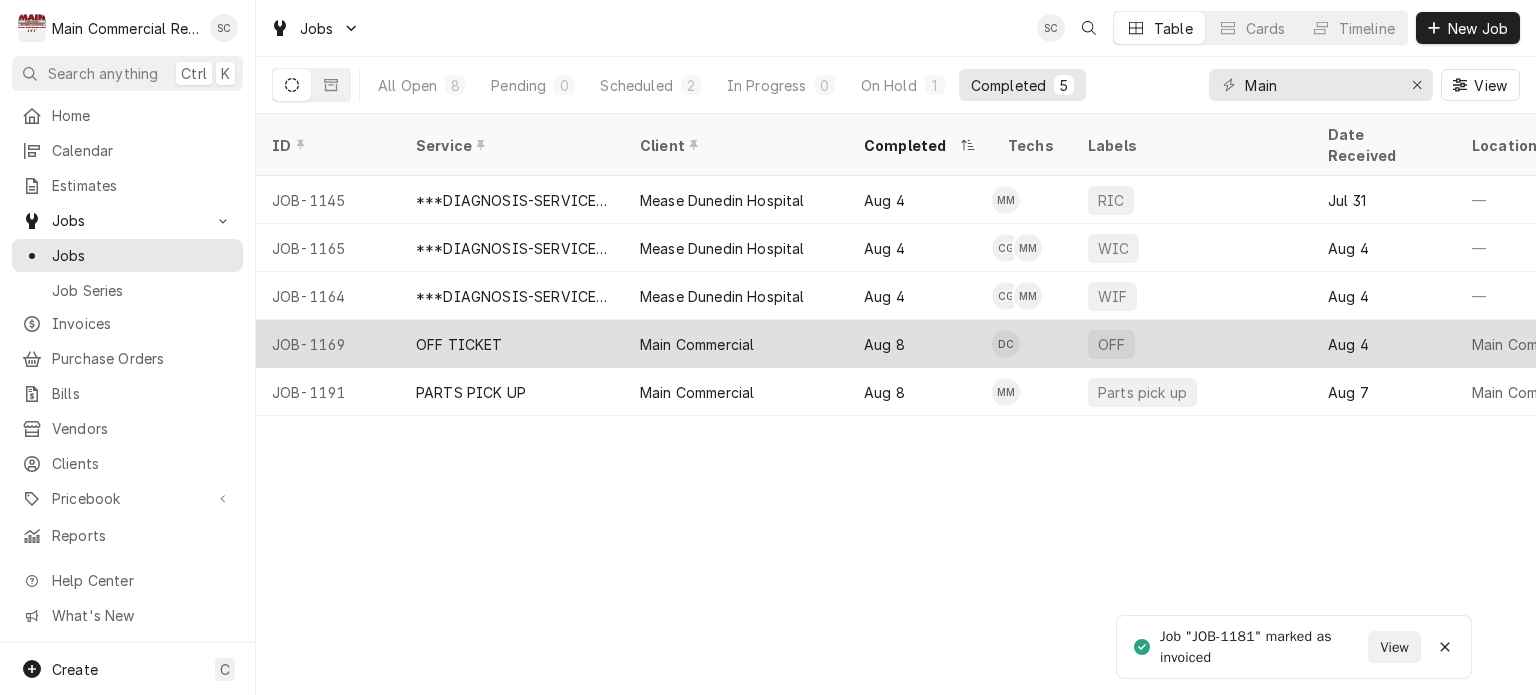 click on "Main Commercial" at bounding box center (697, 344) 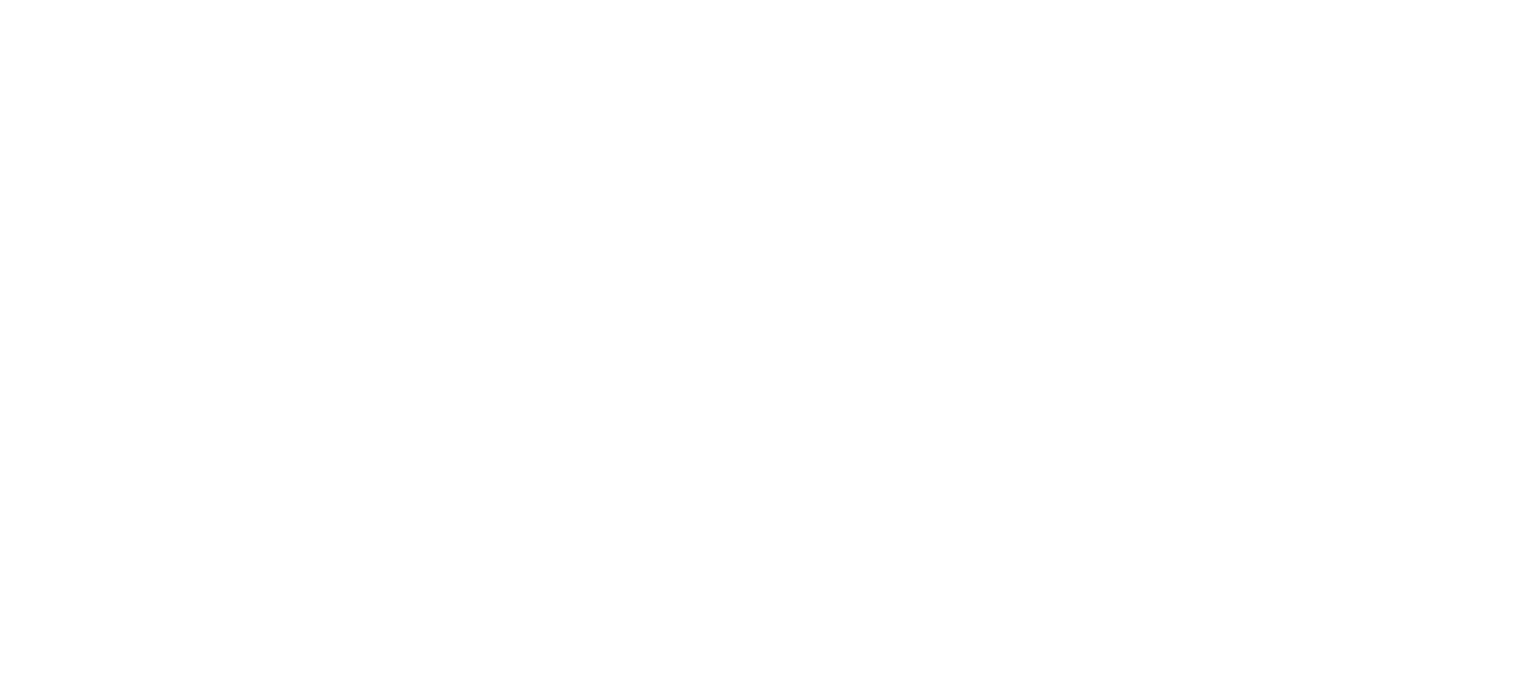 scroll, scrollTop: 0, scrollLeft: 0, axis: both 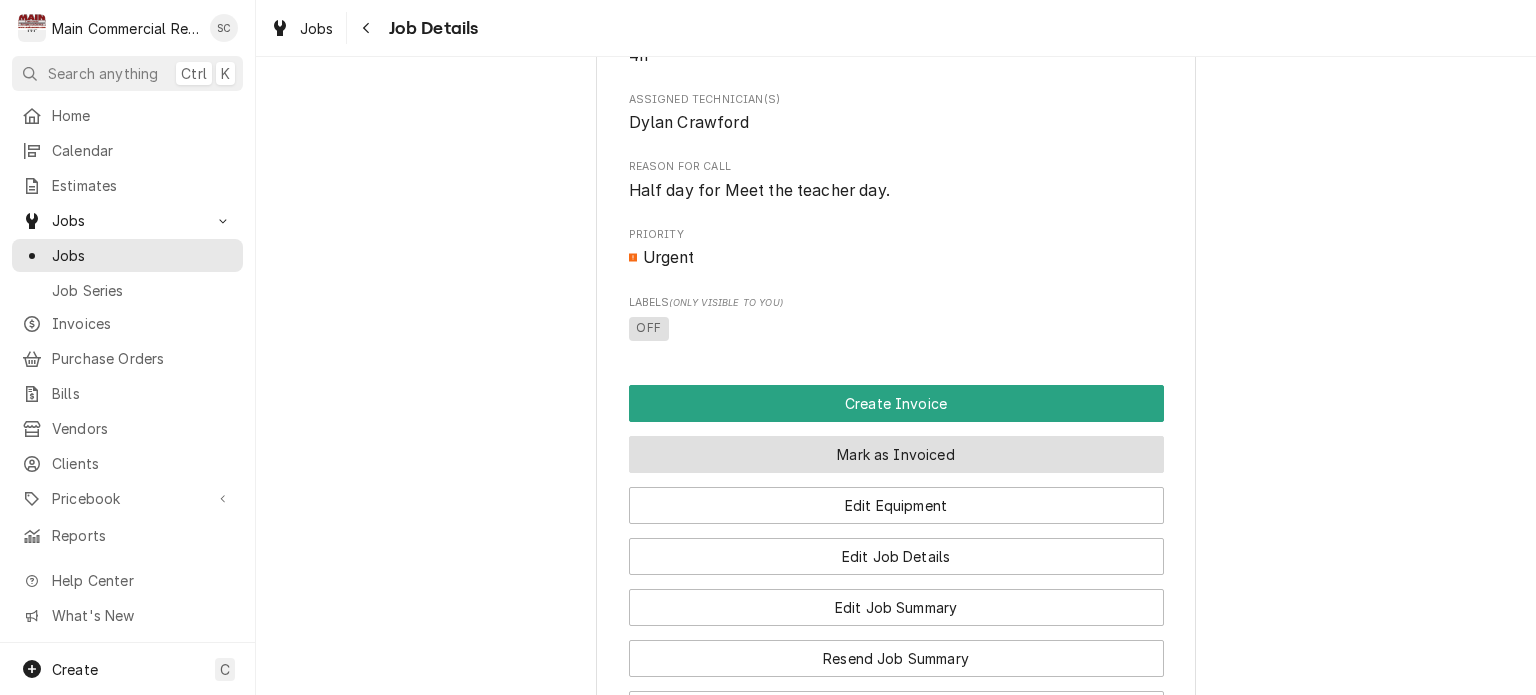 click on "Mark as Invoiced" at bounding box center [896, 454] 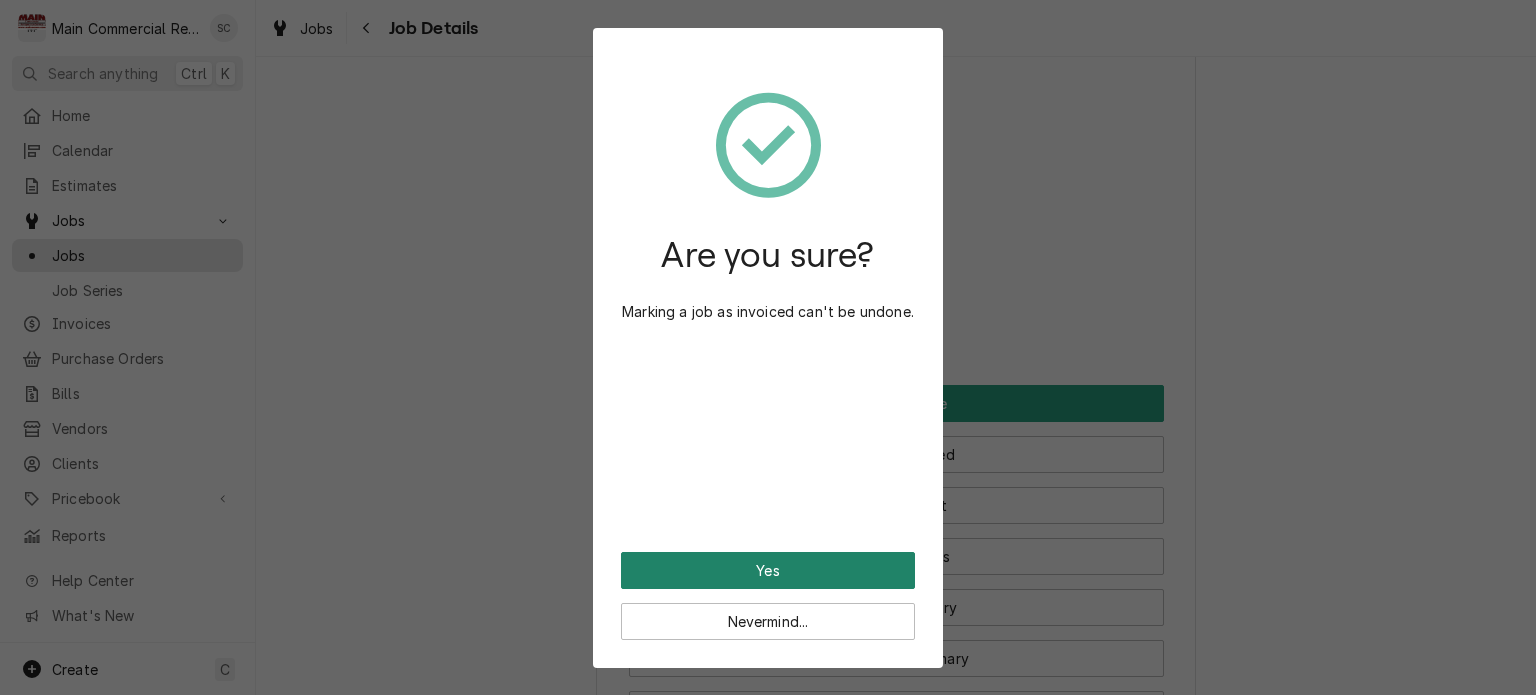 click on "Yes" at bounding box center [768, 570] 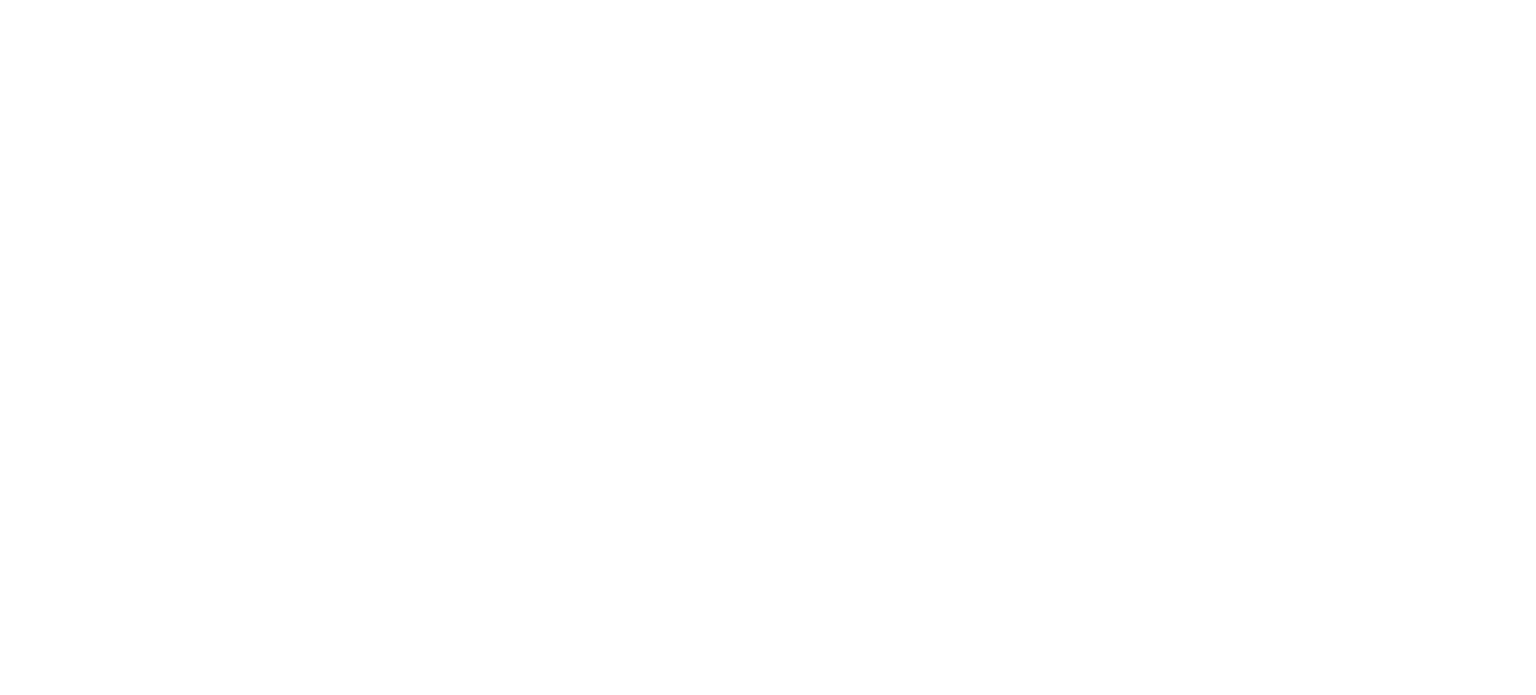 scroll, scrollTop: 0, scrollLeft: 0, axis: both 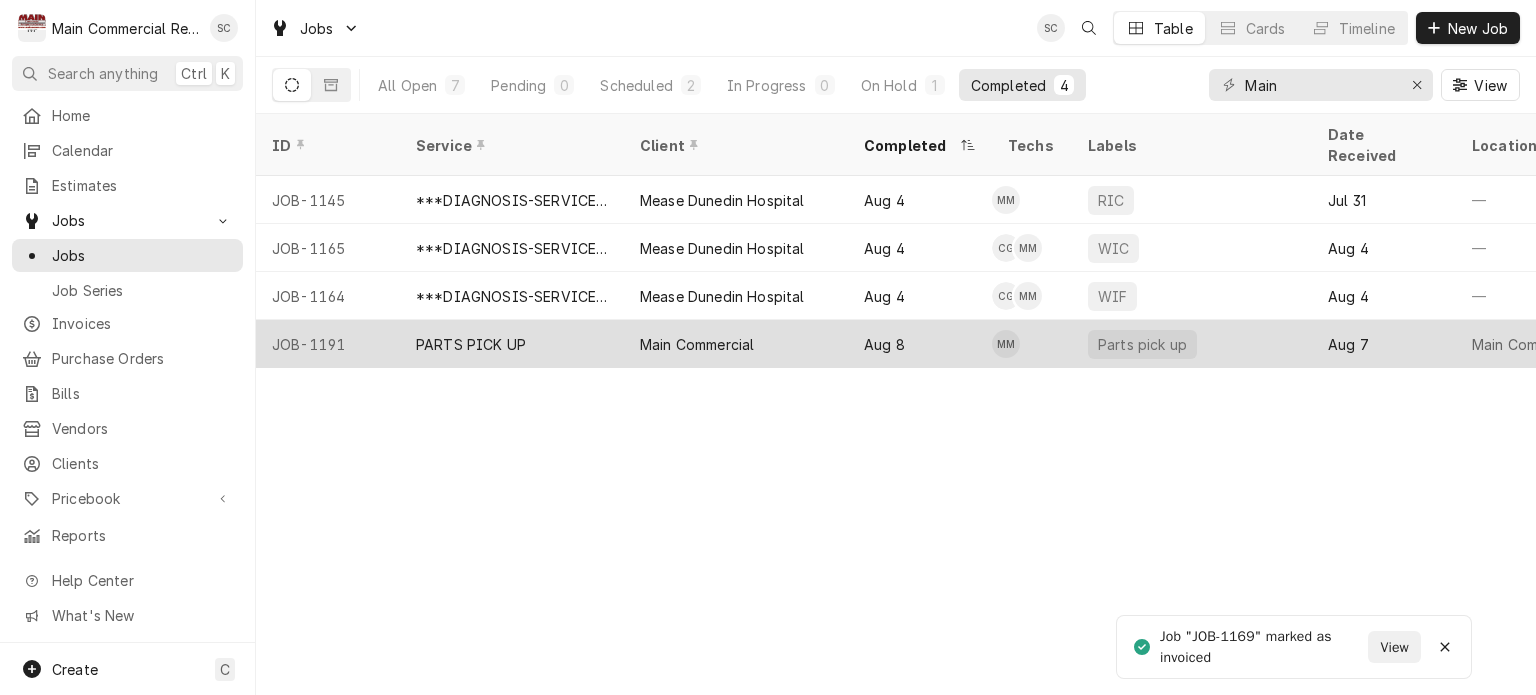 click on "Main Commercial" at bounding box center [697, 344] 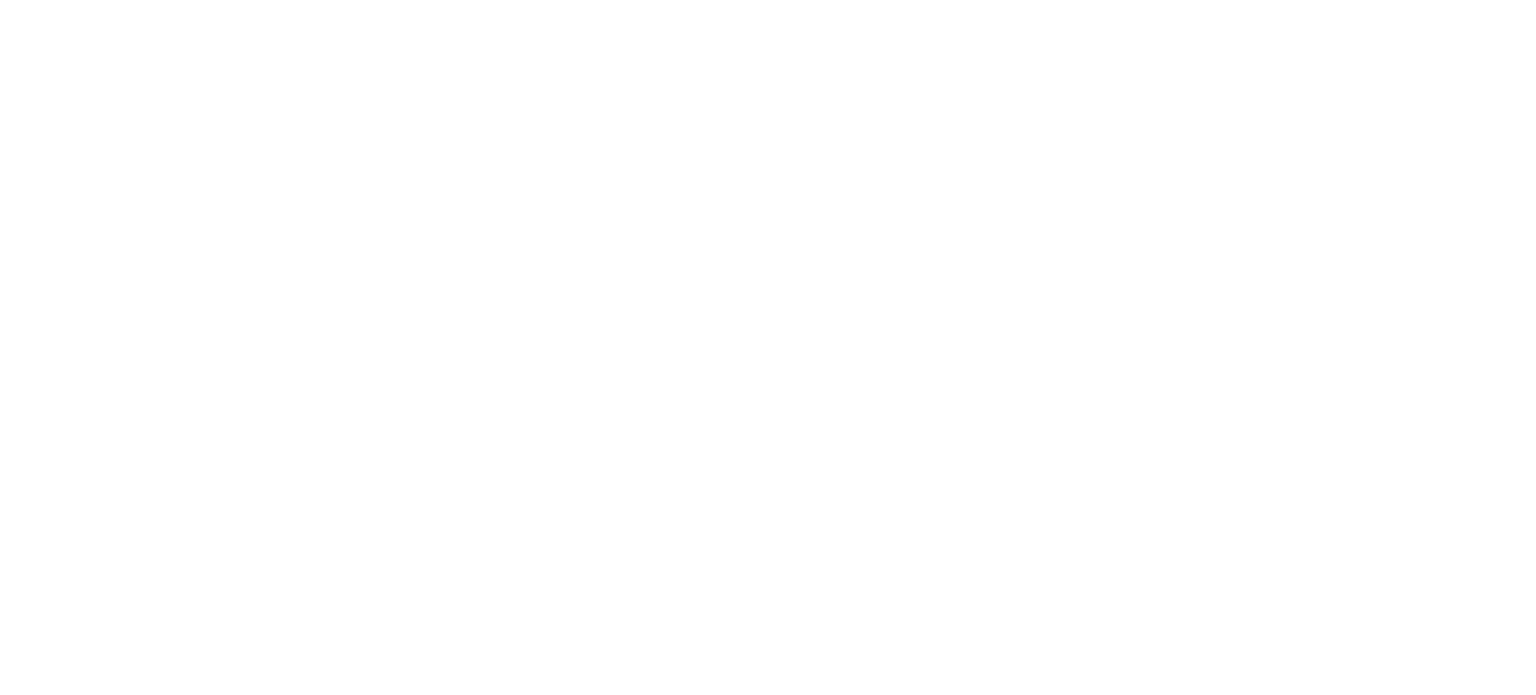 scroll, scrollTop: 0, scrollLeft: 0, axis: both 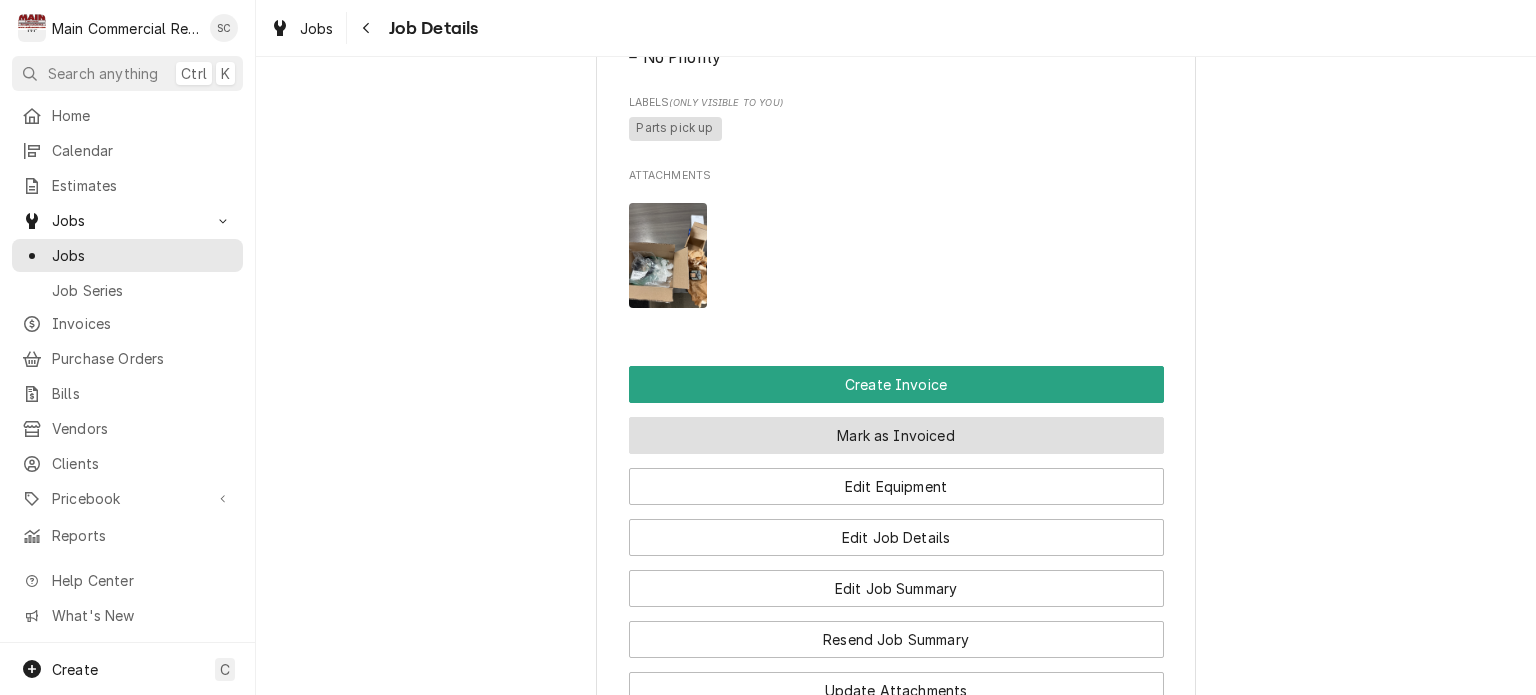 click on "Mark as Invoiced" at bounding box center [896, 435] 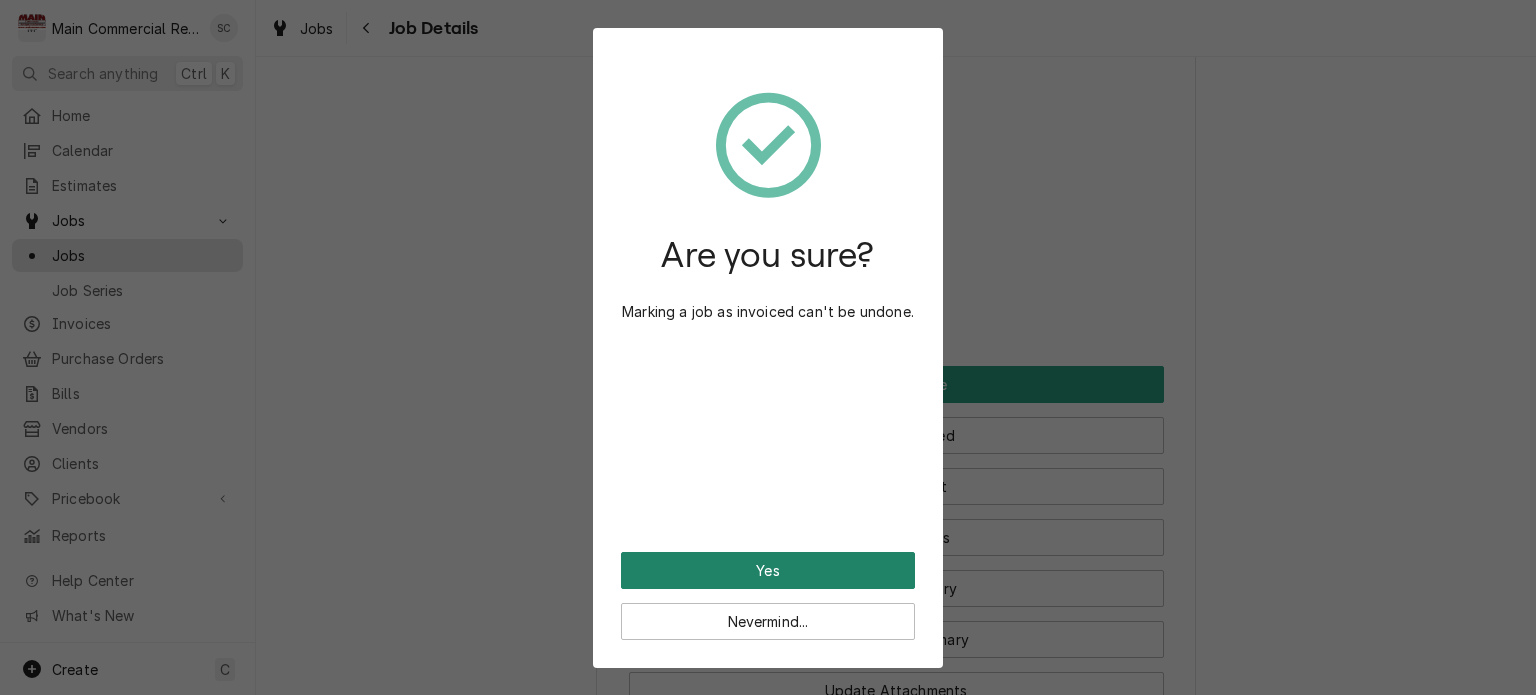 click on "Yes" at bounding box center [768, 570] 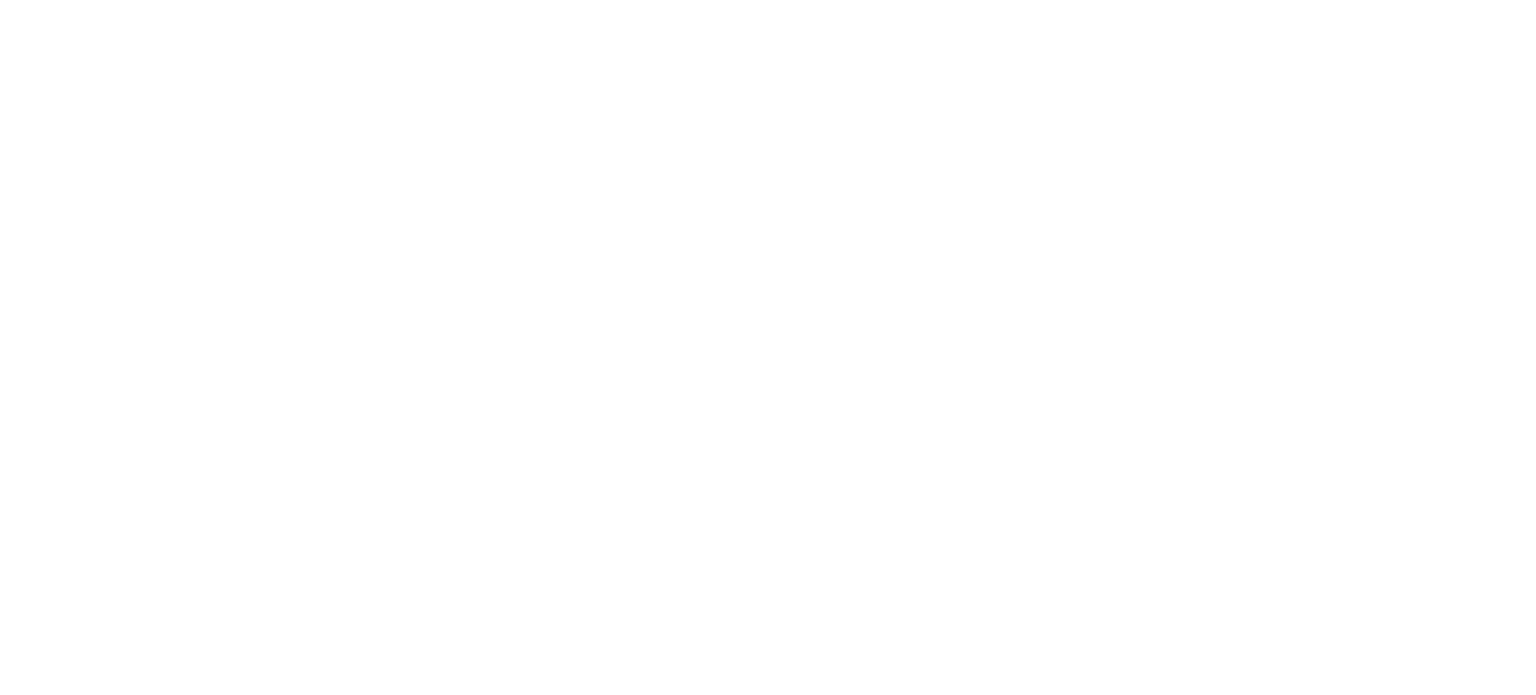 scroll, scrollTop: 0, scrollLeft: 0, axis: both 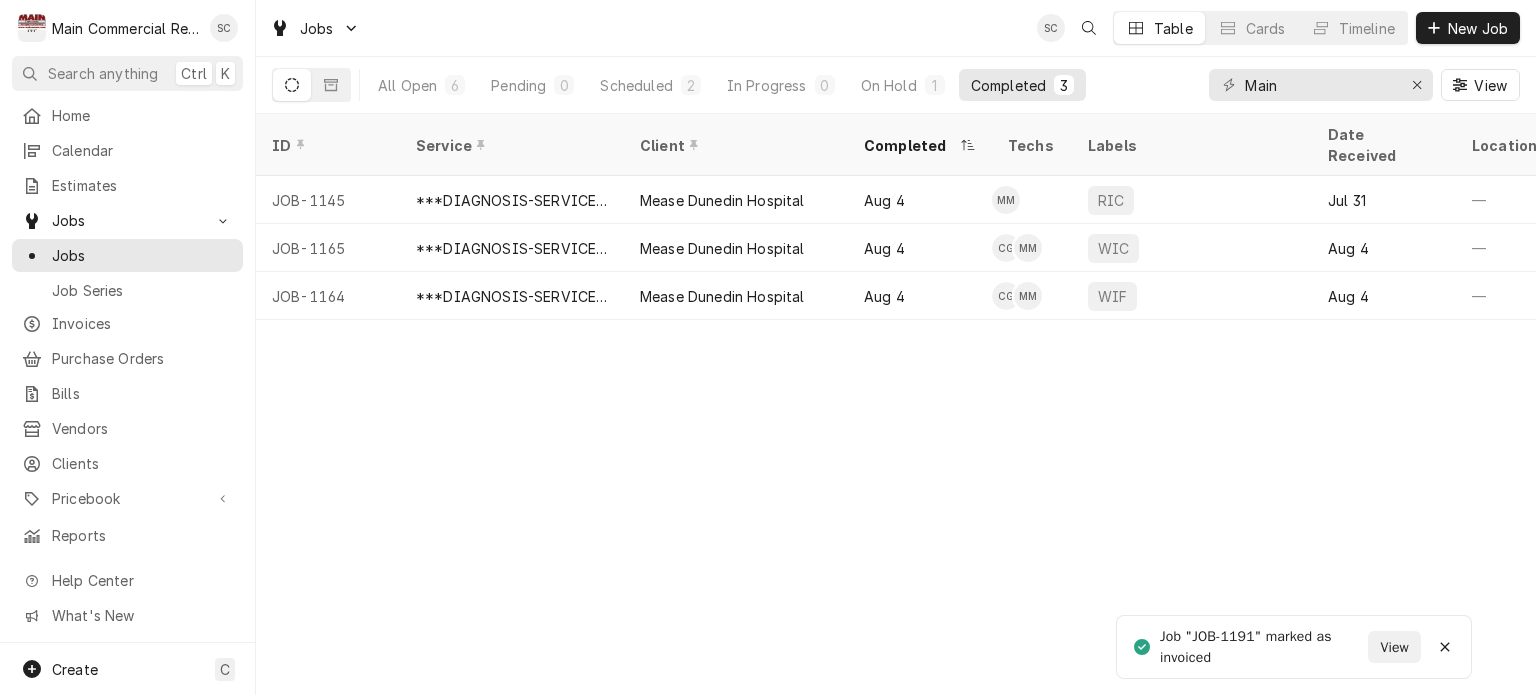 click on "ID Service Client Completed Techs Labels Date Received Location Name Location Address Job Type Priority Last Modified Status Scheduled For Duration JOB-1145 ***DIAGNOSIS-SERVICE CALL*** Mease Dunedin Hospital Aug 4   MM RIC Jul 31   — 601 Main St., Dunedin, FL 34698 Service Low Aug 4   Uninvoiced Aug 4   • 9:30 AM 2h JOB-1165 ***DIAGNOSIS-SERVICE CALL*** Mease Dunedin Hospital Aug 4   CG MM WIC Aug 4   — 601 Main St., Dunedin, FL 34698 Service No Priority Aug 4   Uninvoiced Aug 4   • 10:00 AM 2h JOB-1164 ***DIAGNOSIS-SERVICE CALL*** Mease Dunedin Hospital Aug 4   CG MM WIF Aug 4   — 601 Main St., Dunedin, FL 34698 Service No Priority Aug 4   Uninvoiced Aug 4   • 9:00 AM 2h Date — Time — Duration — Labels No labels Reason For Call Not mentioned" at bounding box center [896, 404] 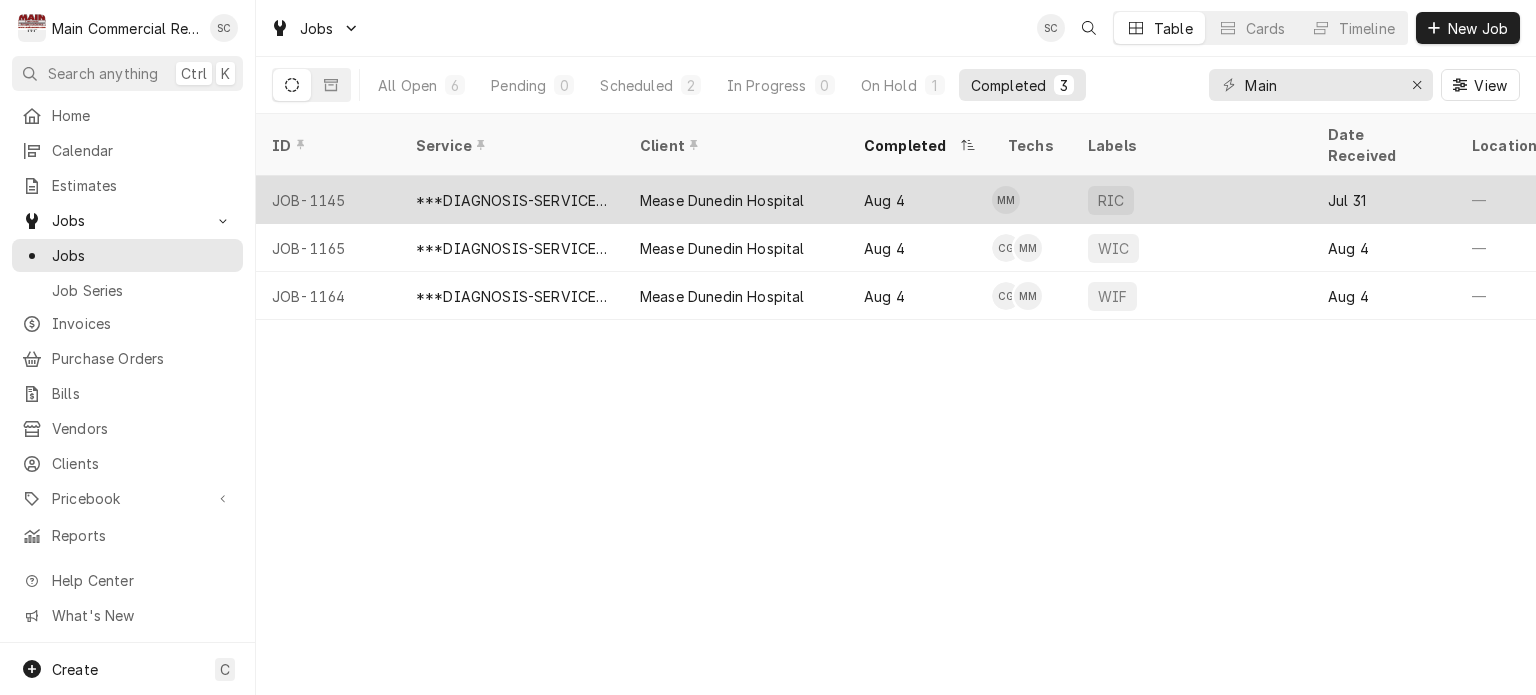 click on "Mease Dunedin Hospital" at bounding box center [736, 200] 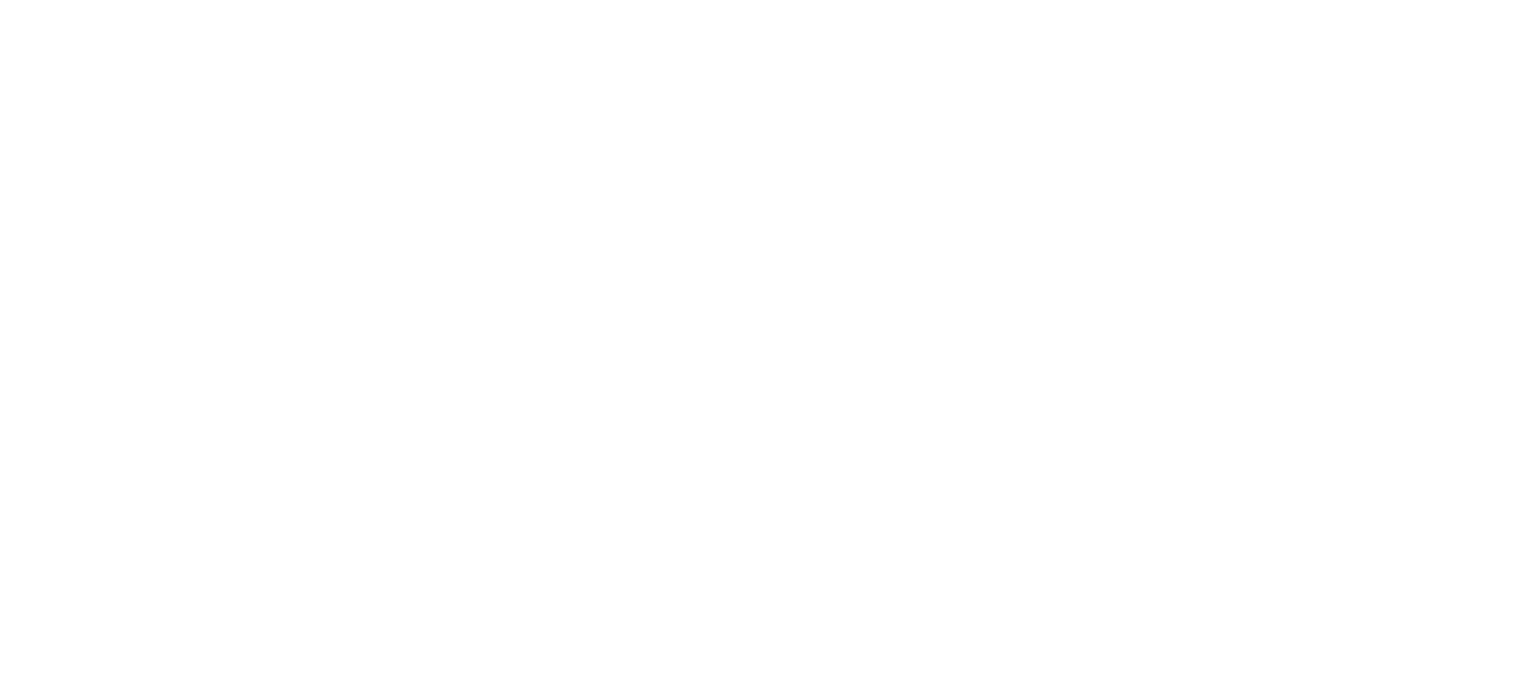 scroll, scrollTop: 0, scrollLeft: 0, axis: both 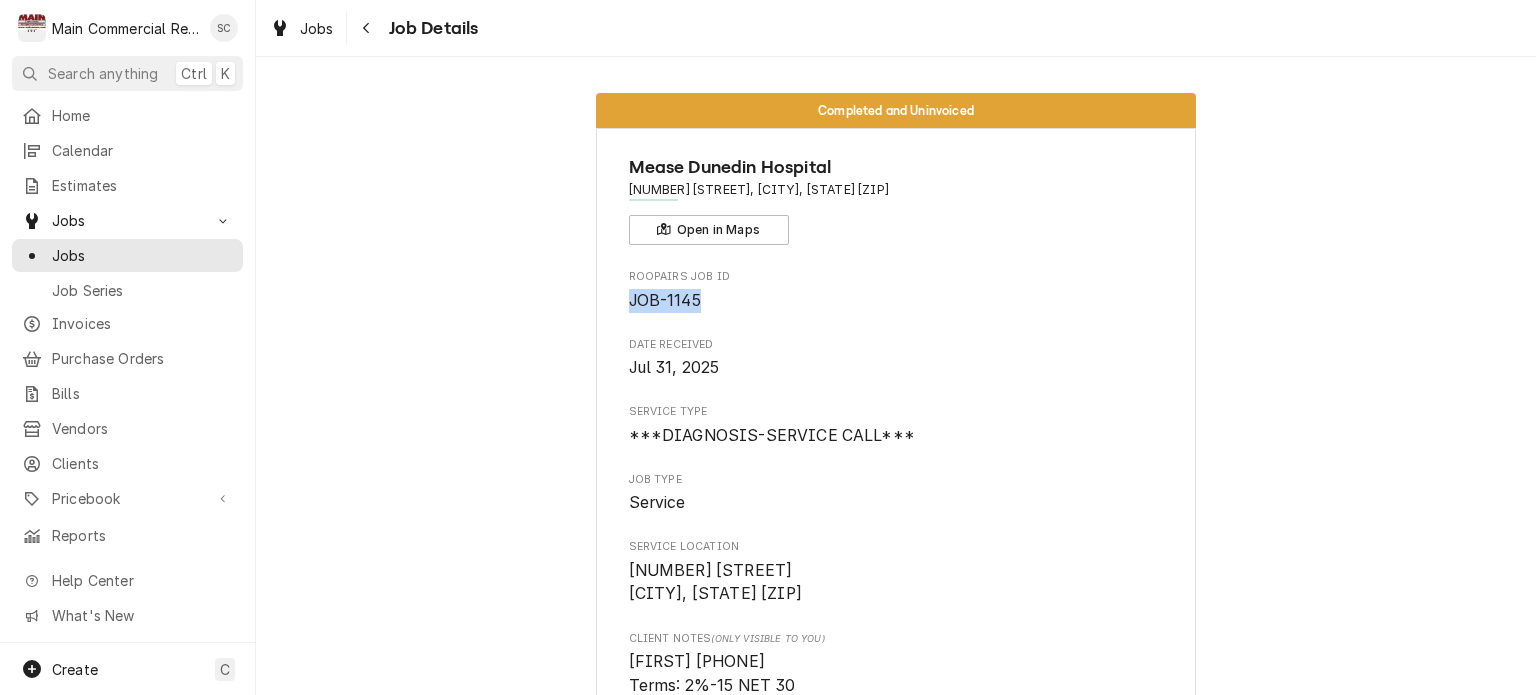 drag, startPoint x: 662, startPoint y: 299, endPoint x: 613, endPoint y: 297, distance: 49.0408 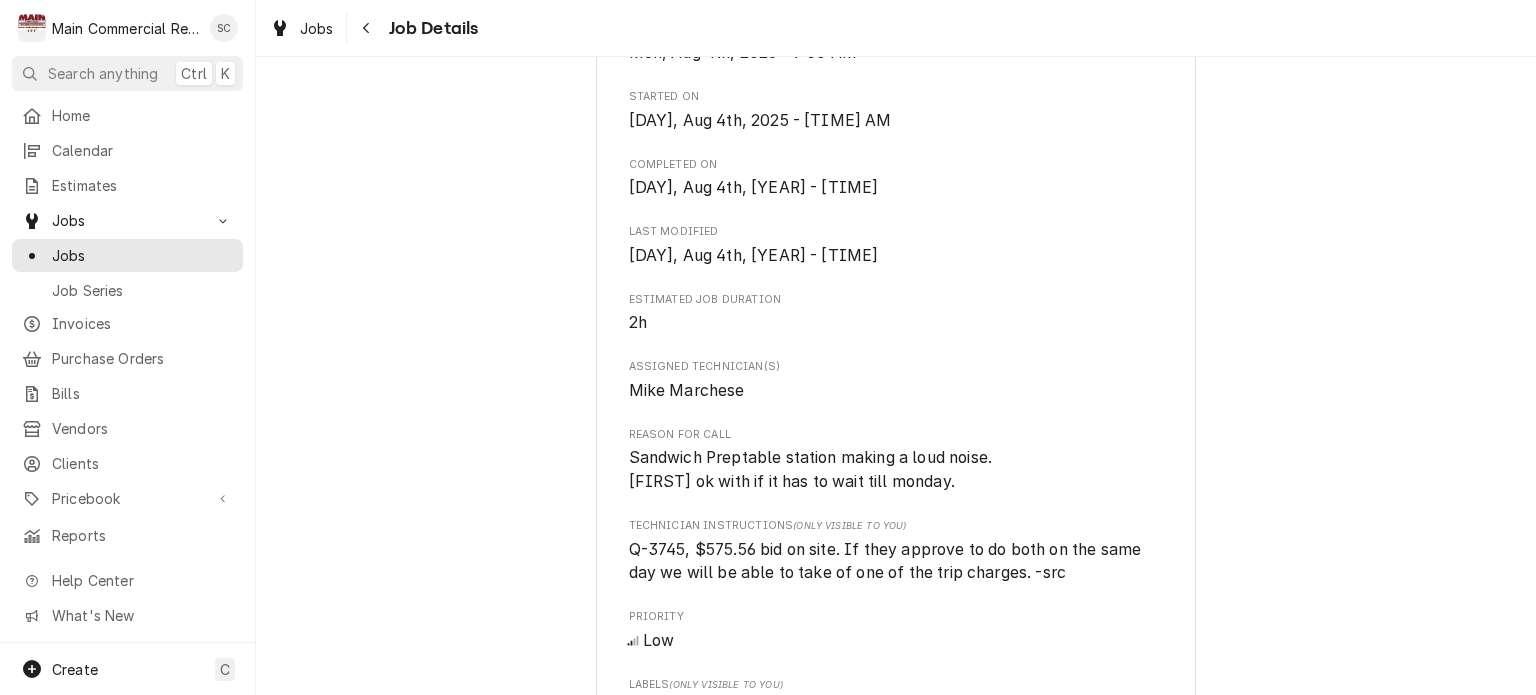 scroll, scrollTop: 800, scrollLeft: 0, axis: vertical 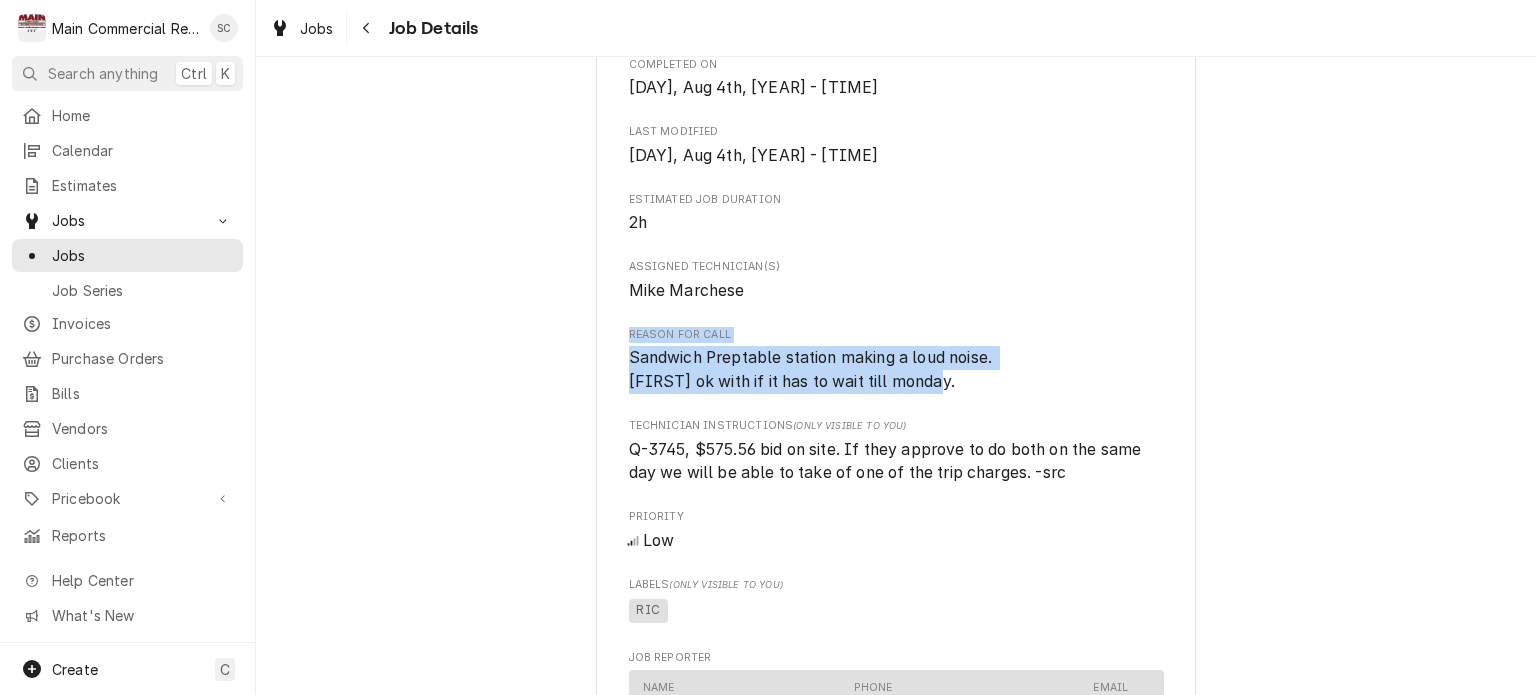 drag, startPoint x: 941, startPoint y: 383, endPoint x: 653, endPoint y: 338, distance: 291.49442 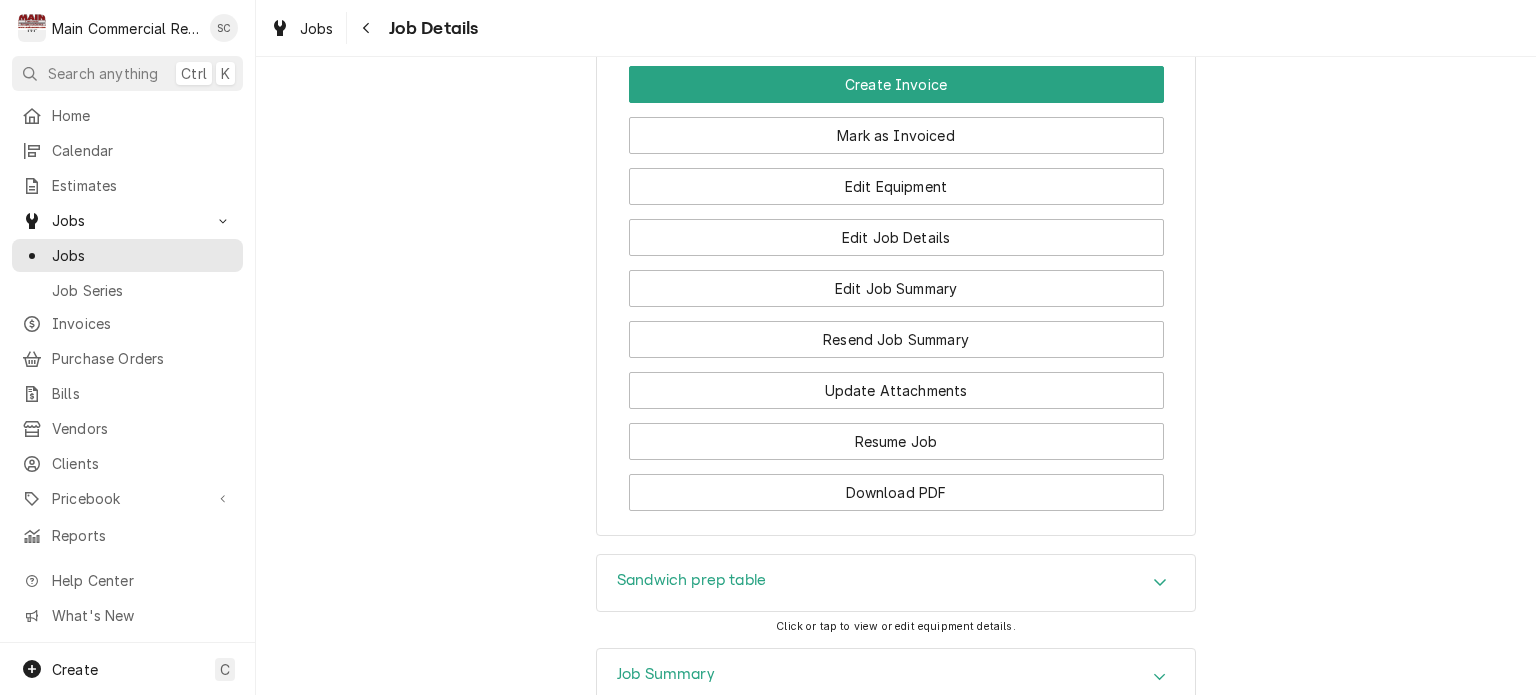 scroll, scrollTop: 2200, scrollLeft: 0, axis: vertical 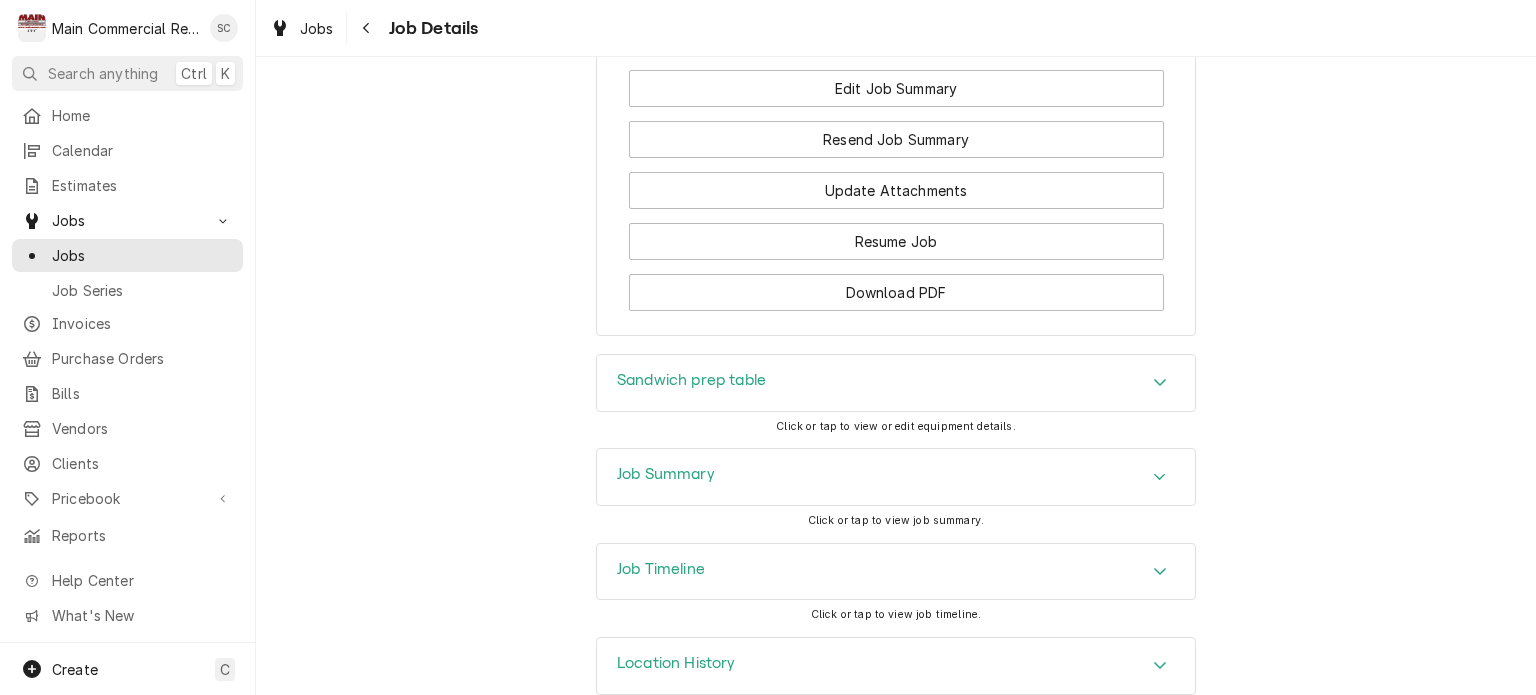 drag, startPoint x: 1114, startPoint y: 391, endPoint x: 1105, endPoint y: 399, distance: 12.0415945 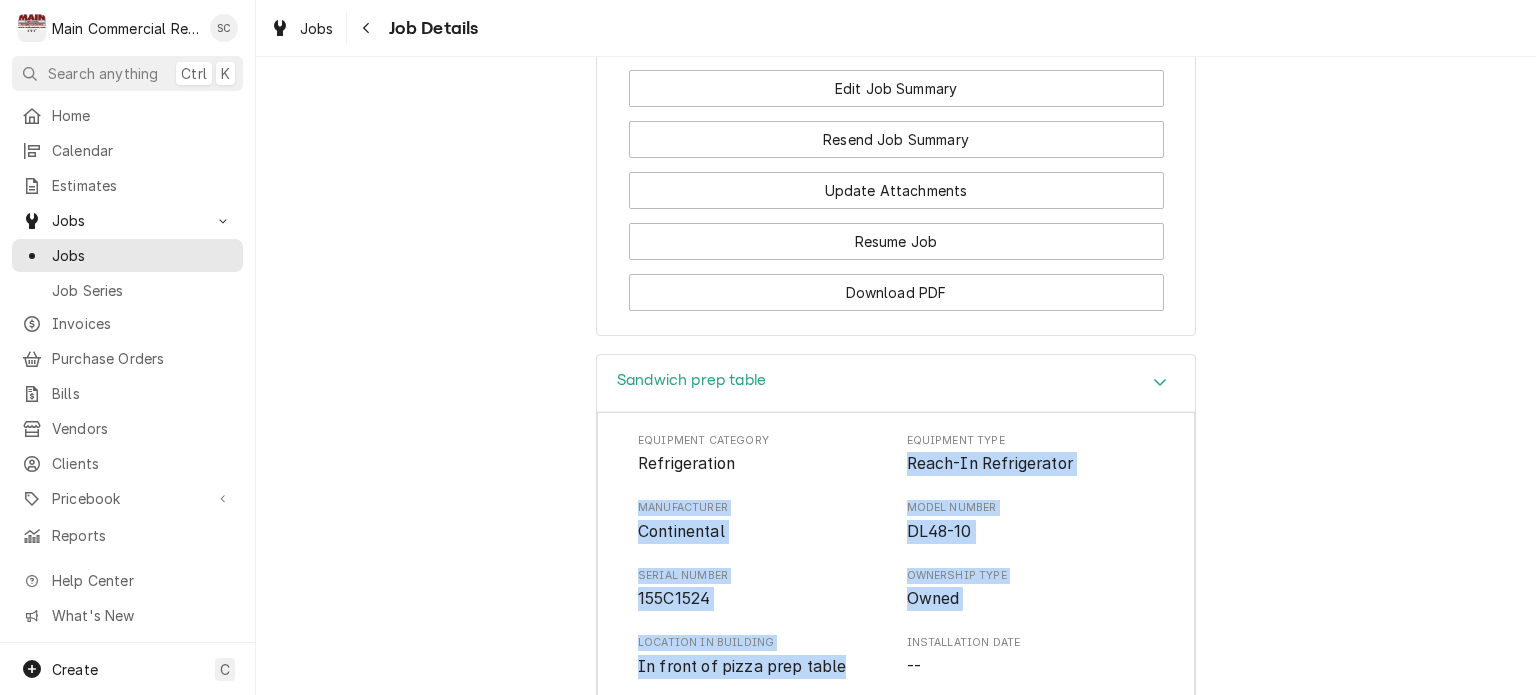 drag, startPoint x: 809, startPoint y: 658, endPoint x: 899, endPoint y: 483, distance: 196.78668 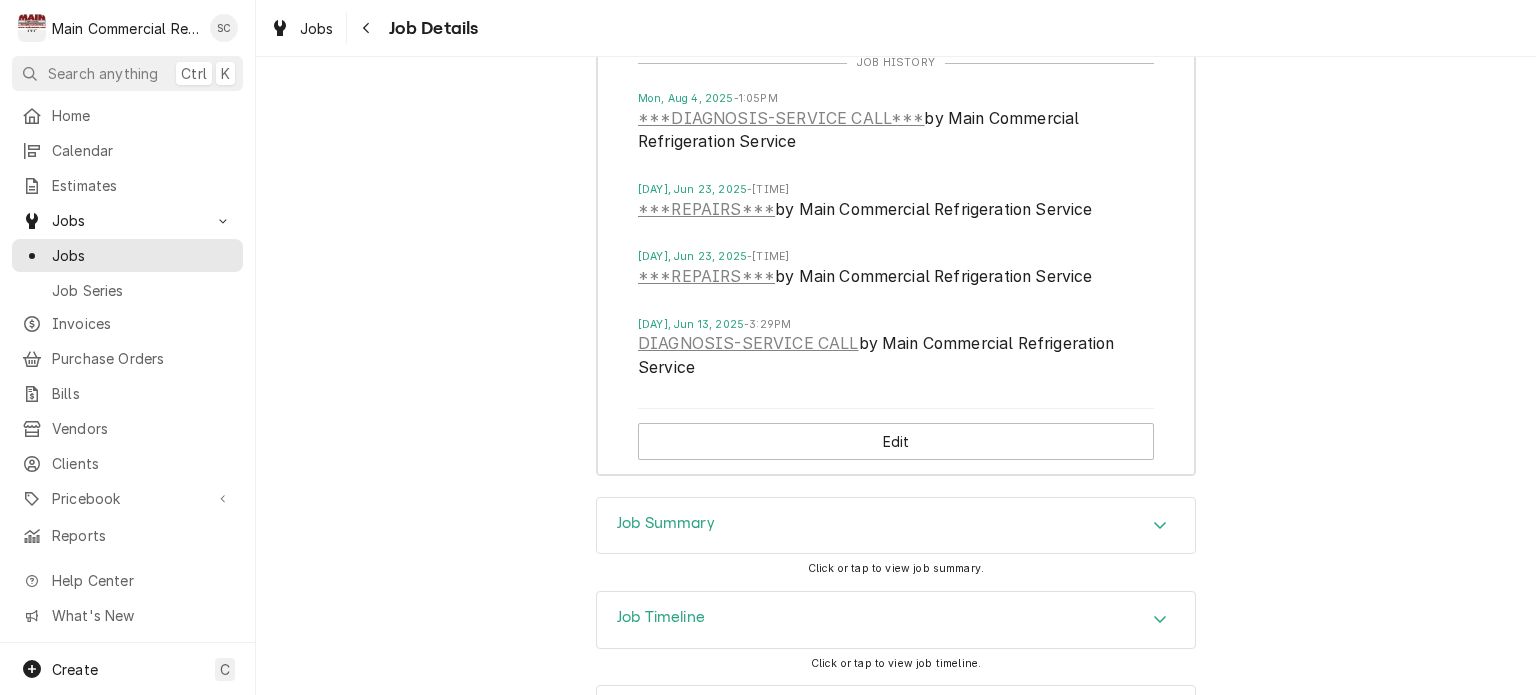 scroll, scrollTop: 3092, scrollLeft: 0, axis: vertical 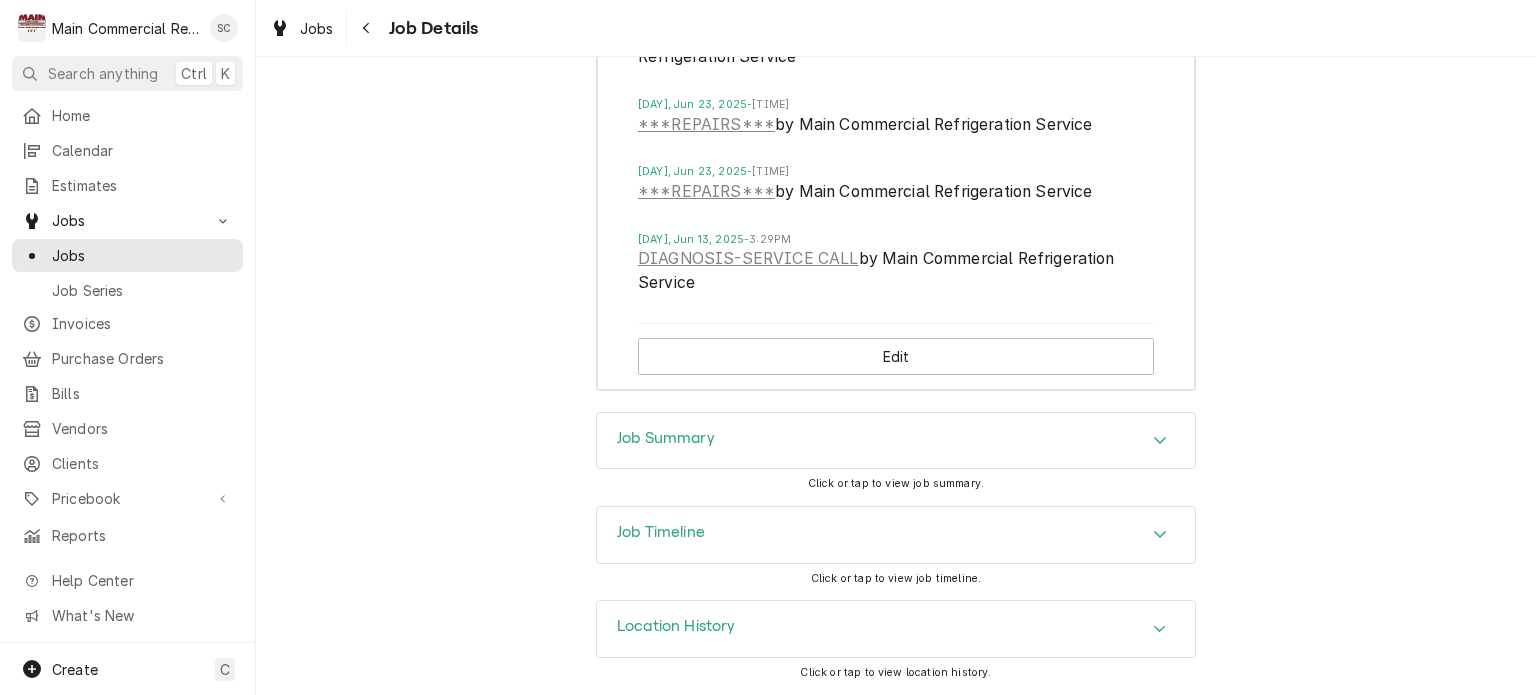 click 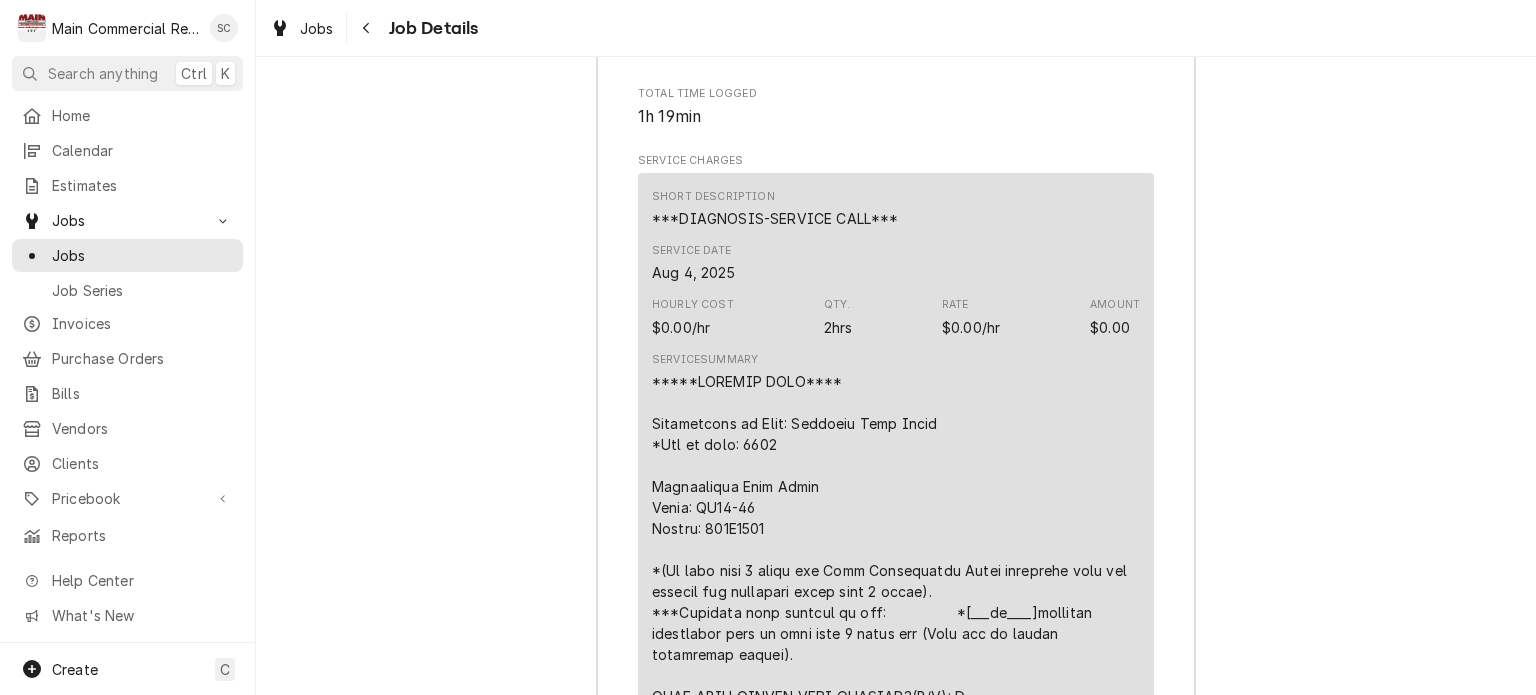 scroll, scrollTop: 3792, scrollLeft: 0, axis: vertical 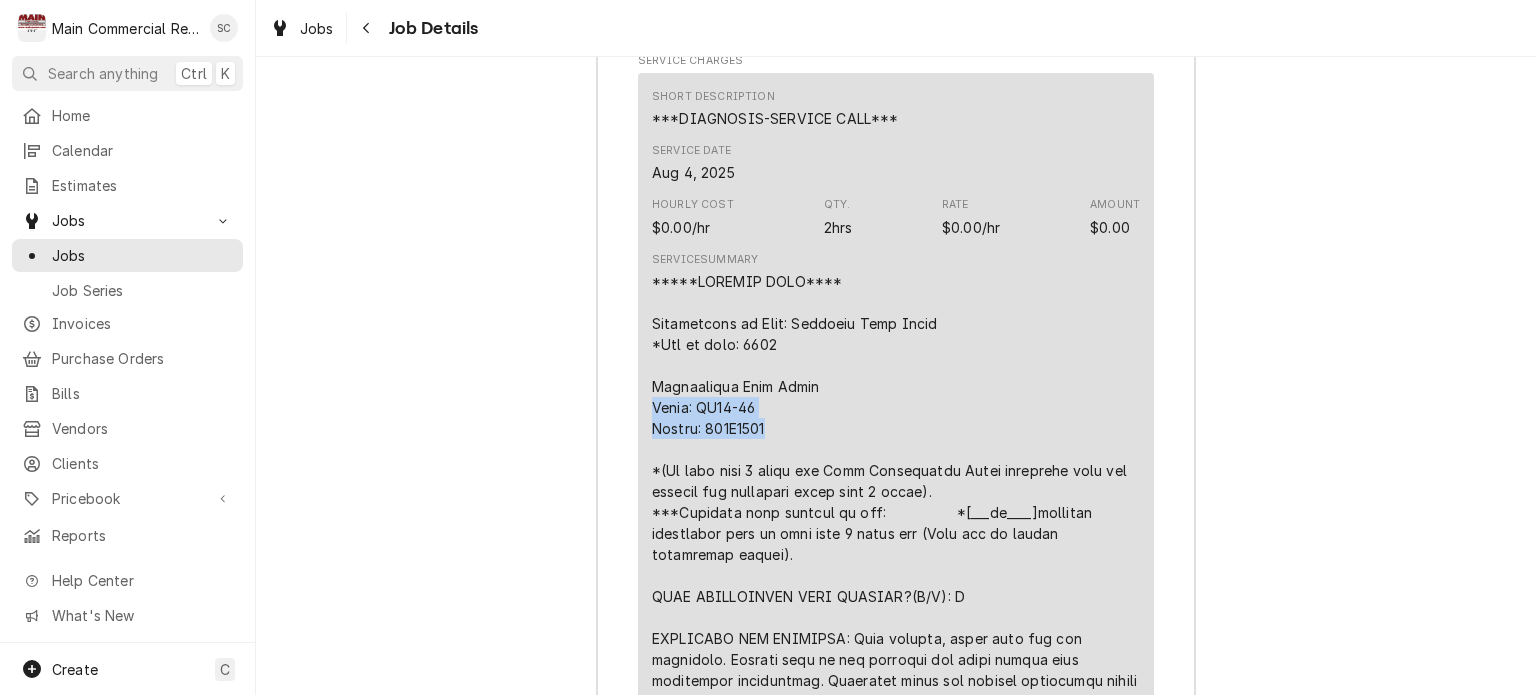 drag, startPoint x: 741, startPoint y: 433, endPoint x: 650, endPoint y: 407, distance: 94.641426 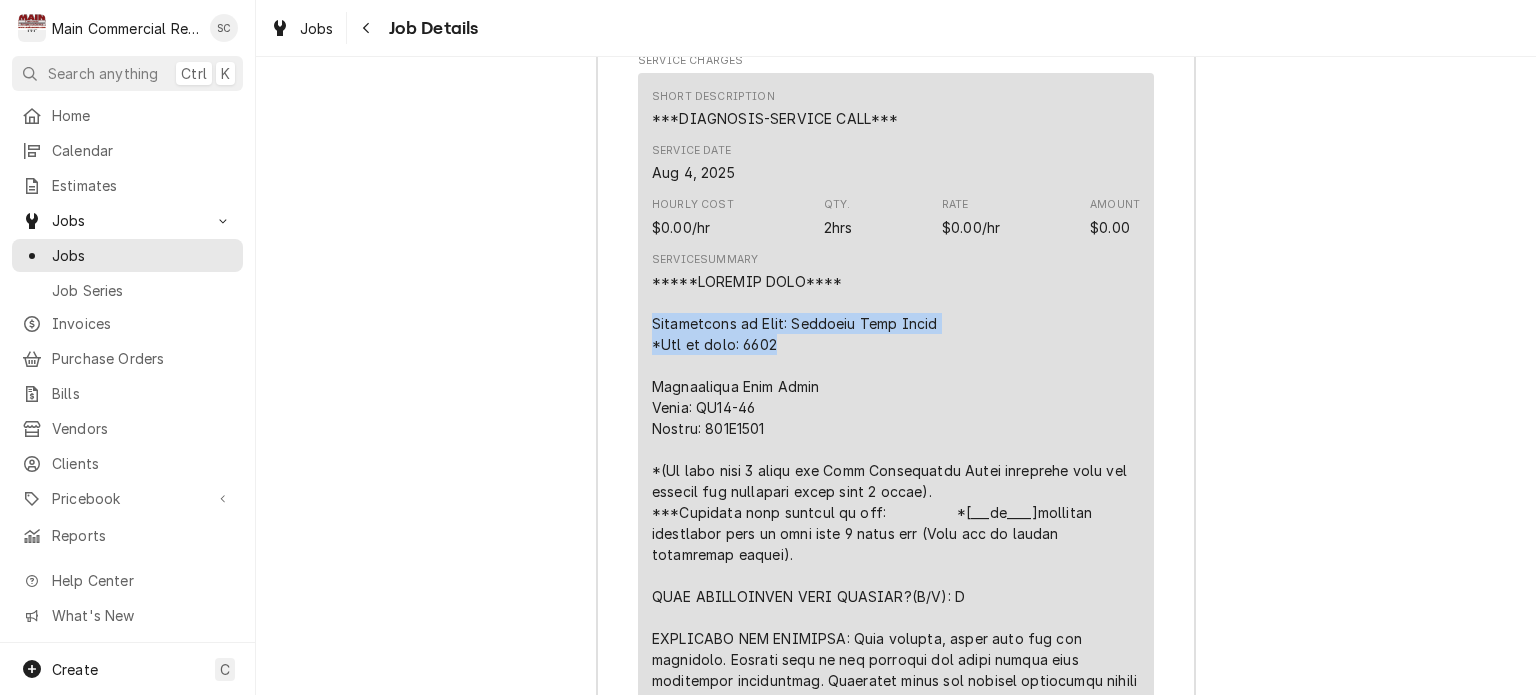 drag, startPoint x: 748, startPoint y: 349, endPoint x: 633, endPoint y: 329, distance: 116.72617 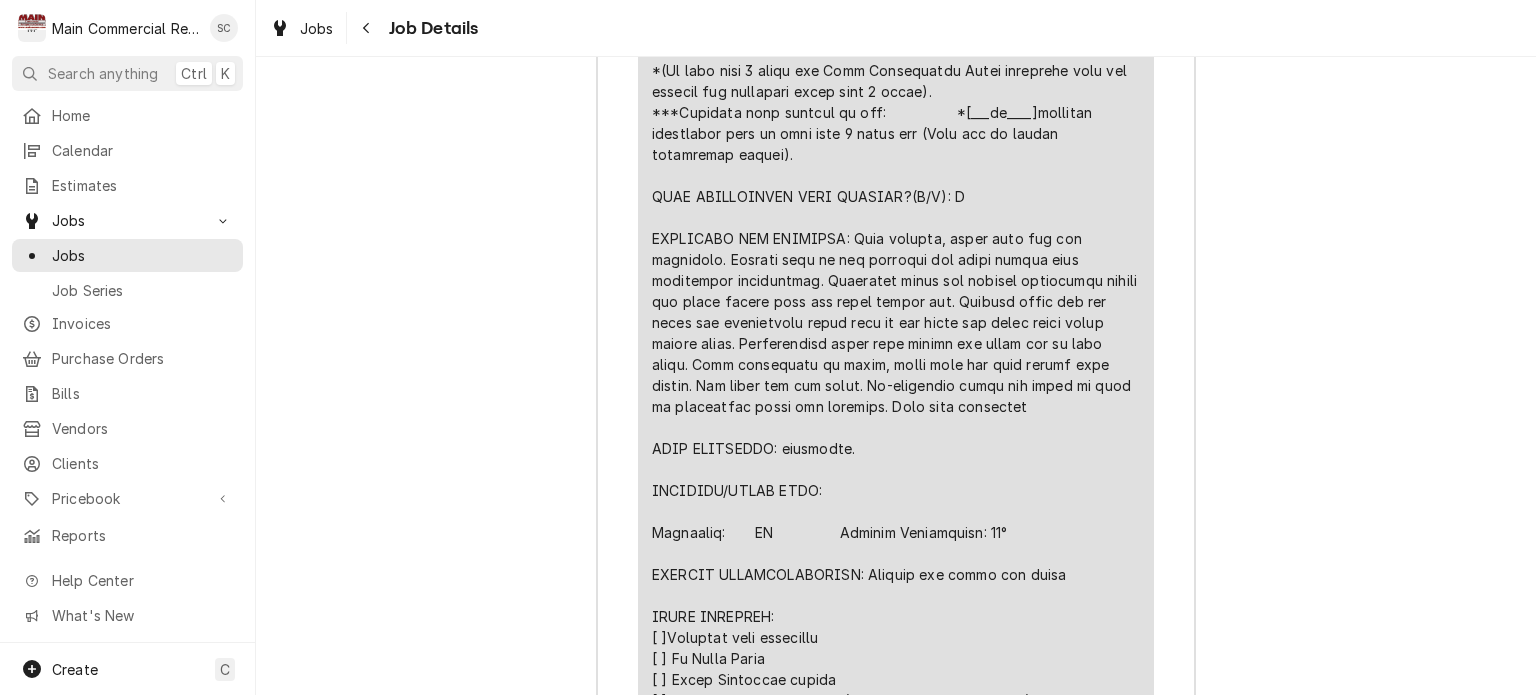 scroll, scrollTop: 4392, scrollLeft: 0, axis: vertical 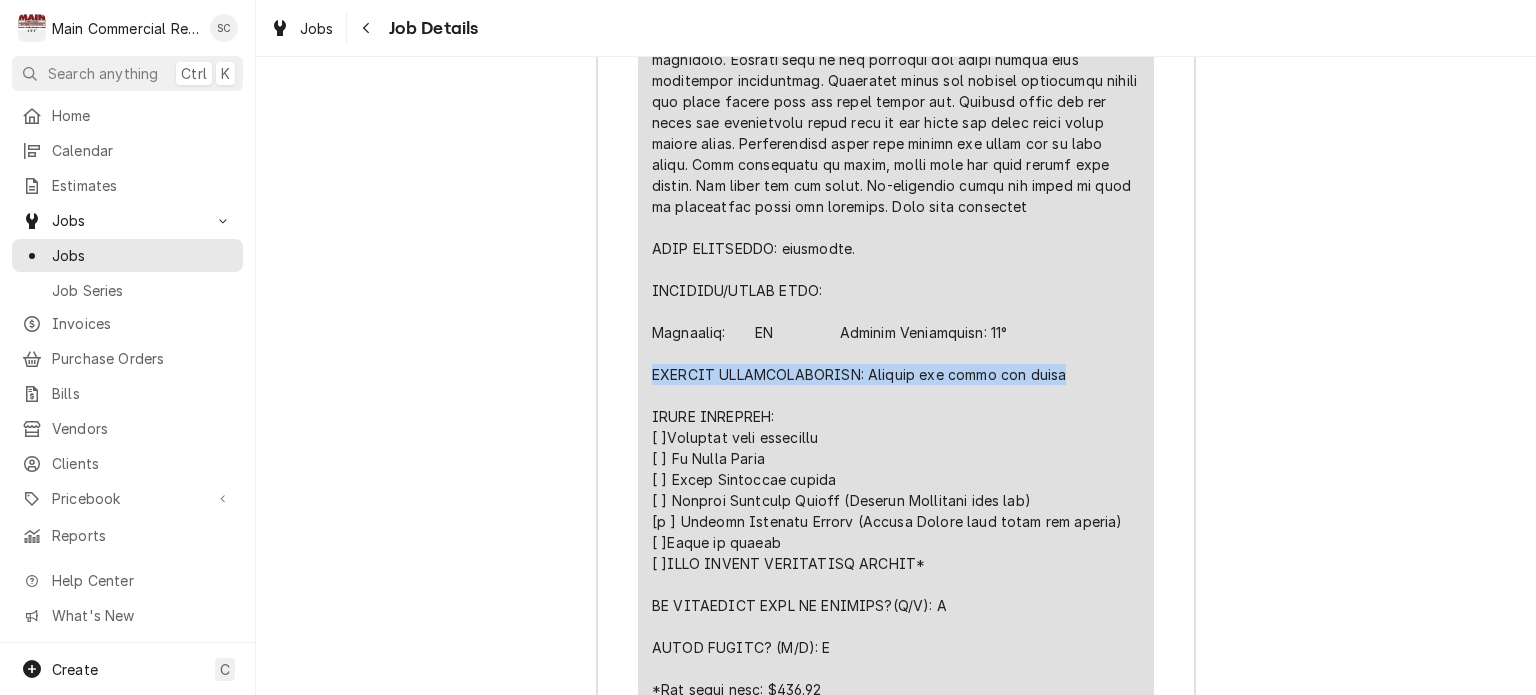 drag, startPoint x: 1072, startPoint y: 383, endPoint x: 644, endPoint y: 378, distance: 428.0292 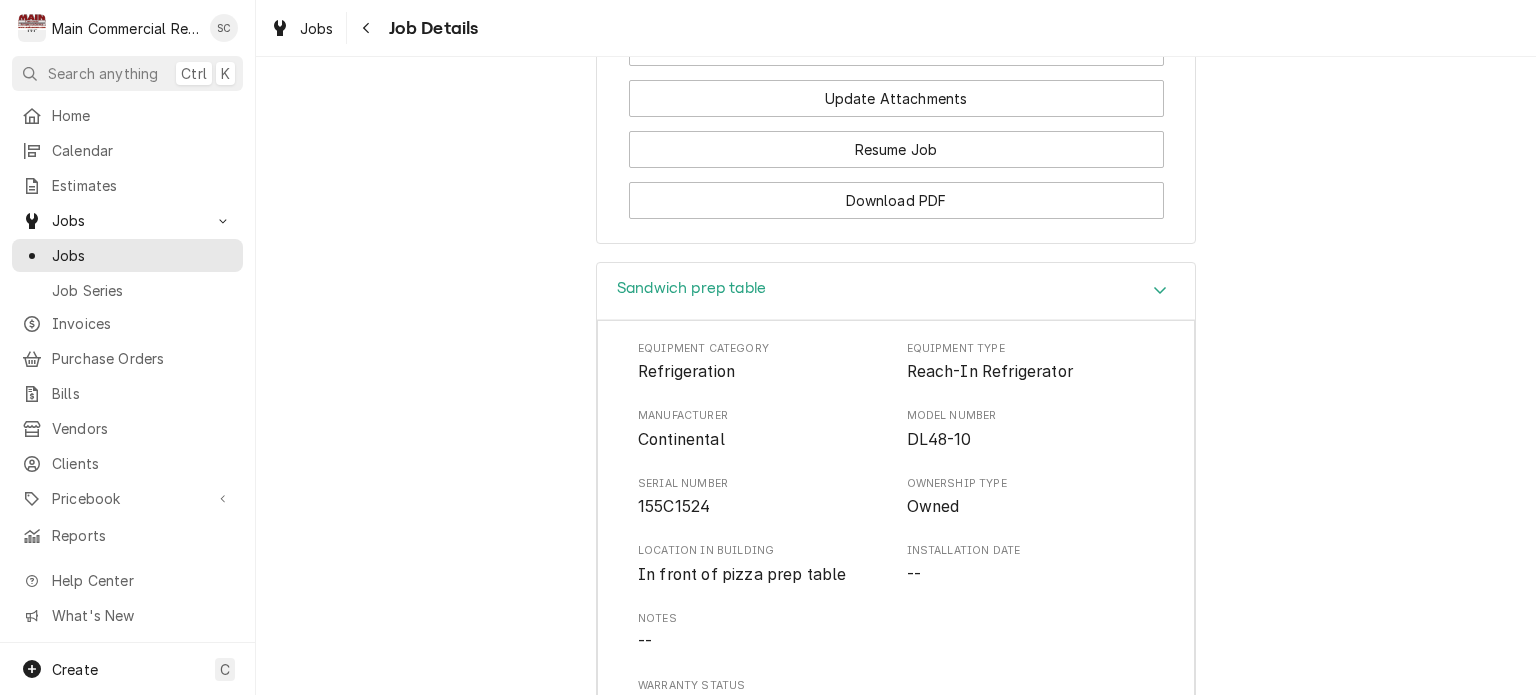 scroll, scrollTop: 1992, scrollLeft: 0, axis: vertical 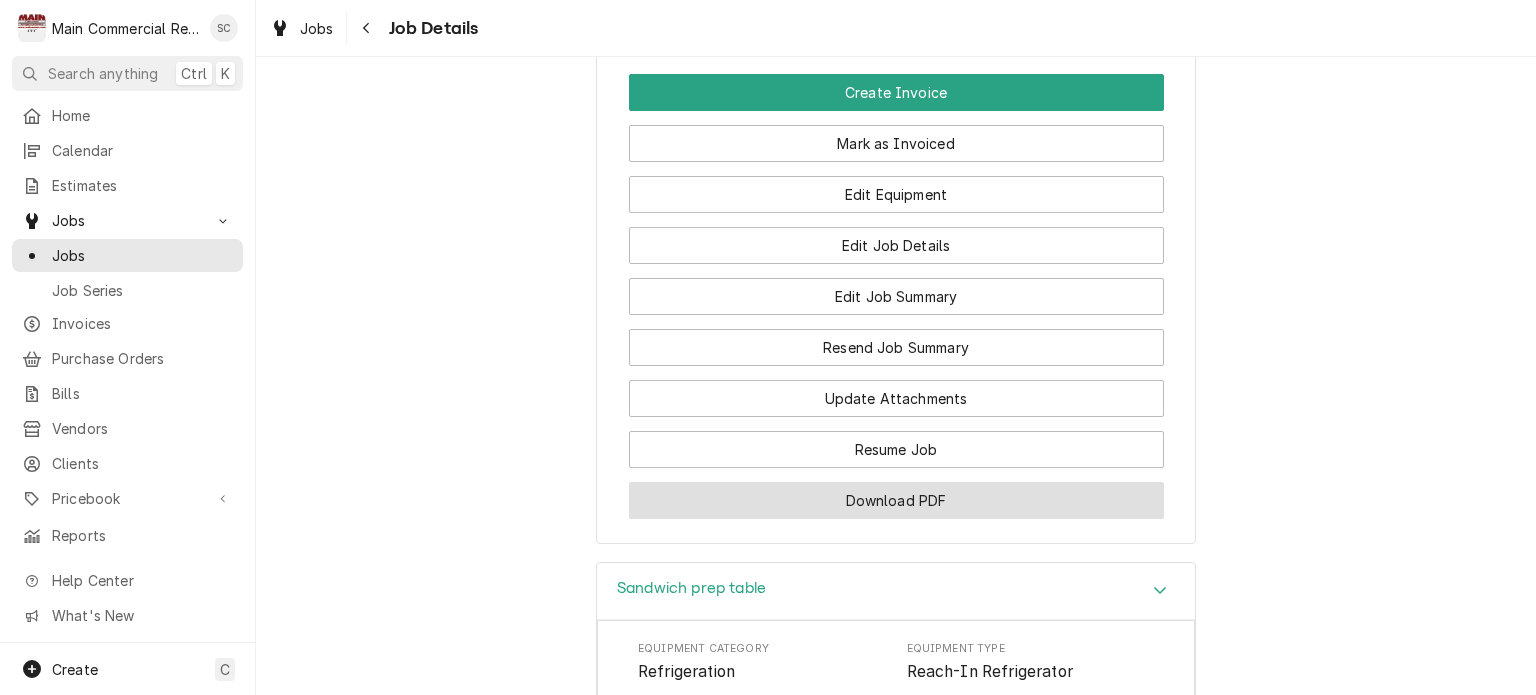 click on "Download PDF" at bounding box center [896, 500] 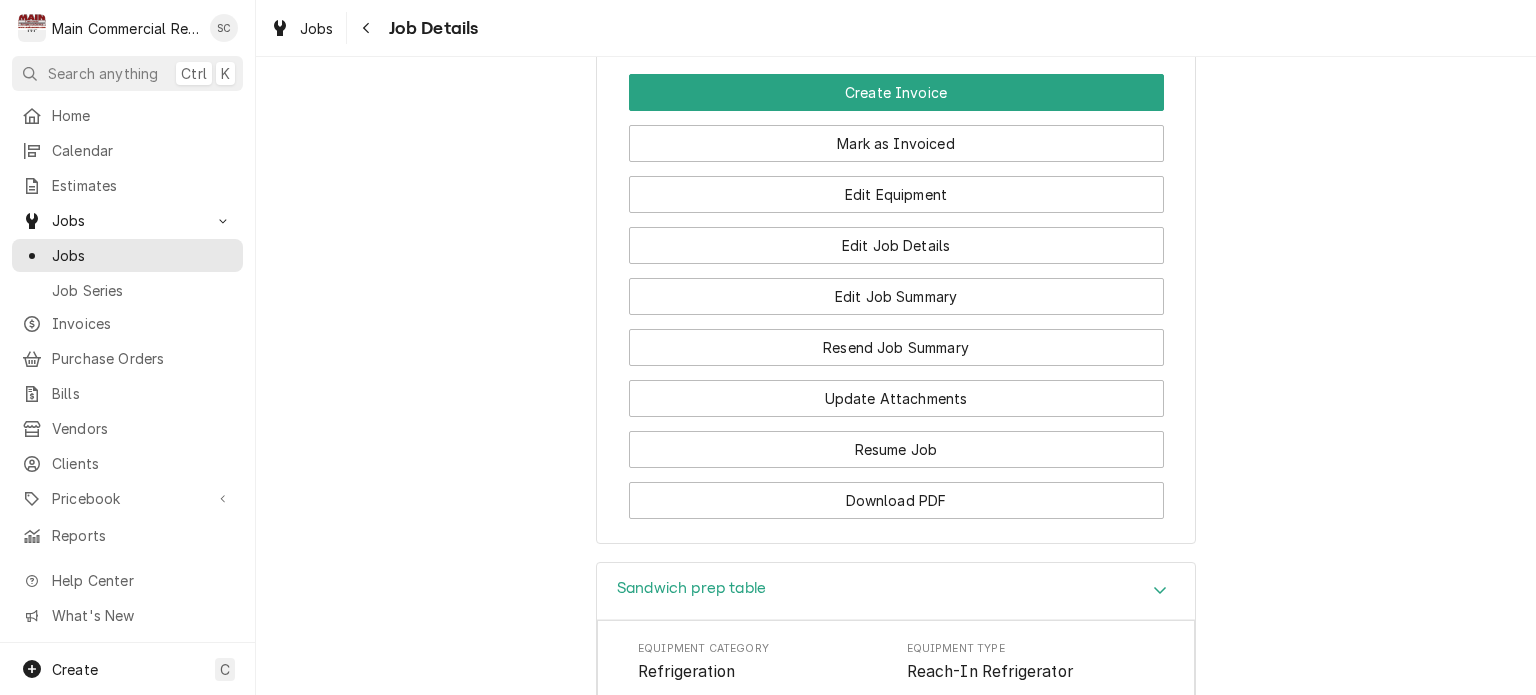scroll, scrollTop: 1392, scrollLeft: 0, axis: vertical 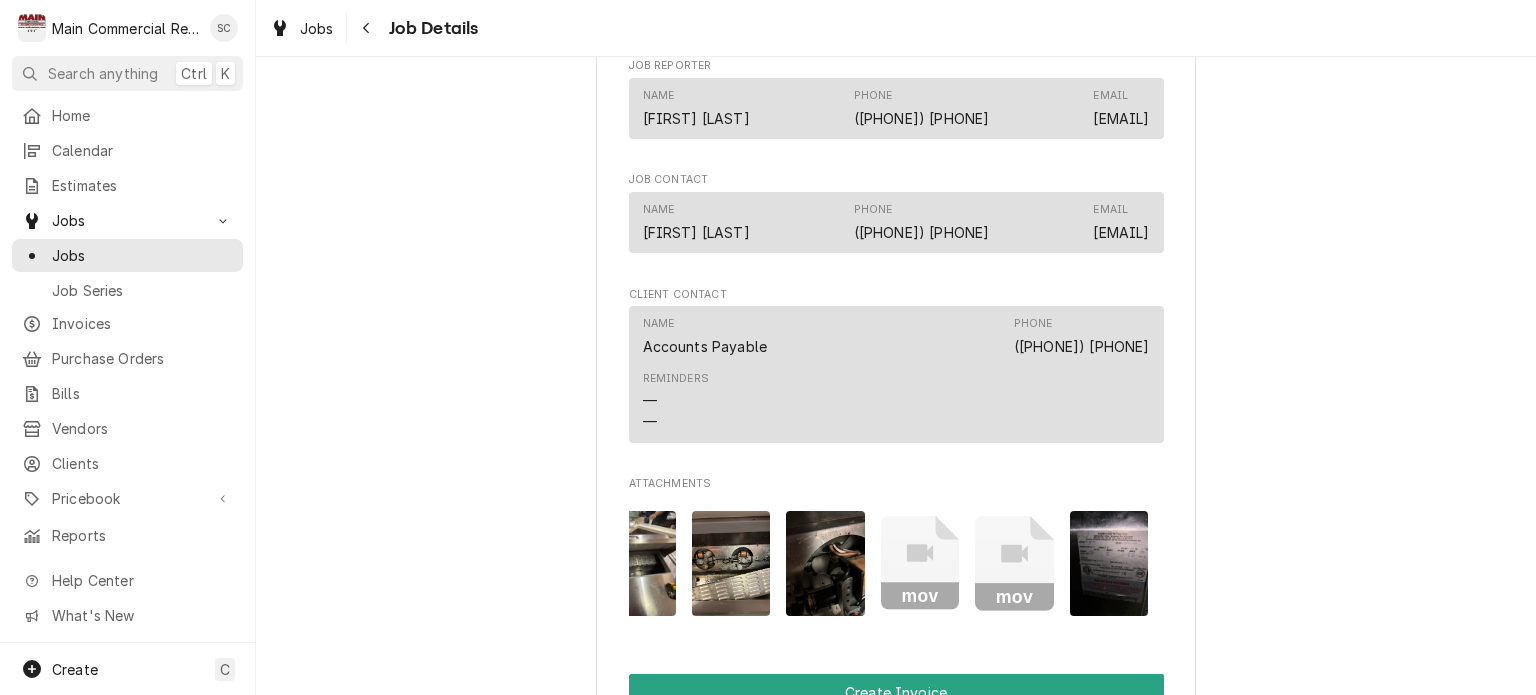 drag, startPoint x: 1021, startPoint y: 565, endPoint x: 1603, endPoint y: 622, distance: 584.78455 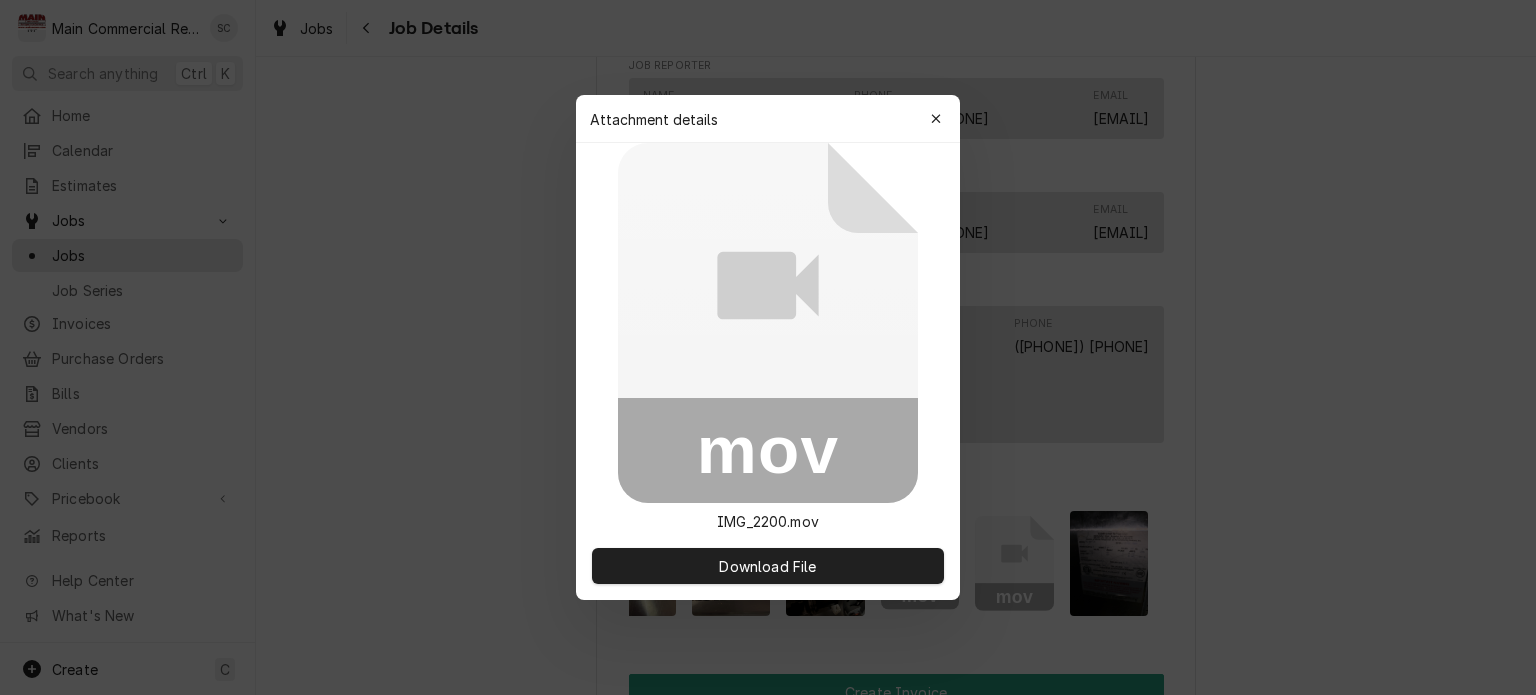 scroll, scrollTop: 1392, scrollLeft: 0, axis: vertical 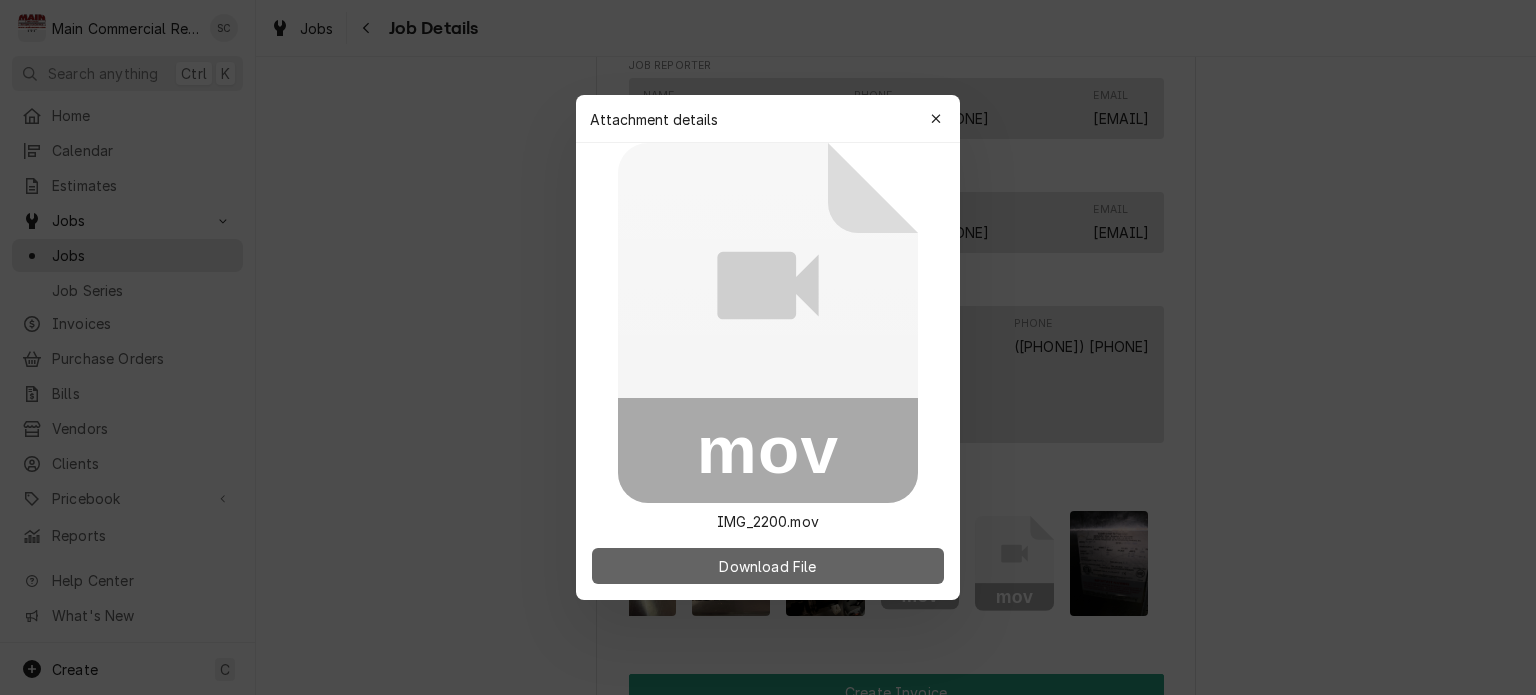 click on "Download File" at bounding box center [768, 566] 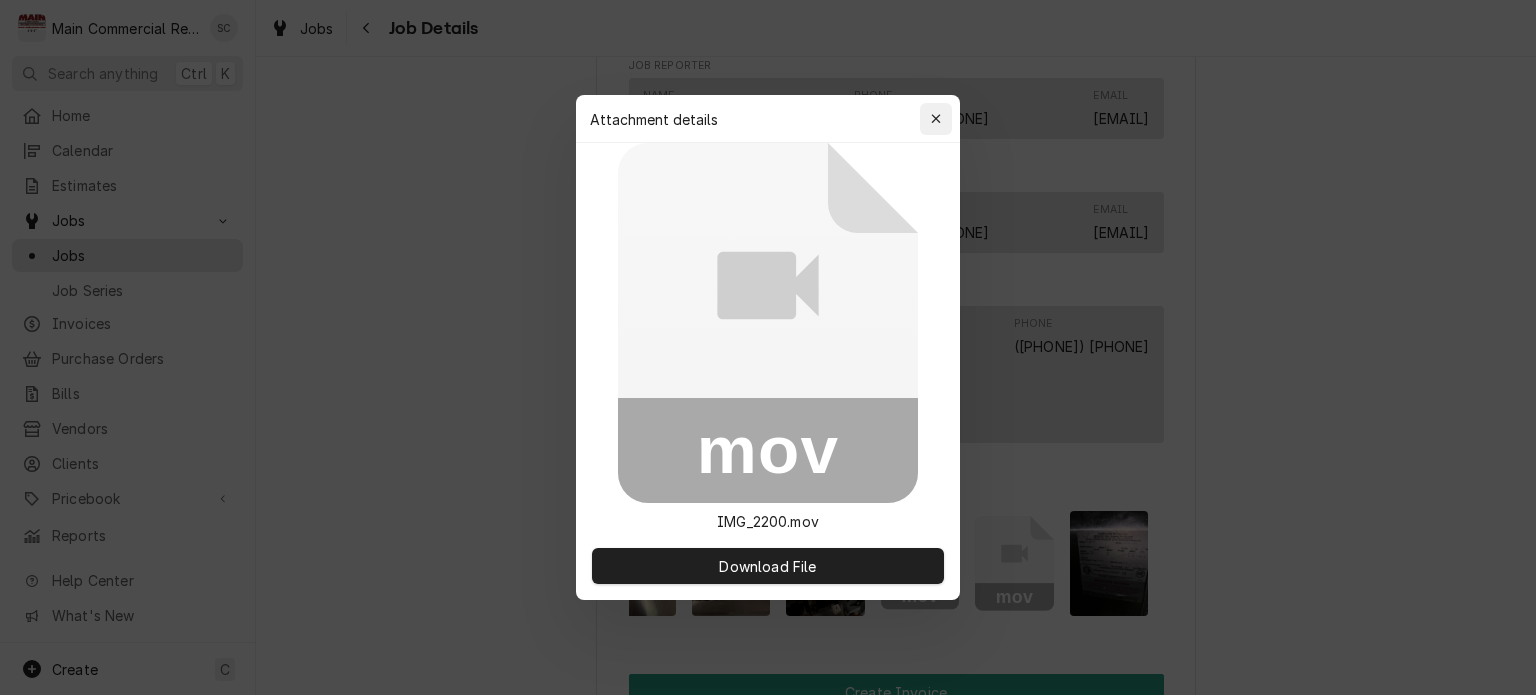 click 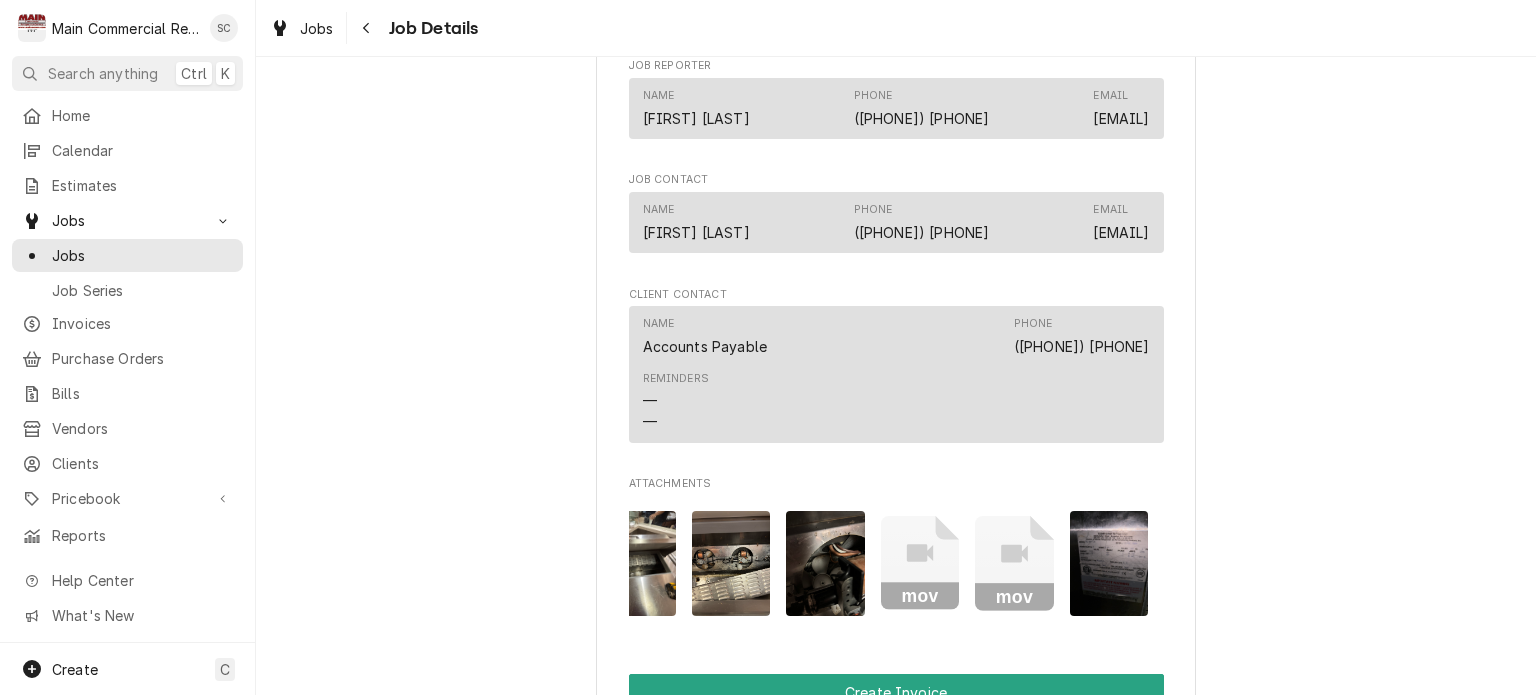 scroll, scrollTop: 1792, scrollLeft: 0, axis: vertical 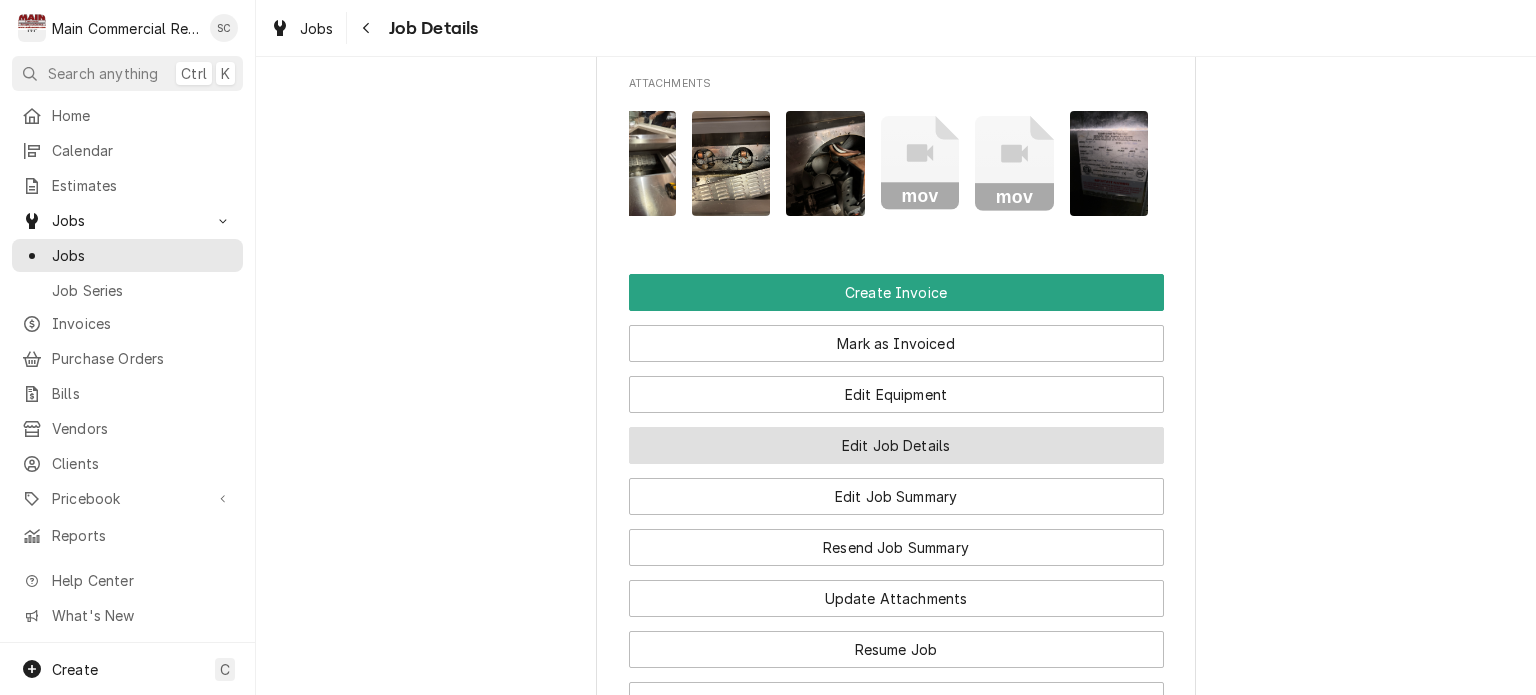 click on "Edit Job Details" at bounding box center (896, 445) 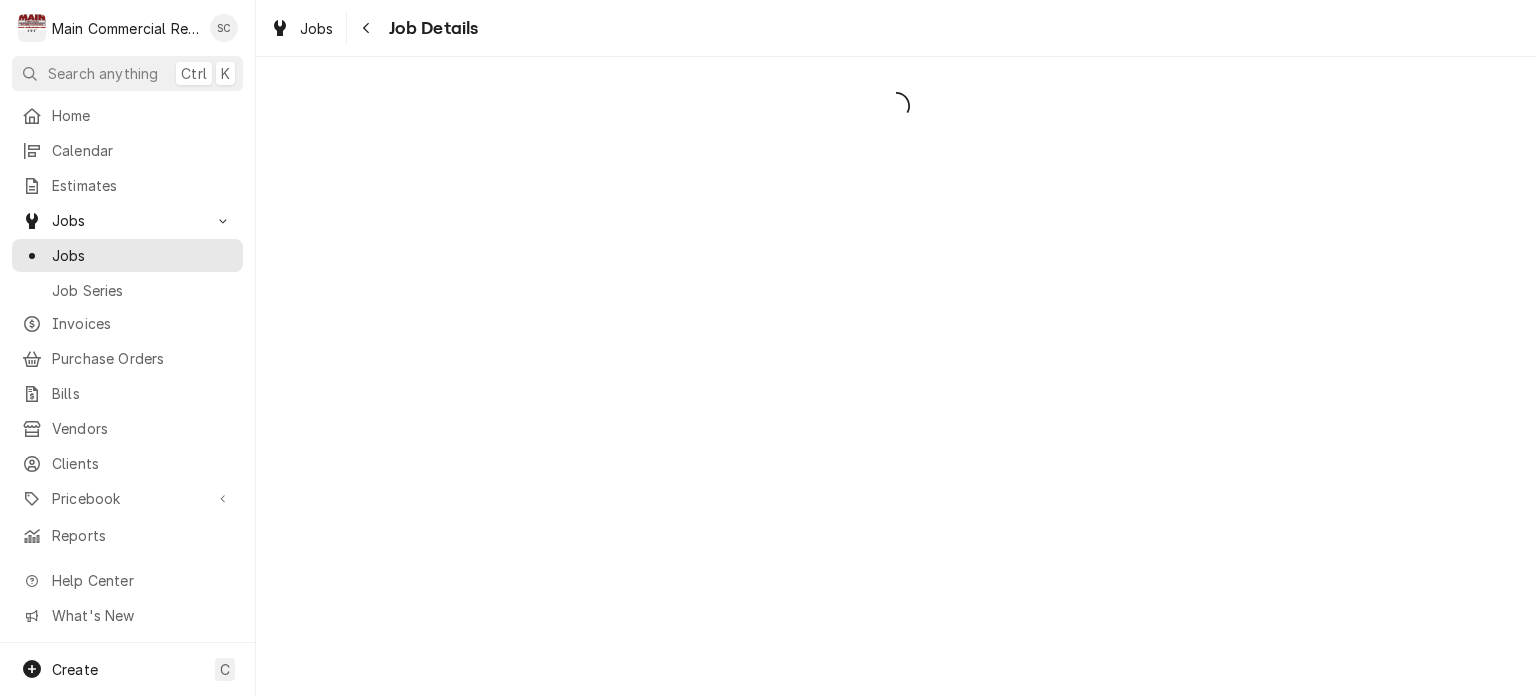scroll, scrollTop: 0, scrollLeft: 0, axis: both 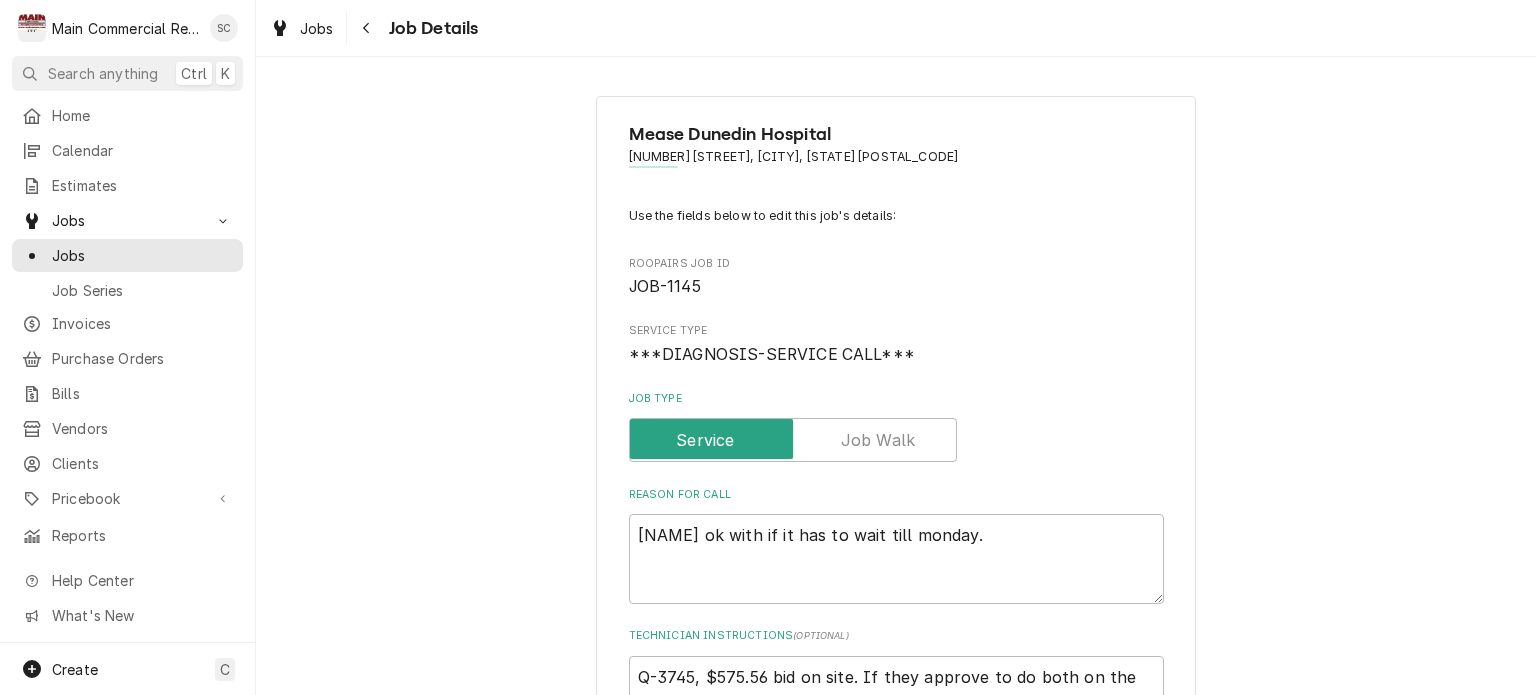 type on "x" 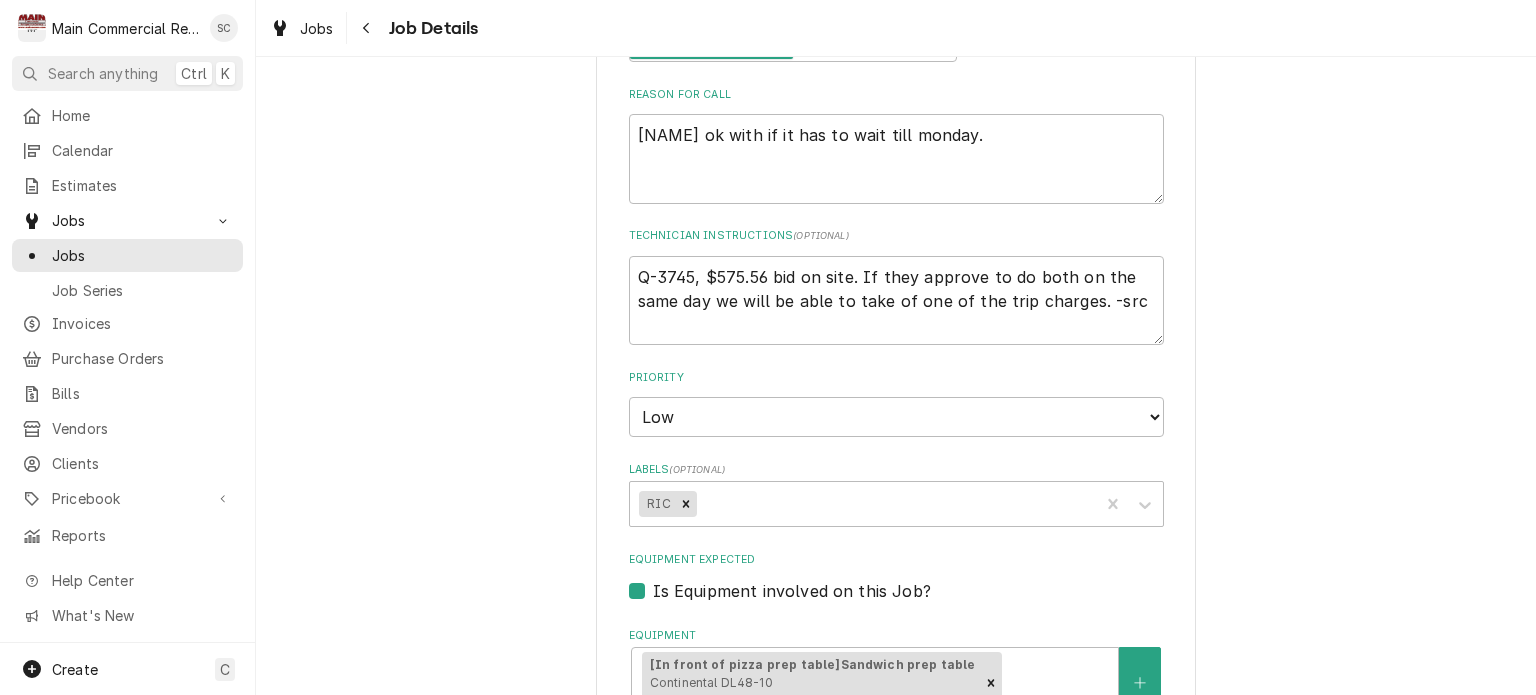 scroll, scrollTop: 600, scrollLeft: 0, axis: vertical 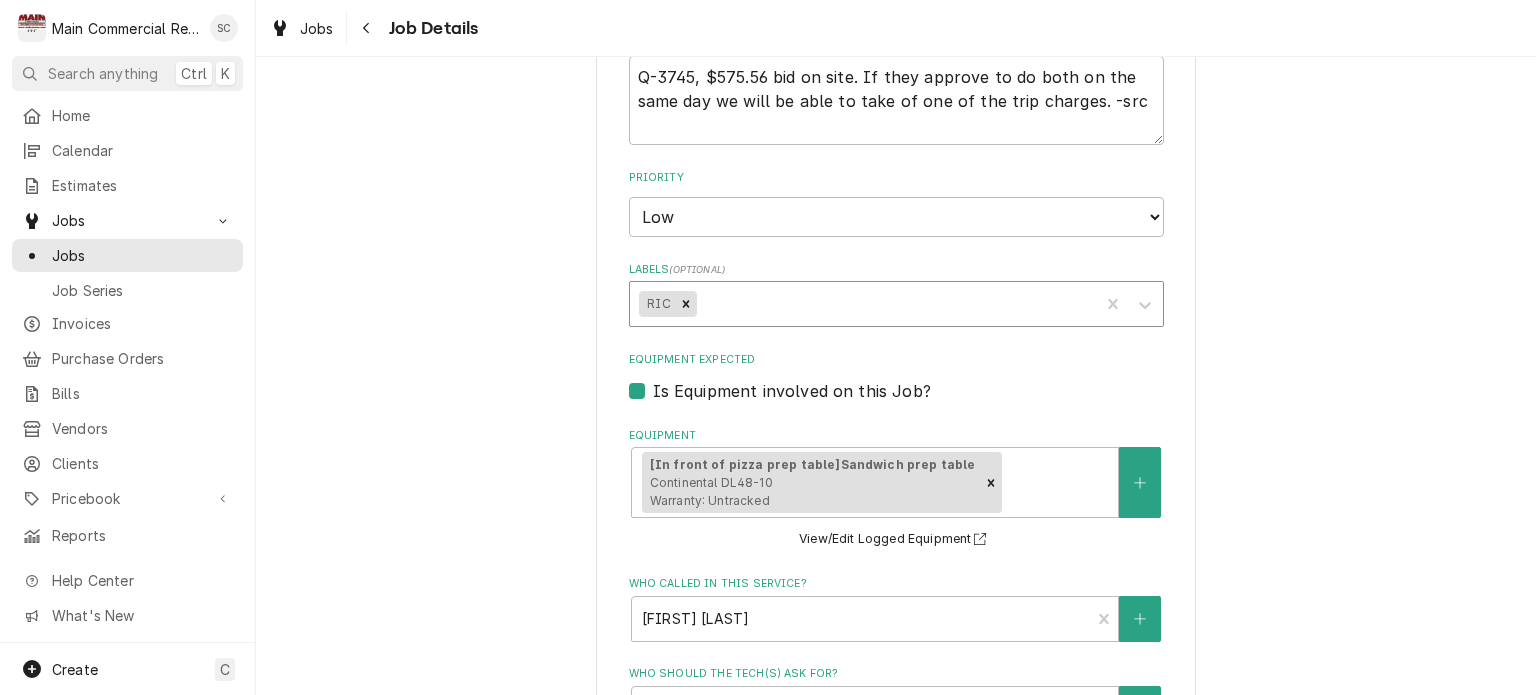 click at bounding box center [894, 304] 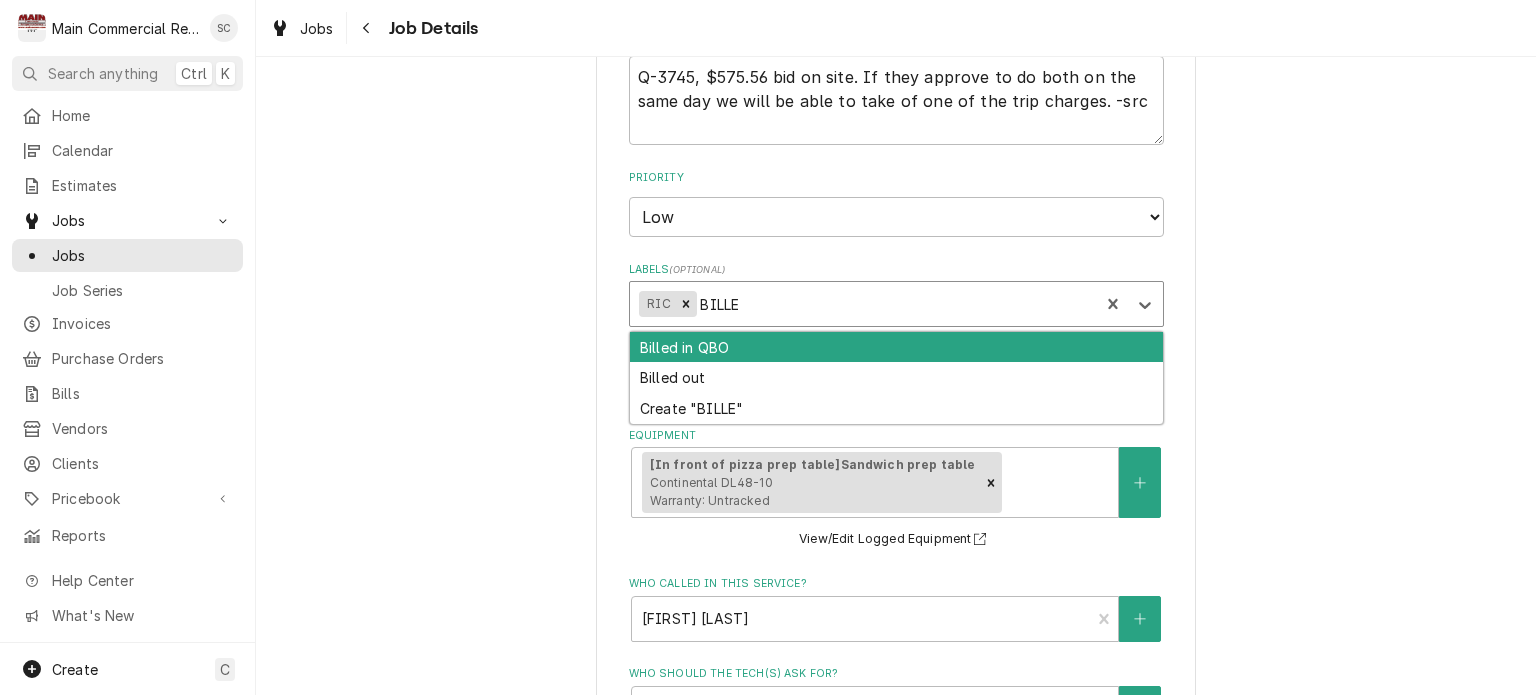type on "BILLED" 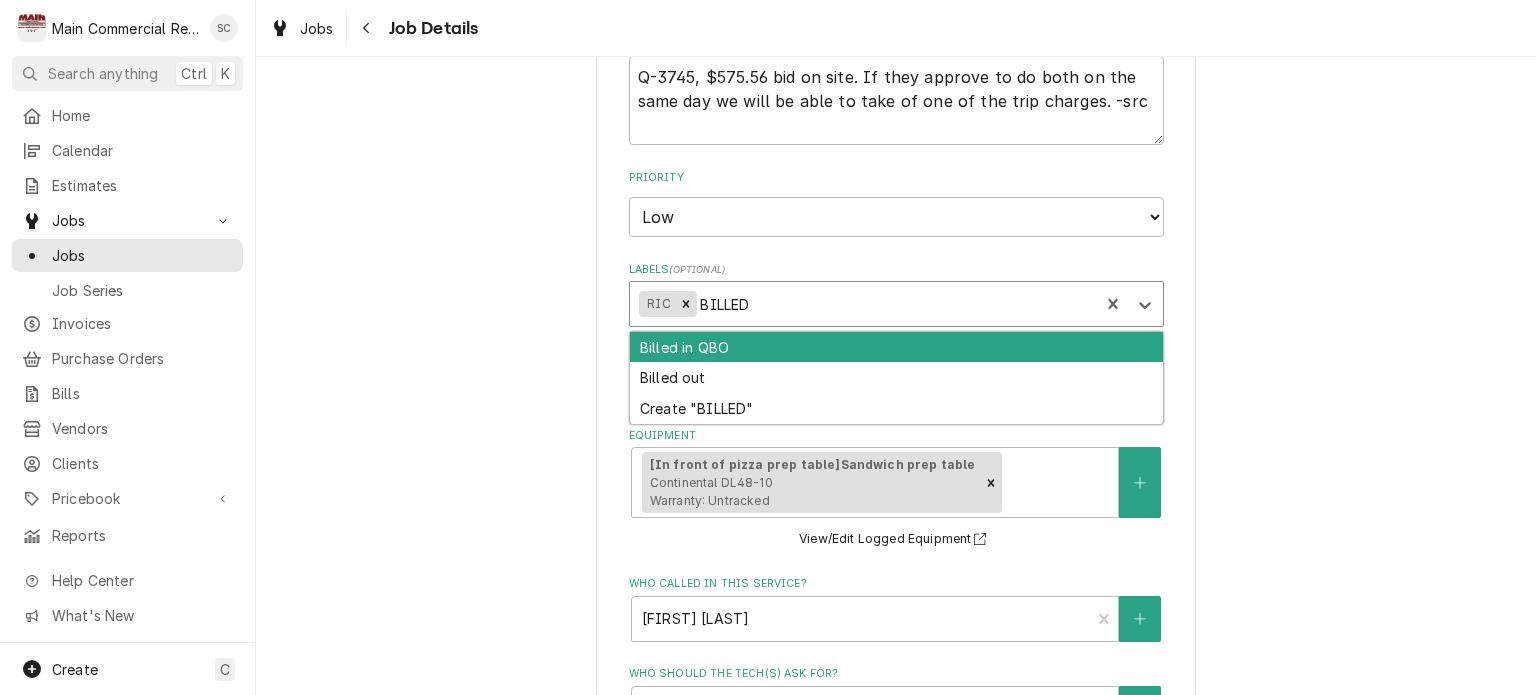 click on "Billed in QBO" at bounding box center (896, 347) 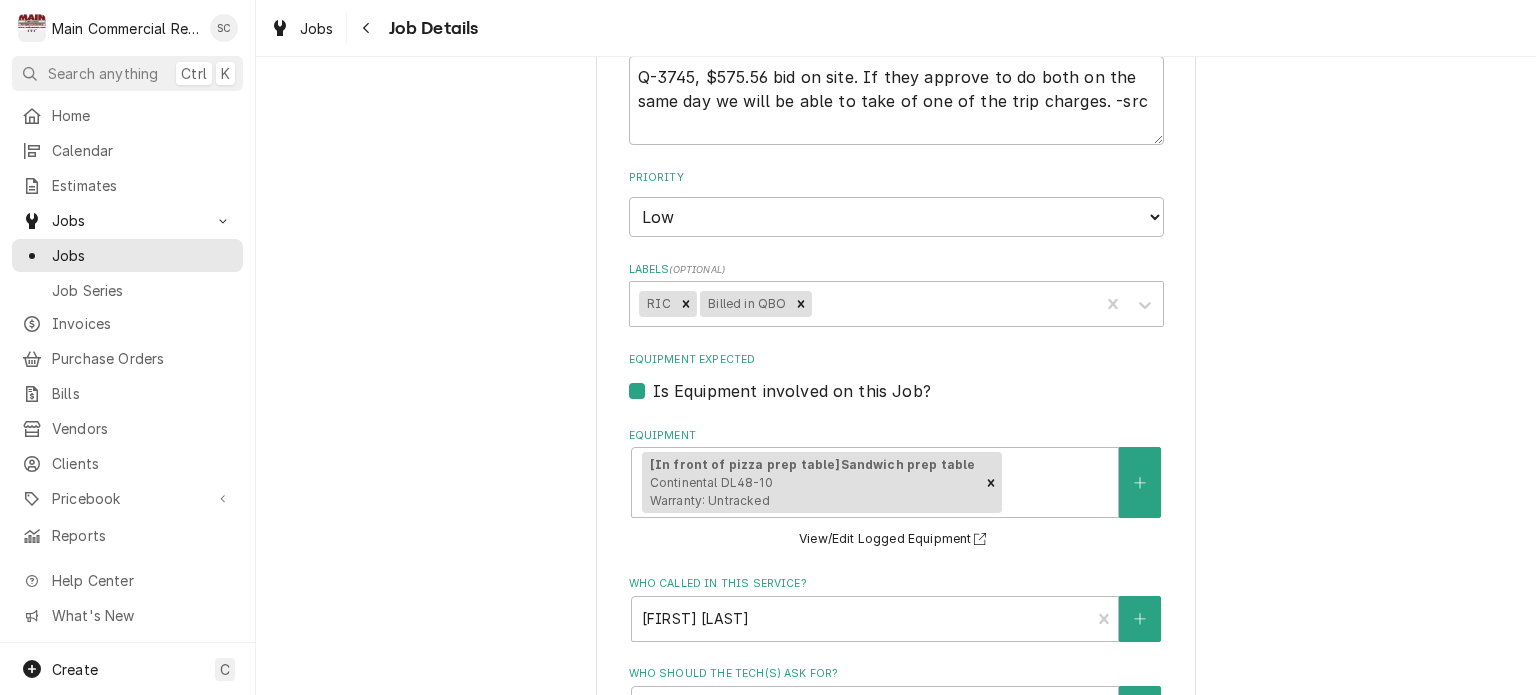 scroll, scrollTop: 1262, scrollLeft: 0, axis: vertical 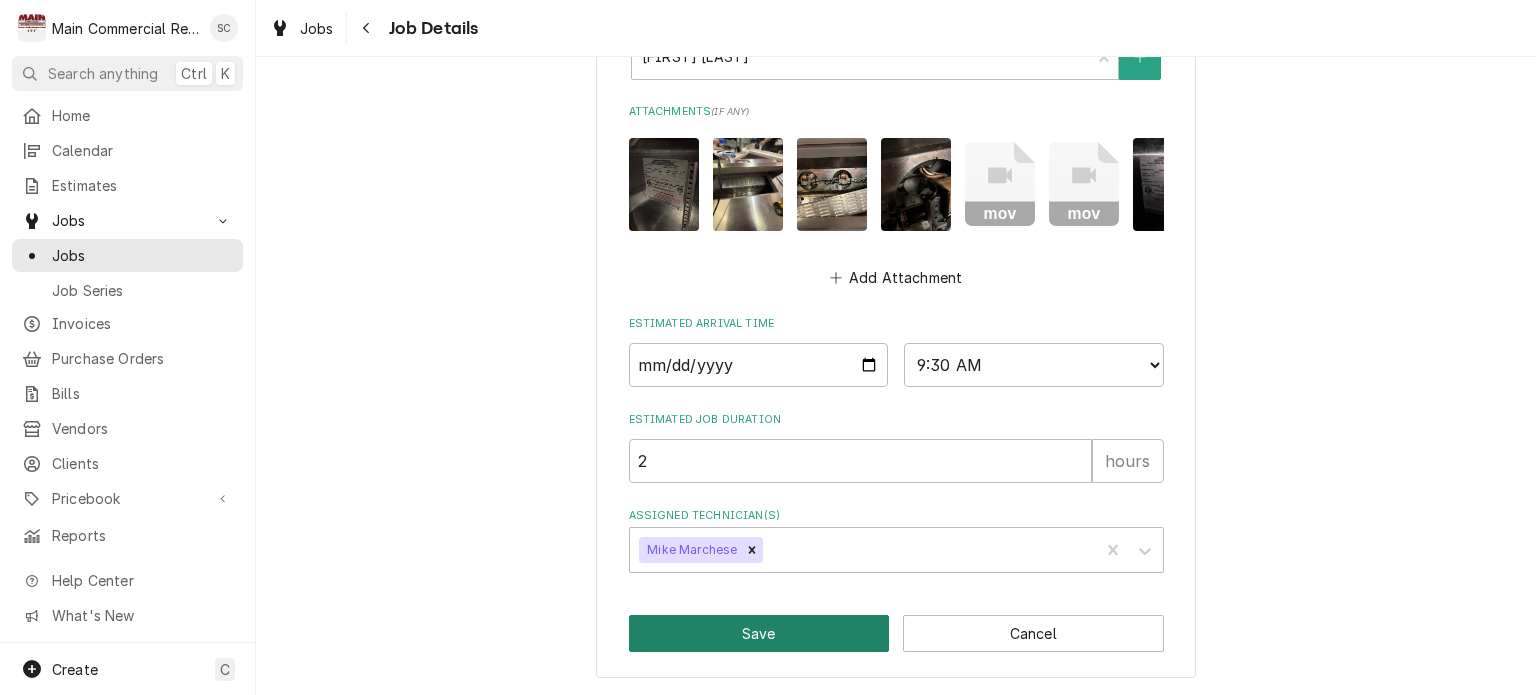 click on "Save" at bounding box center [759, 633] 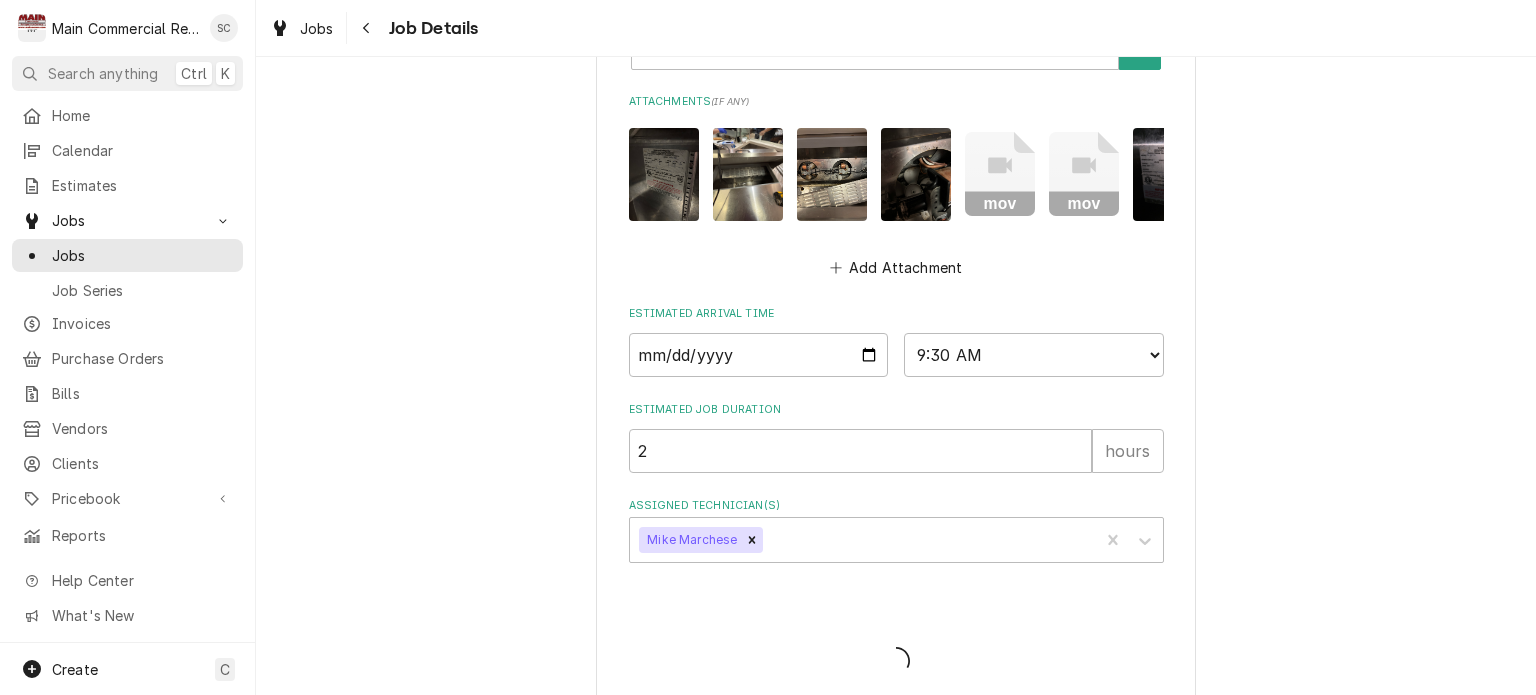 type on "x" 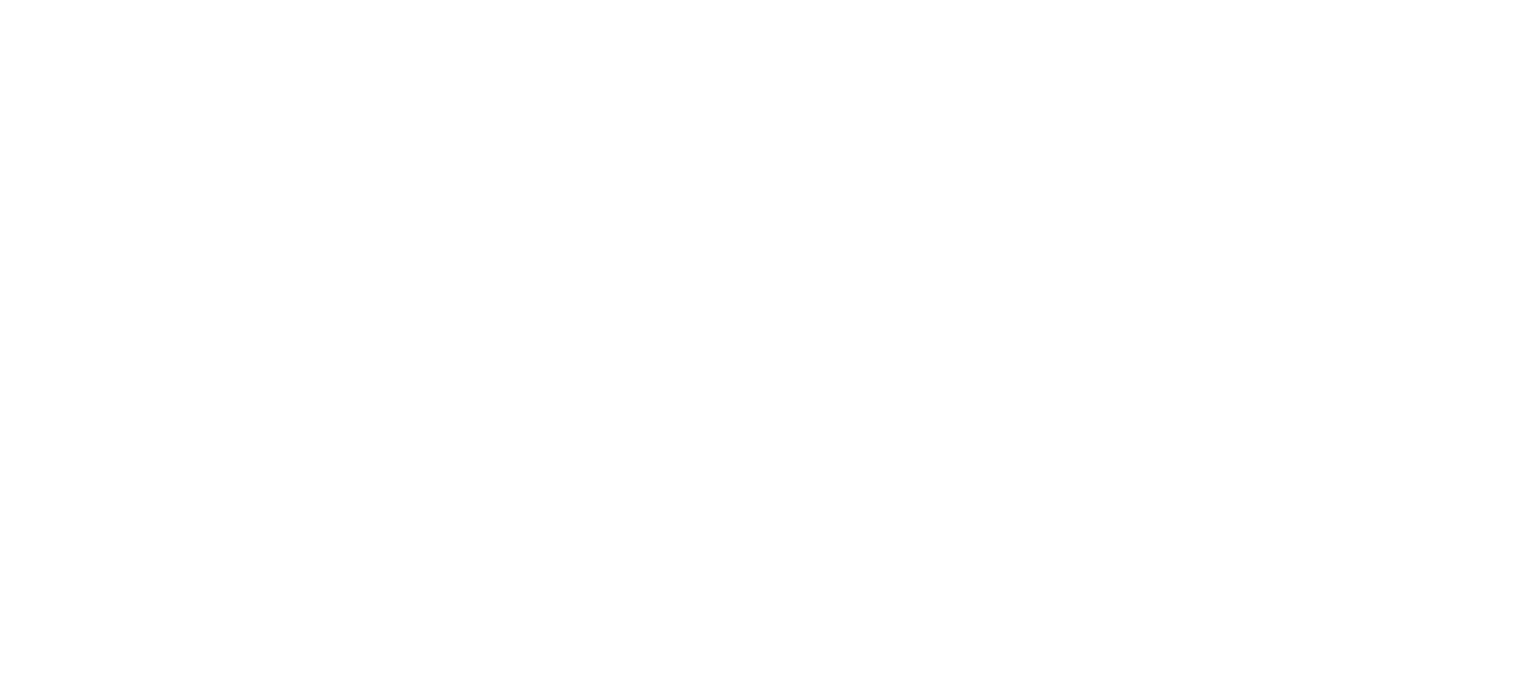 scroll, scrollTop: 0, scrollLeft: 0, axis: both 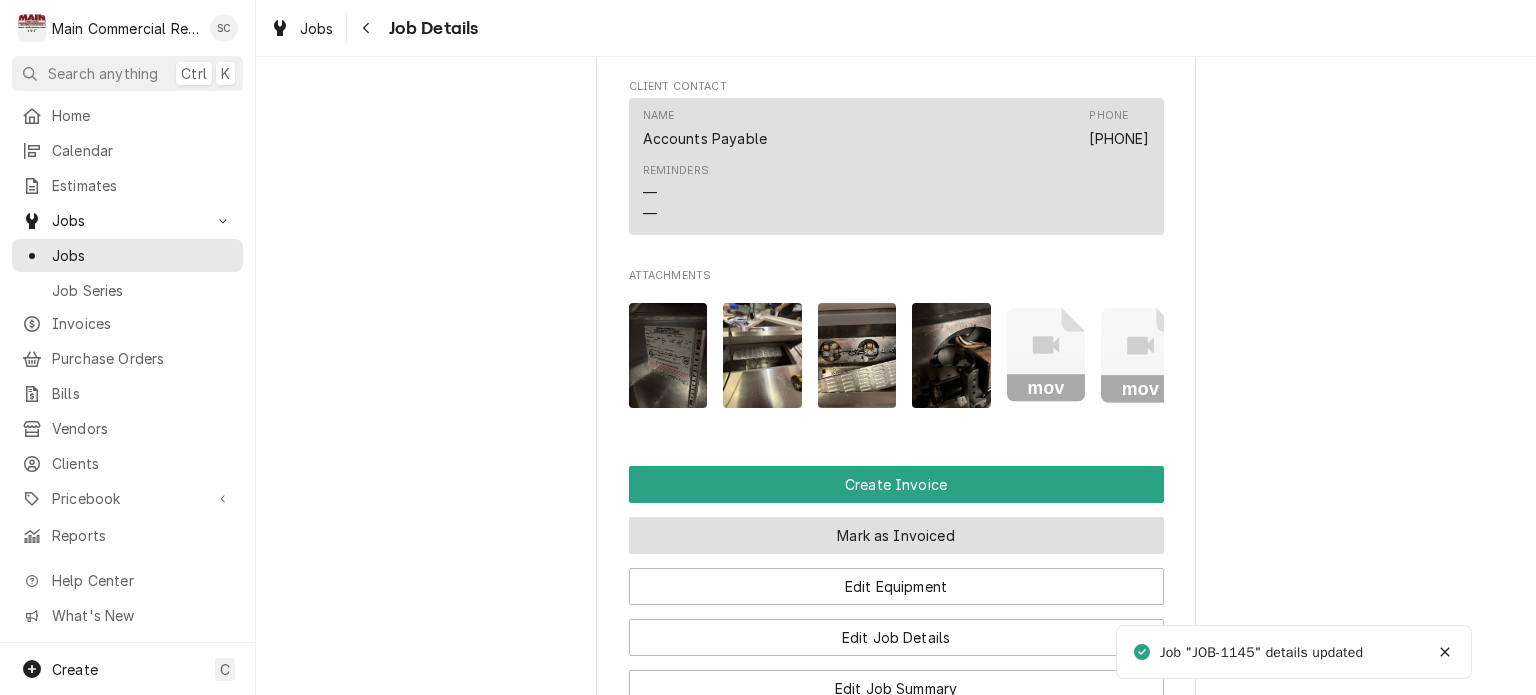 click on "Mark as Invoiced" at bounding box center [896, 535] 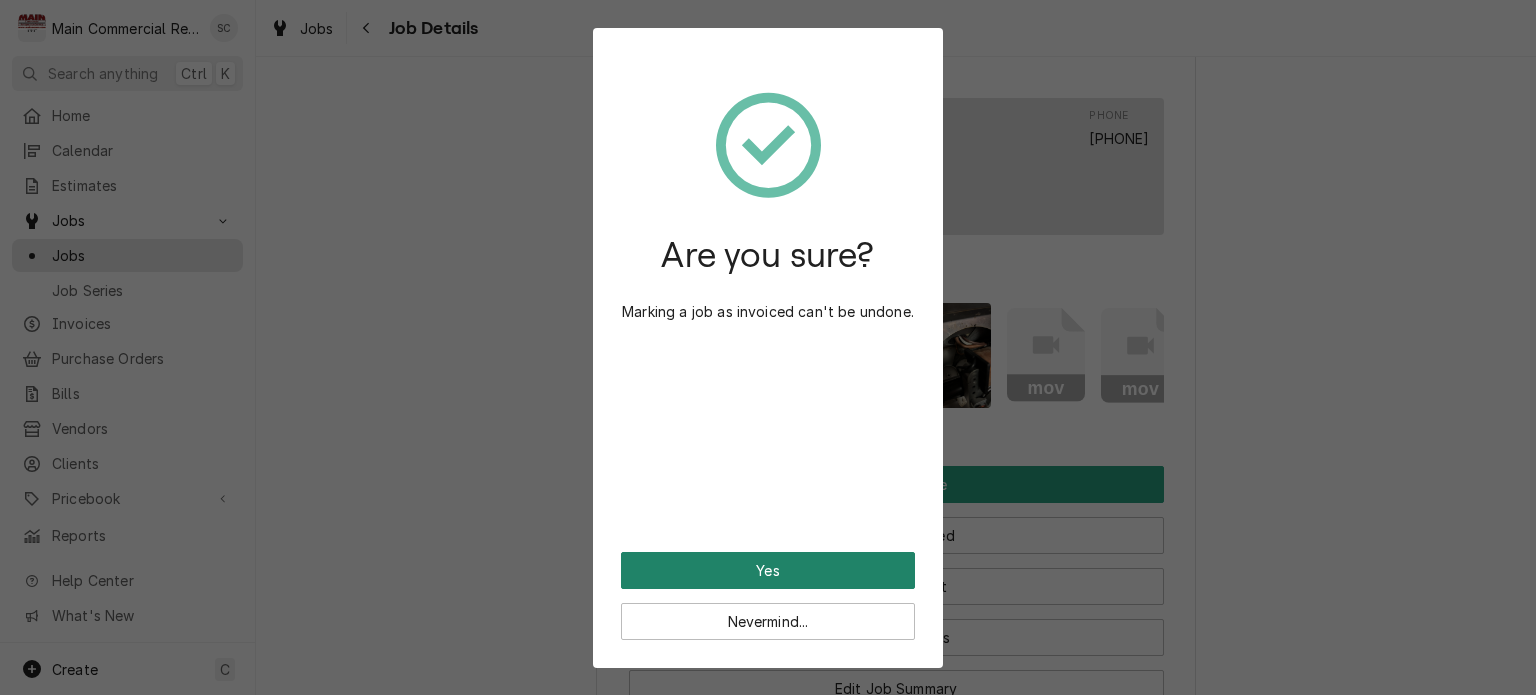click on "Yes" at bounding box center [768, 570] 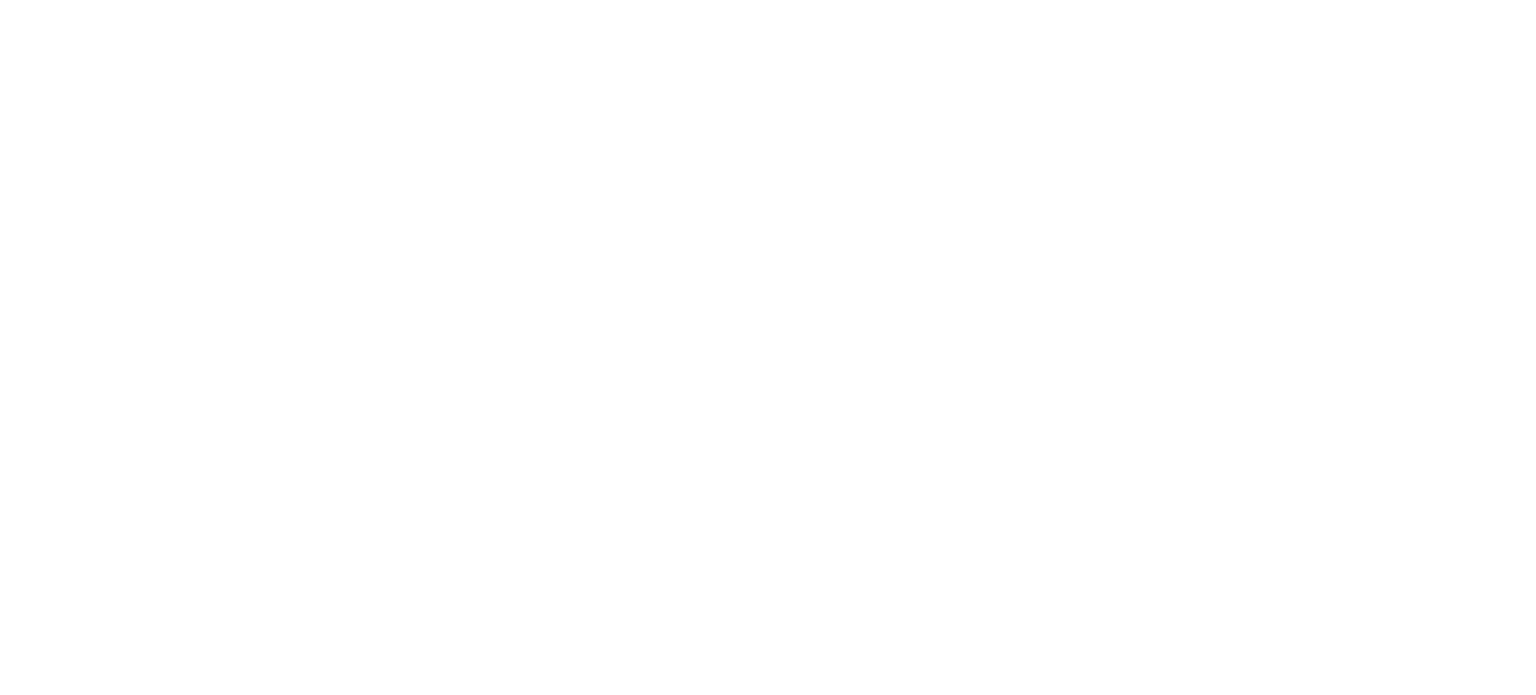 scroll, scrollTop: 0, scrollLeft: 0, axis: both 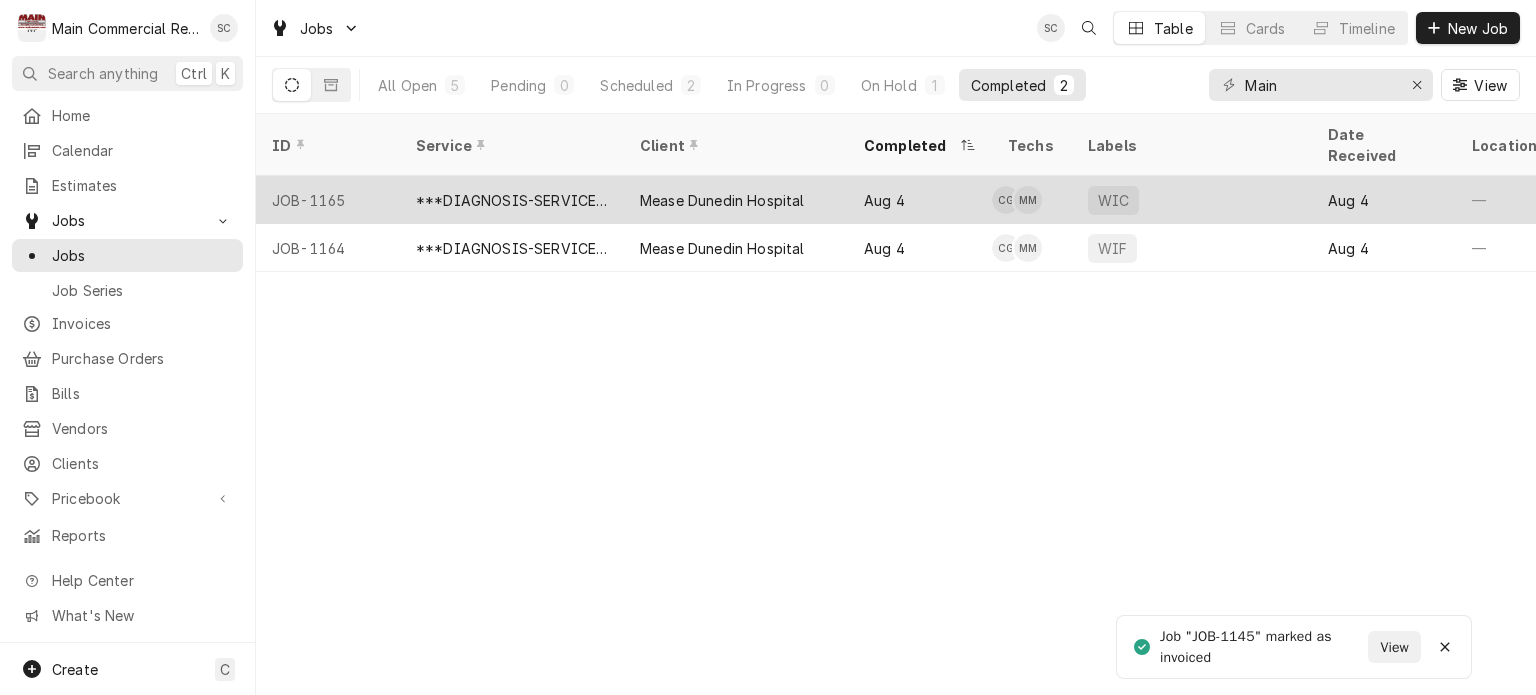 click on "Mease Dunedin Hospital" at bounding box center [722, 200] 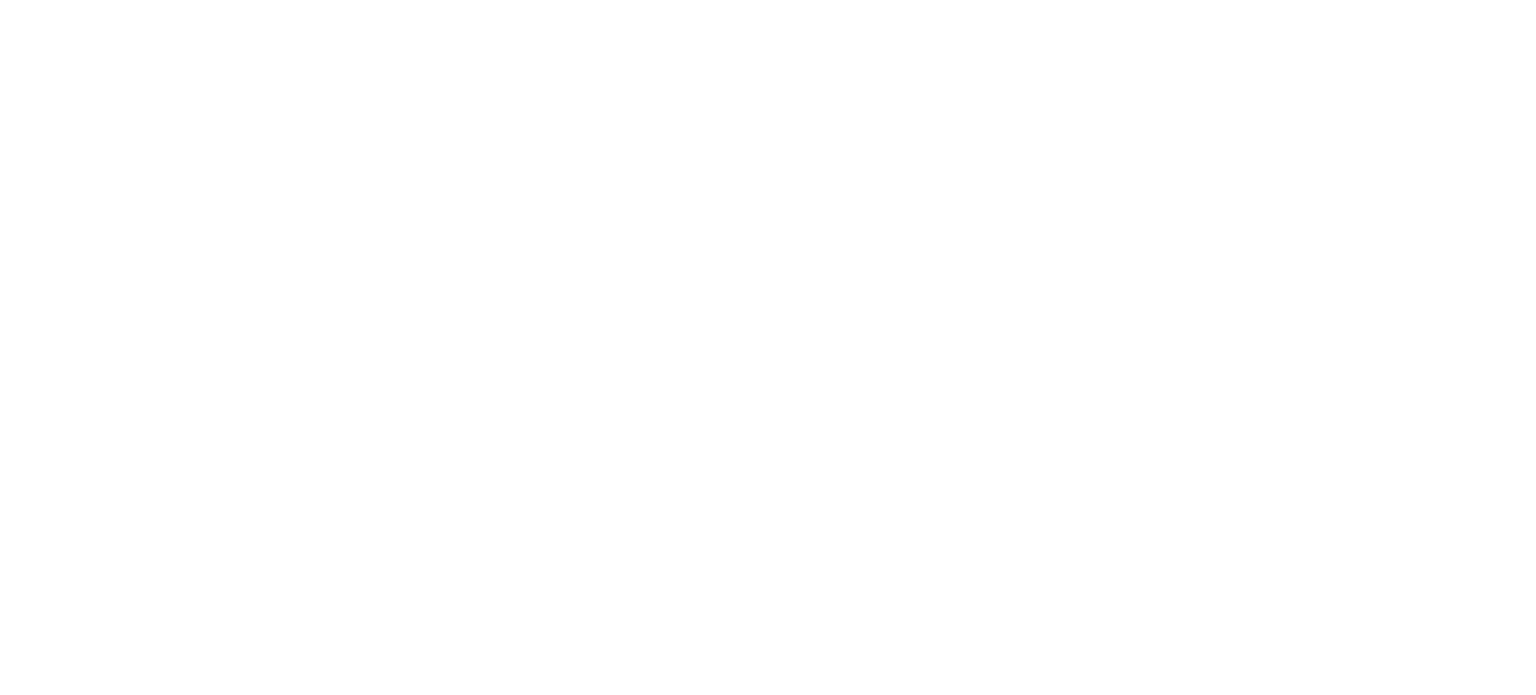 scroll, scrollTop: 0, scrollLeft: 0, axis: both 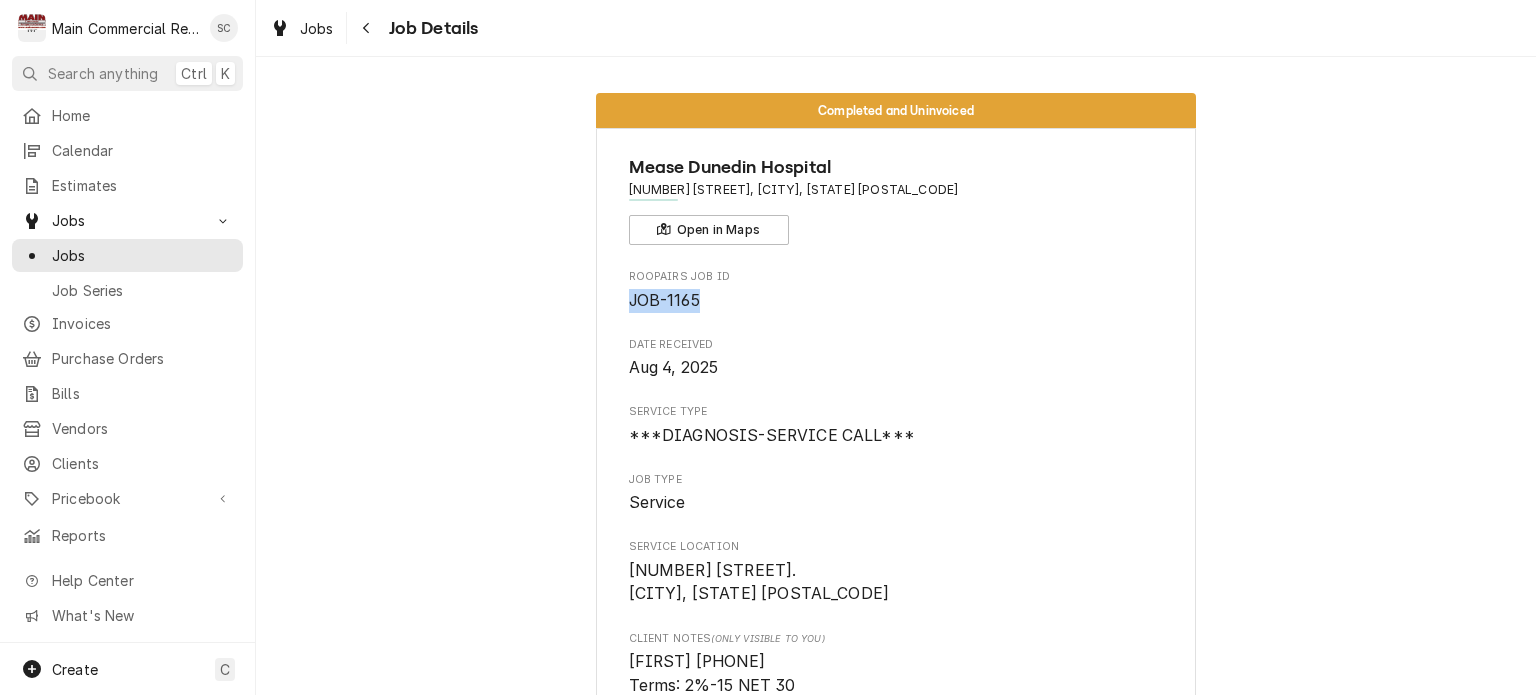 drag, startPoint x: 704, startPoint y: 301, endPoint x: 629, endPoint y: 311, distance: 75.66373 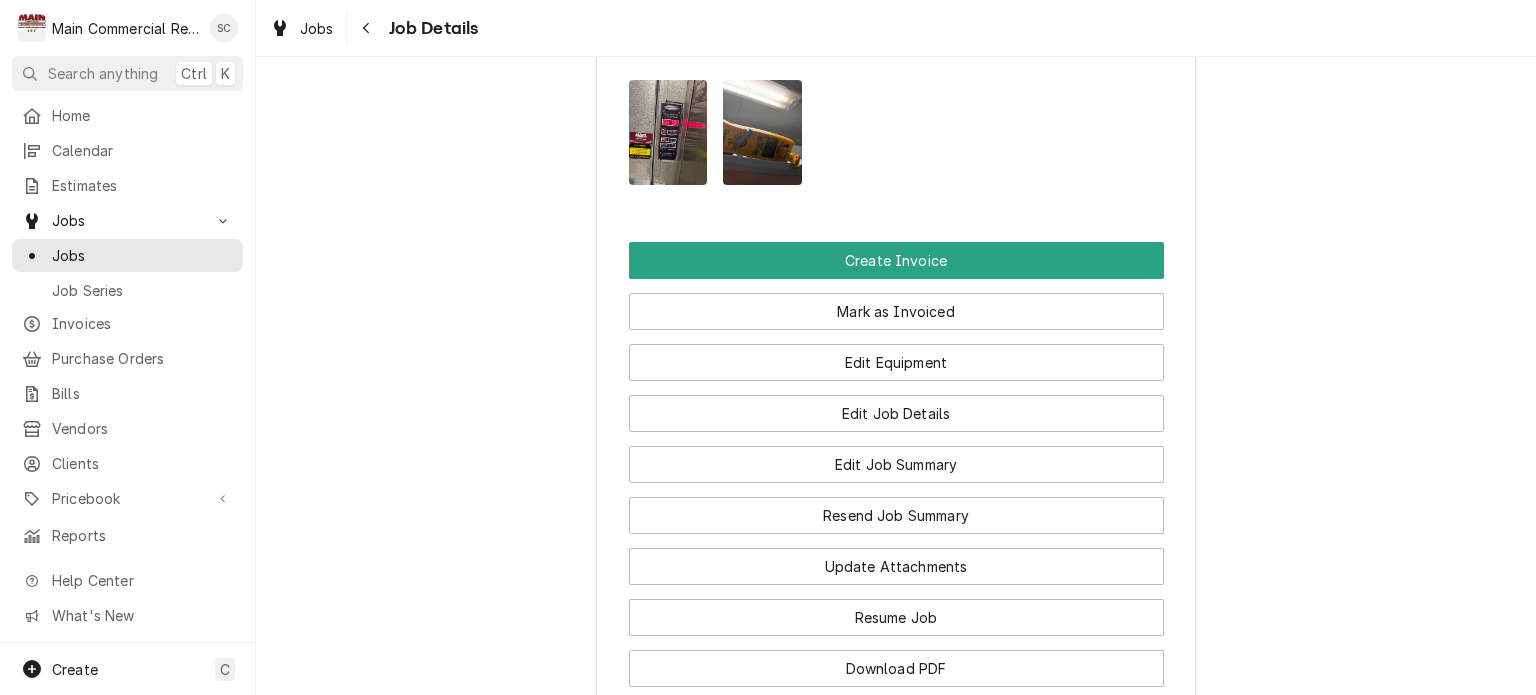 scroll, scrollTop: 2200, scrollLeft: 0, axis: vertical 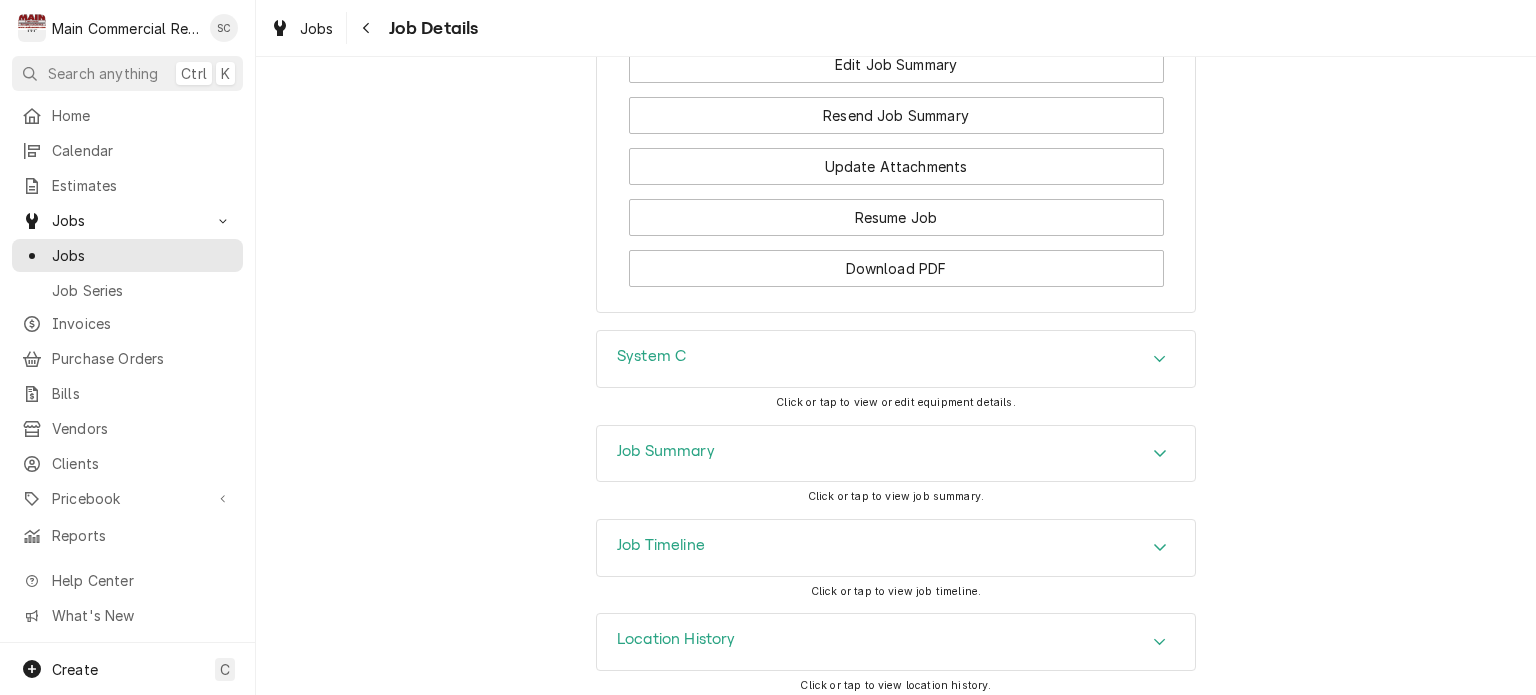 click 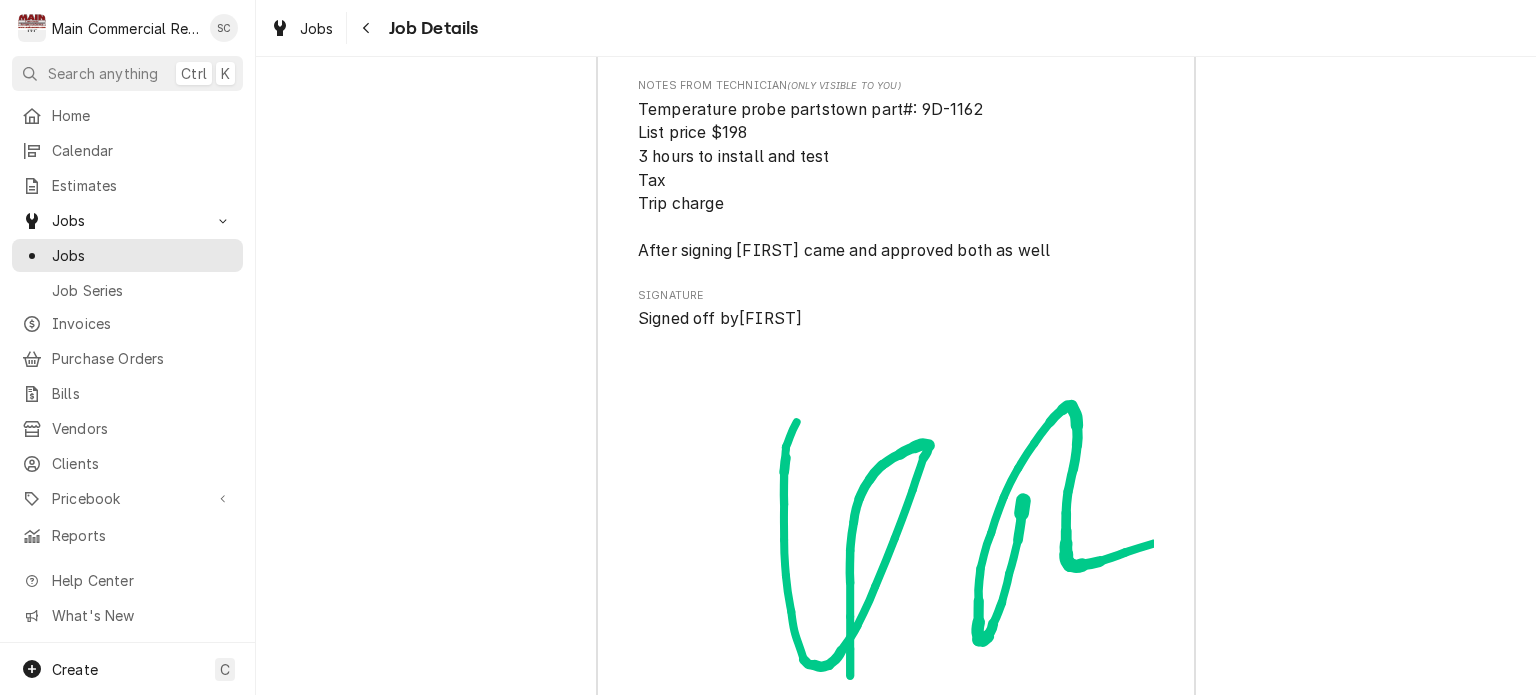scroll, scrollTop: 4783, scrollLeft: 0, axis: vertical 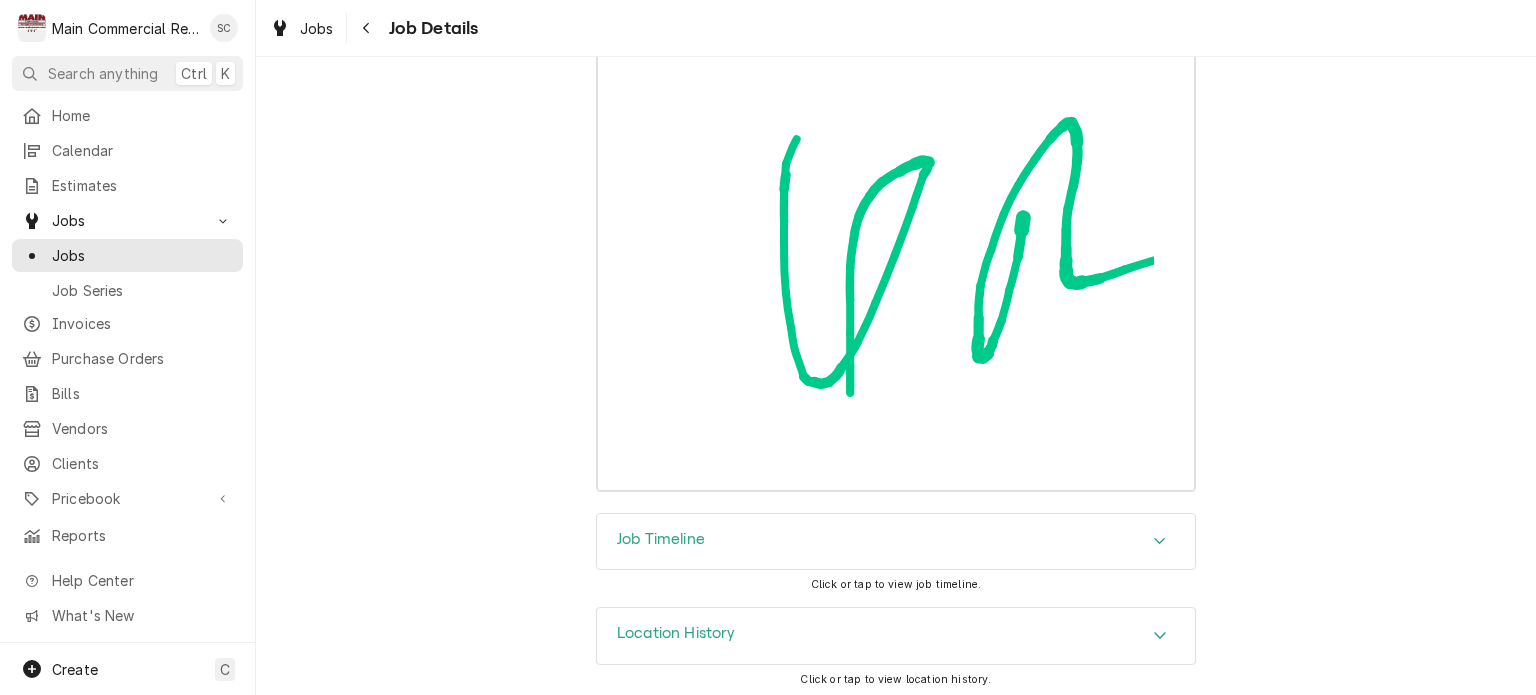 click on "Job Timeline" at bounding box center [896, 542] 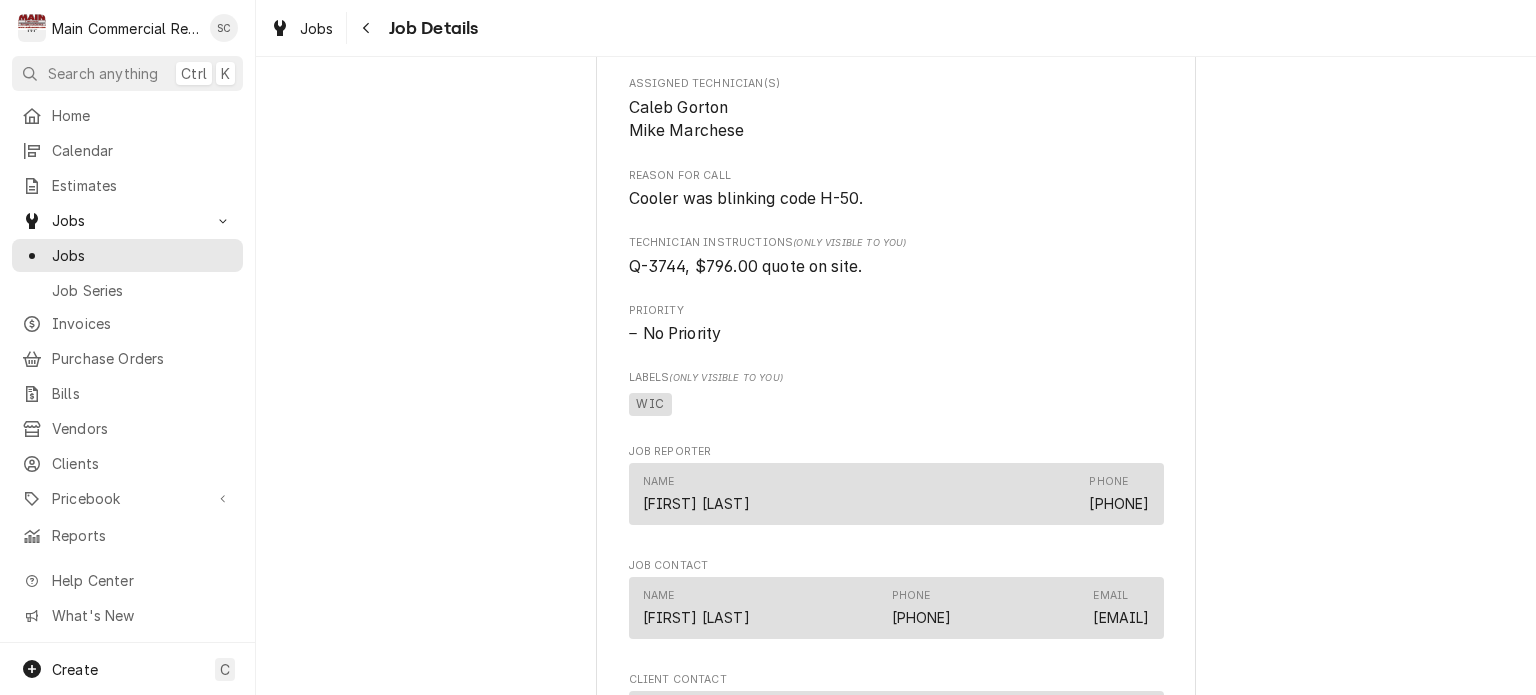 scroll, scrollTop: 783, scrollLeft: 0, axis: vertical 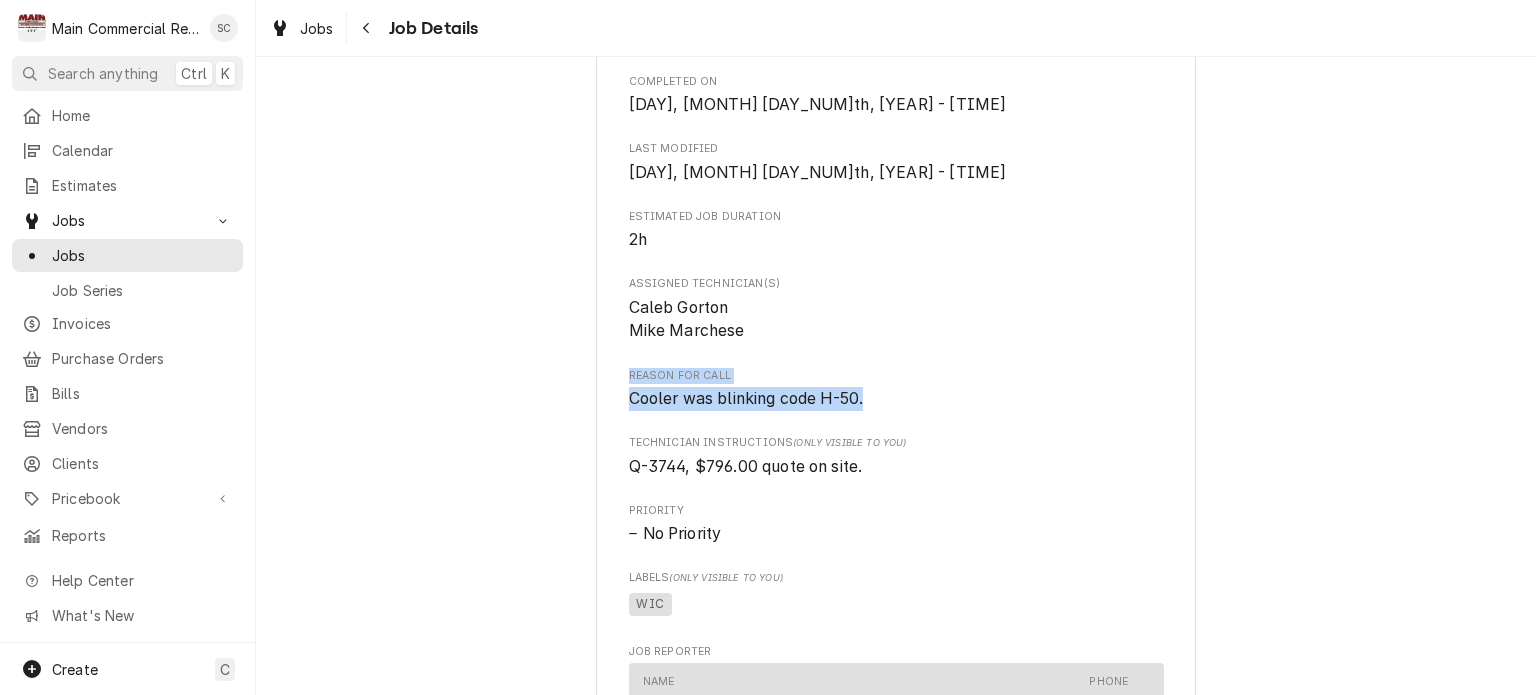 drag, startPoint x: 864, startPoint y: 395, endPoint x: 611, endPoint y: 376, distance: 253.71243 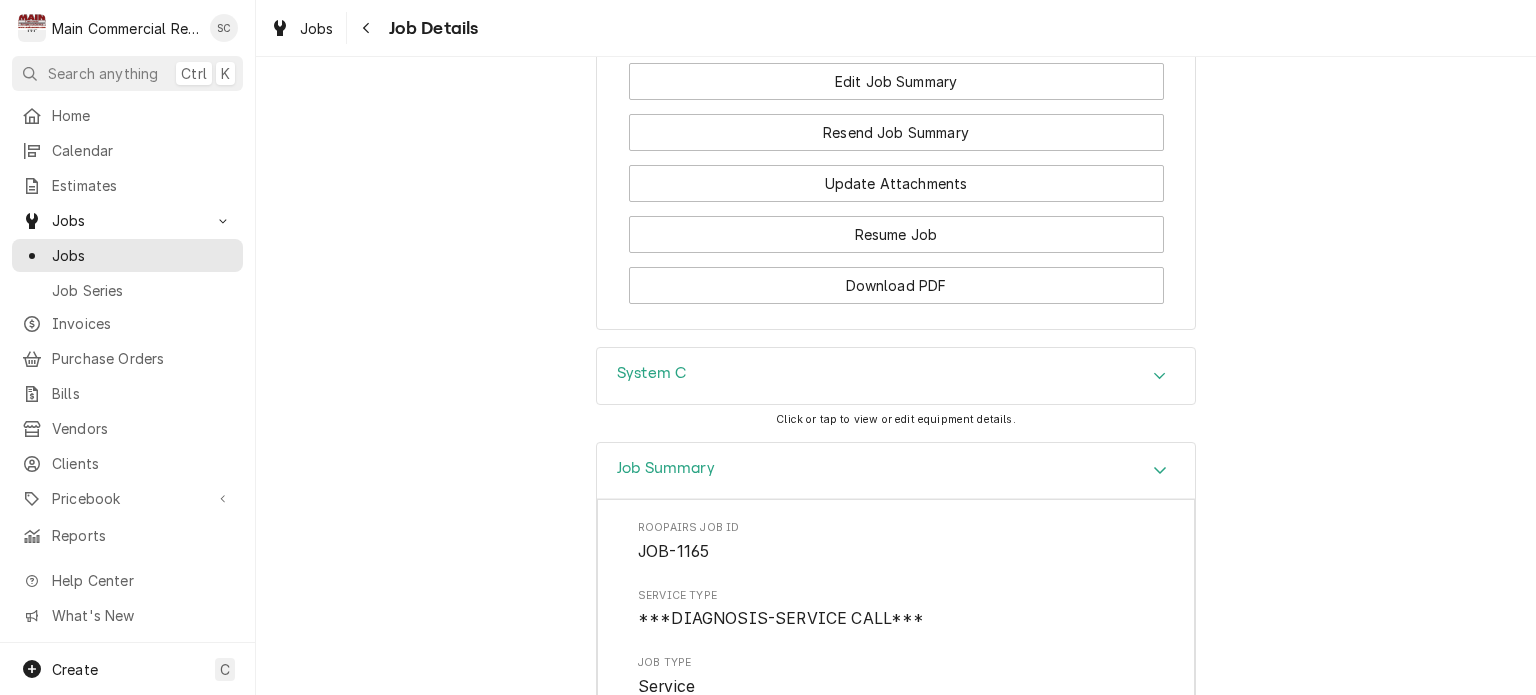scroll, scrollTop: 2383, scrollLeft: 0, axis: vertical 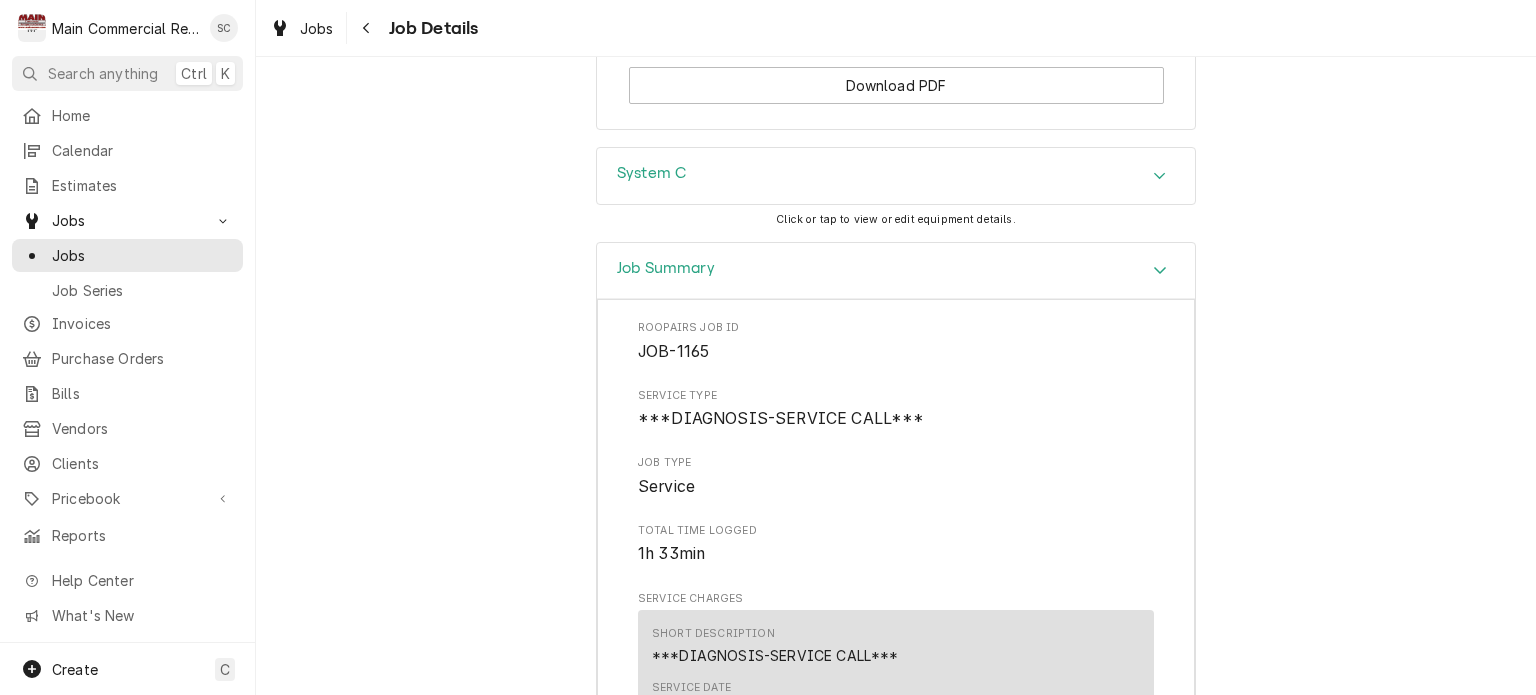 click on "System C" at bounding box center (896, 176) 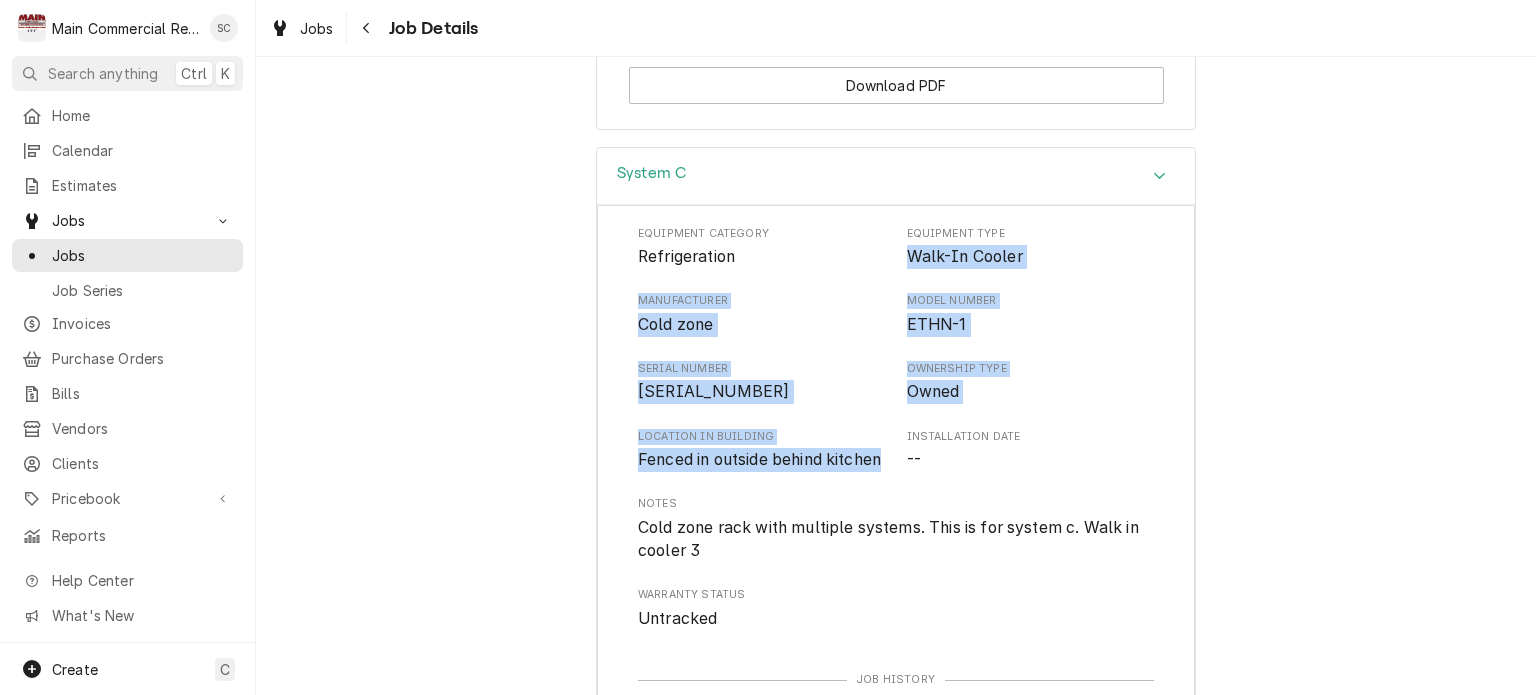 drag, startPoint x: 696, startPoint y: 475, endPoint x: 892, endPoint y: 263, distance: 288.7213 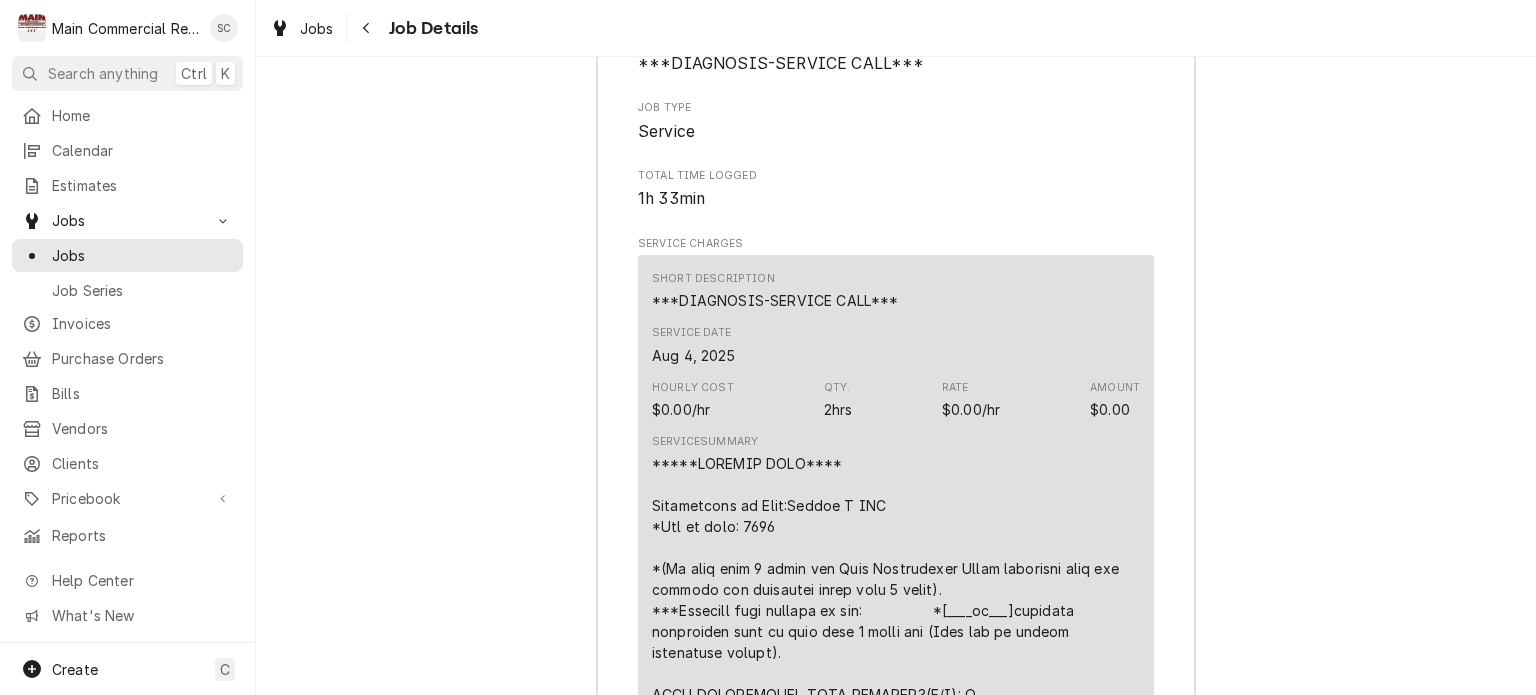 scroll, scrollTop: 4783, scrollLeft: 0, axis: vertical 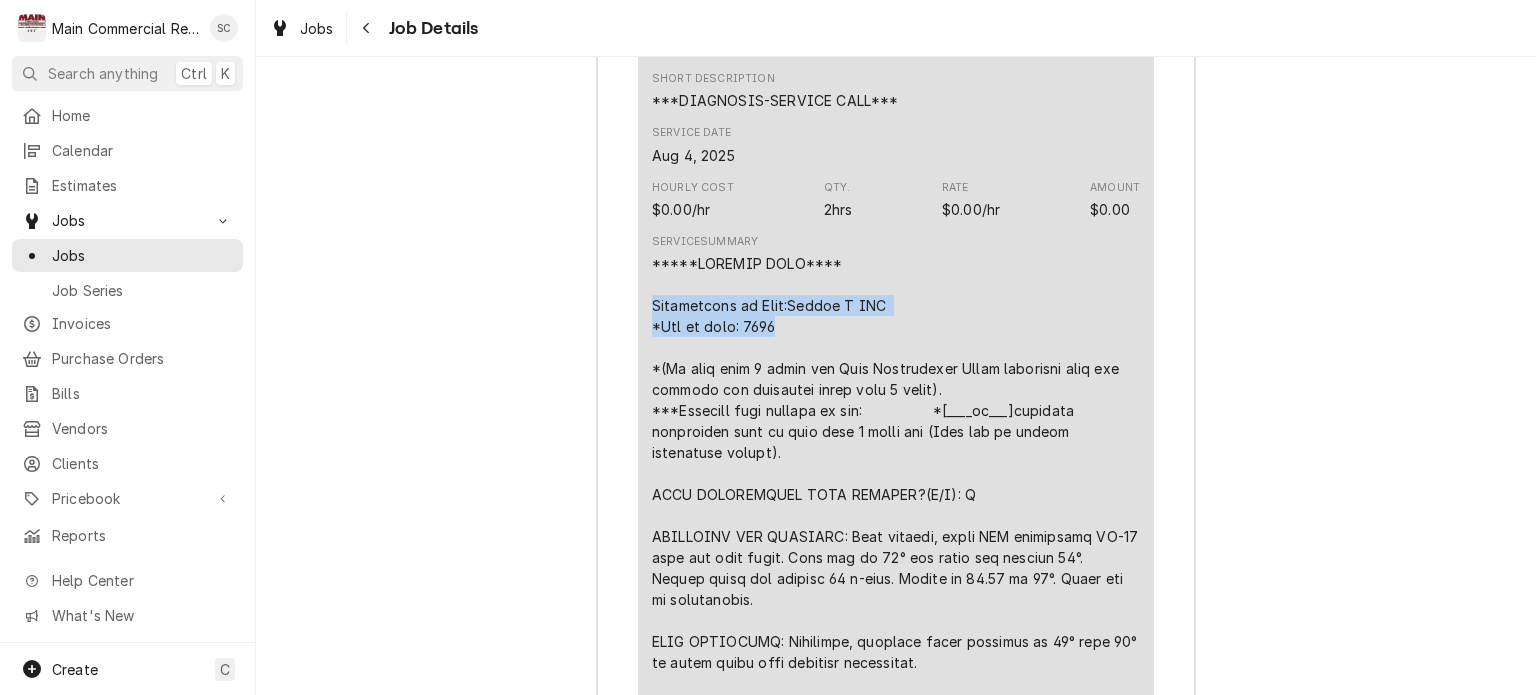 drag, startPoint x: 772, startPoint y: 348, endPoint x: 619, endPoint y: 326, distance: 154.57361 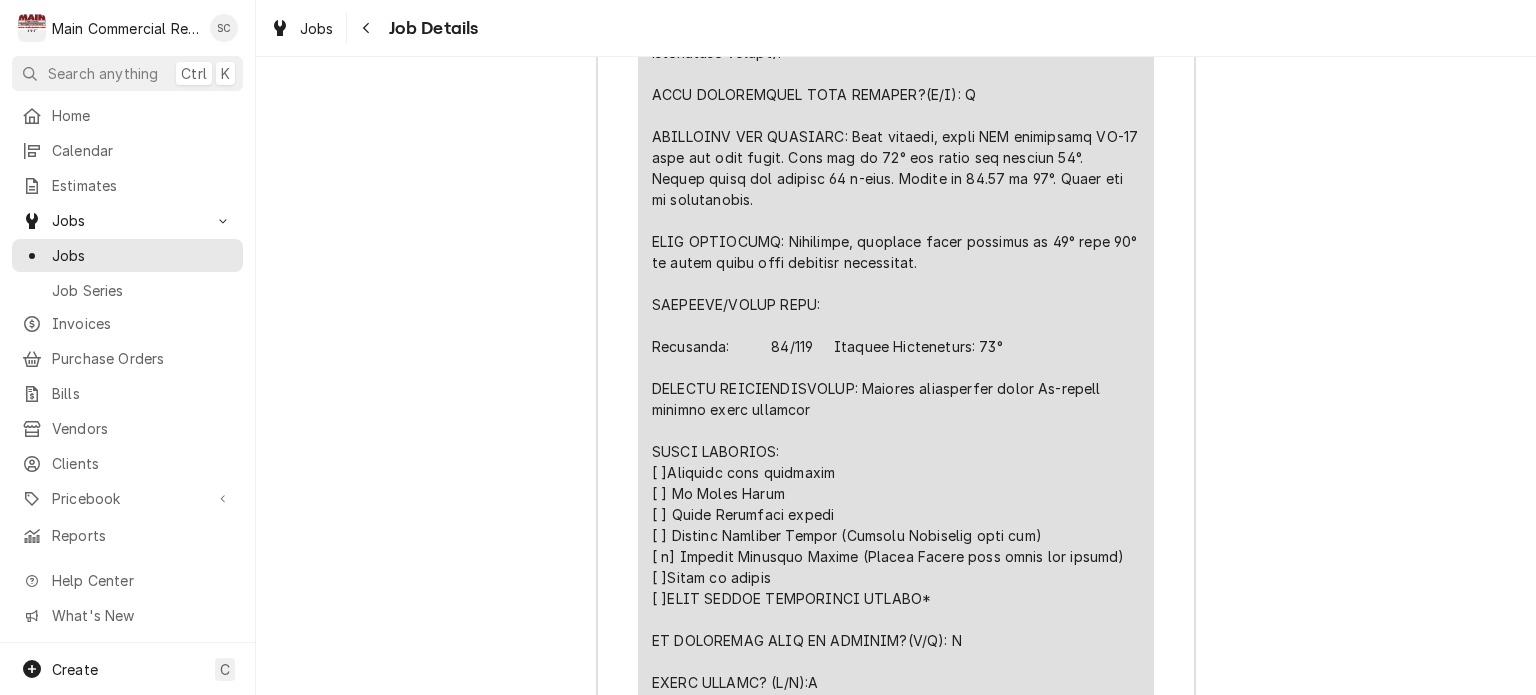 scroll, scrollTop: 5383, scrollLeft: 0, axis: vertical 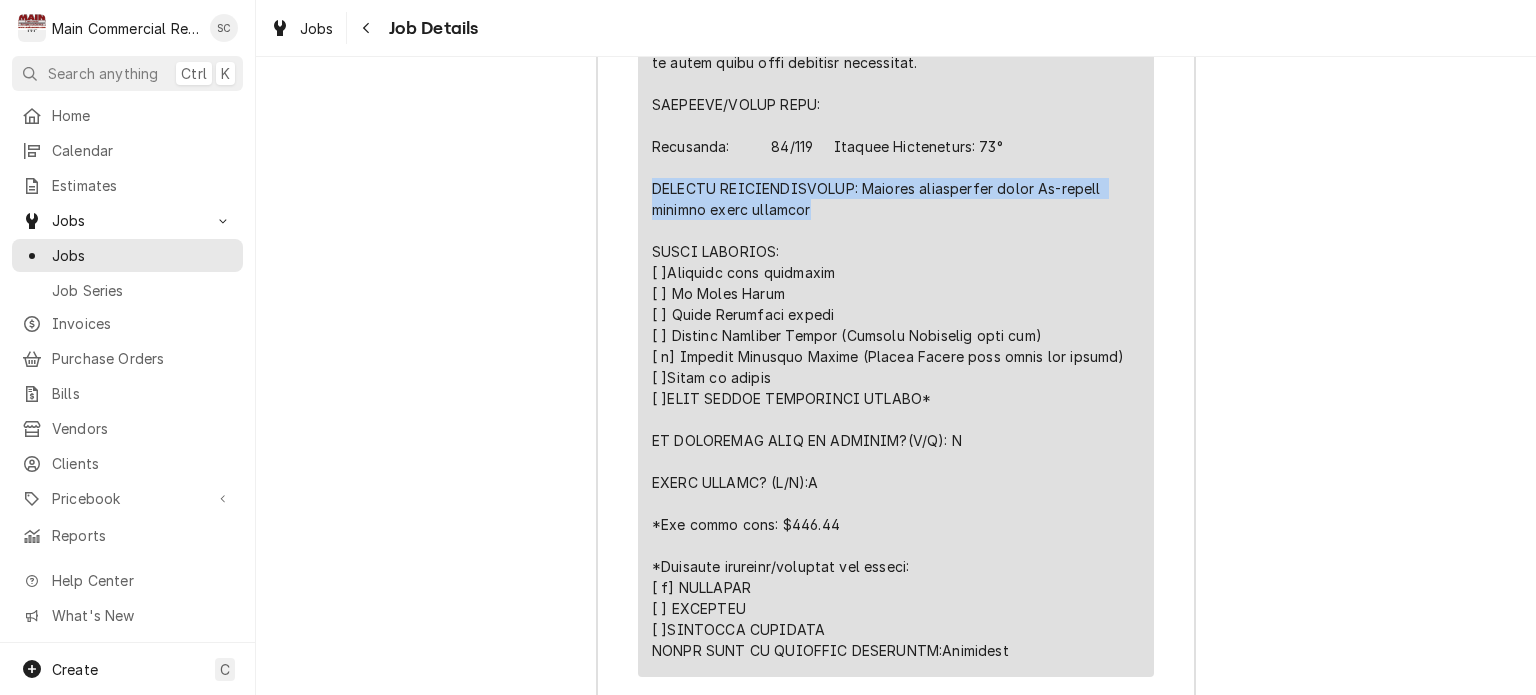 drag, startPoint x: 799, startPoint y: 227, endPoint x: 643, endPoint y: 205, distance: 157.54364 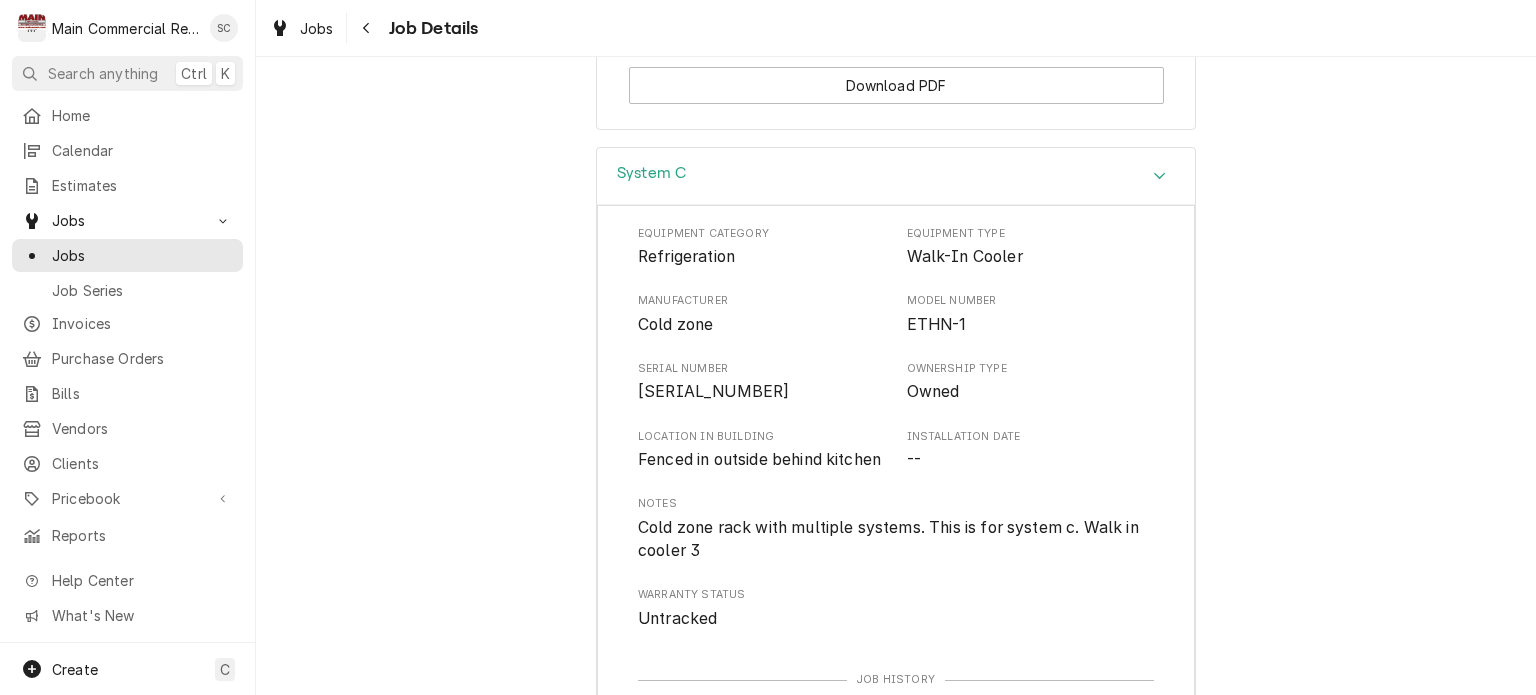 scroll, scrollTop: 2083, scrollLeft: 0, axis: vertical 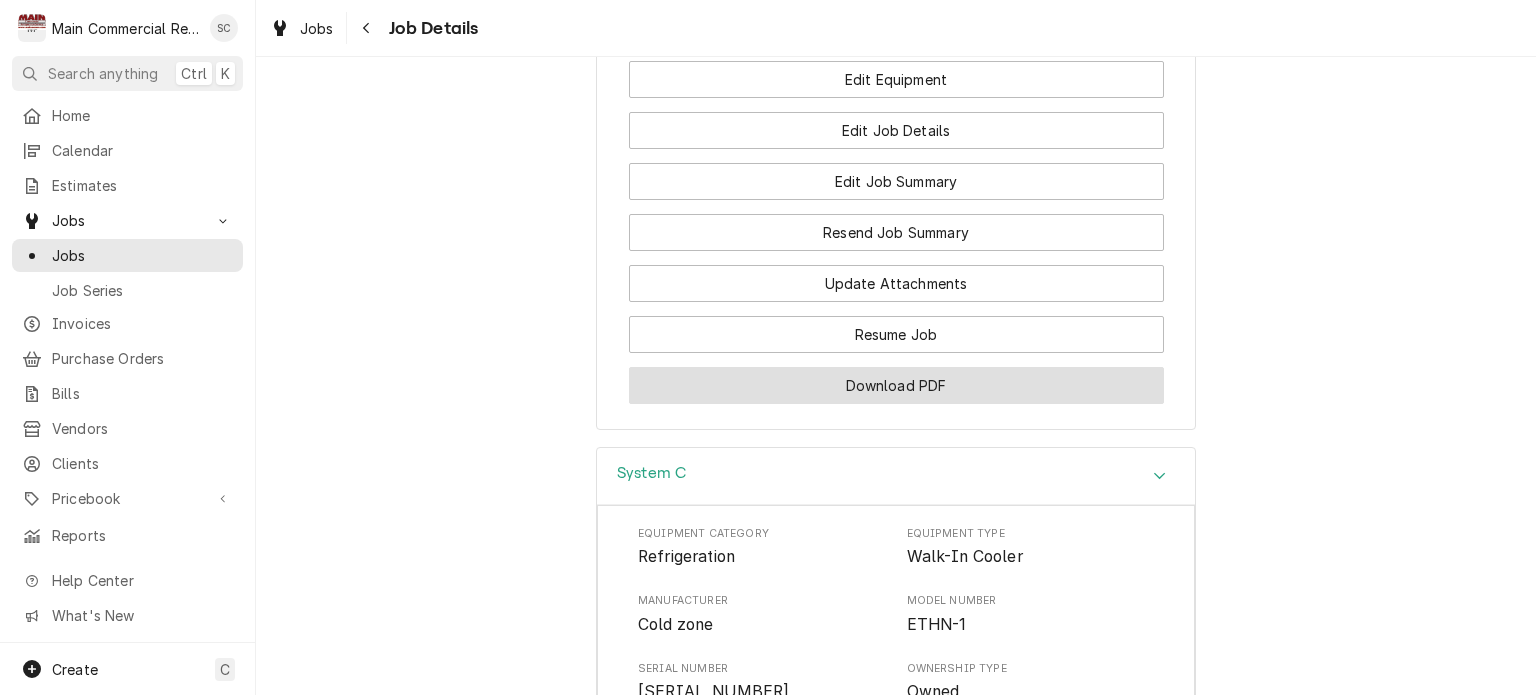 click on "Download PDF" at bounding box center (896, 385) 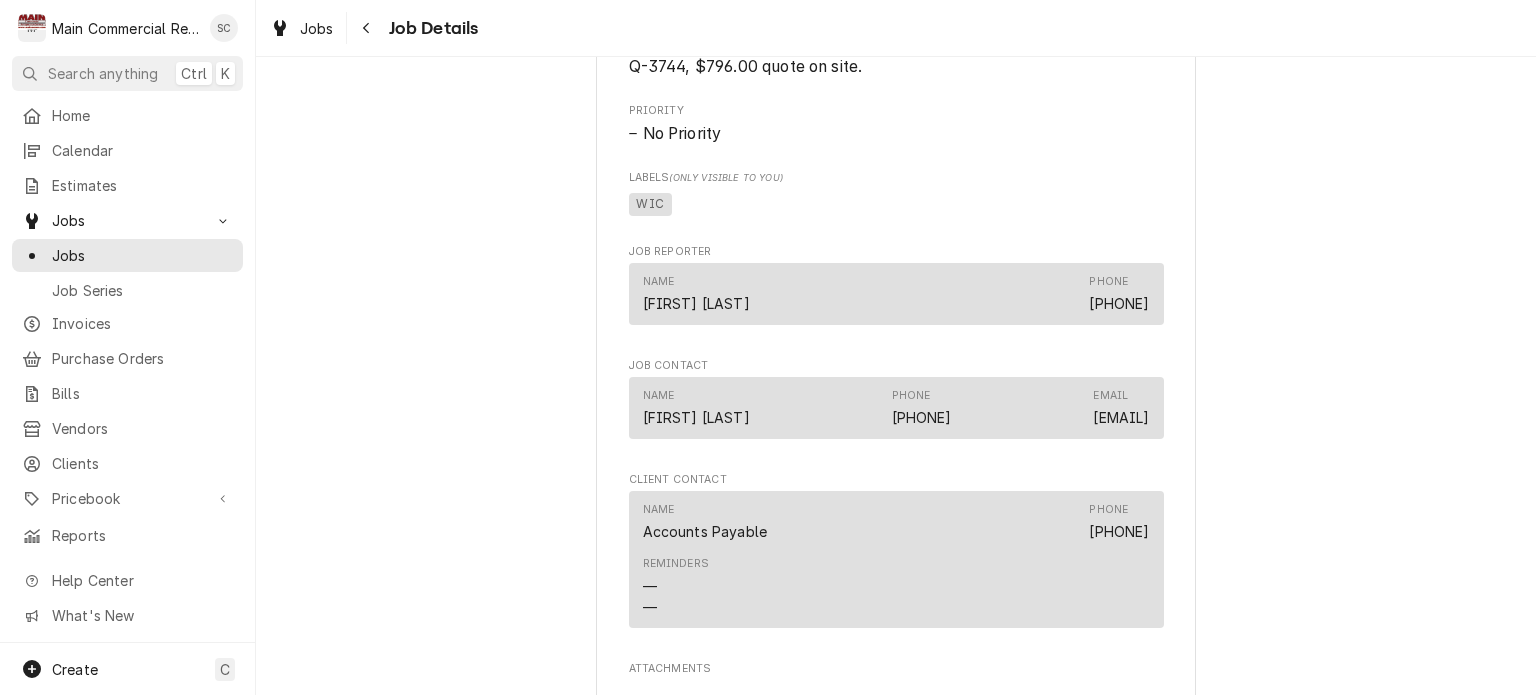 scroll, scrollTop: 1583, scrollLeft: 0, axis: vertical 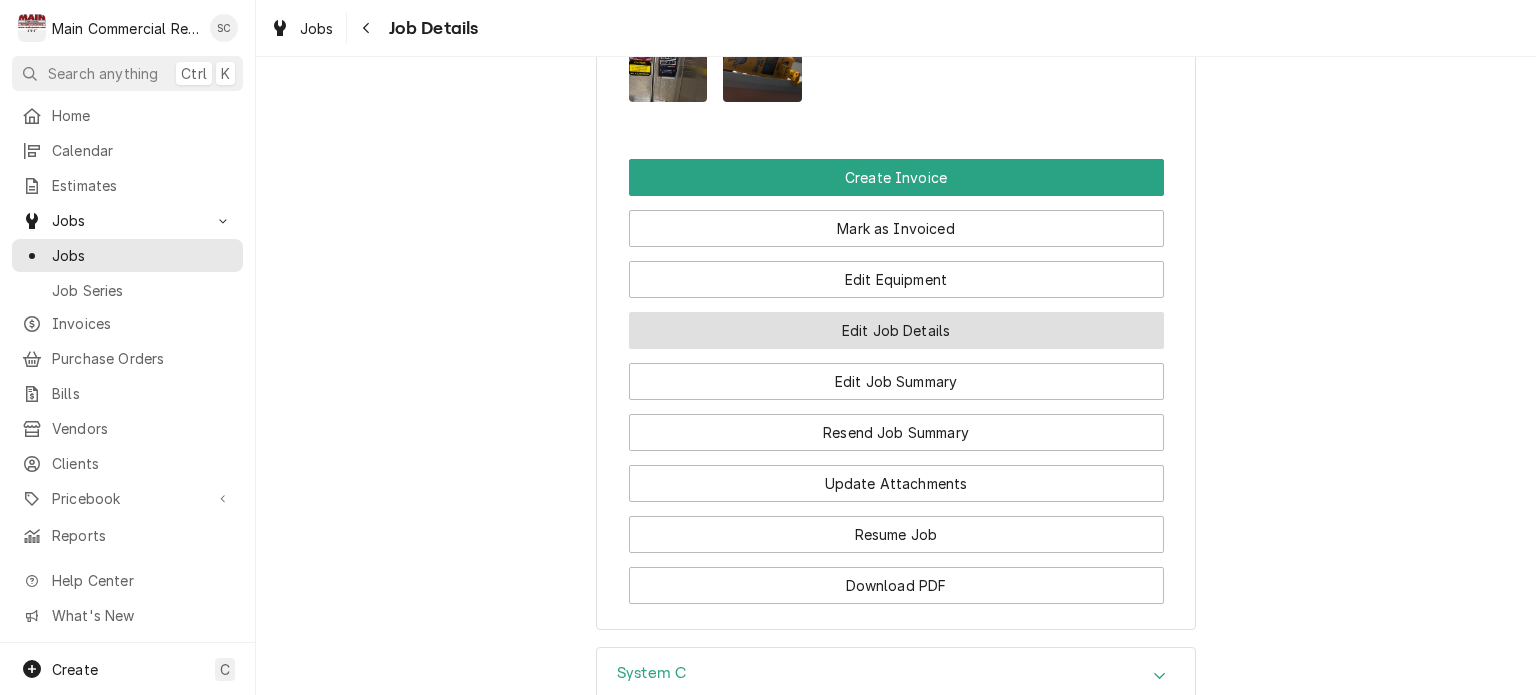 click on "Edit Job Details" at bounding box center (896, 330) 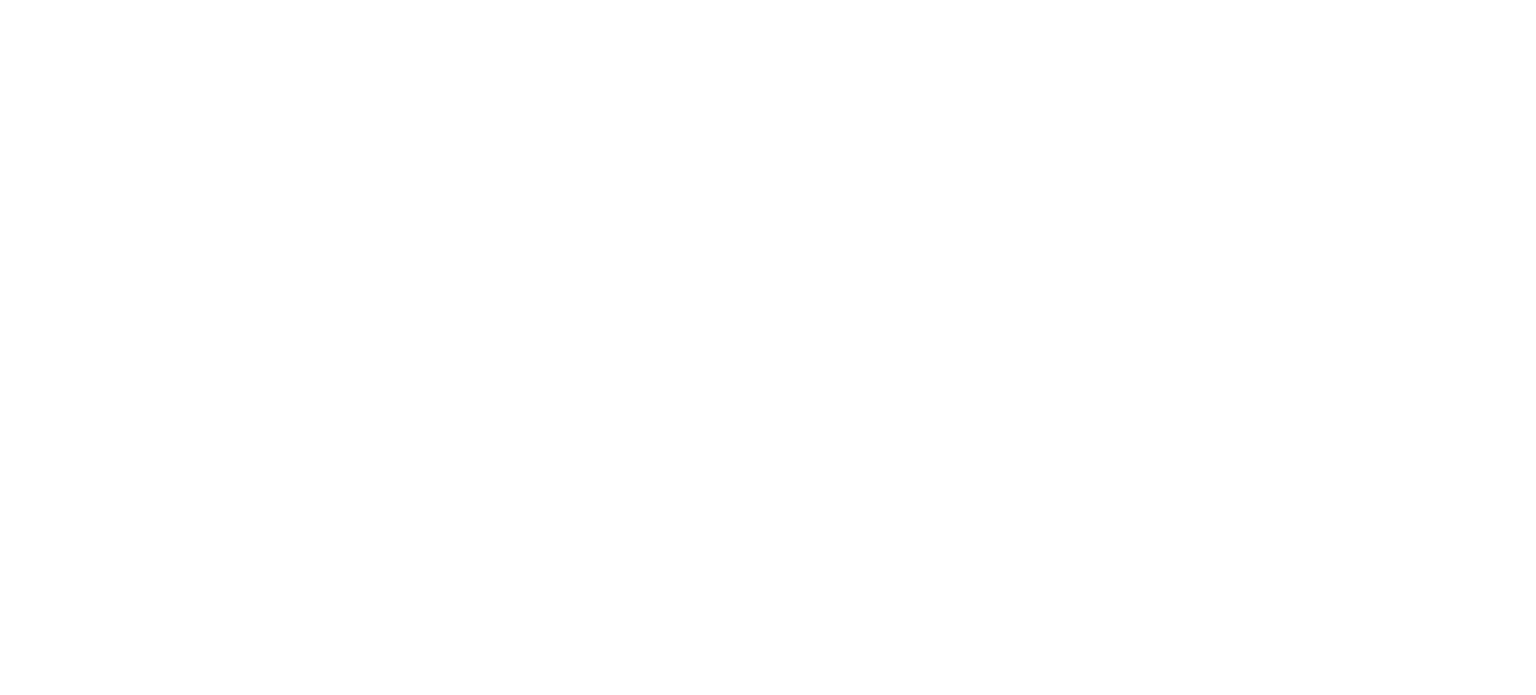 scroll, scrollTop: 0, scrollLeft: 0, axis: both 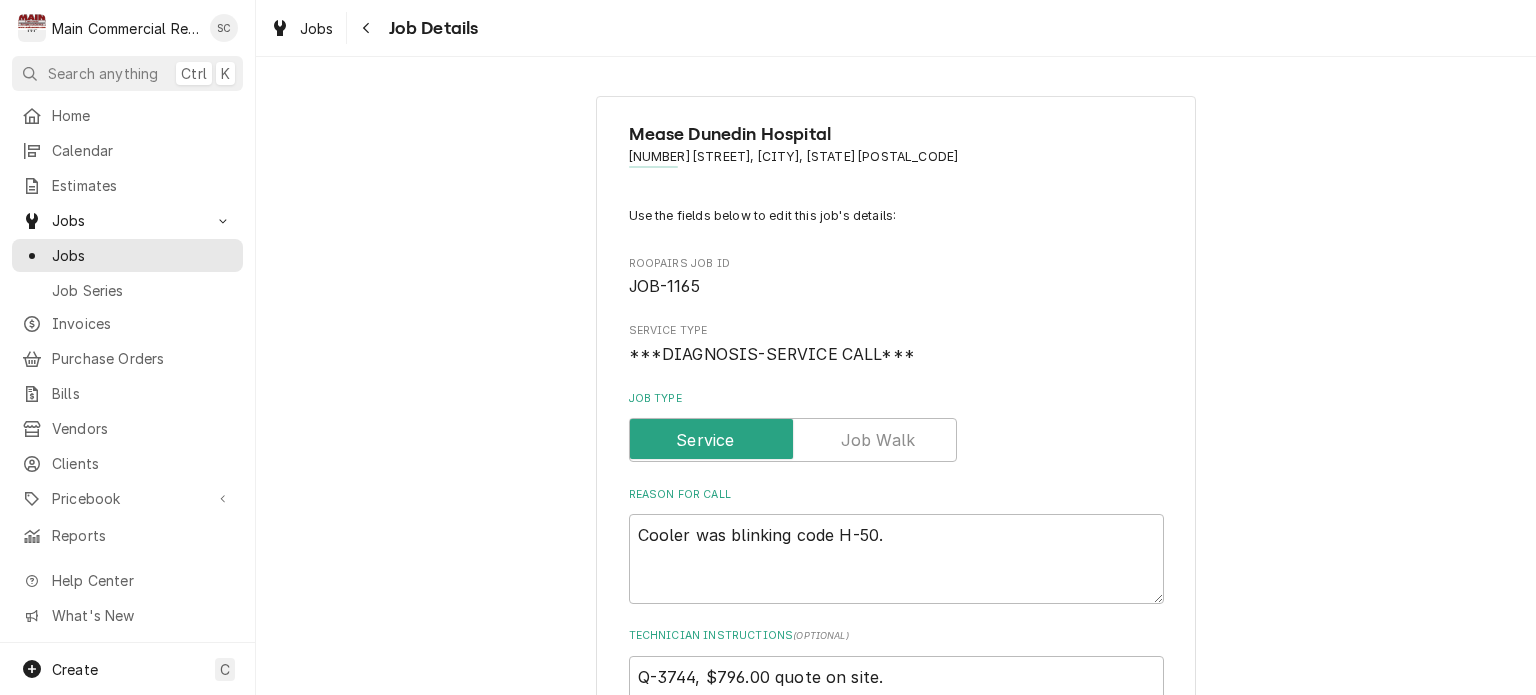 type on "x" 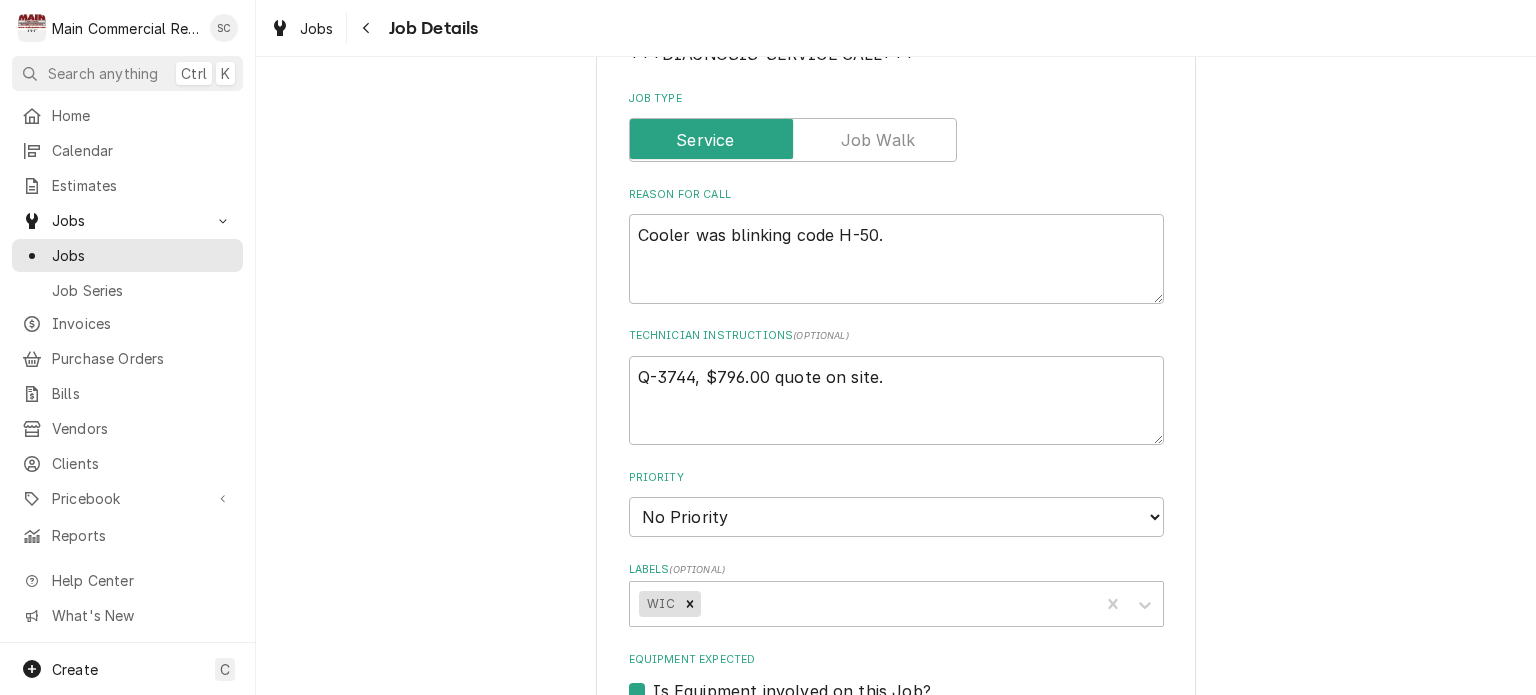 scroll, scrollTop: 500, scrollLeft: 0, axis: vertical 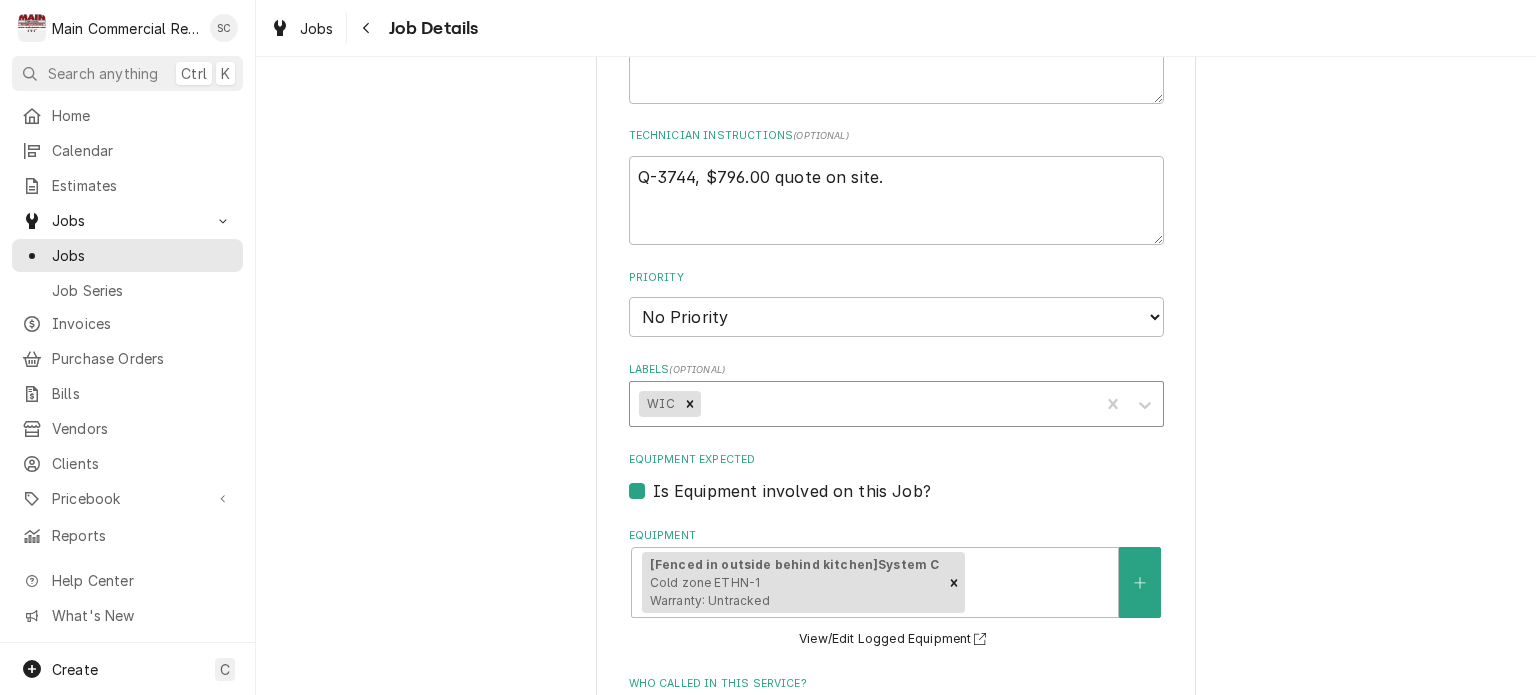 click at bounding box center [896, 404] 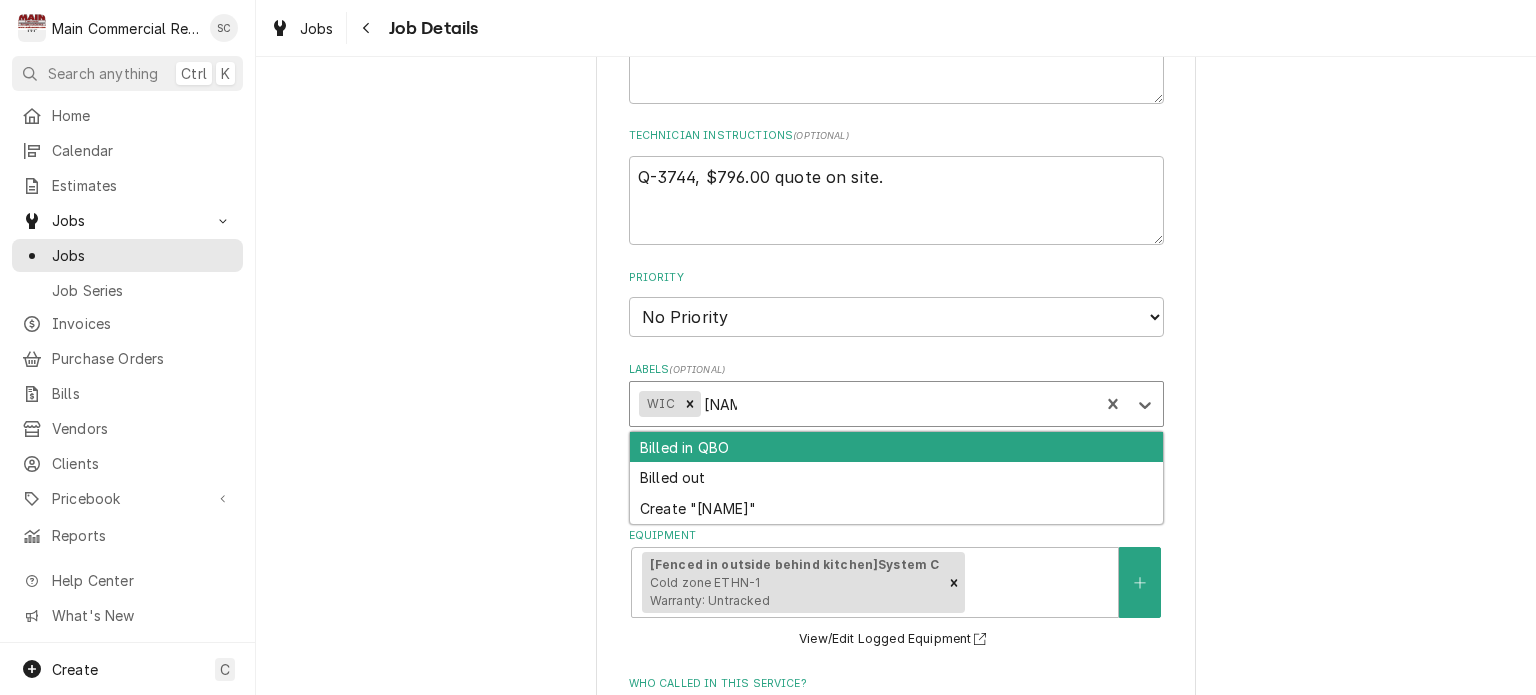type on "billed" 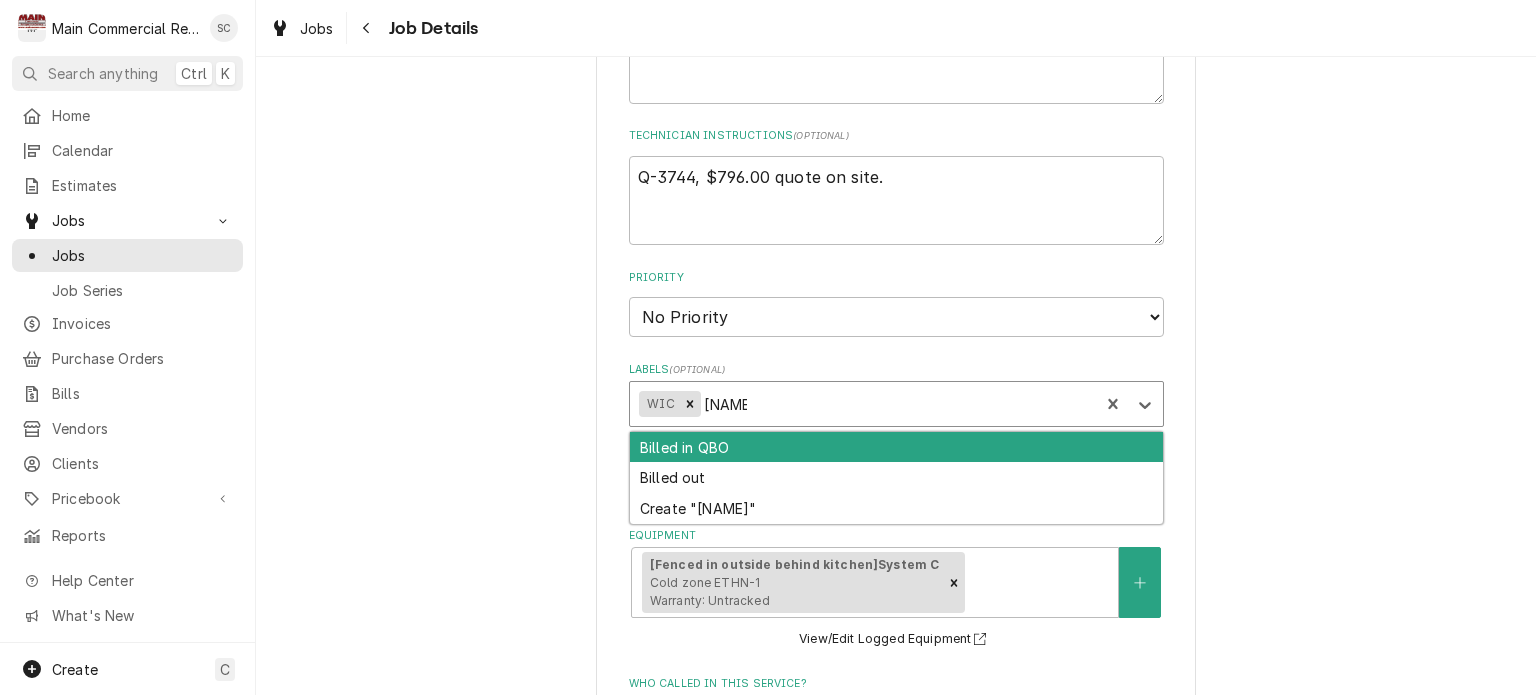 click on "Billed in QBO" at bounding box center (896, 447) 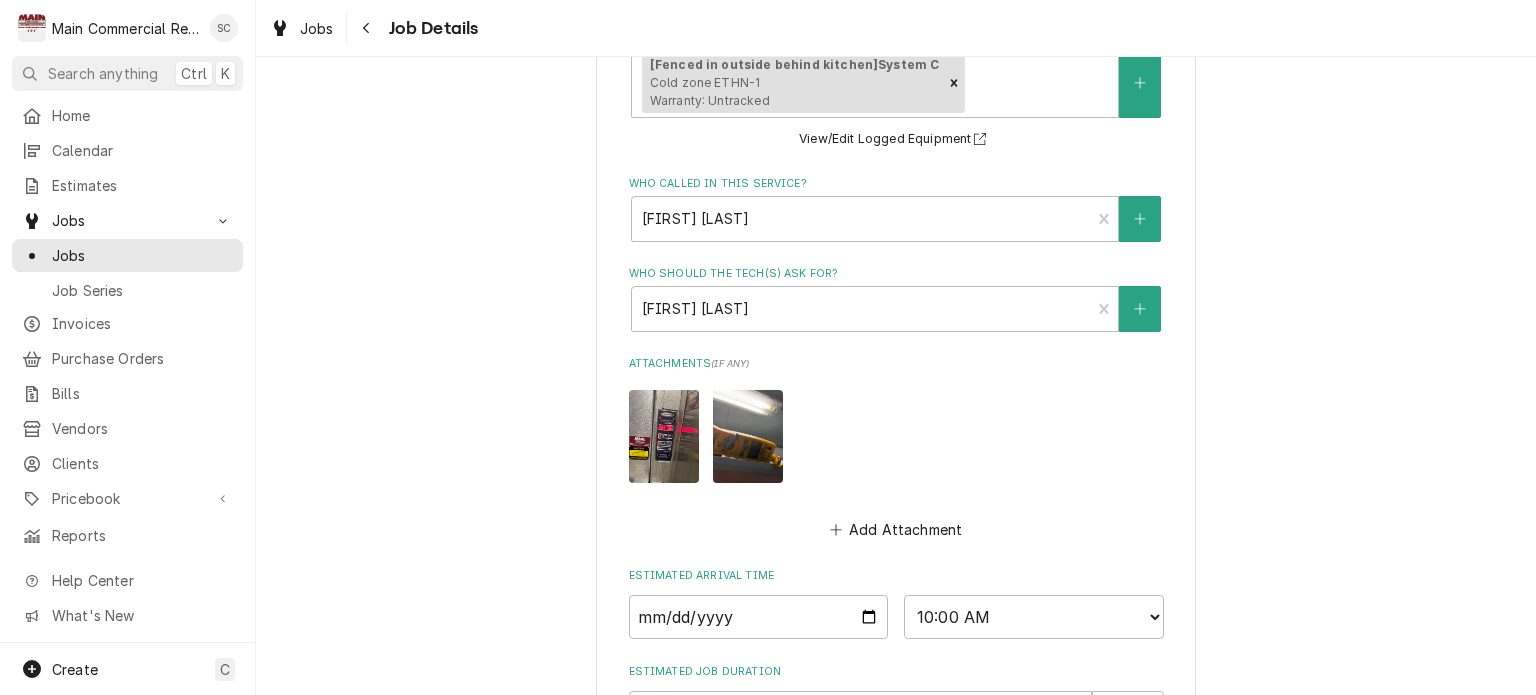 scroll, scrollTop: 1247, scrollLeft: 0, axis: vertical 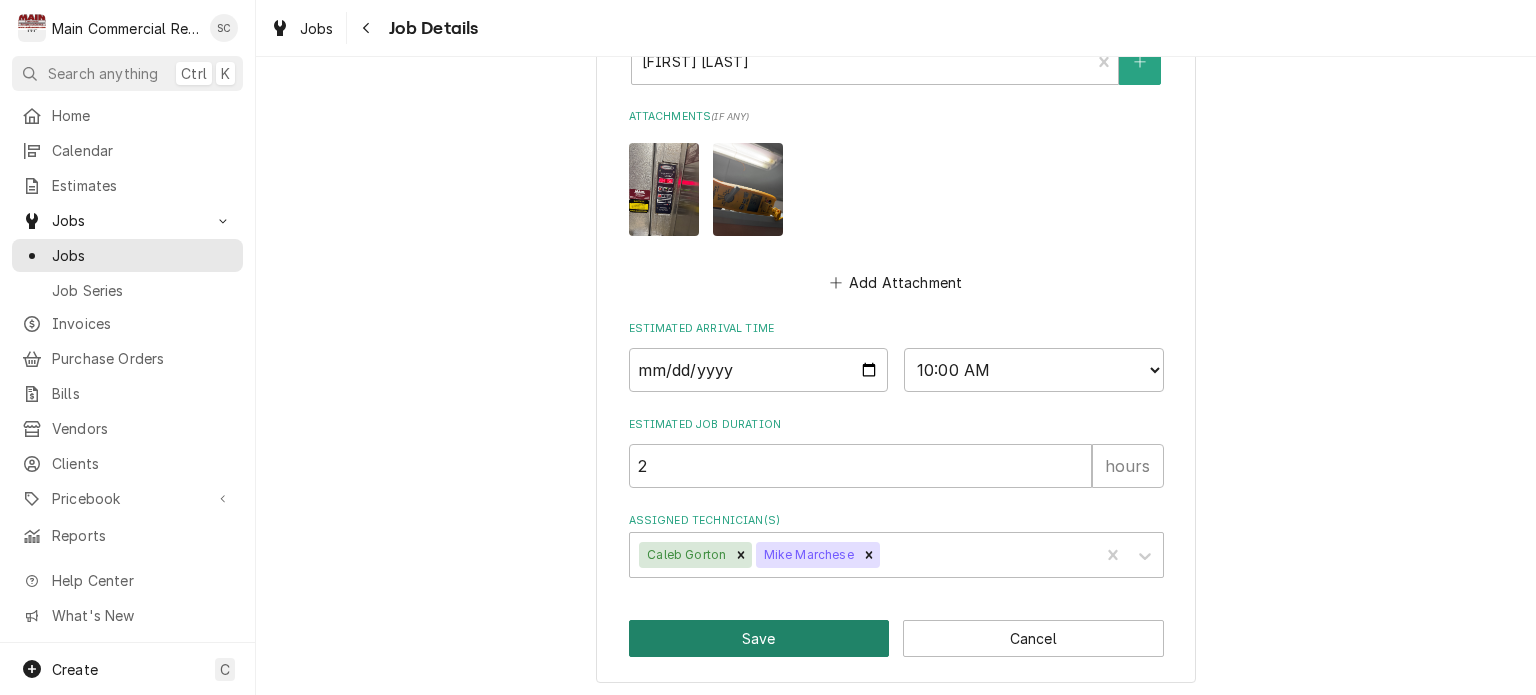 click on "Save" at bounding box center [759, 638] 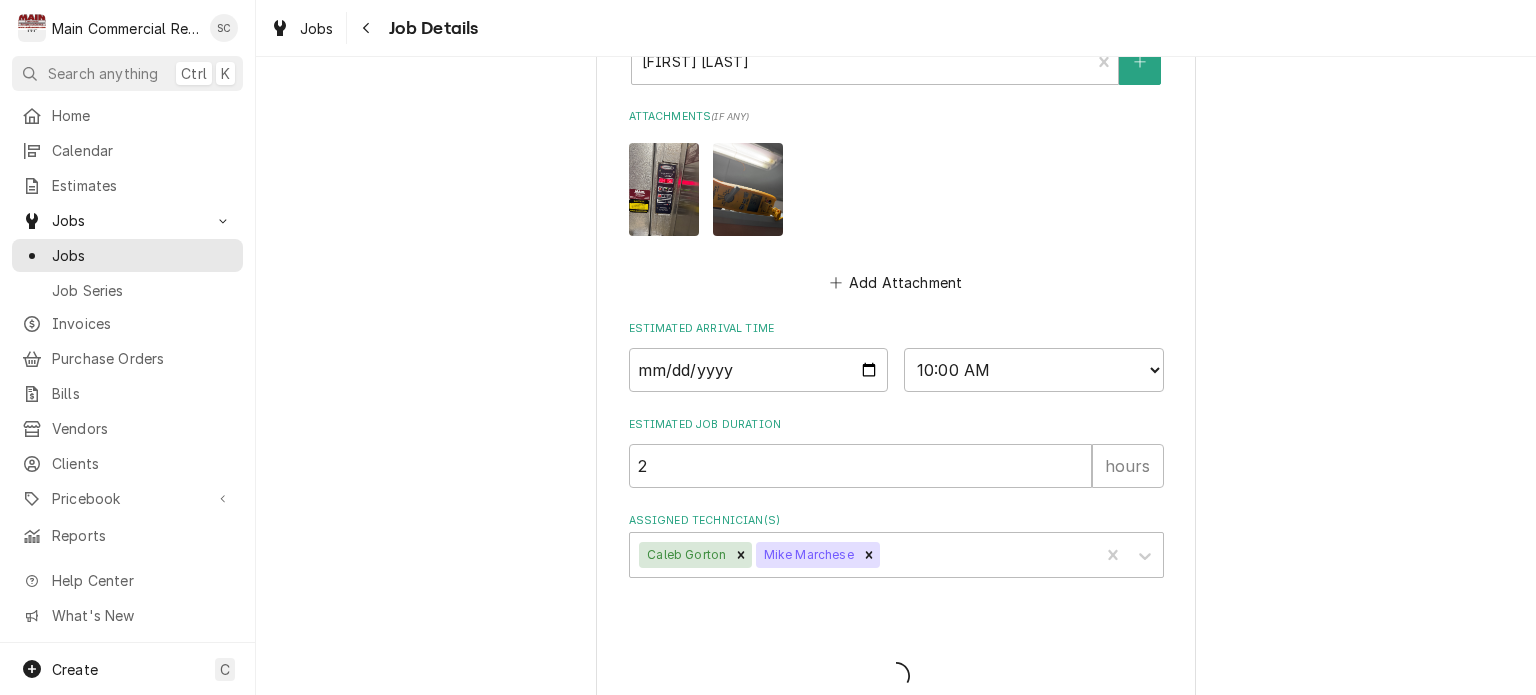 type on "x" 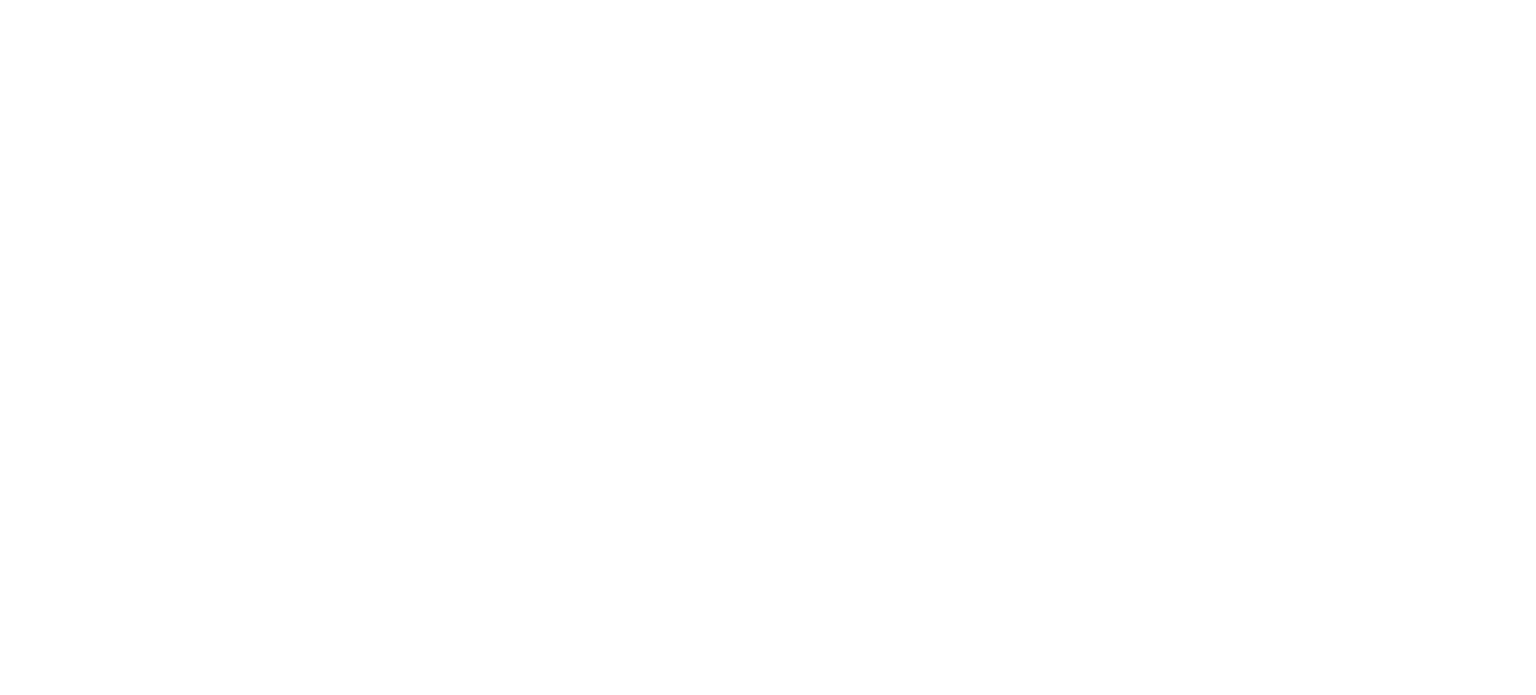 scroll, scrollTop: 0, scrollLeft: 0, axis: both 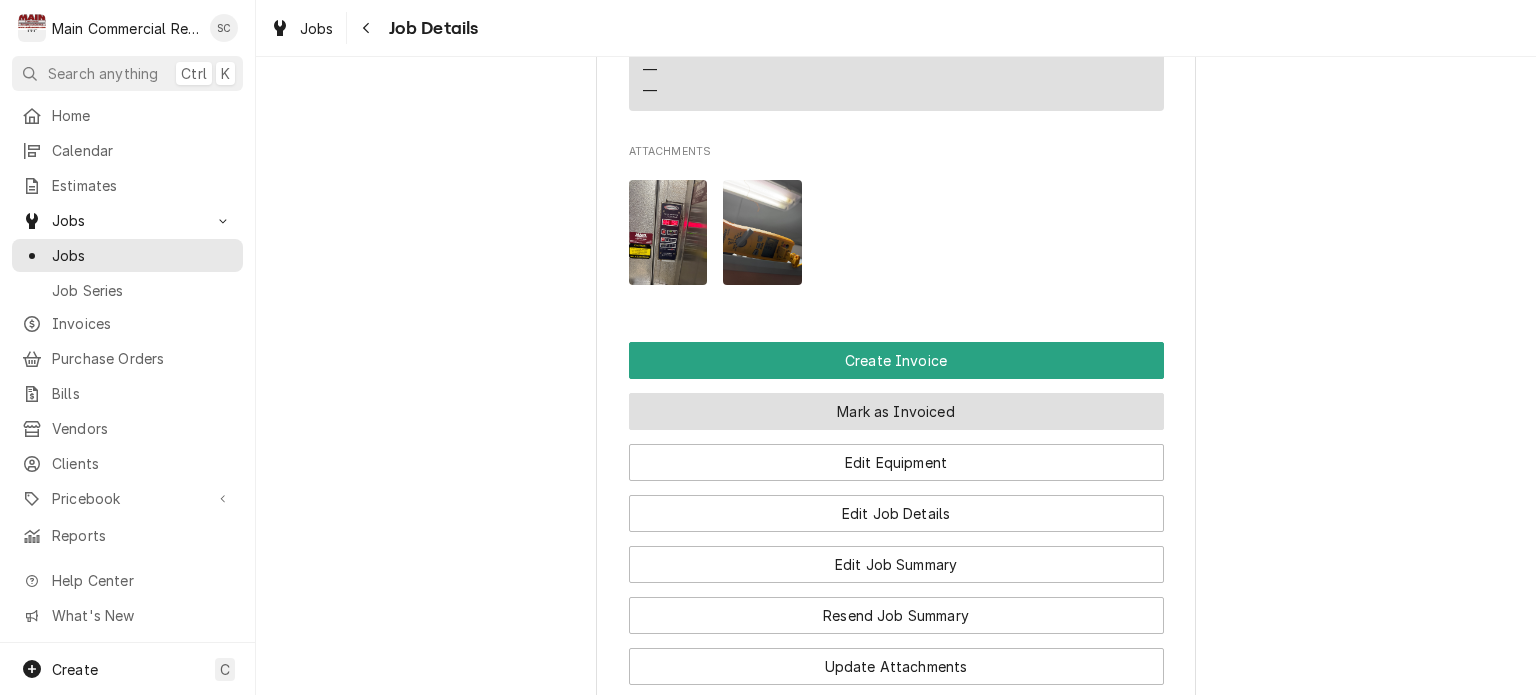 click on "Mark as Invoiced" at bounding box center (896, 411) 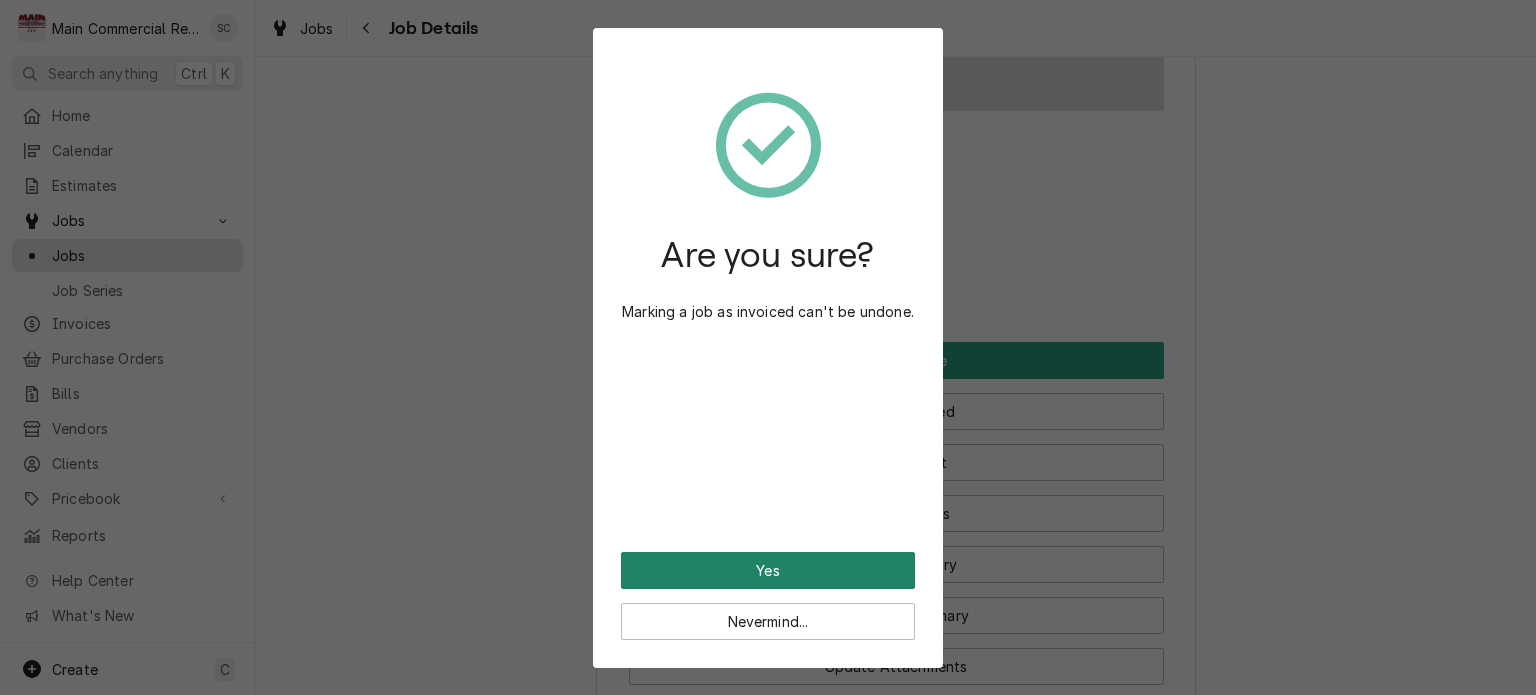 click on "Yes" at bounding box center (768, 570) 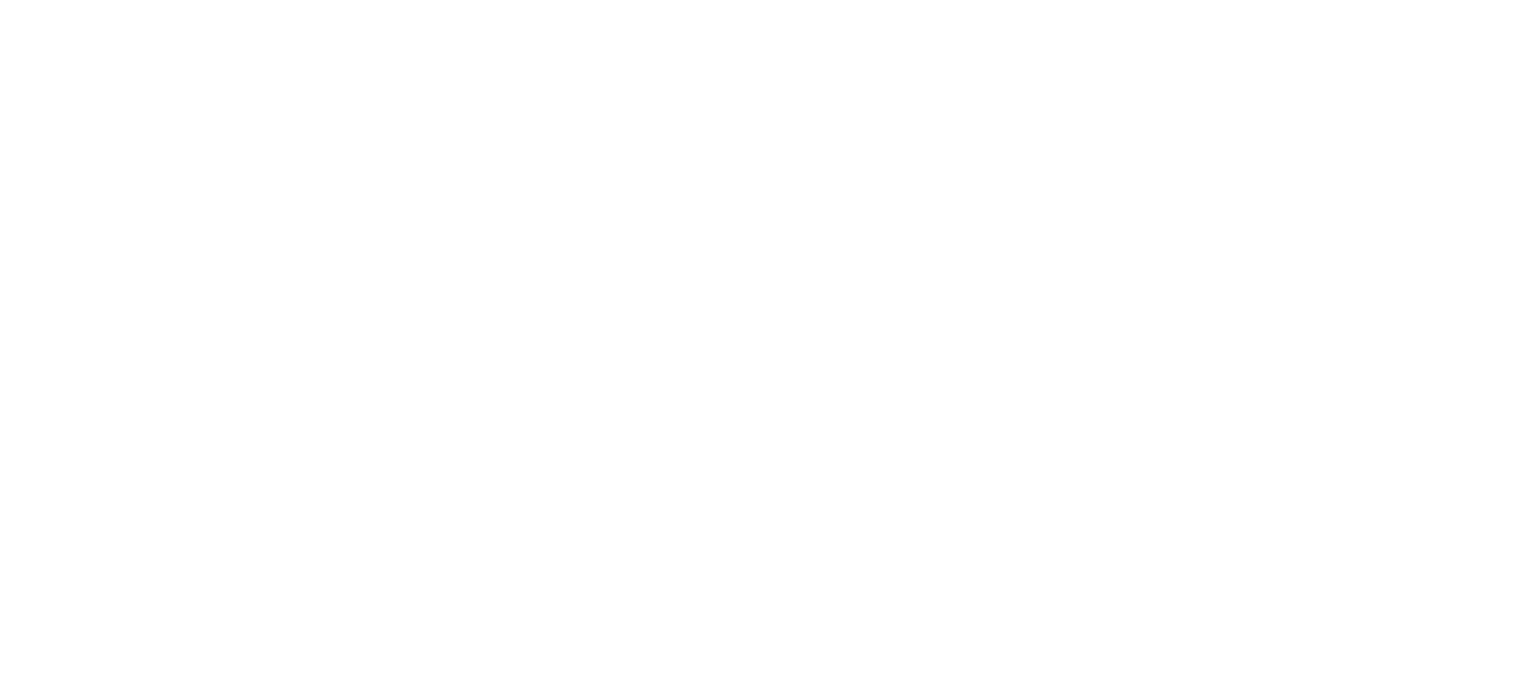 scroll, scrollTop: 0, scrollLeft: 0, axis: both 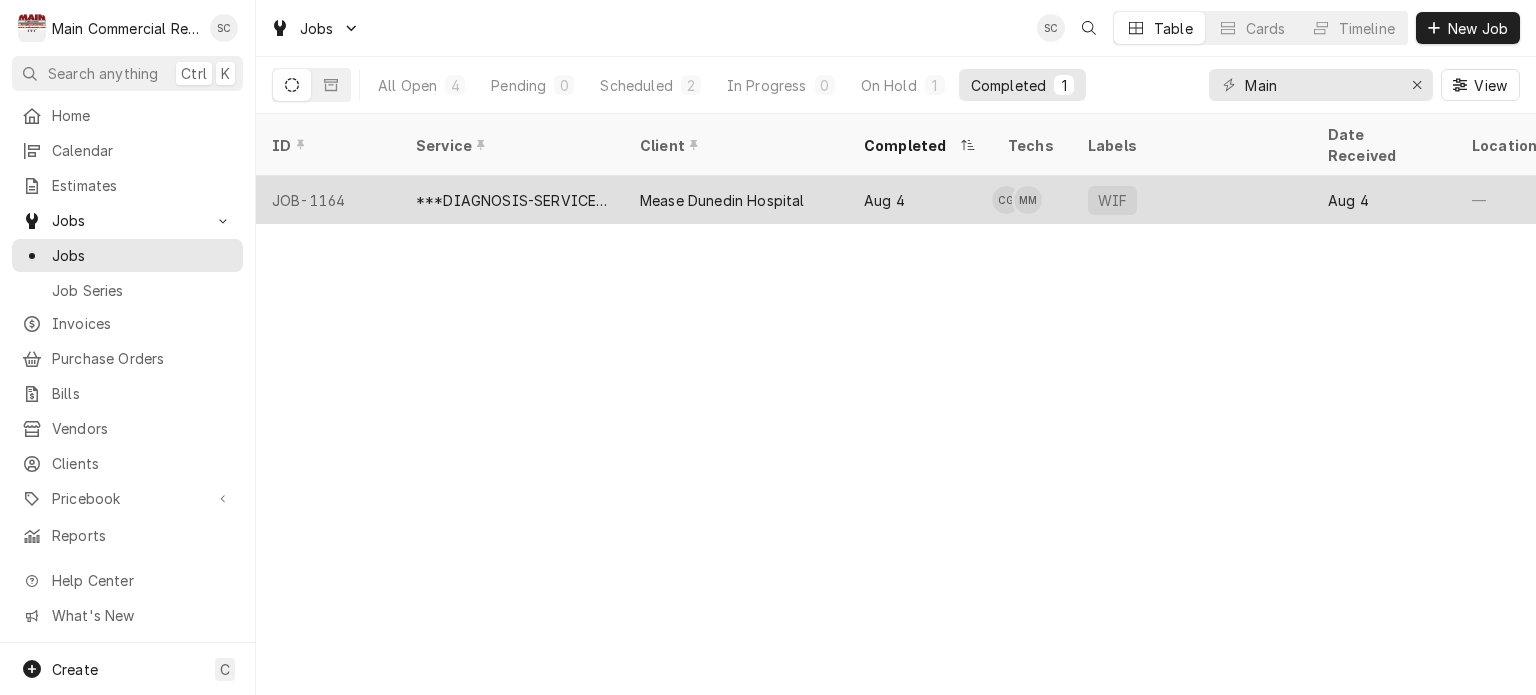 click on "***DIAGNOSIS-SERVICE CALL***" at bounding box center (512, 200) 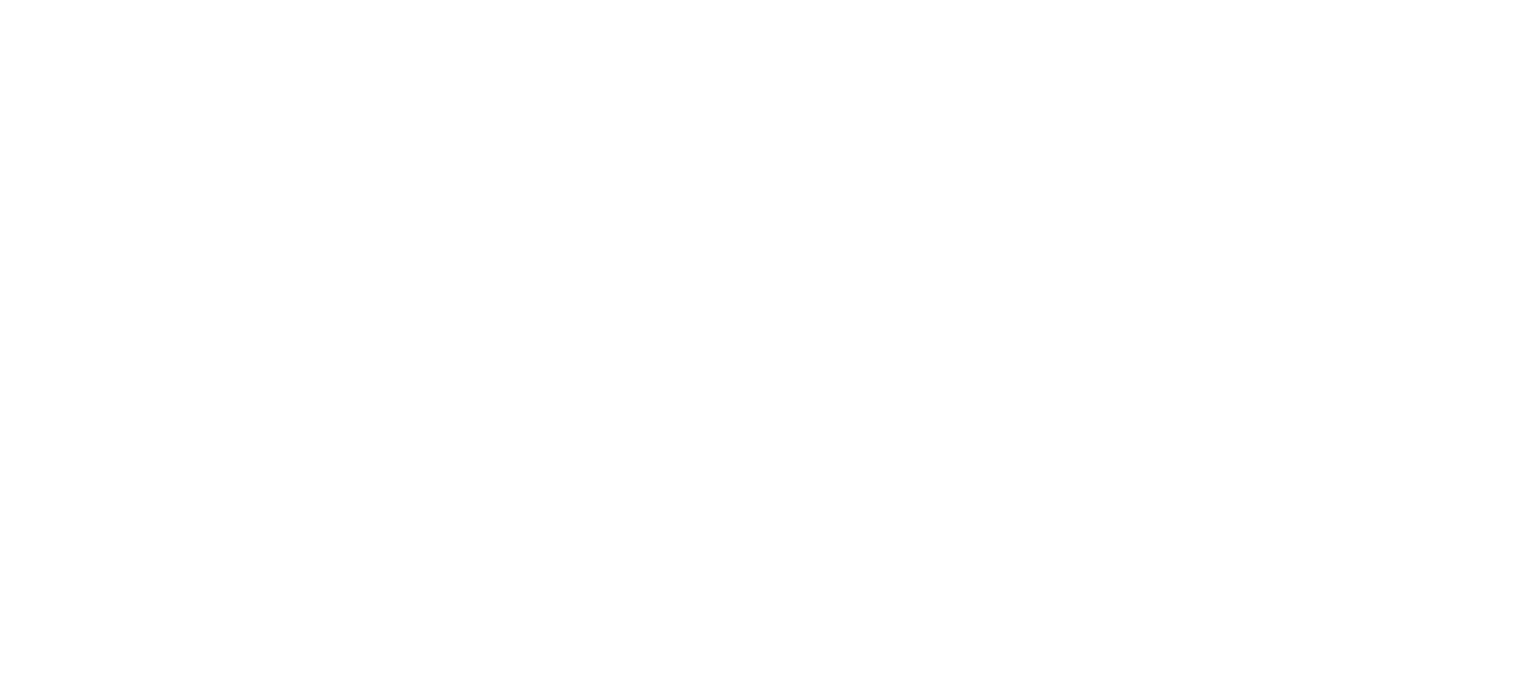 scroll, scrollTop: 0, scrollLeft: 0, axis: both 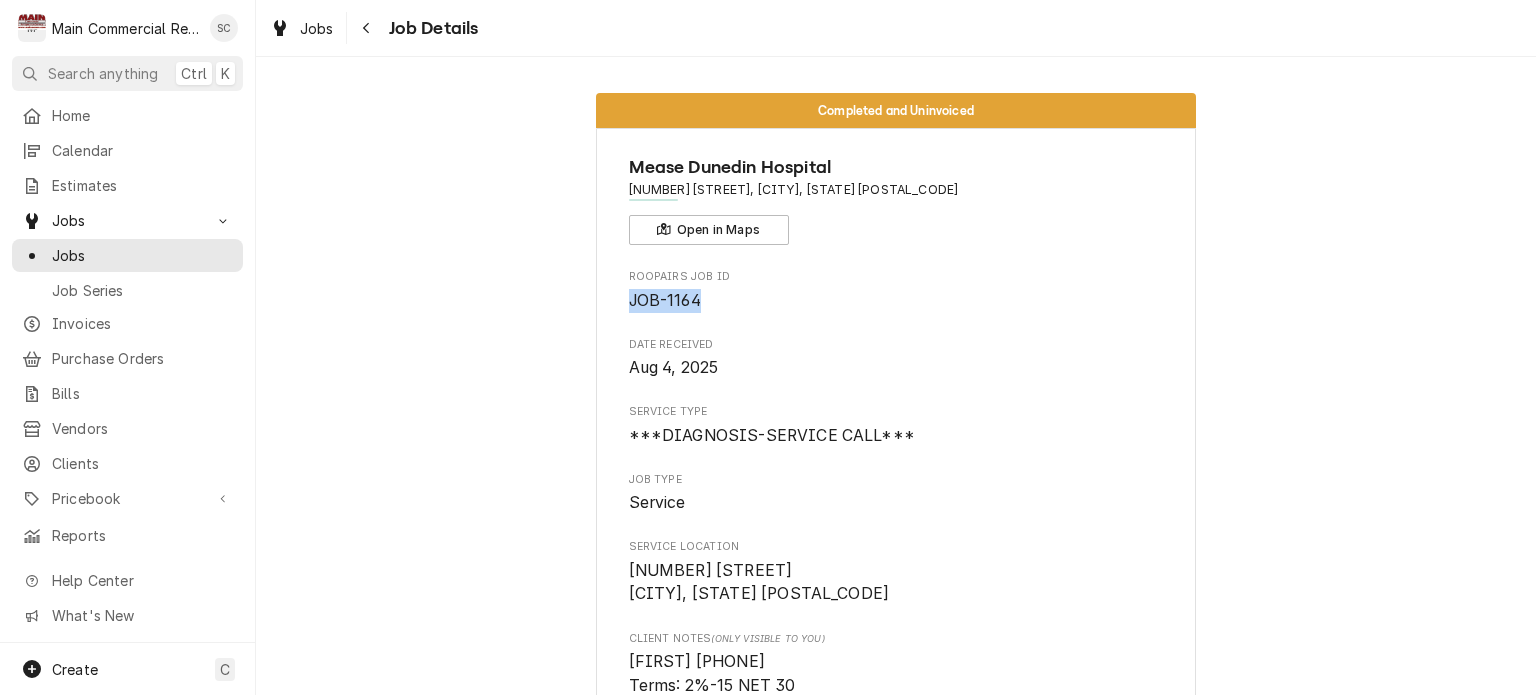 drag, startPoint x: 701, startPoint y: 307, endPoint x: 622, endPoint y: 300, distance: 79.30952 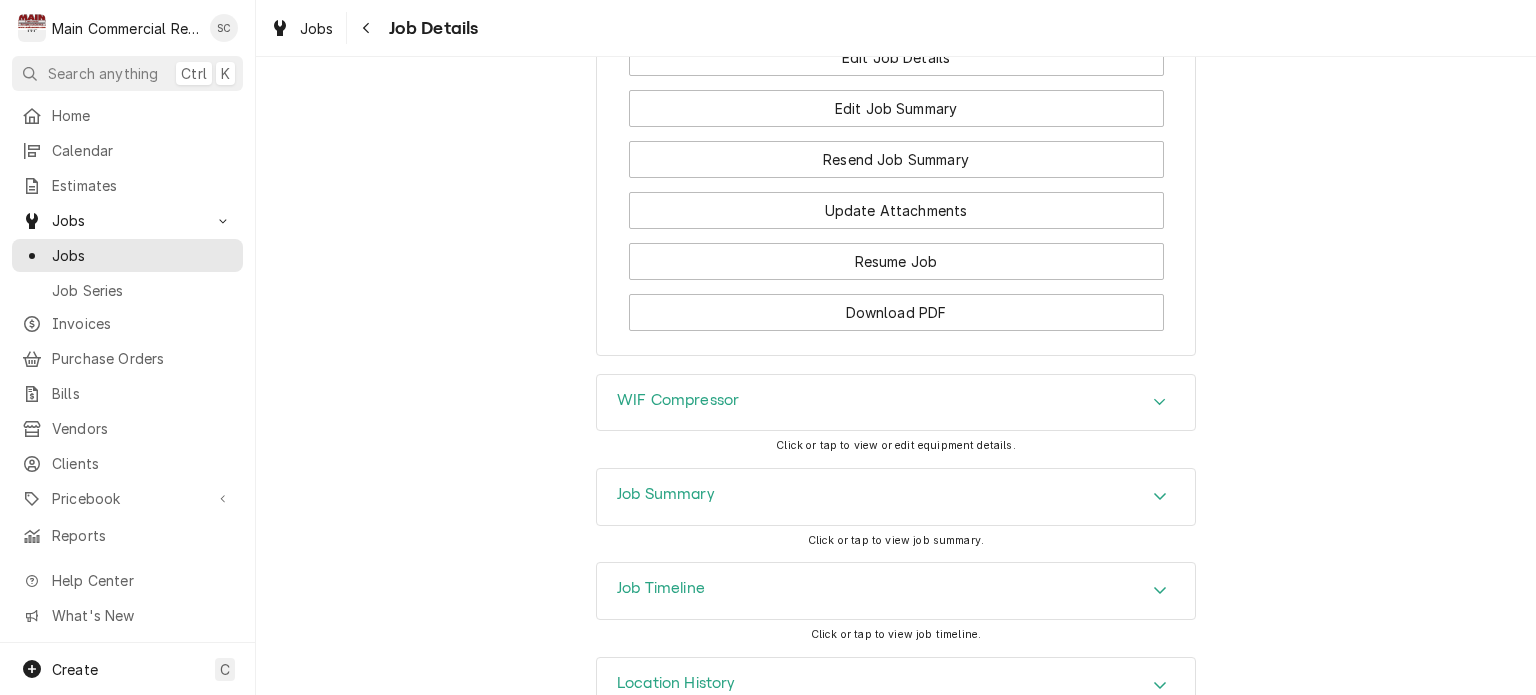 scroll, scrollTop: 2049, scrollLeft: 0, axis: vertical 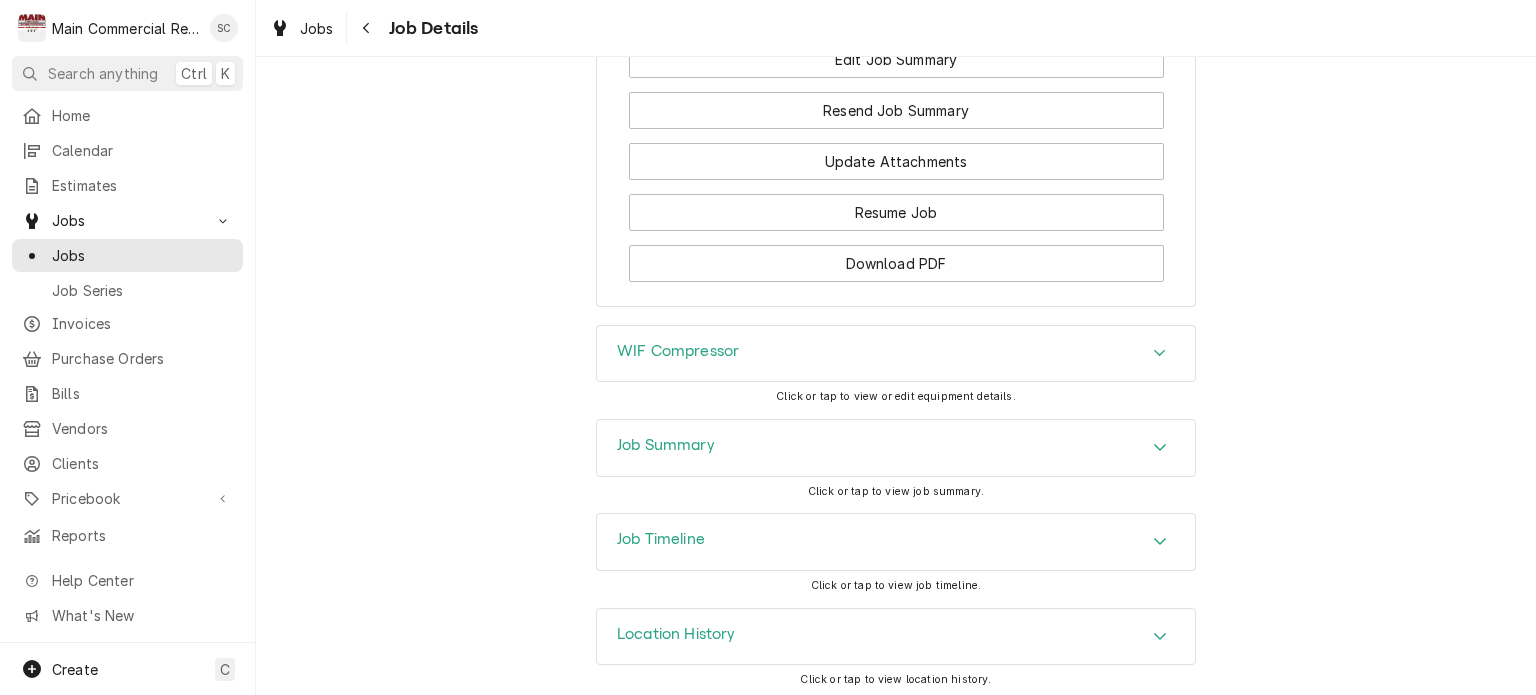 click on "WIF Compressor" at bounding box center (896, 354) 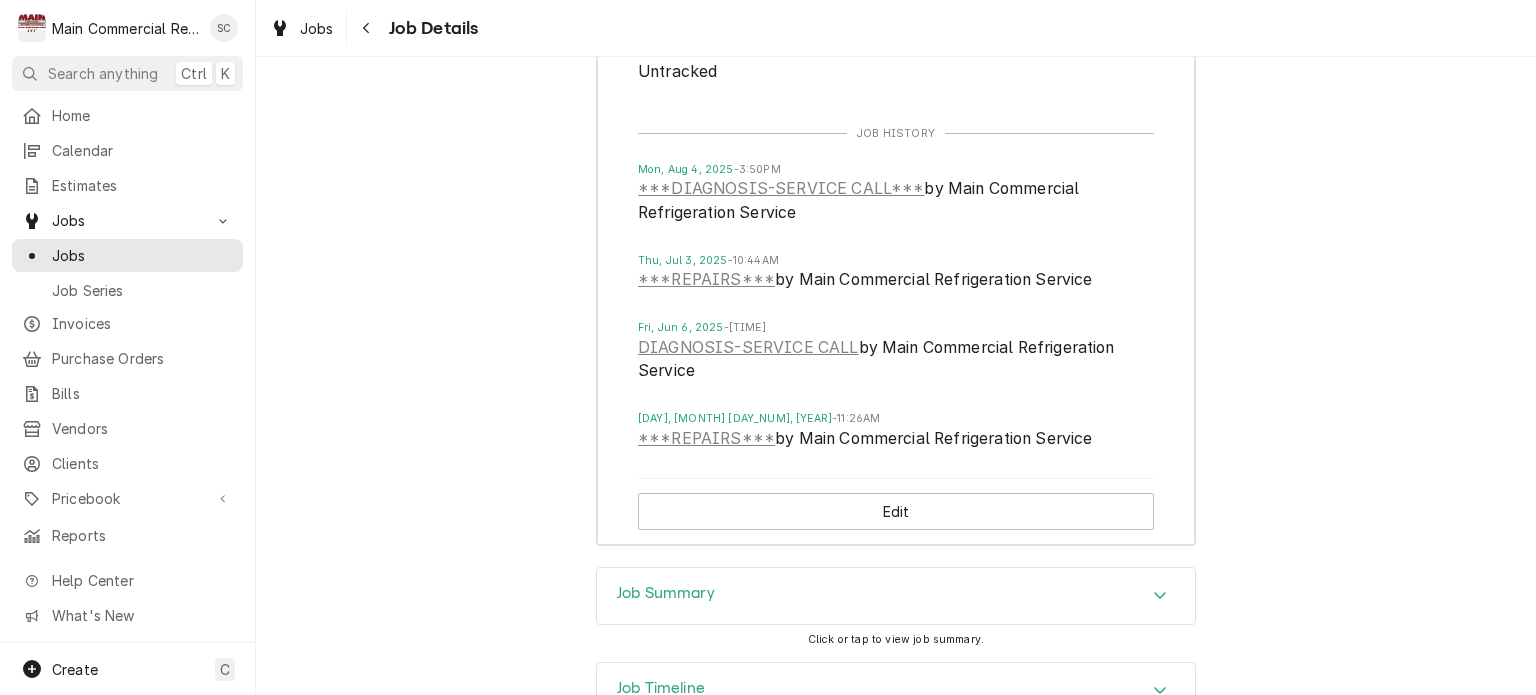 scroll, scrollTop: 2896, scrollLeft: 0, axis: vertical 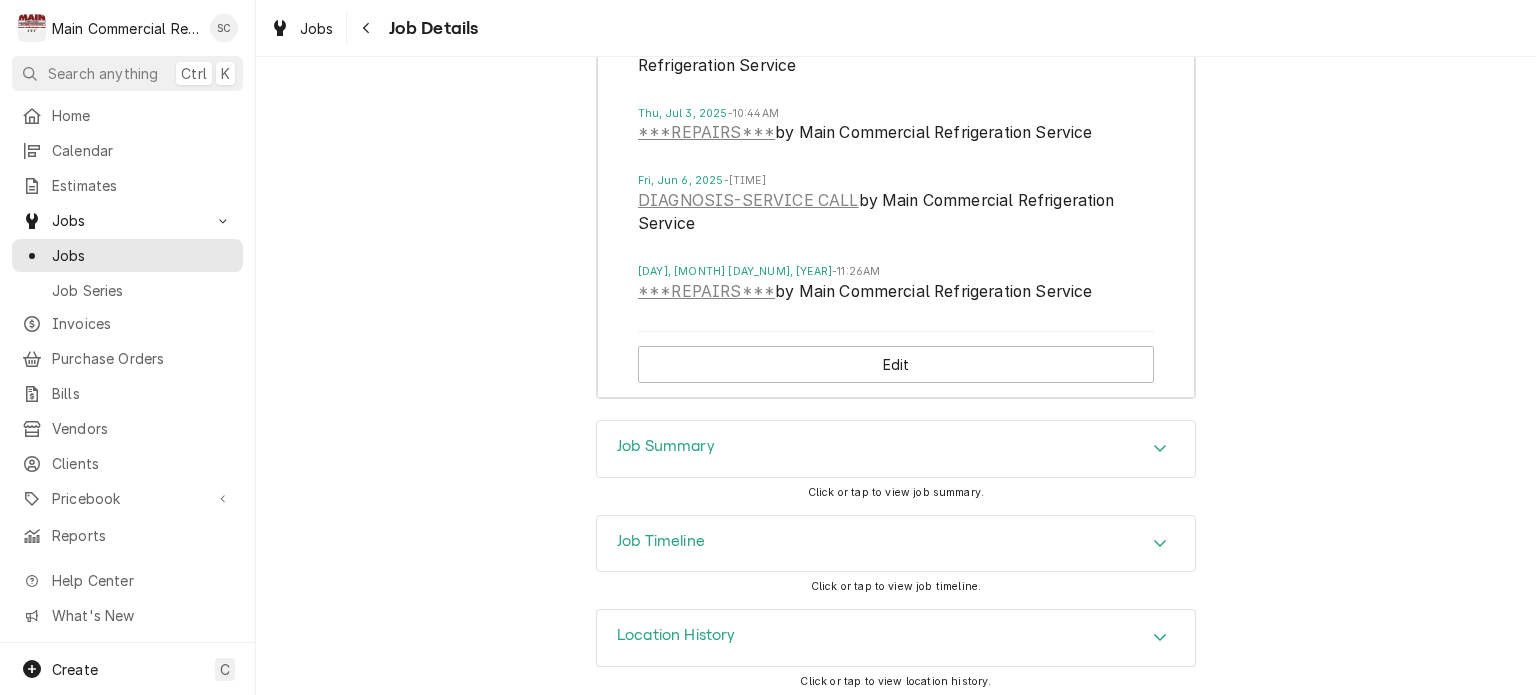 click 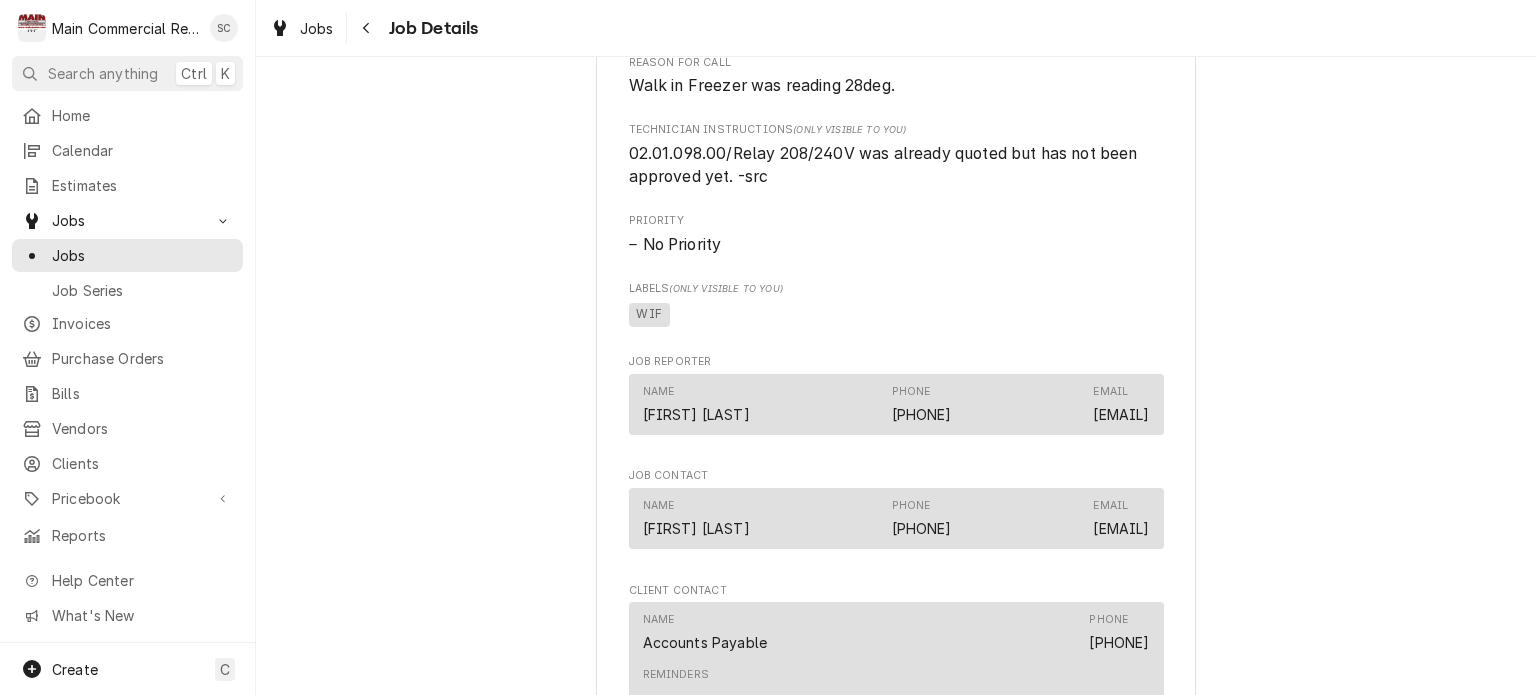 scroll, scrollTop: 796, scrollLeft: 0, axis: vertical 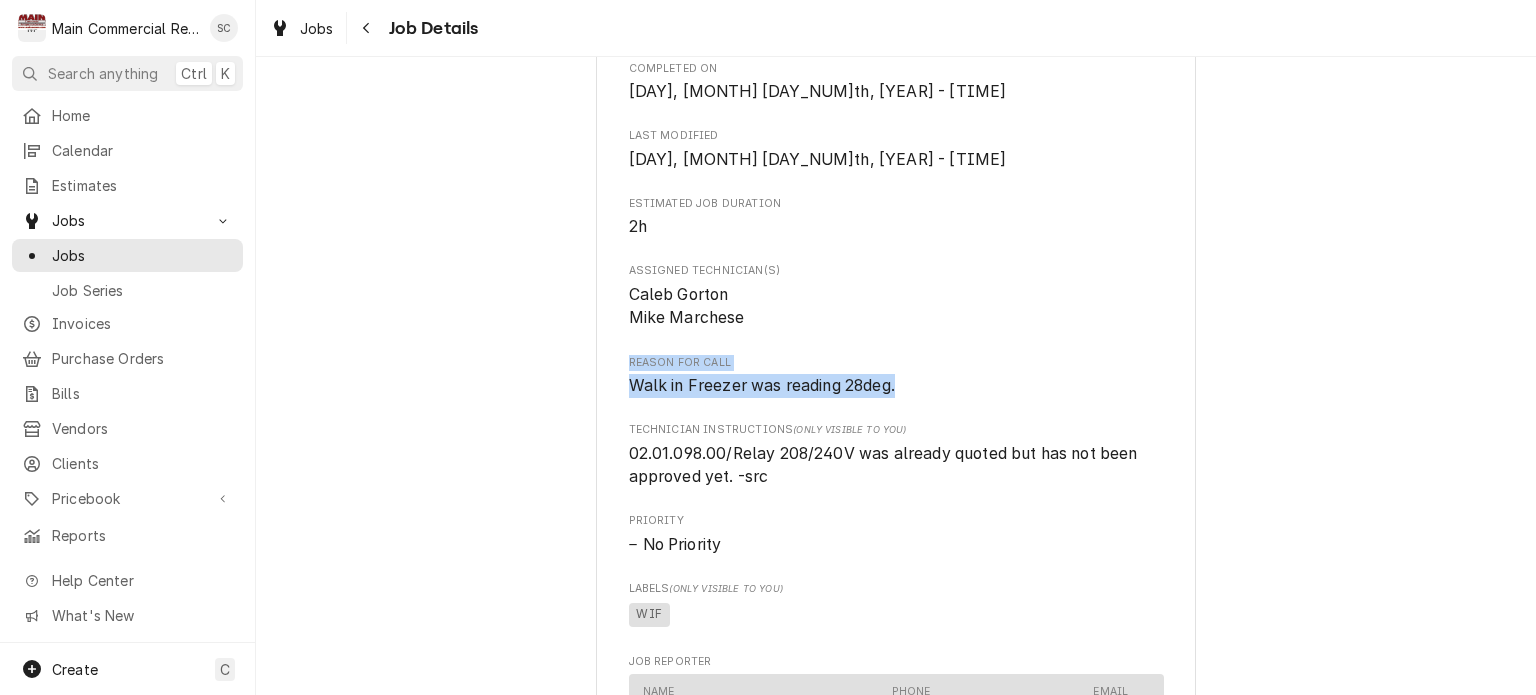 drag, startPoint x: 912, startPoint y: 383, endPoint x: 590, endPoint y: 365, distance: 322.50272 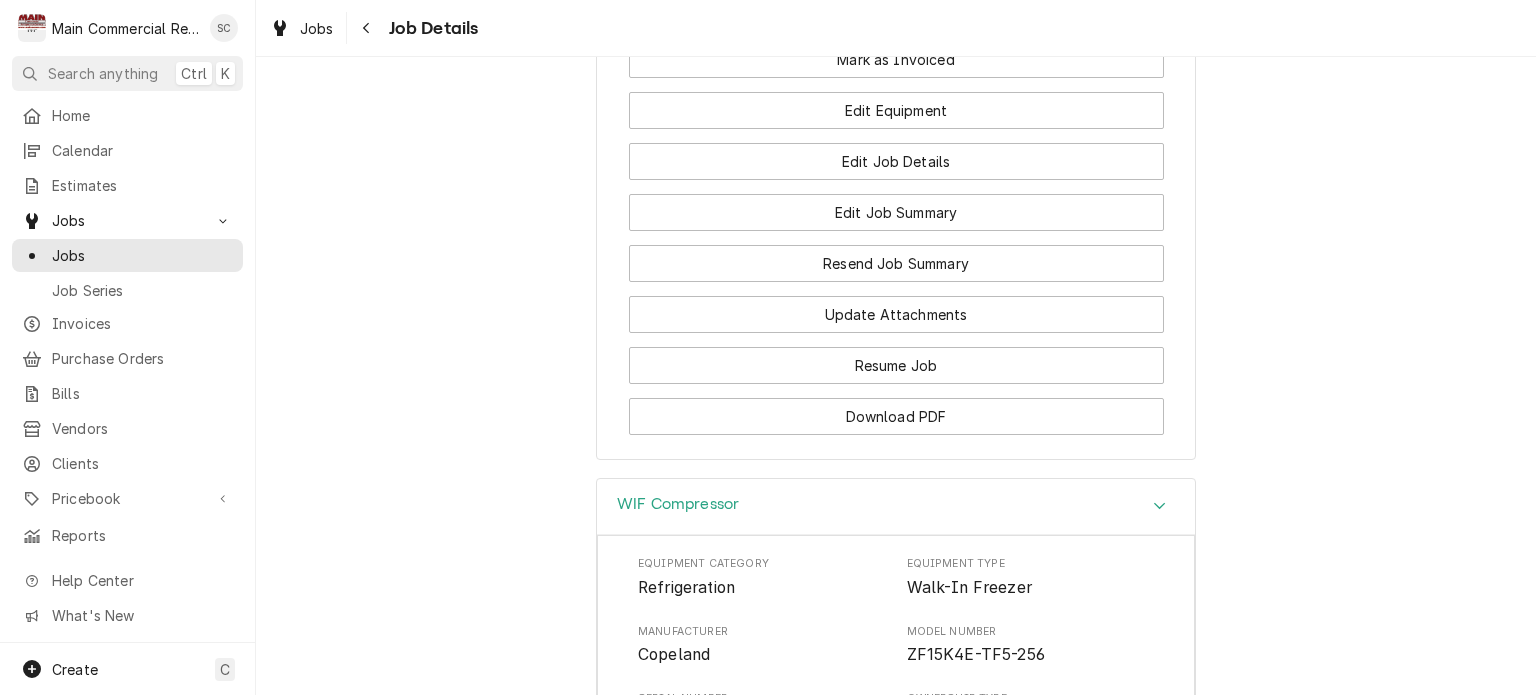 scroll, scrollTop: 2196, scrollLeft: 0, axis: vertical 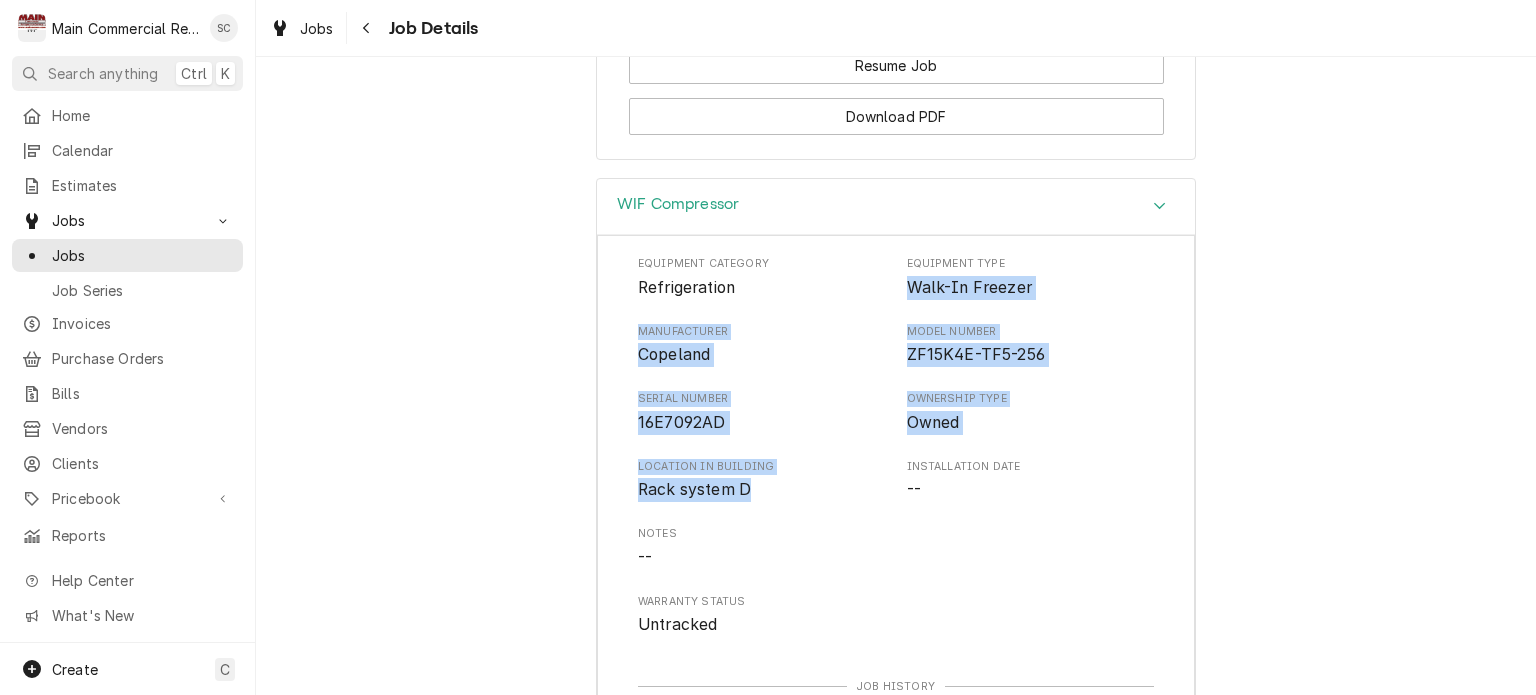 drag, startPoint x: 750, startPoint y: 480, endPoint x: 897, endPoint y: 288, distance: 241.8119 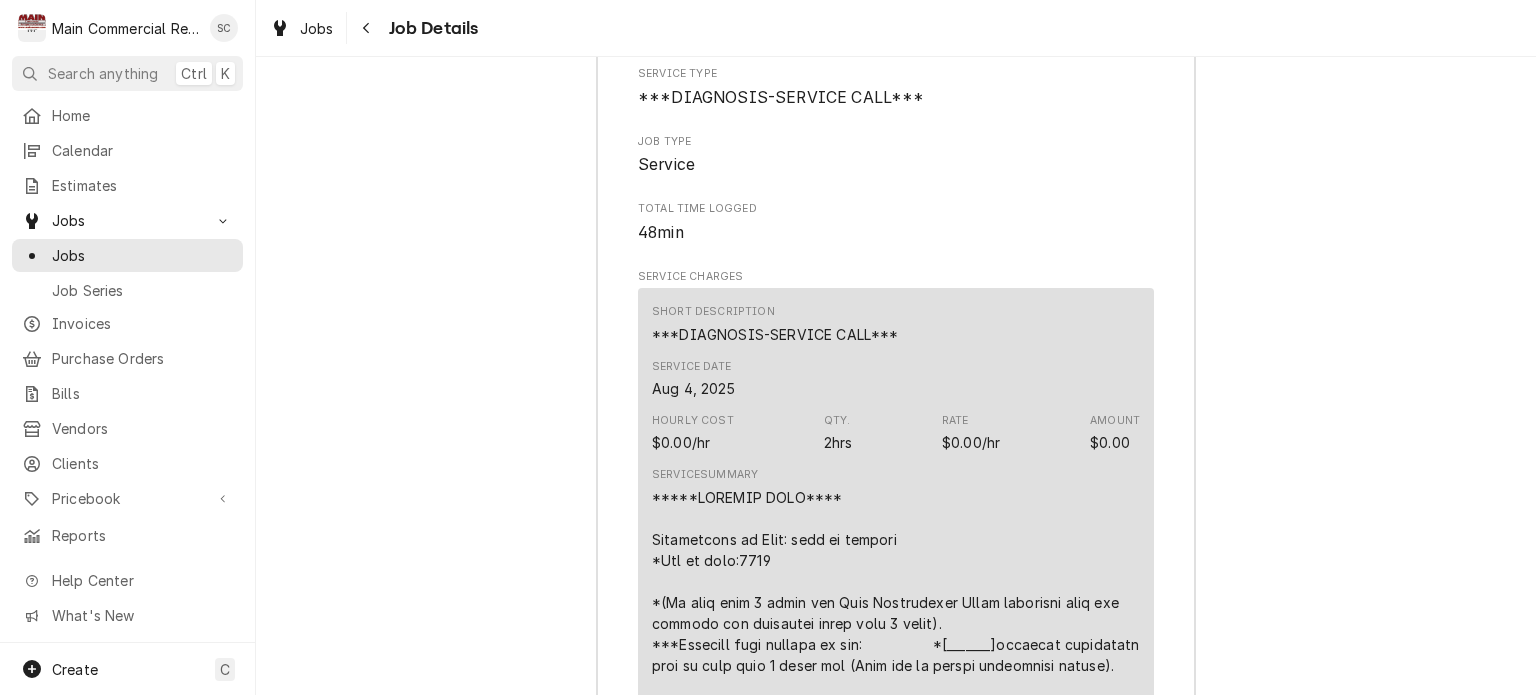 scroll, scrollTop: 3596, scrollLeft: 0, axis: vertical 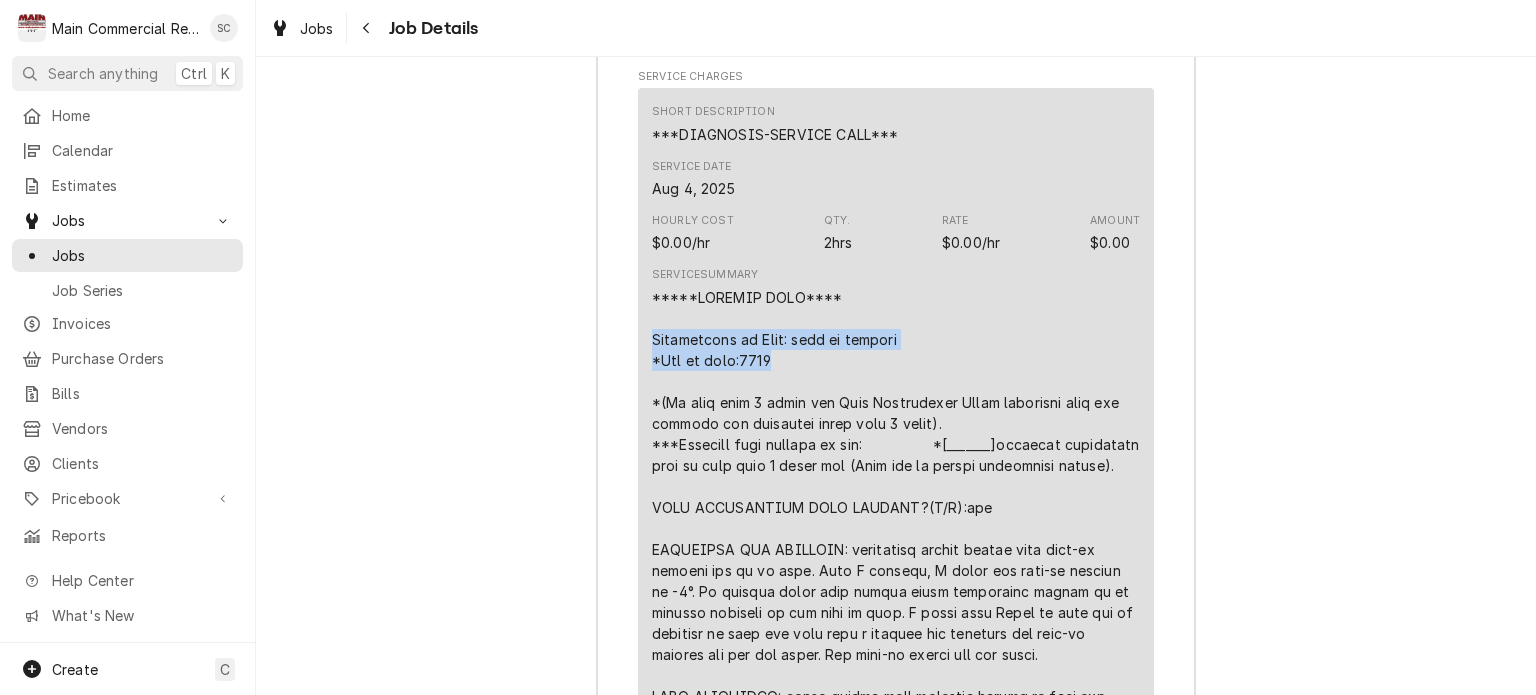 drag, startPoint x: 767, startPoint y: 361, endPoint x: 632, endPoint y: 336, distance: 137.2953 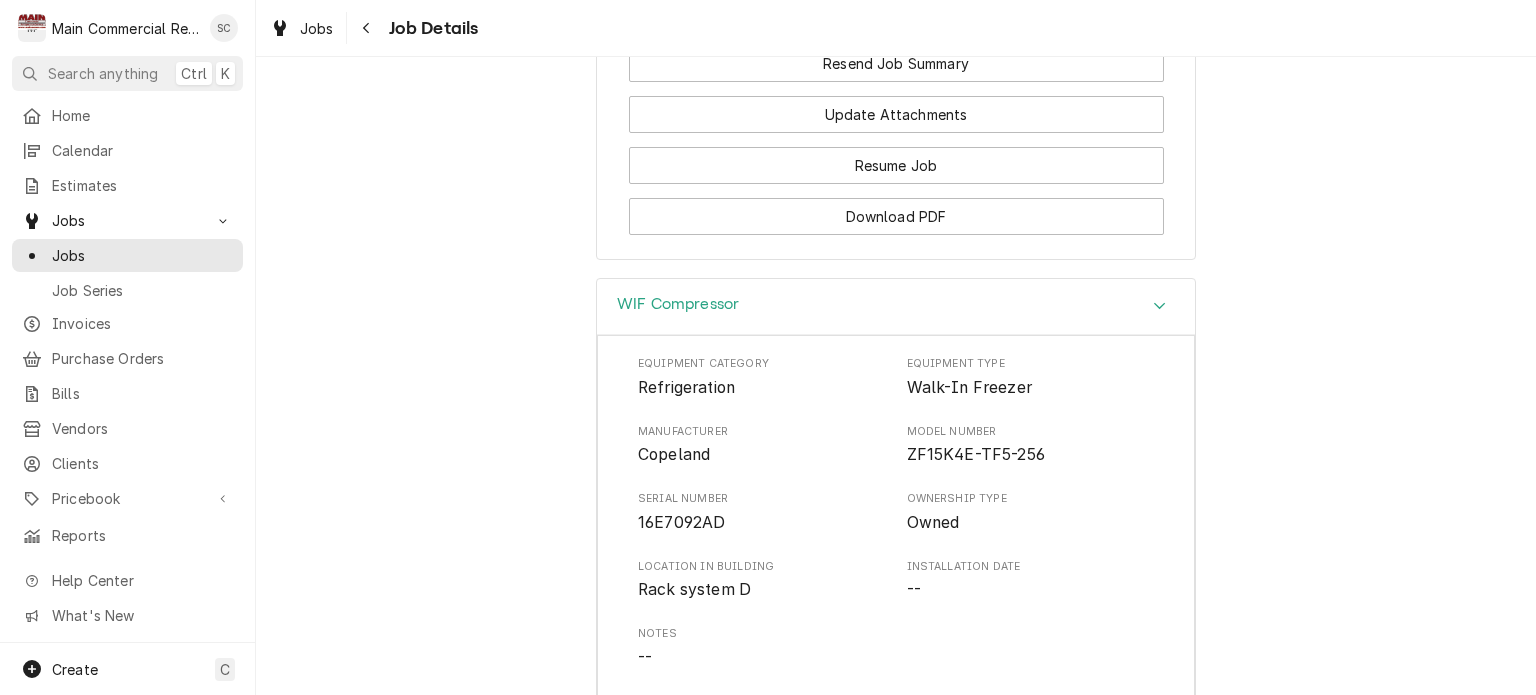 scroll, scrollTop: 1996, scrollLeft: 0, axis: vertical 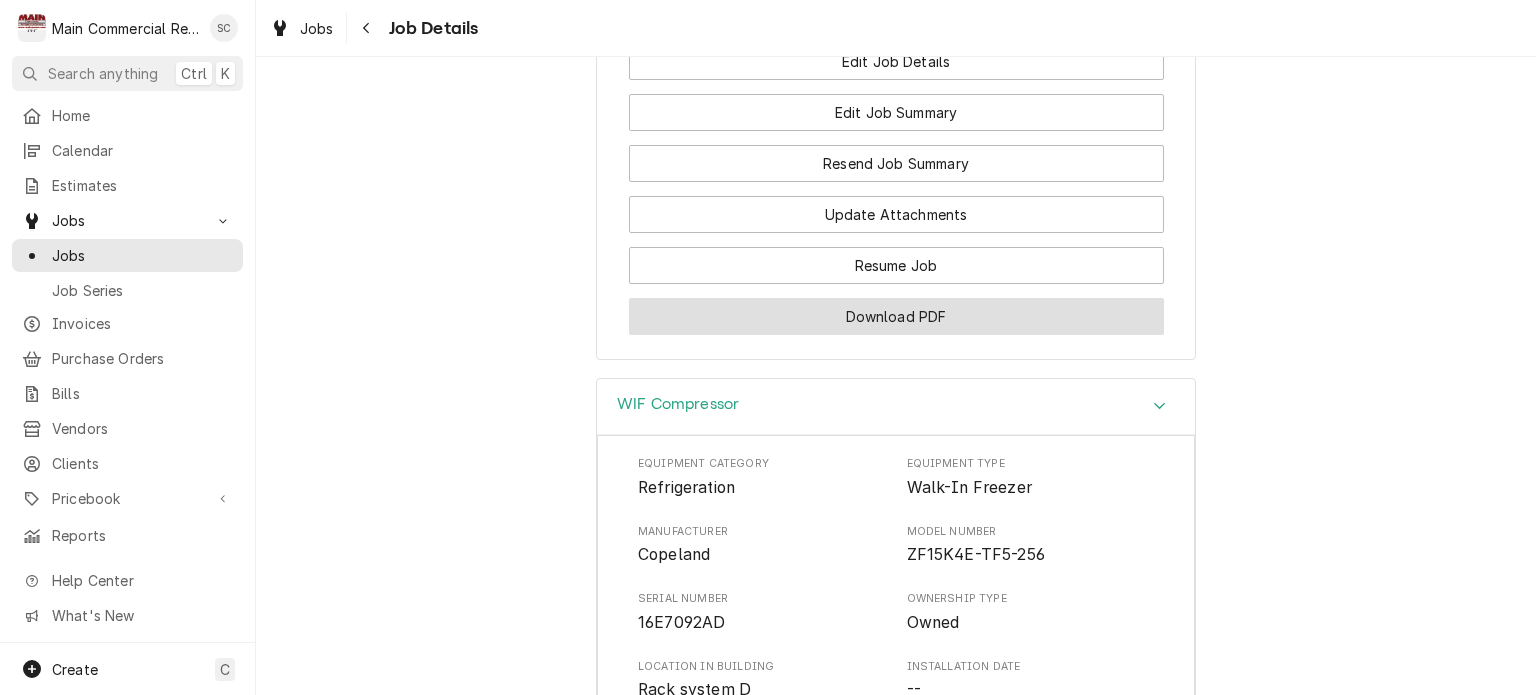 click on "Download PDF" at bounding box center (896, 316) 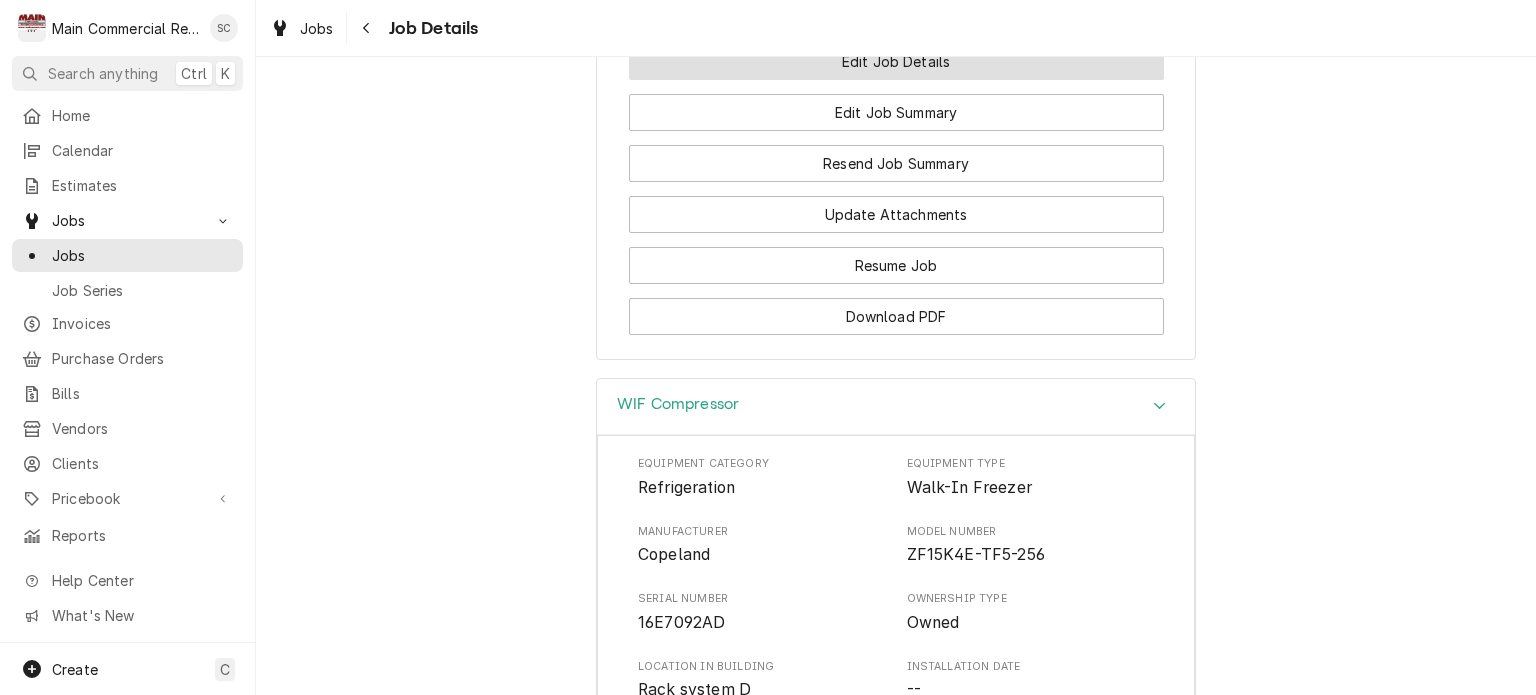 scroll, scrollTop: 1696, scrollLeft: 0, axis: vertical 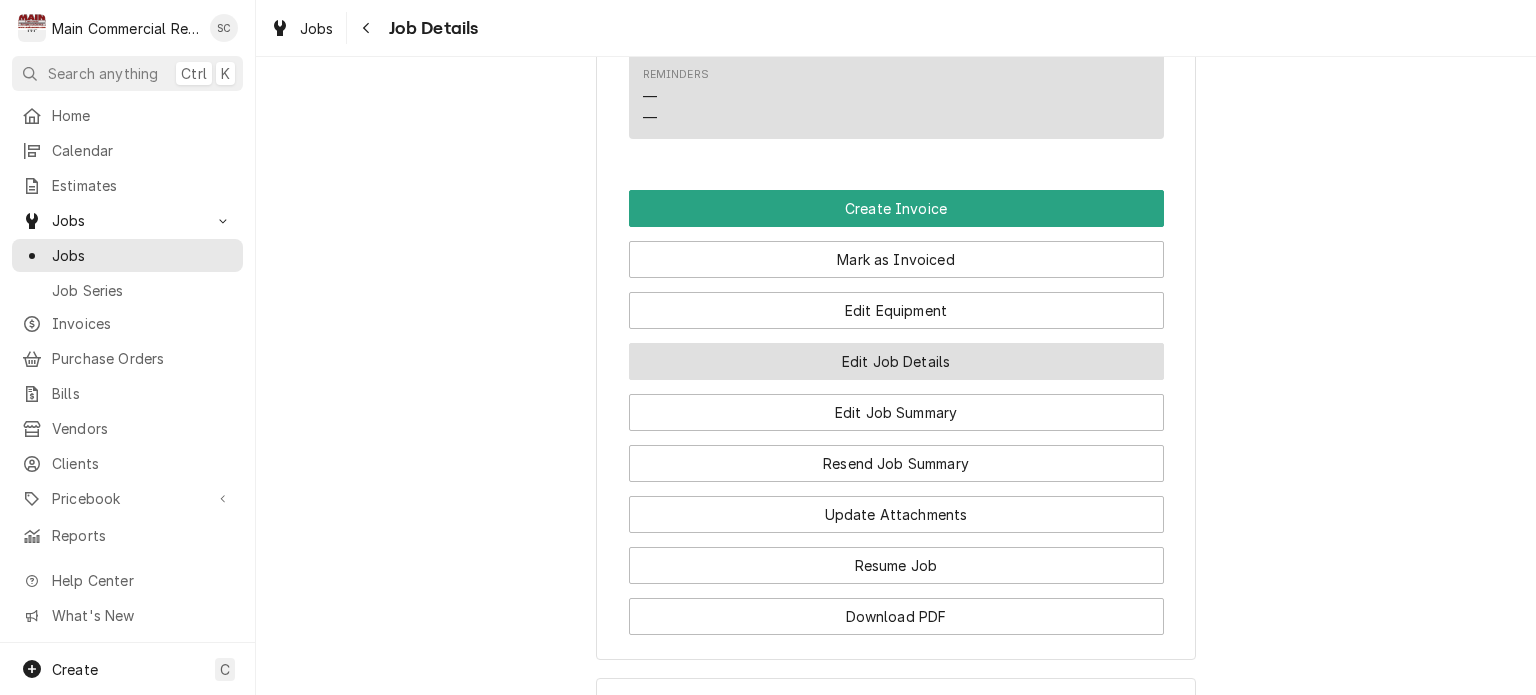 click on "Edit Job Details" at bounding box center (896, 361) 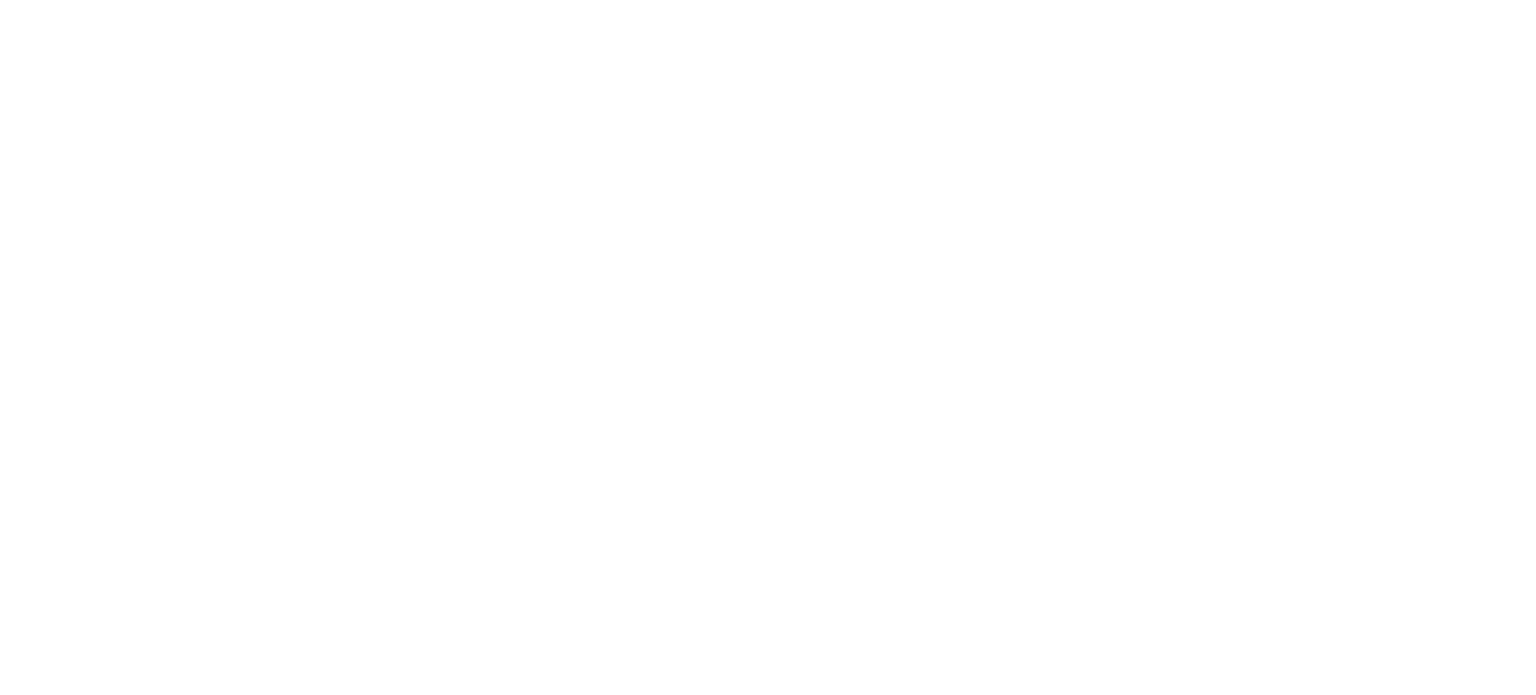 scroll, scrollTop: 0, scrollLeft: 0, axis: both 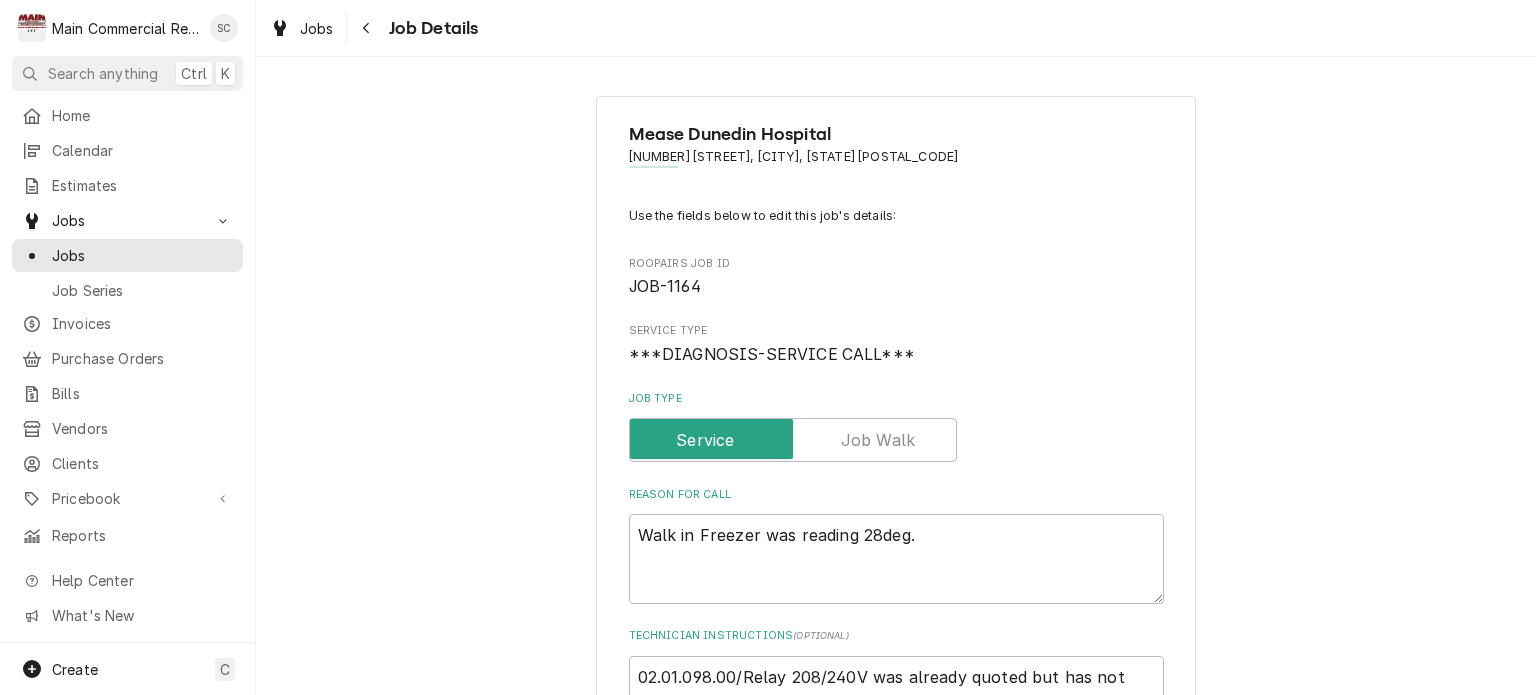type on "x" 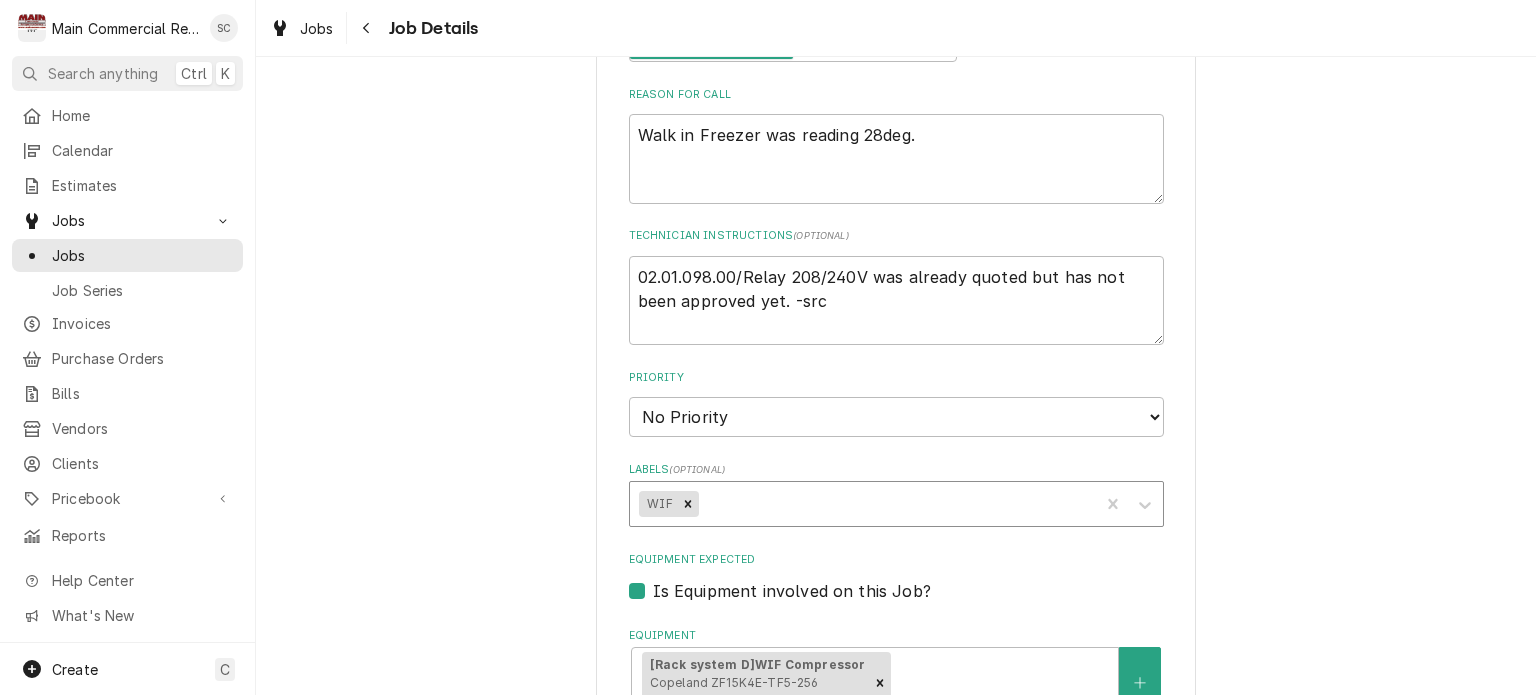 click at bounding box center (895, 504) 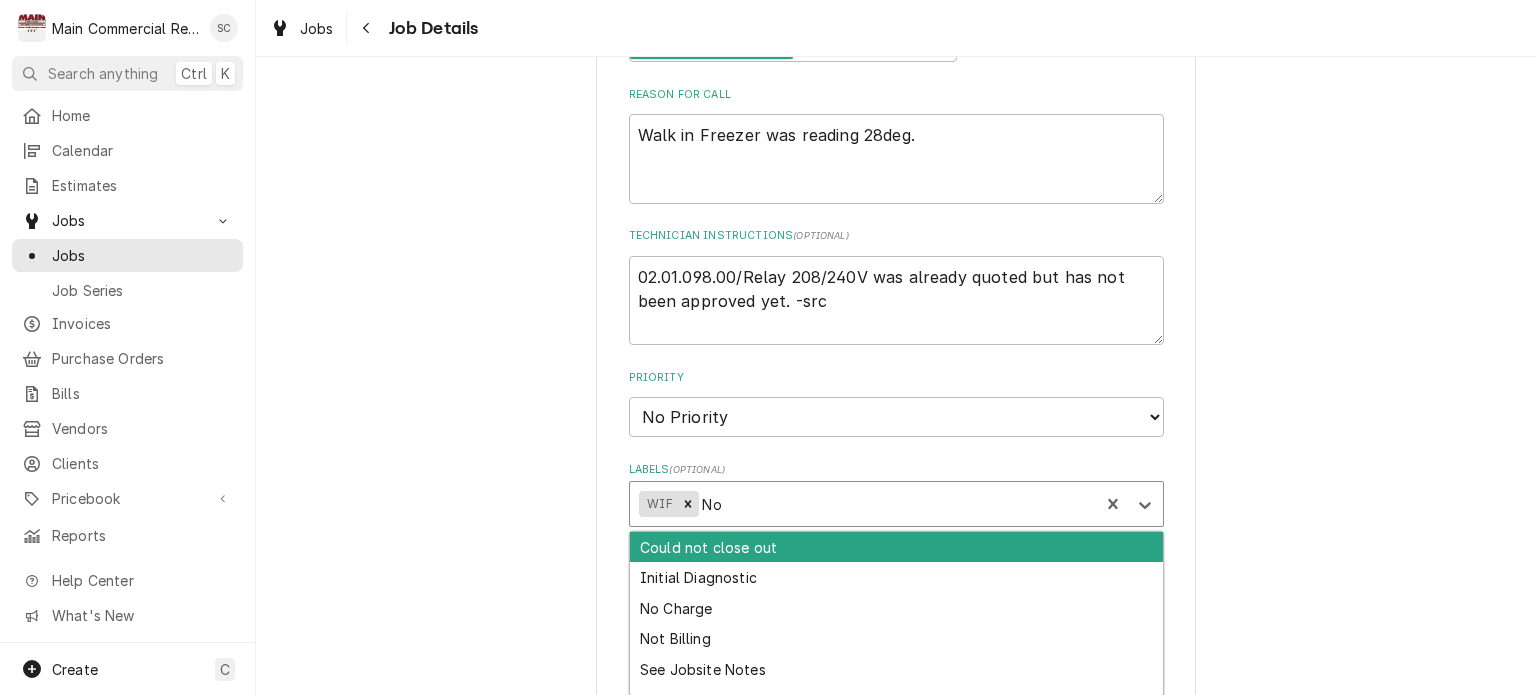 type on "No" 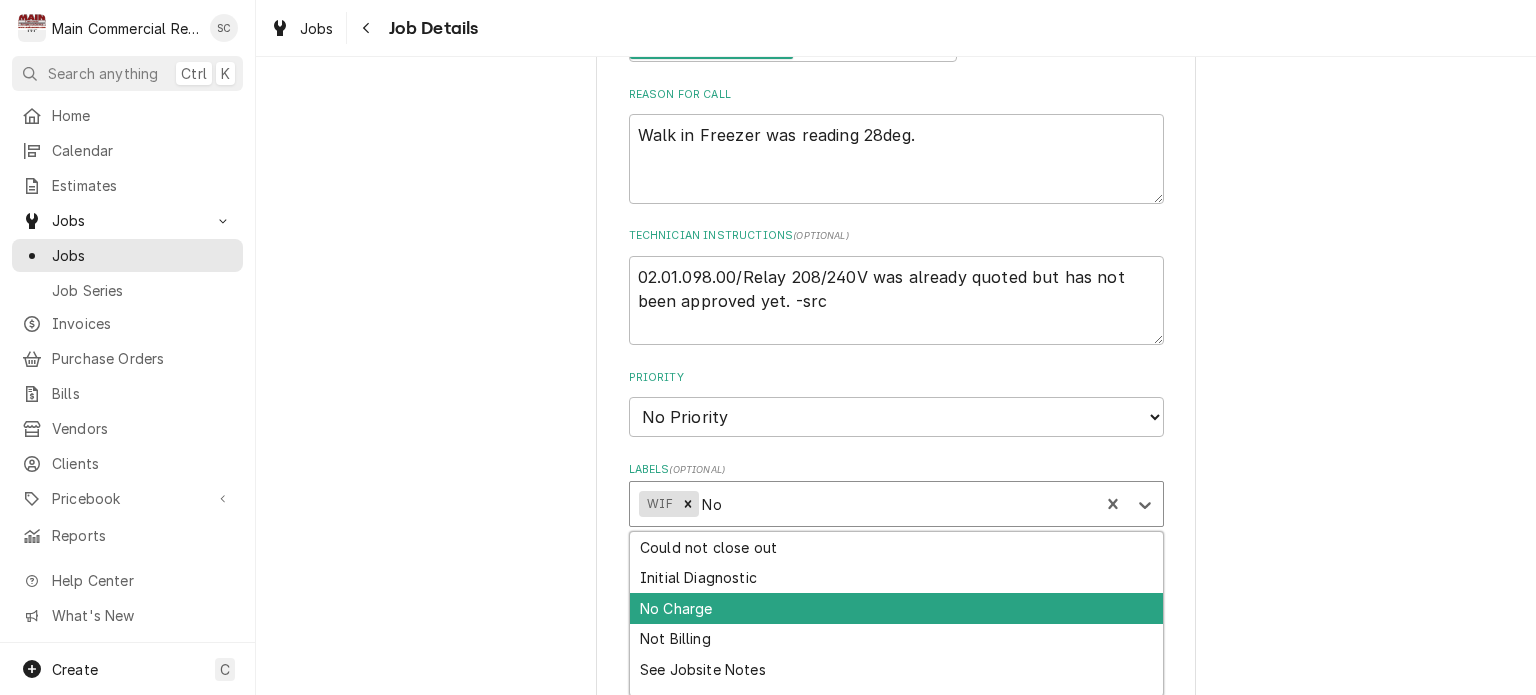 click on "No Charge" at bounding box center (896, 608) 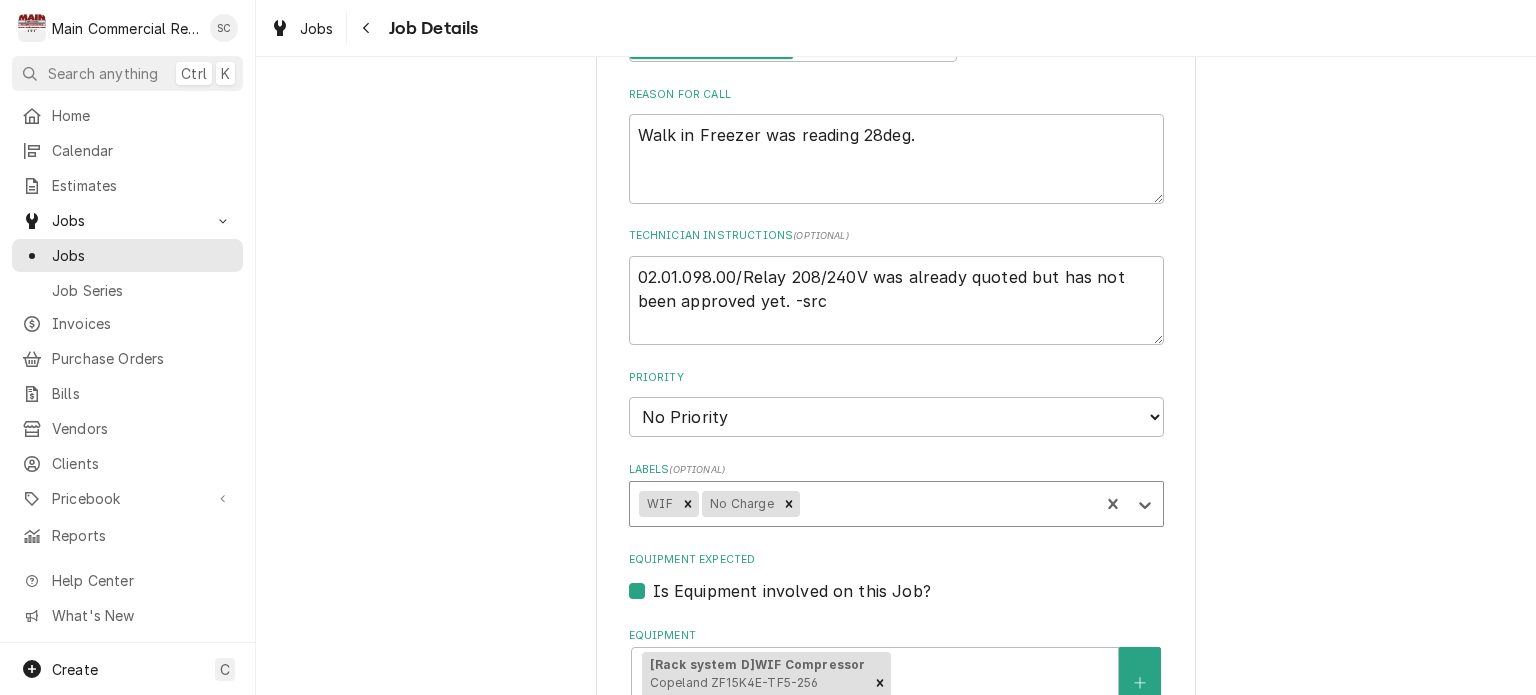 type on "x" 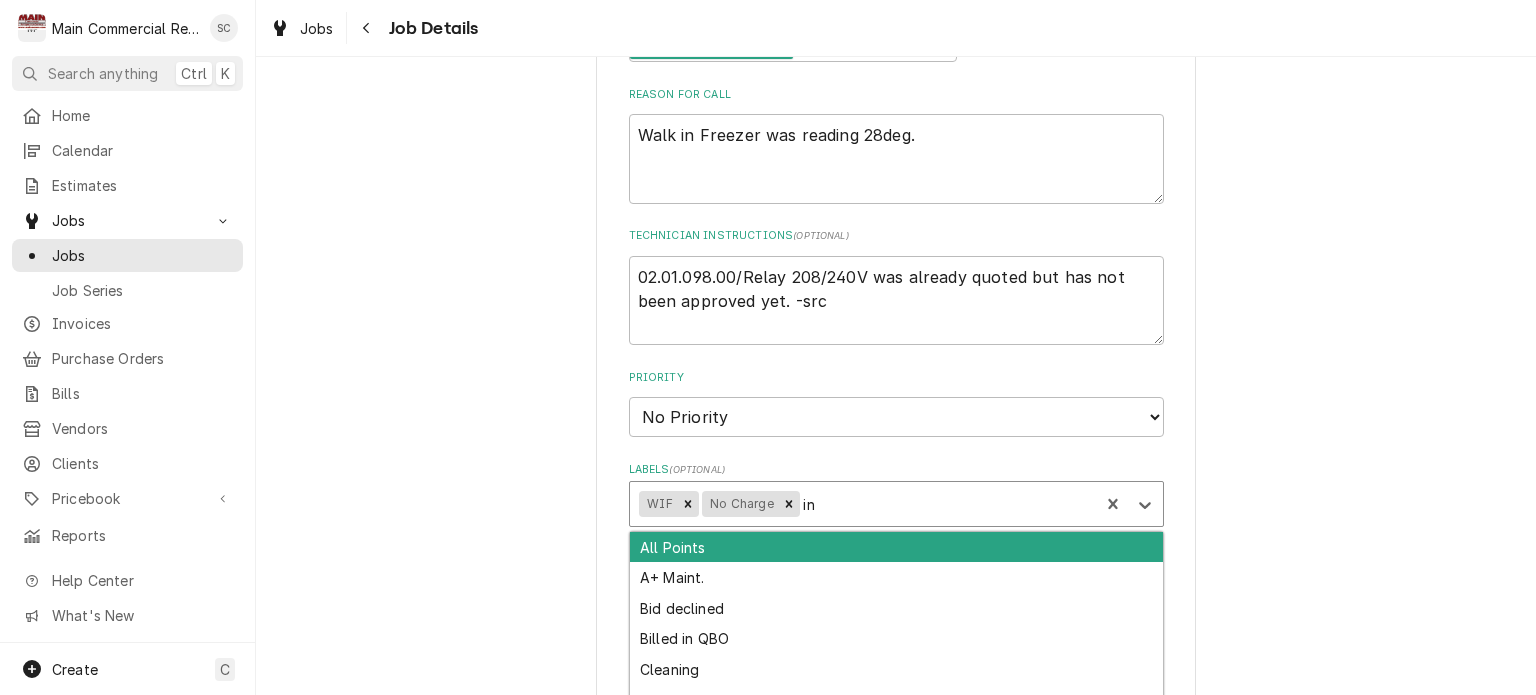 type on "inv" 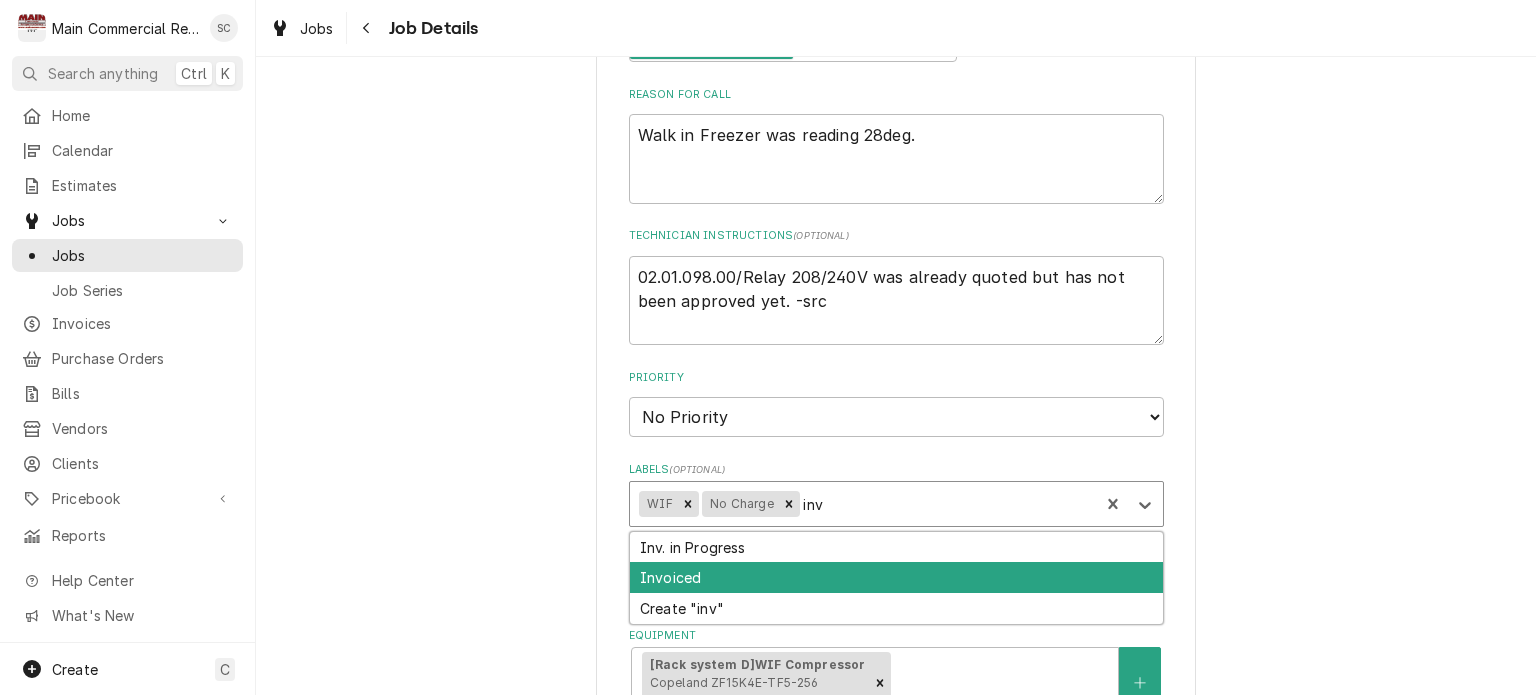 drag, startPoint x: 731, startPoint y: 569, endPoint x: 752, endPoint y: 567, distance: 21.095022 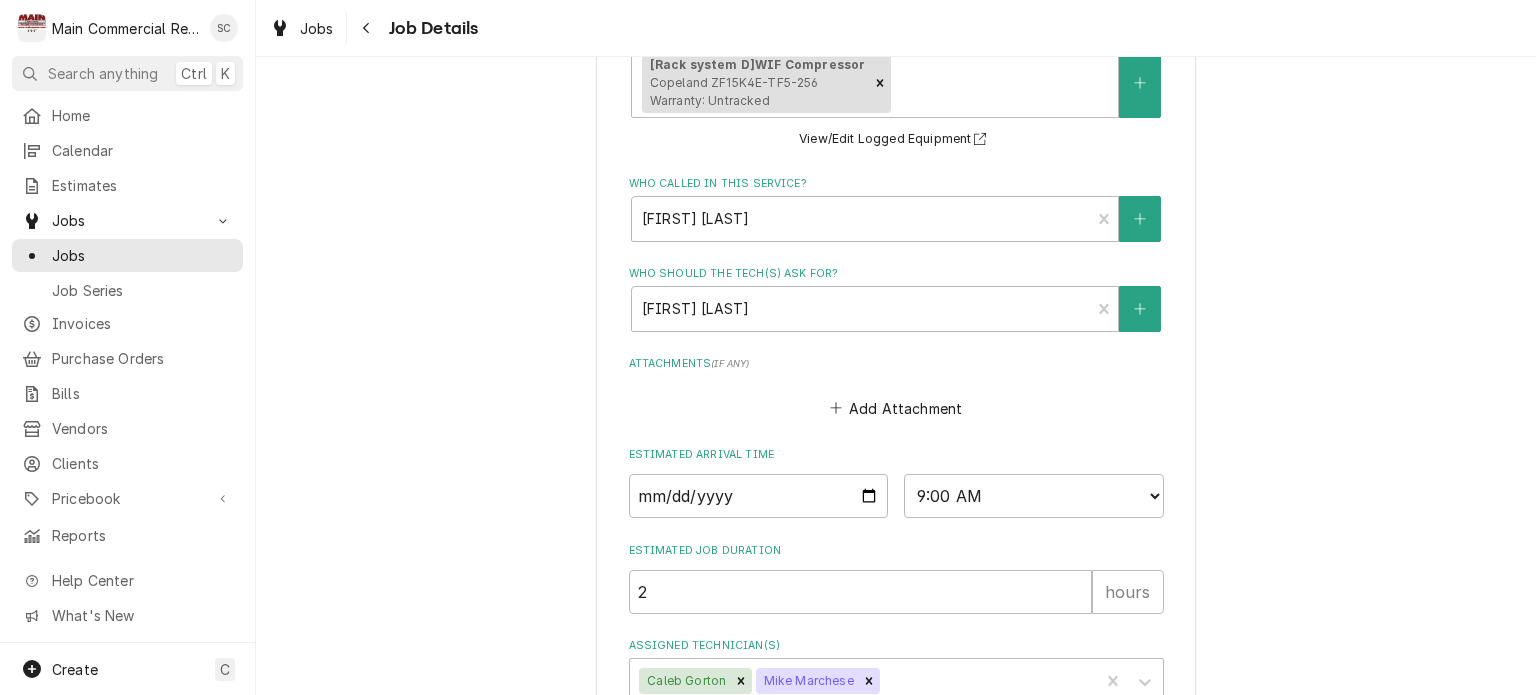 scroll, scrollTop: 1126, scrollLeft: 0, axis: vertical 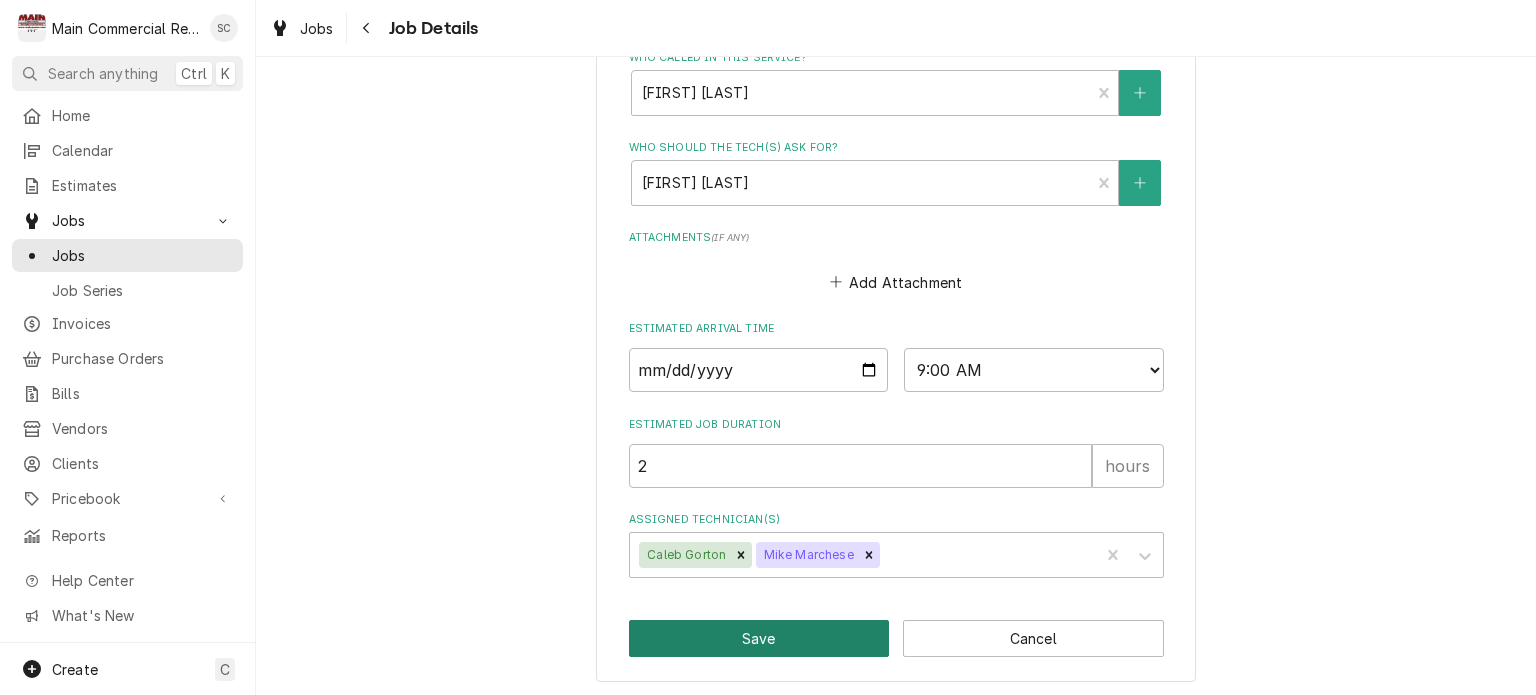 click on "Save" at bounding box center [759, 638] 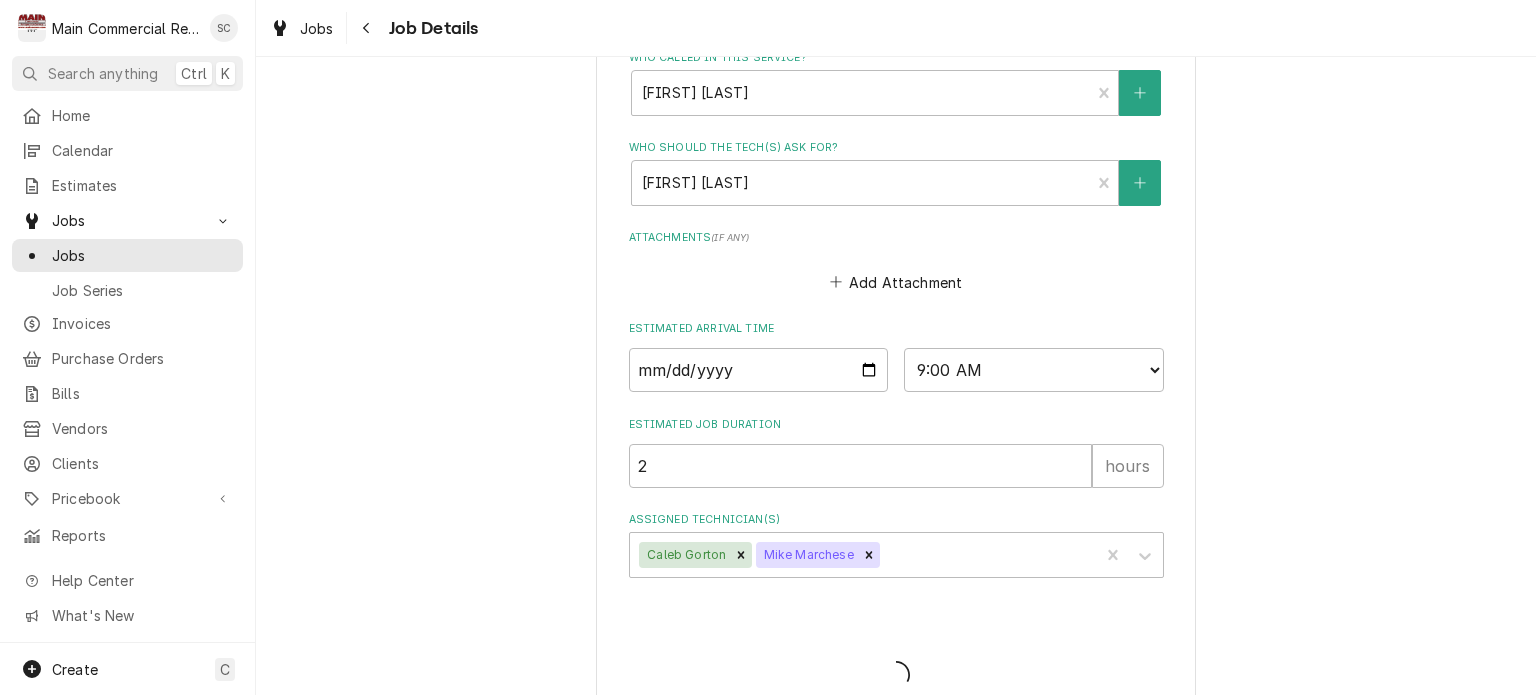 type on "x" 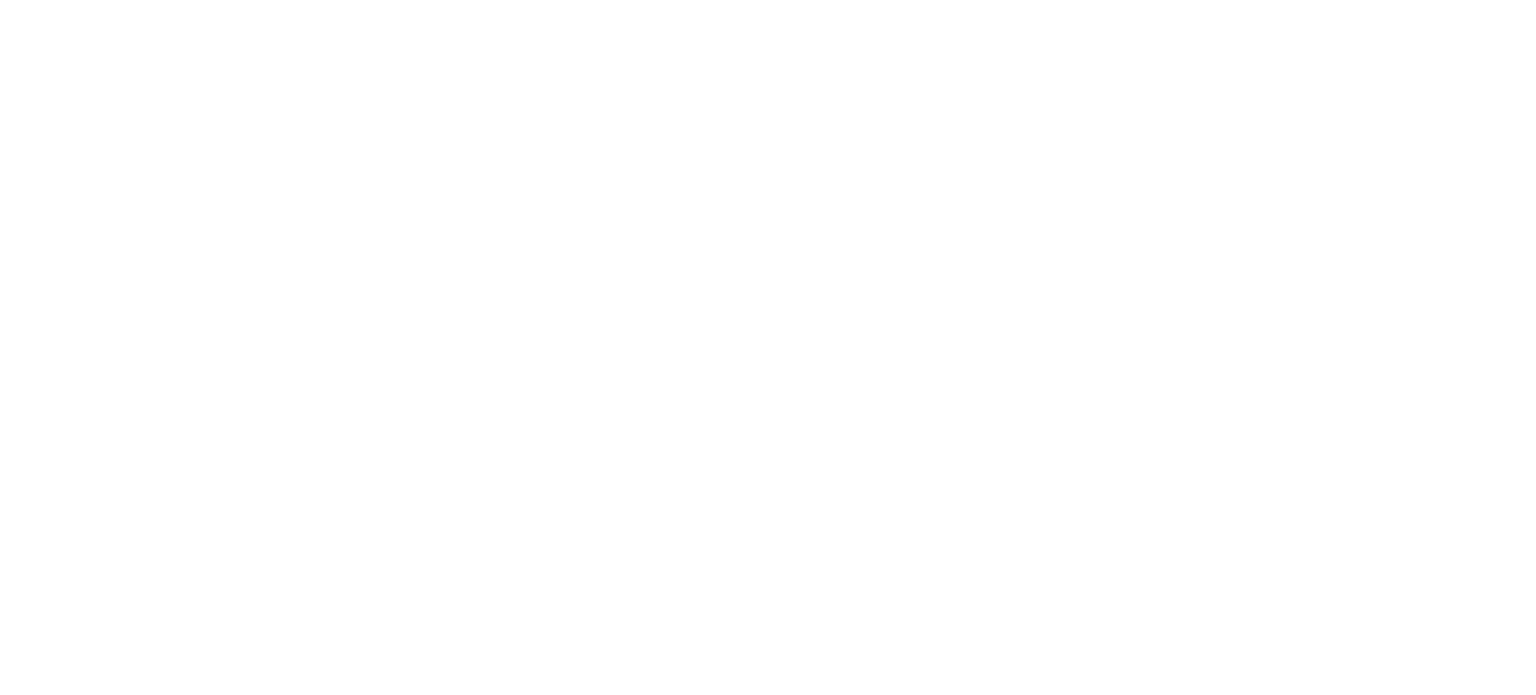 scroll, scrollTop: 0, scrollLeft: 0, axis: both 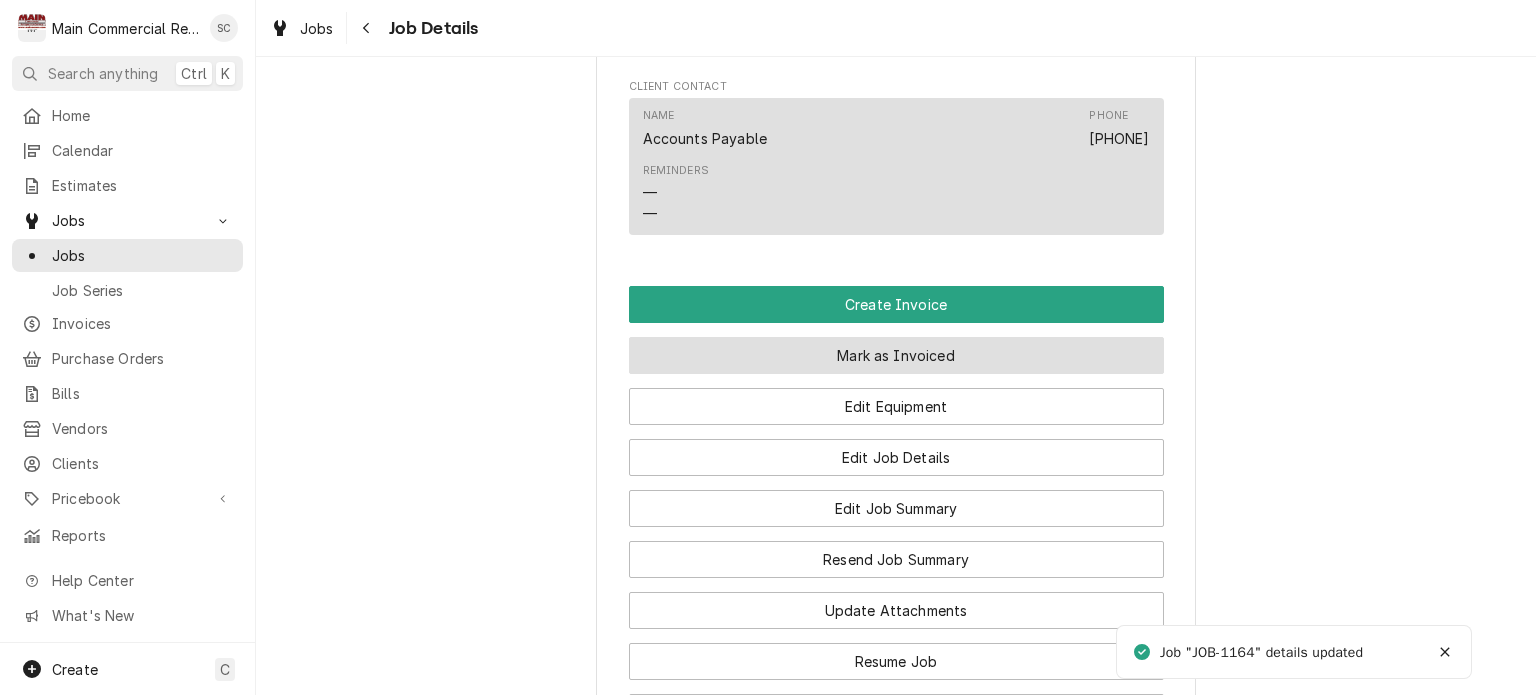 click on "Mark as Invoiced" at bounding box center [896, 355] 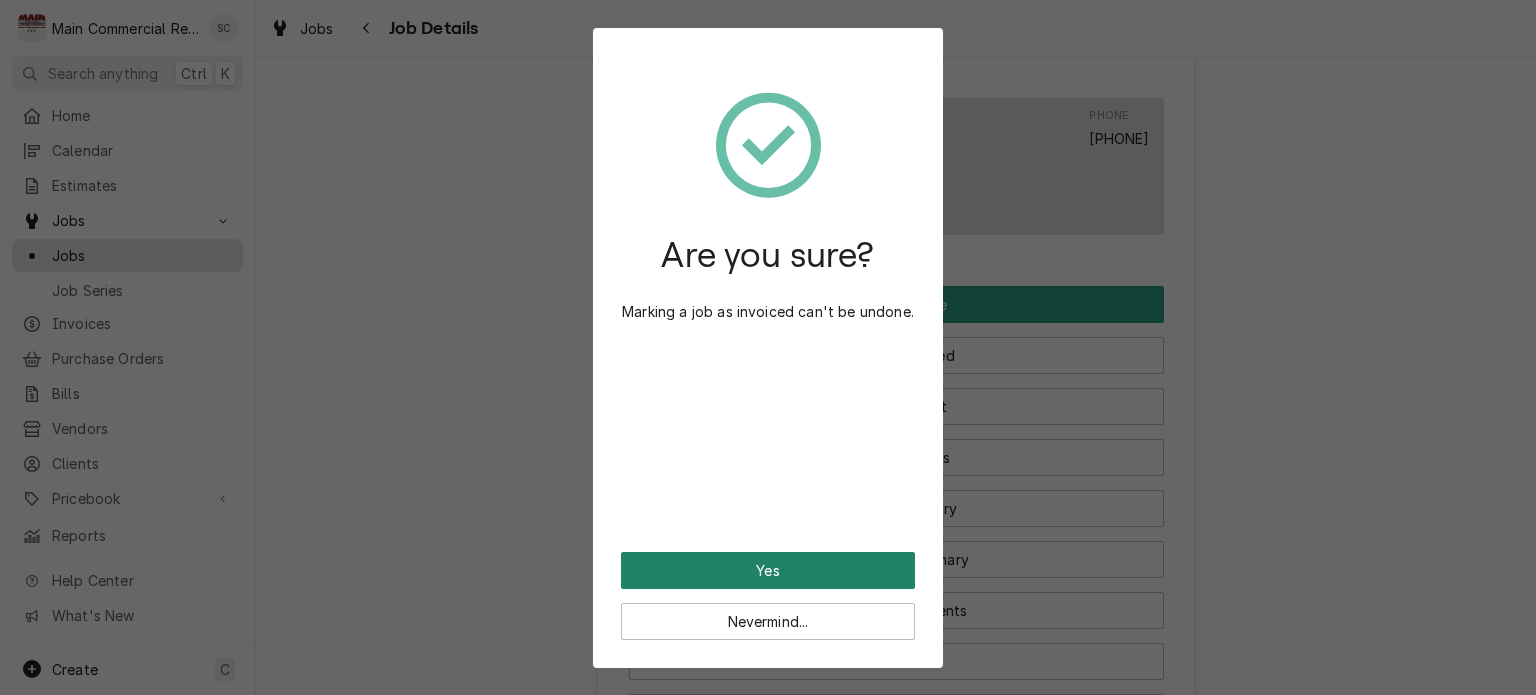 click on "Yes" at bounding box center (768, 570) 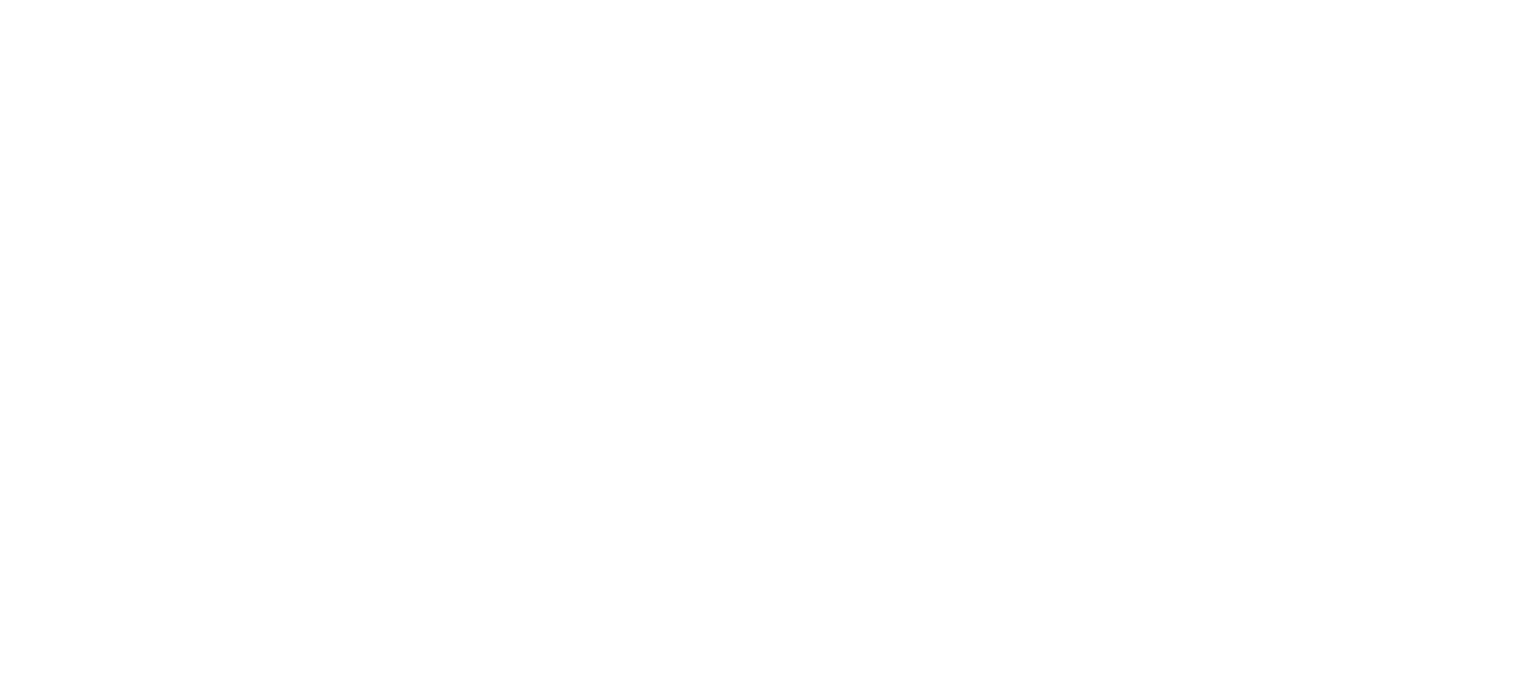 scroll, scrollTop: 0, scrollLeft: 0, axis: both 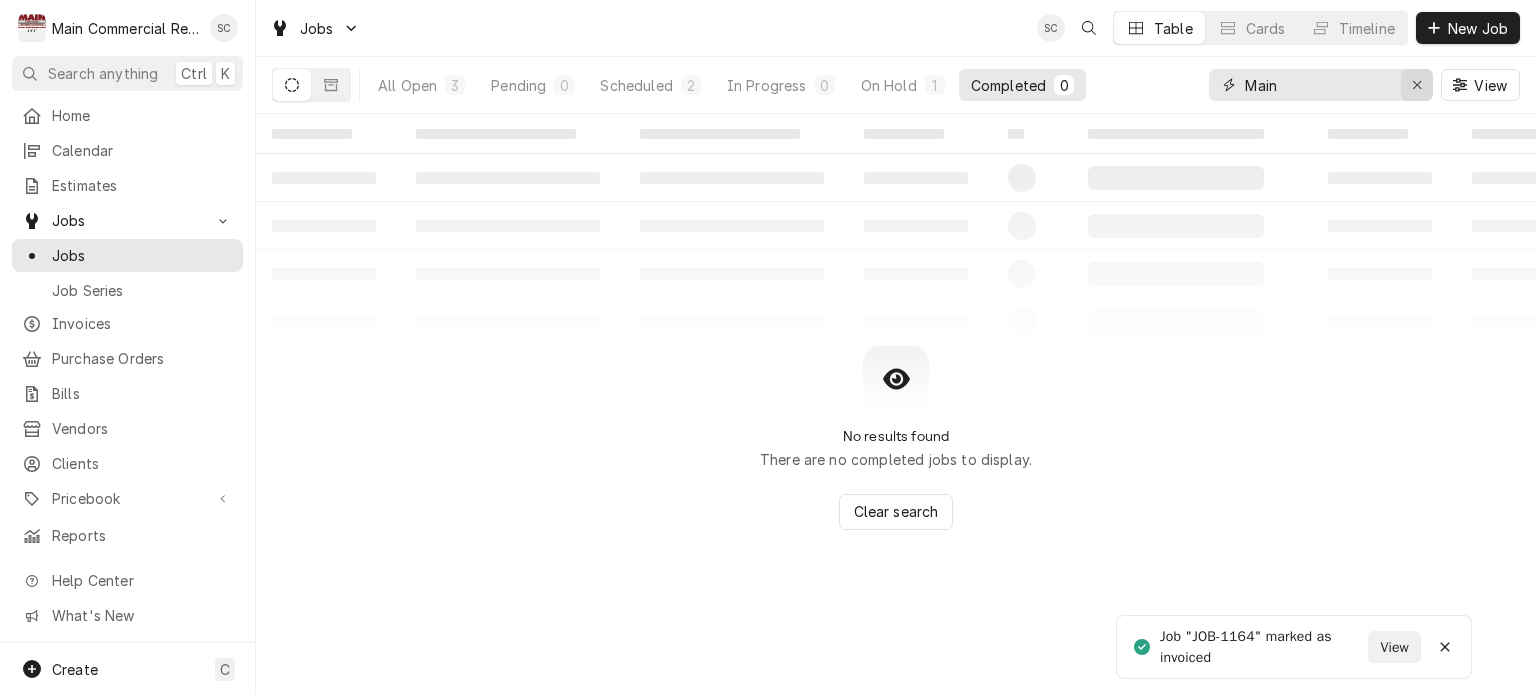 click 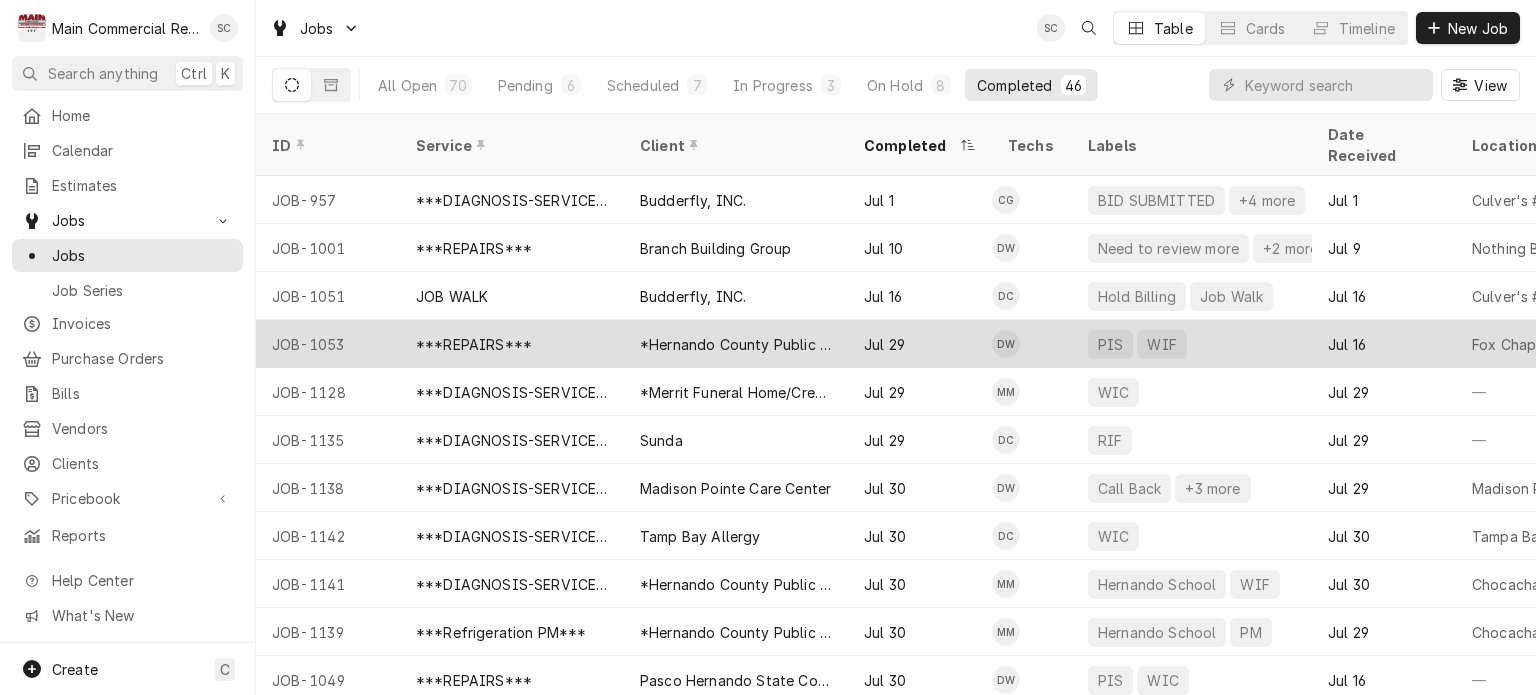 click on "Jul 29" at bounding box center [920, 344] 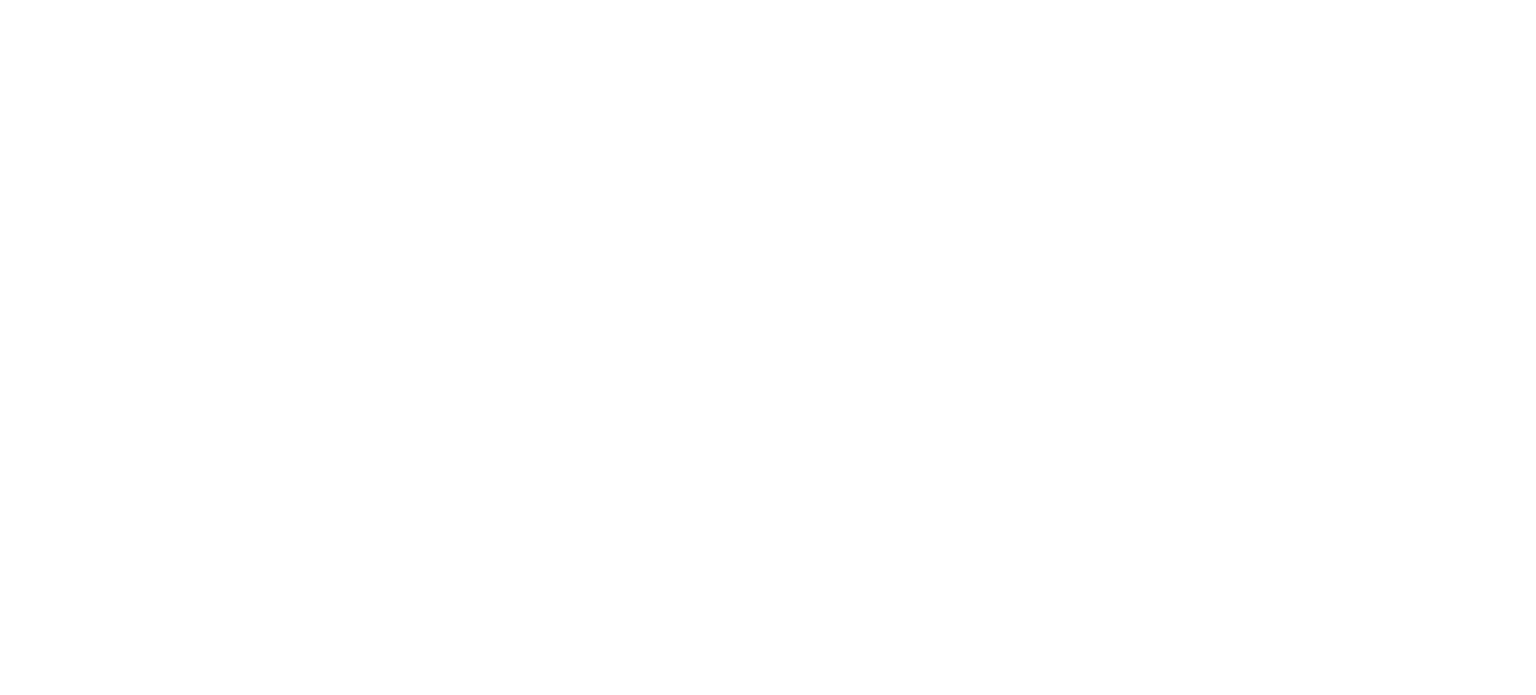 scroll, scrollTop: 0, scrollLeft: 0, axis: both 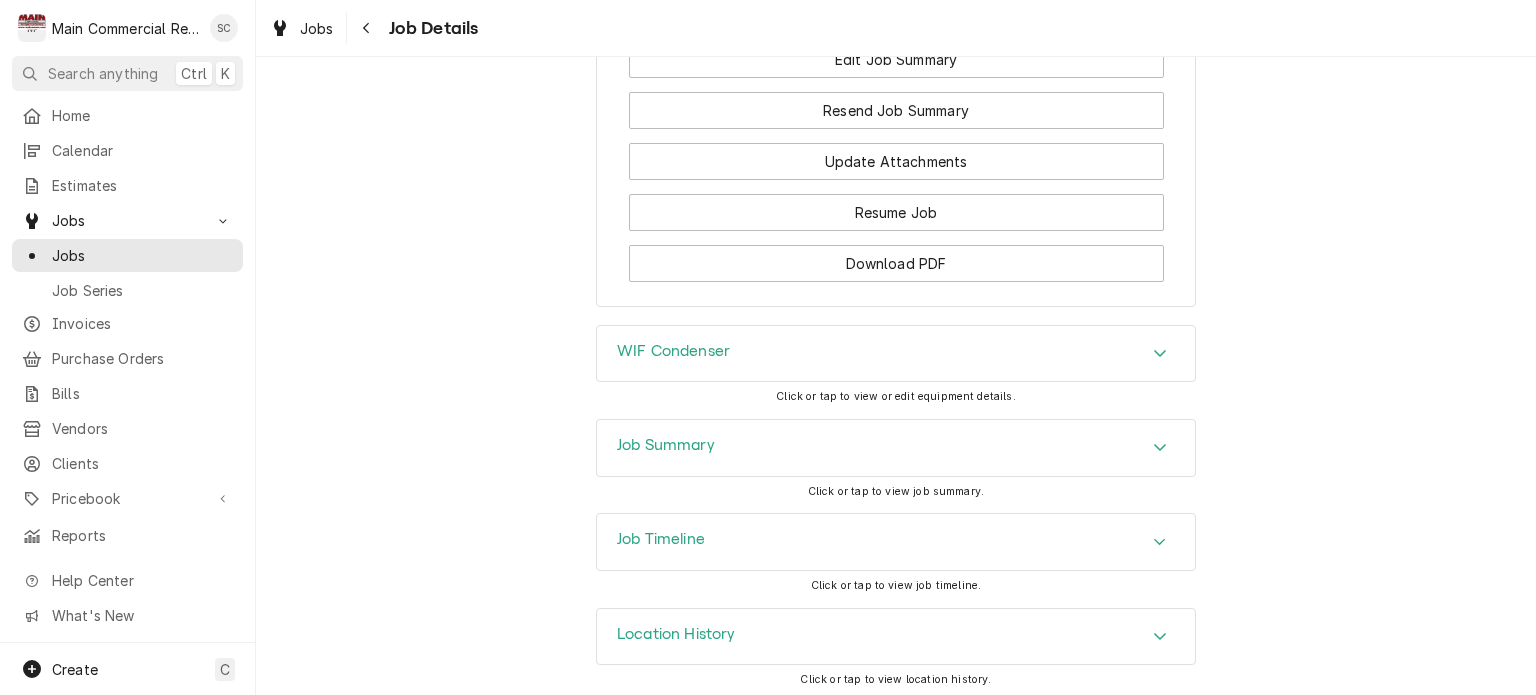 click 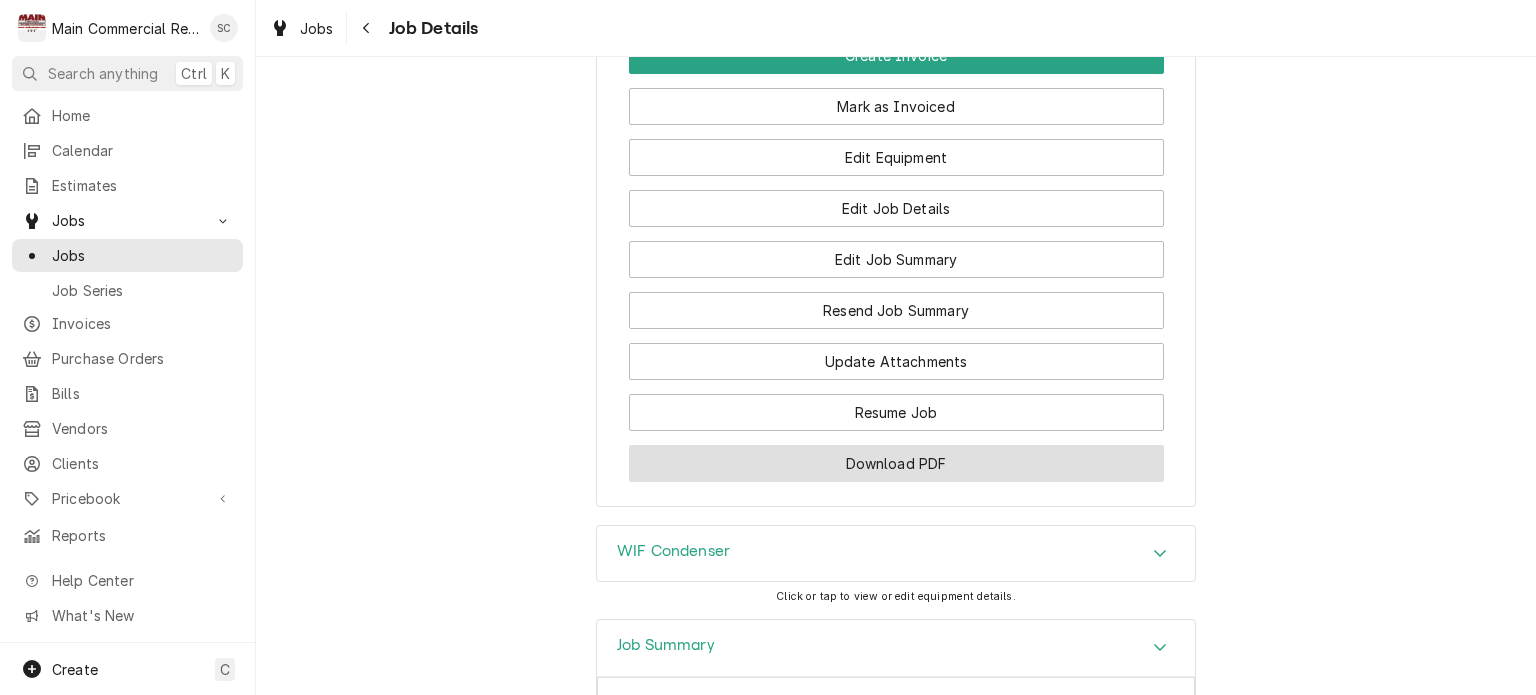 scroll, scrollTop: 2792, scrollLeft: 0, axis: vertical 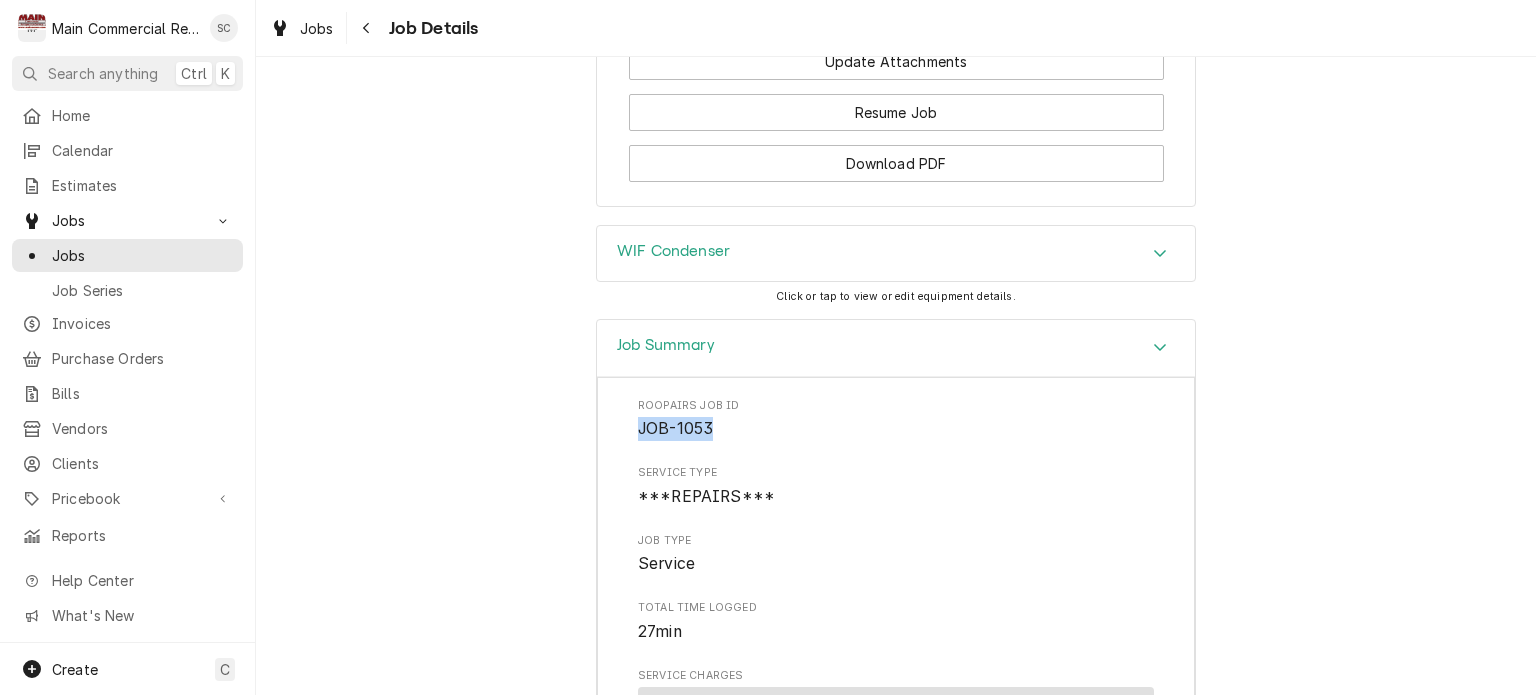 drag, startPoint x: 719, startPoint y: 432, endPoint x: 624, endPoint y: 425, distance: 95.257545 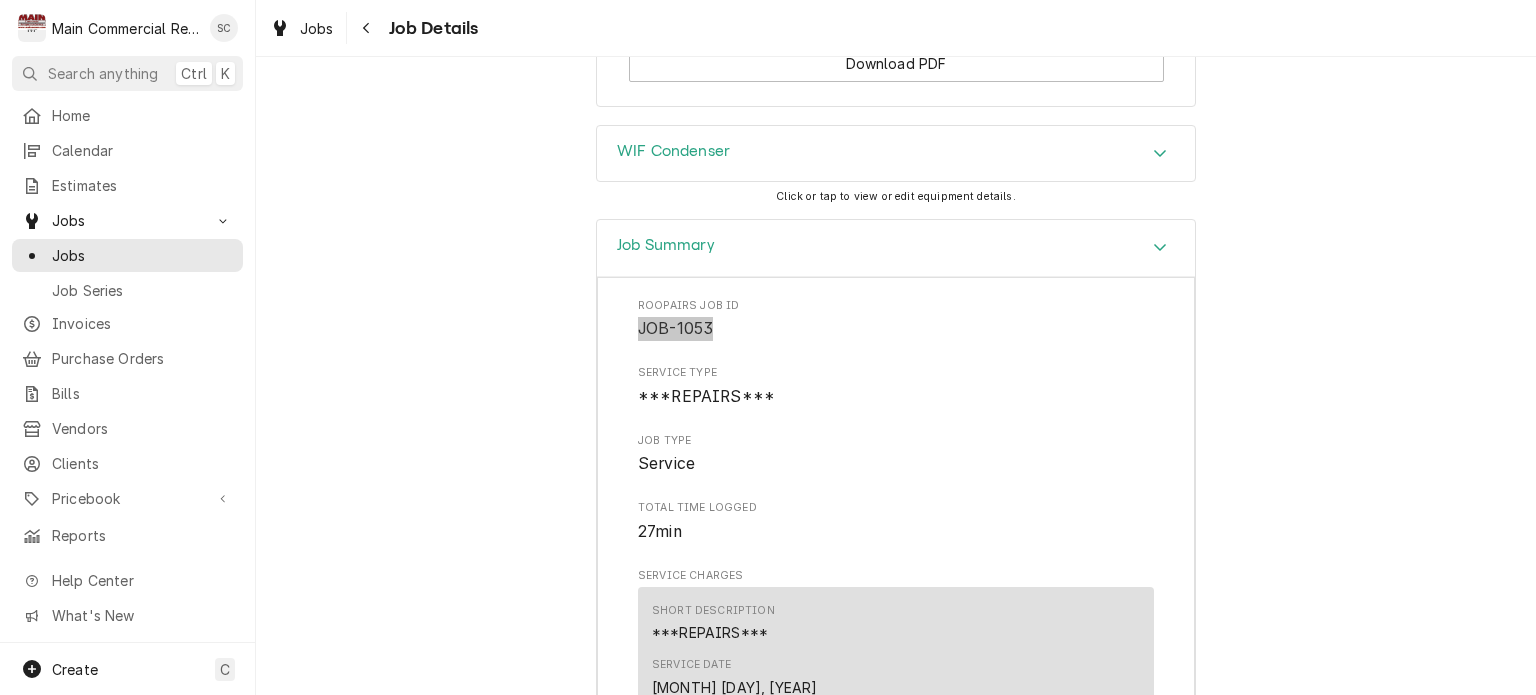 scroll, scrollTop: 2592, scrollLeft: 0, axis: vertical 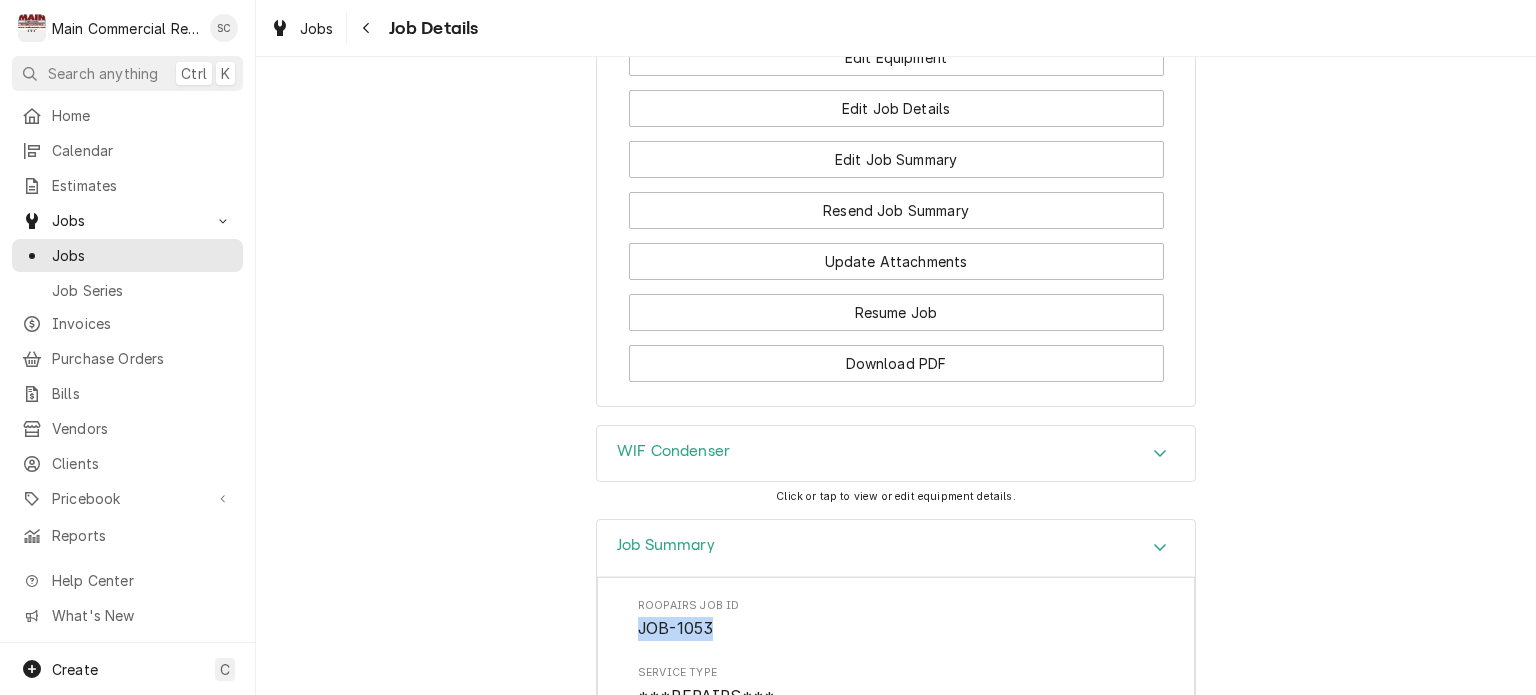click on "WIF Condenser" at bounding box center [896, 454] 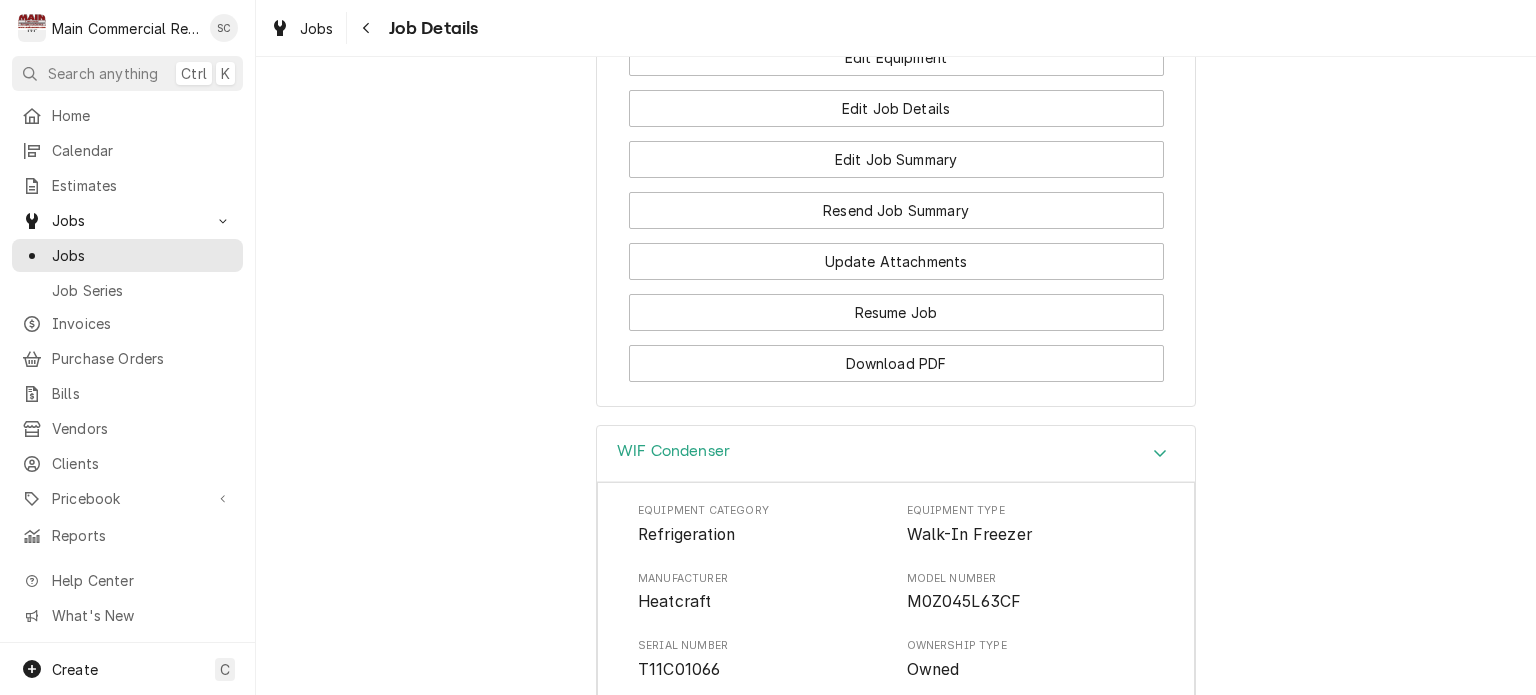 scroll, scrollTop: 2892, scrollLeft: 0, axis: vertical 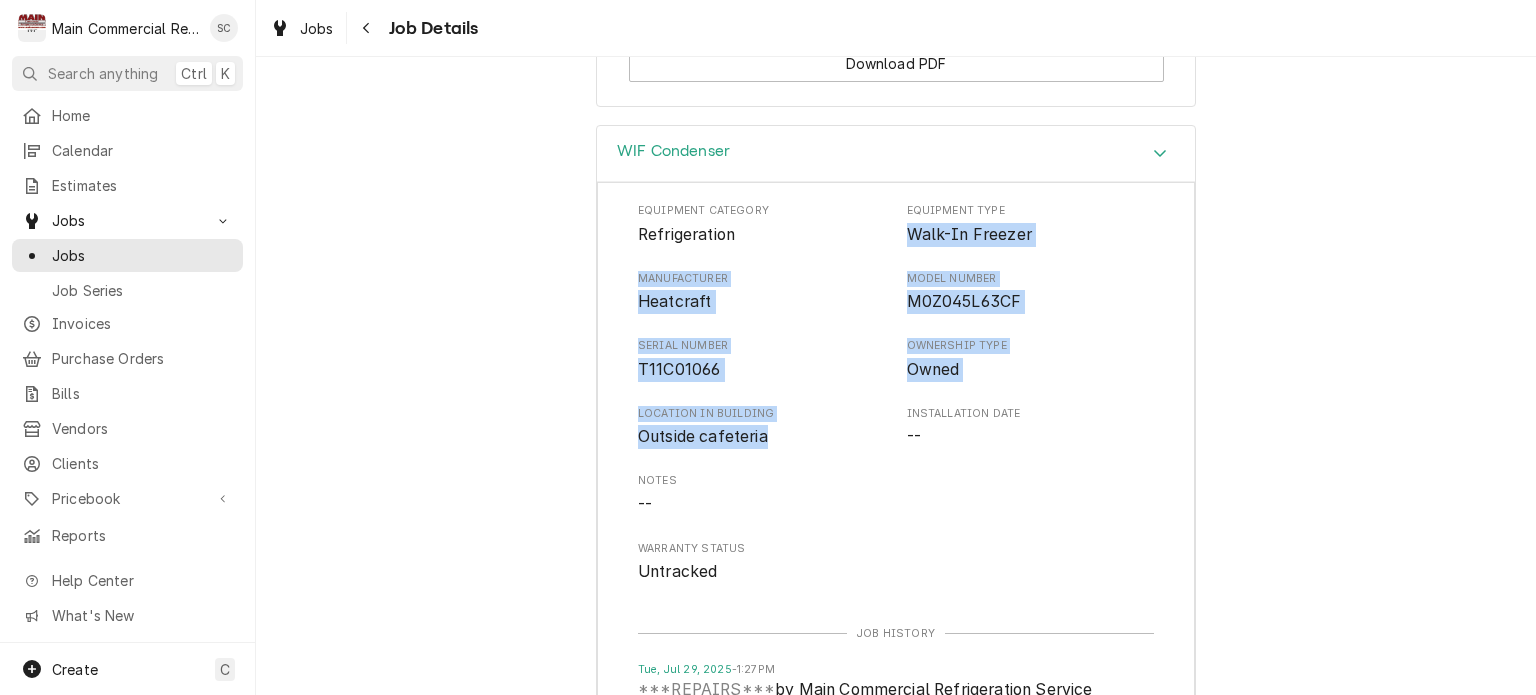 drag, startPoint x: 752, startPoint y: 412, endPoint x: 900, endPoint y: 236, distance: 229.95651 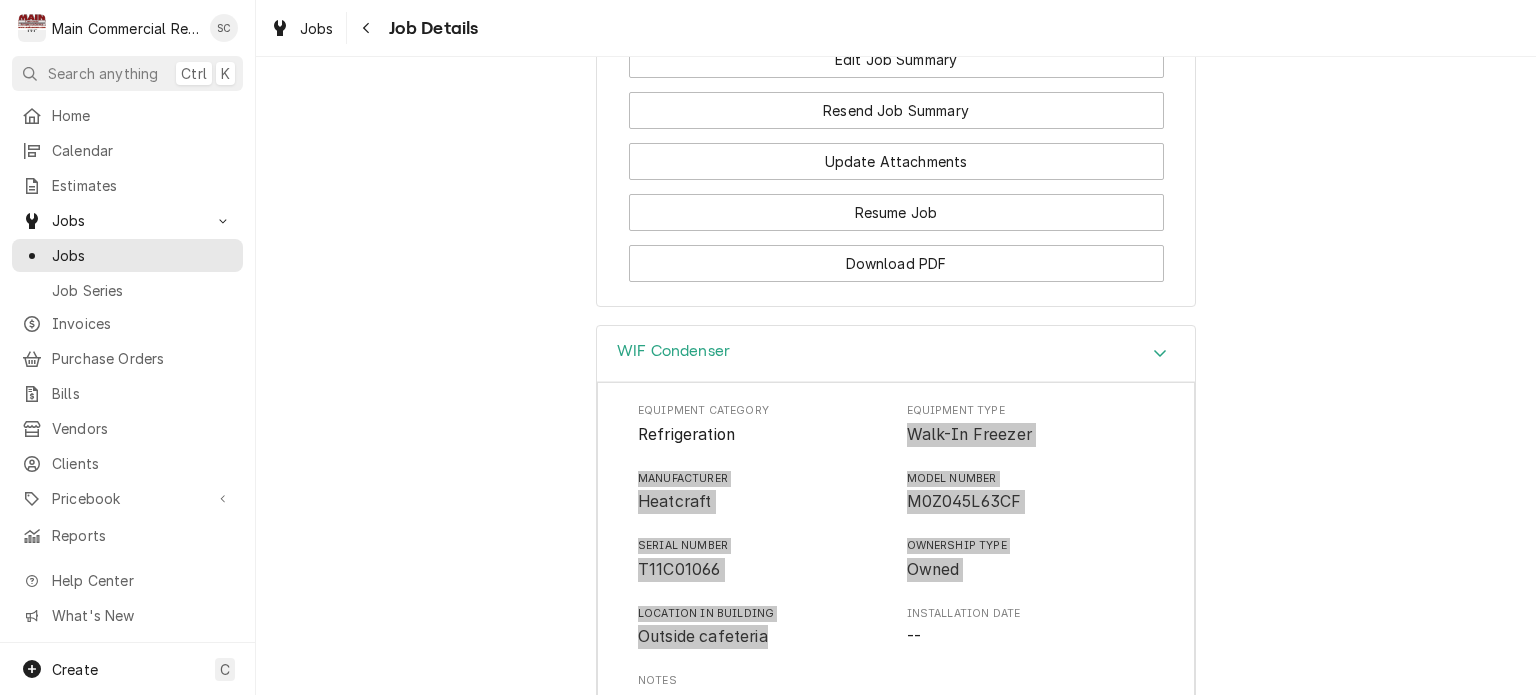 scroll, scrollTop: 2492, scrollLeft: 0, axis: vertical 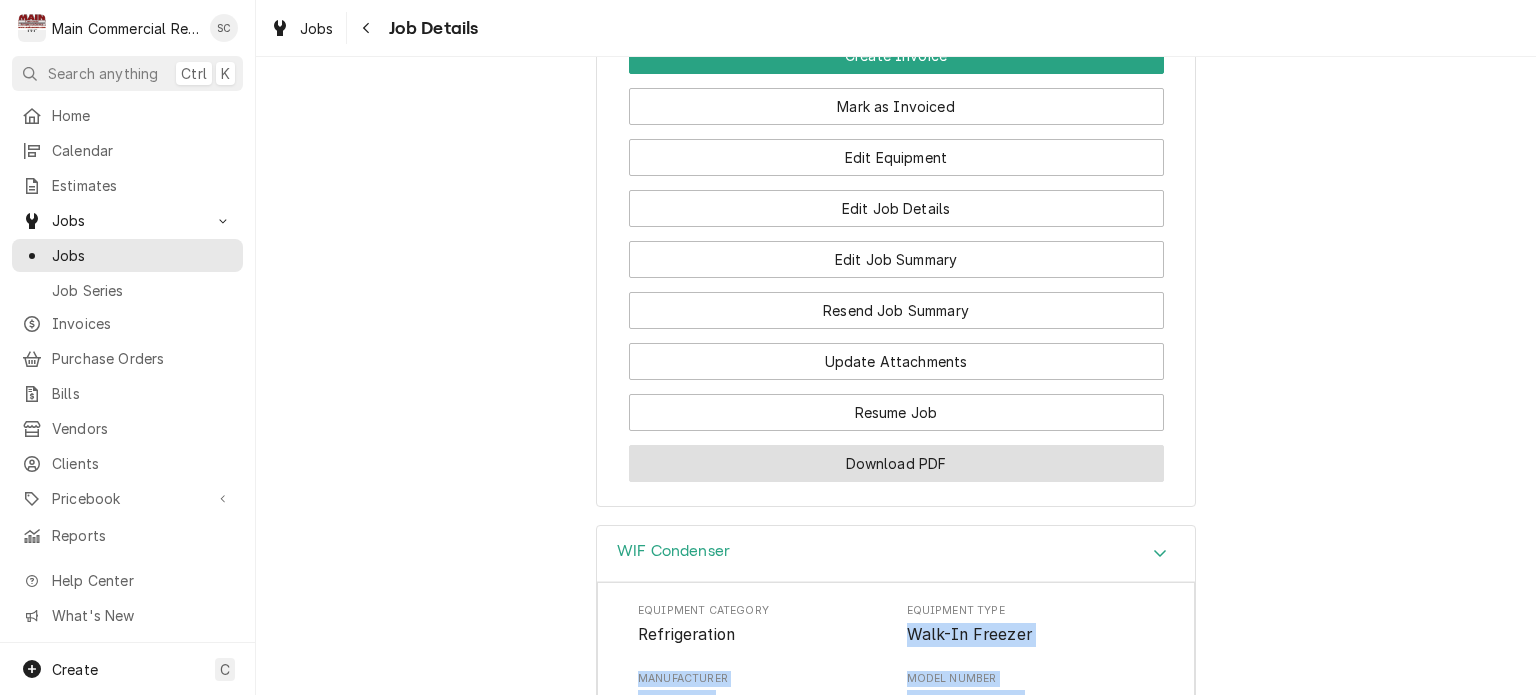 click on "Download PDF" at bounding box center (896, 463) 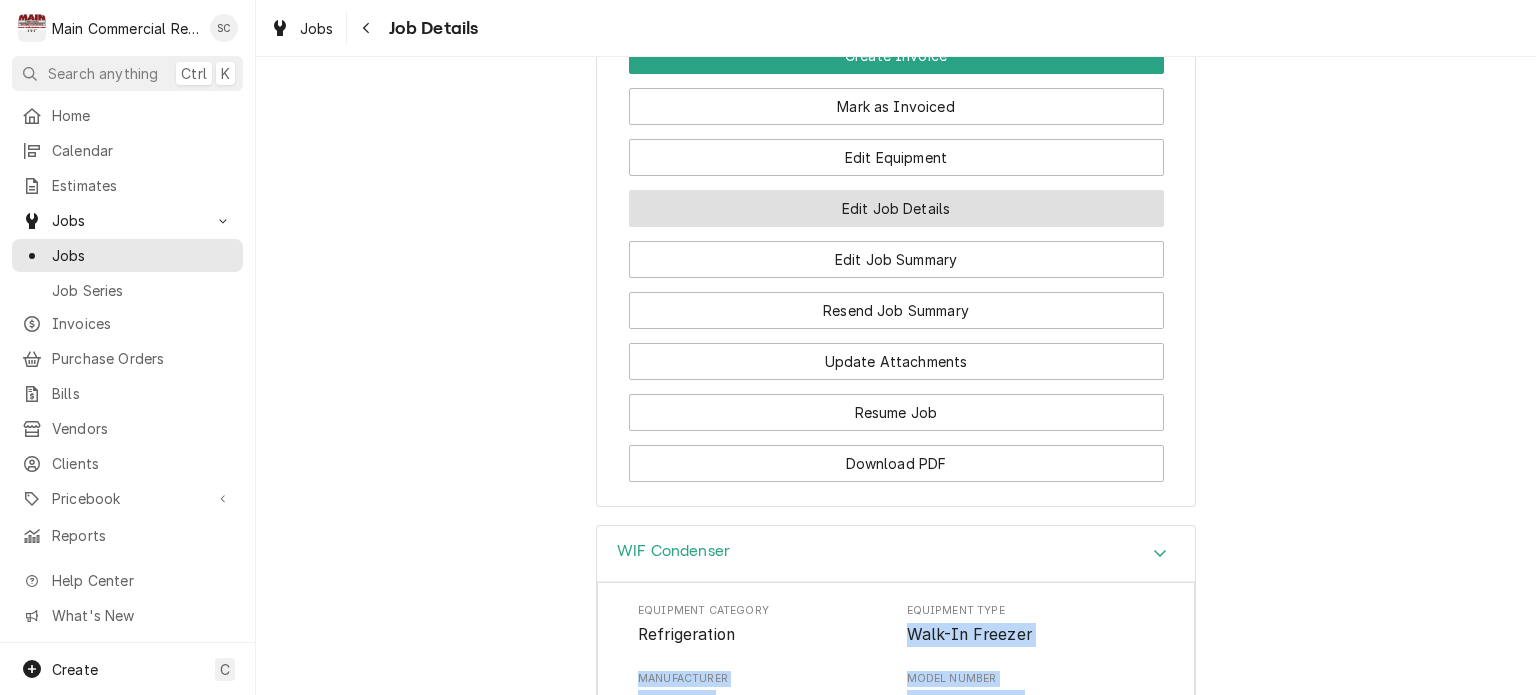 click on "Edit Job Details" at bounding box center (896, 208) 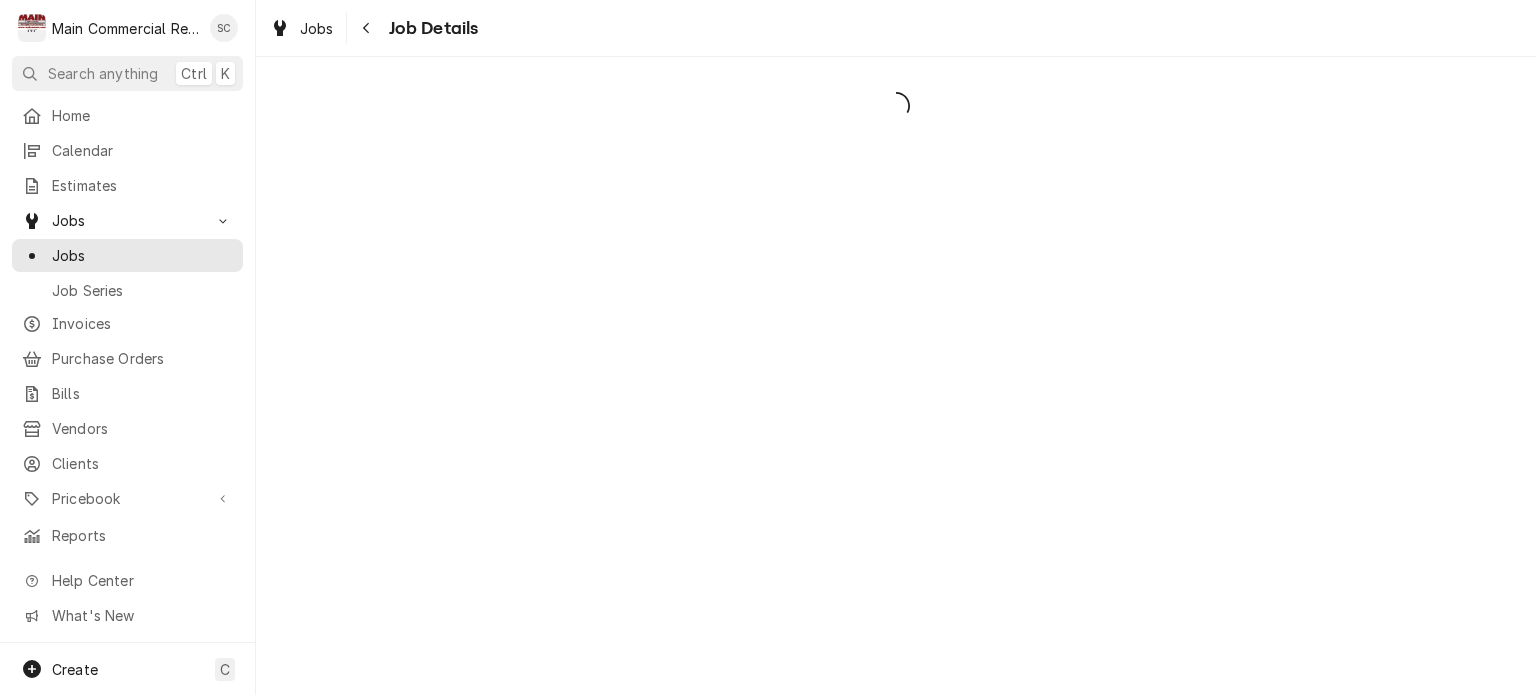 scroll, scrollTop: 0, scrollLeft: 0, axis: both 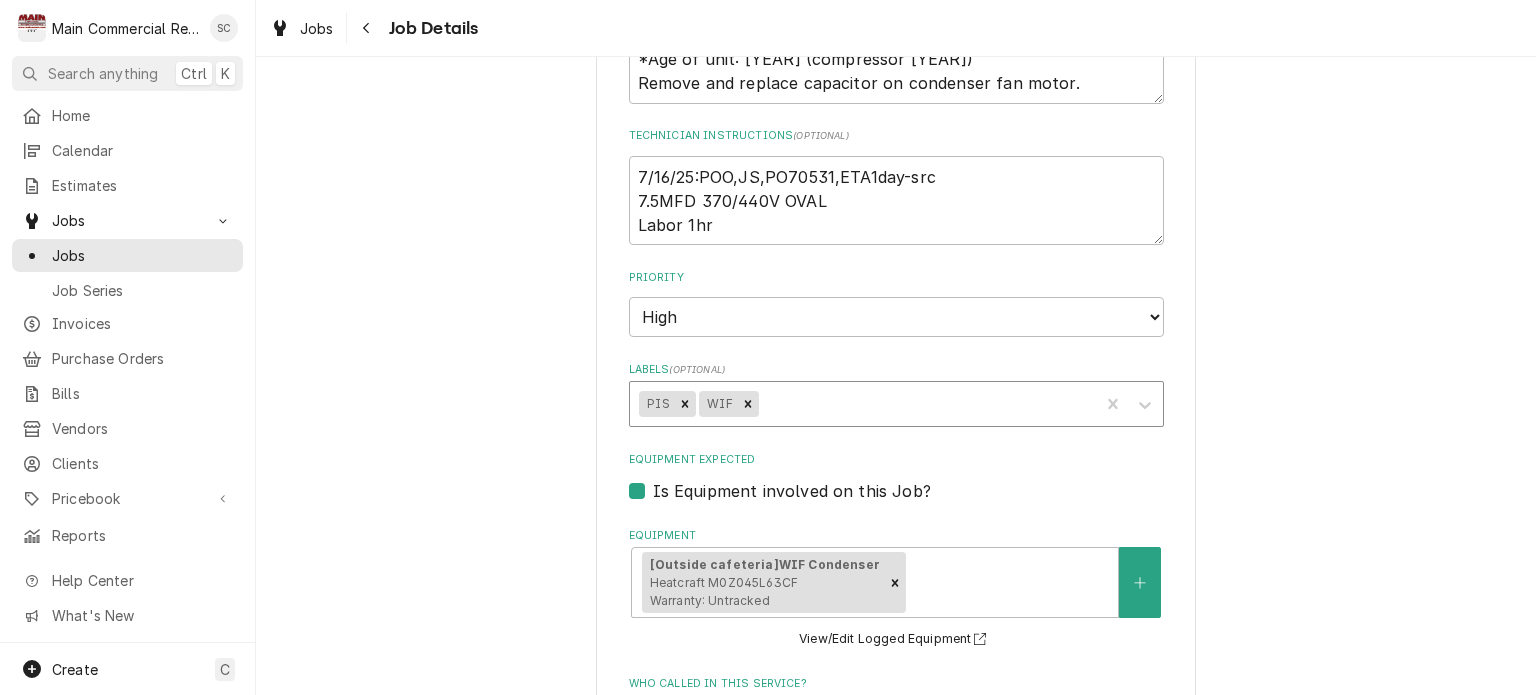 drag, startPoint x: 675, startPoint y: 405, endPoint x: 701, endPoint y: 408, distance: 26.172504 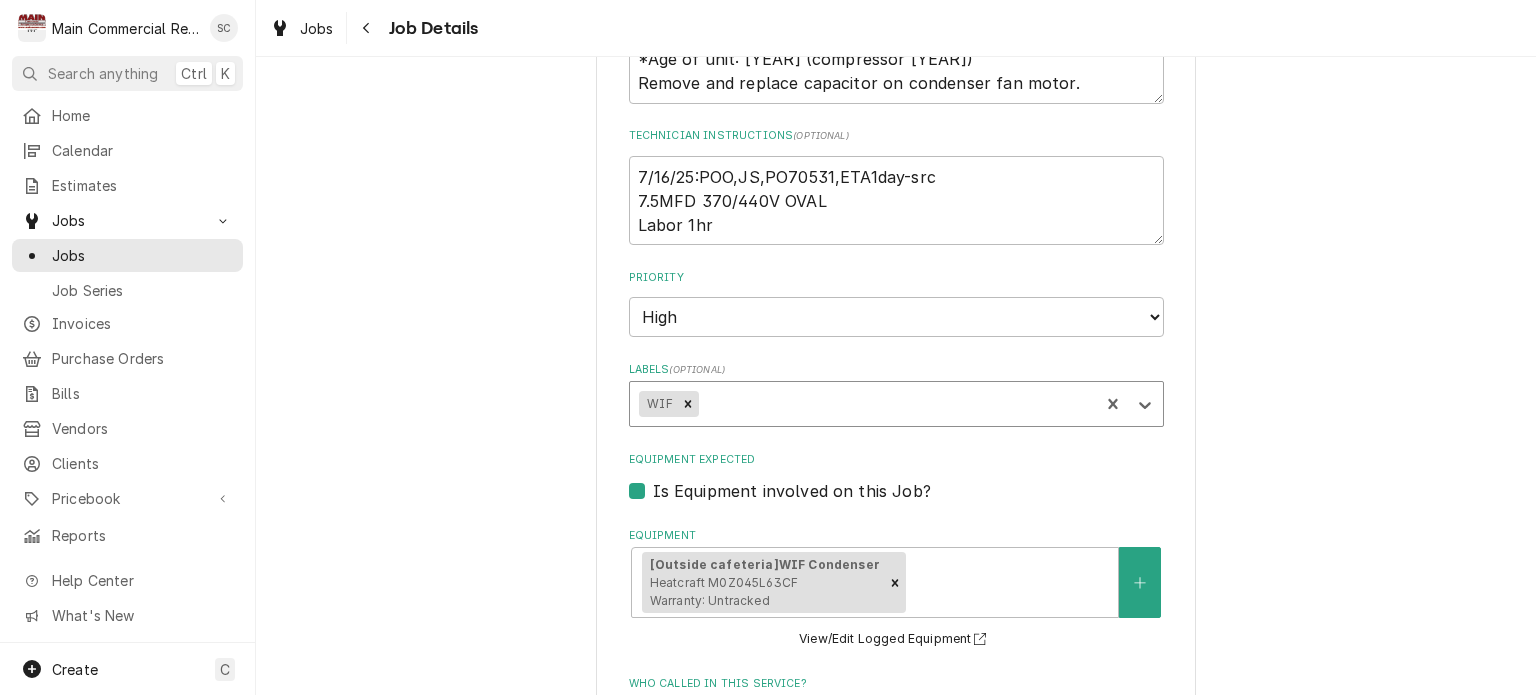 type on "x" 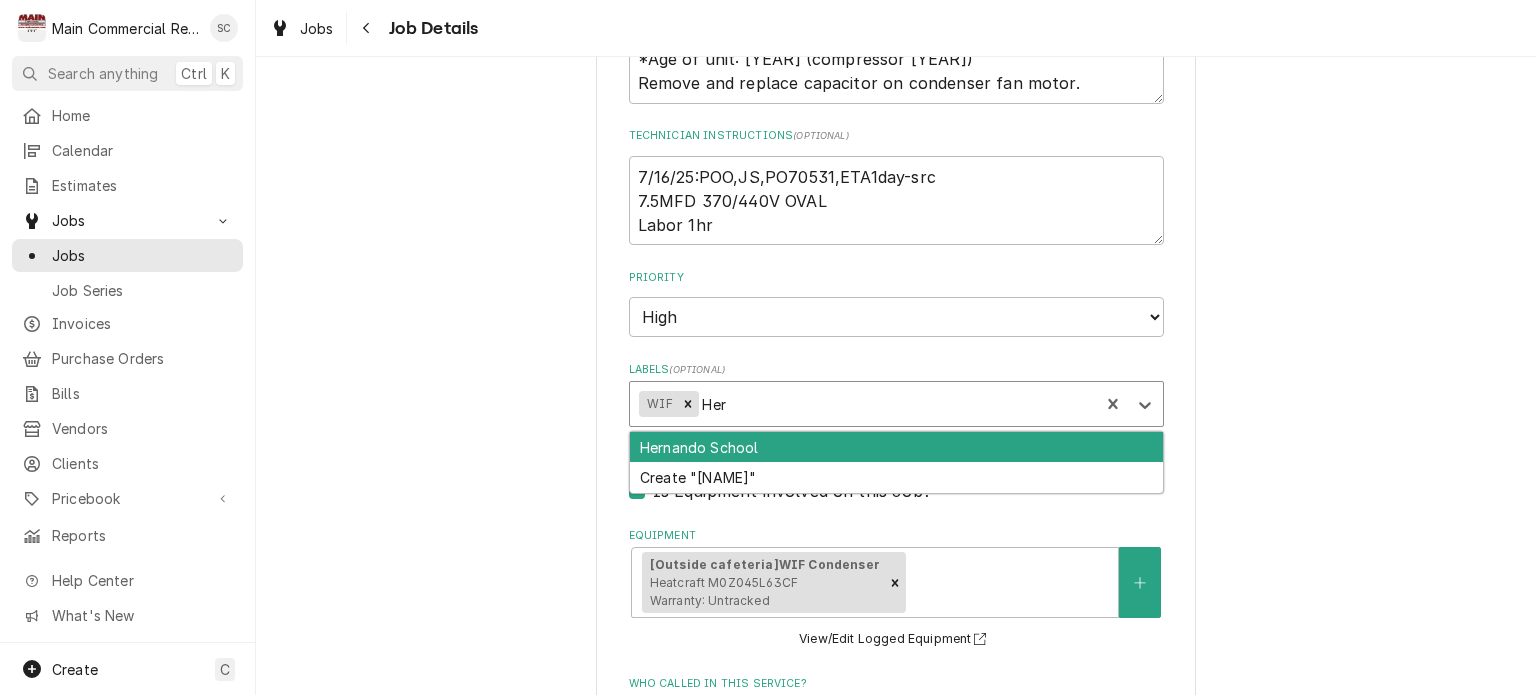 type on "[NAME]" 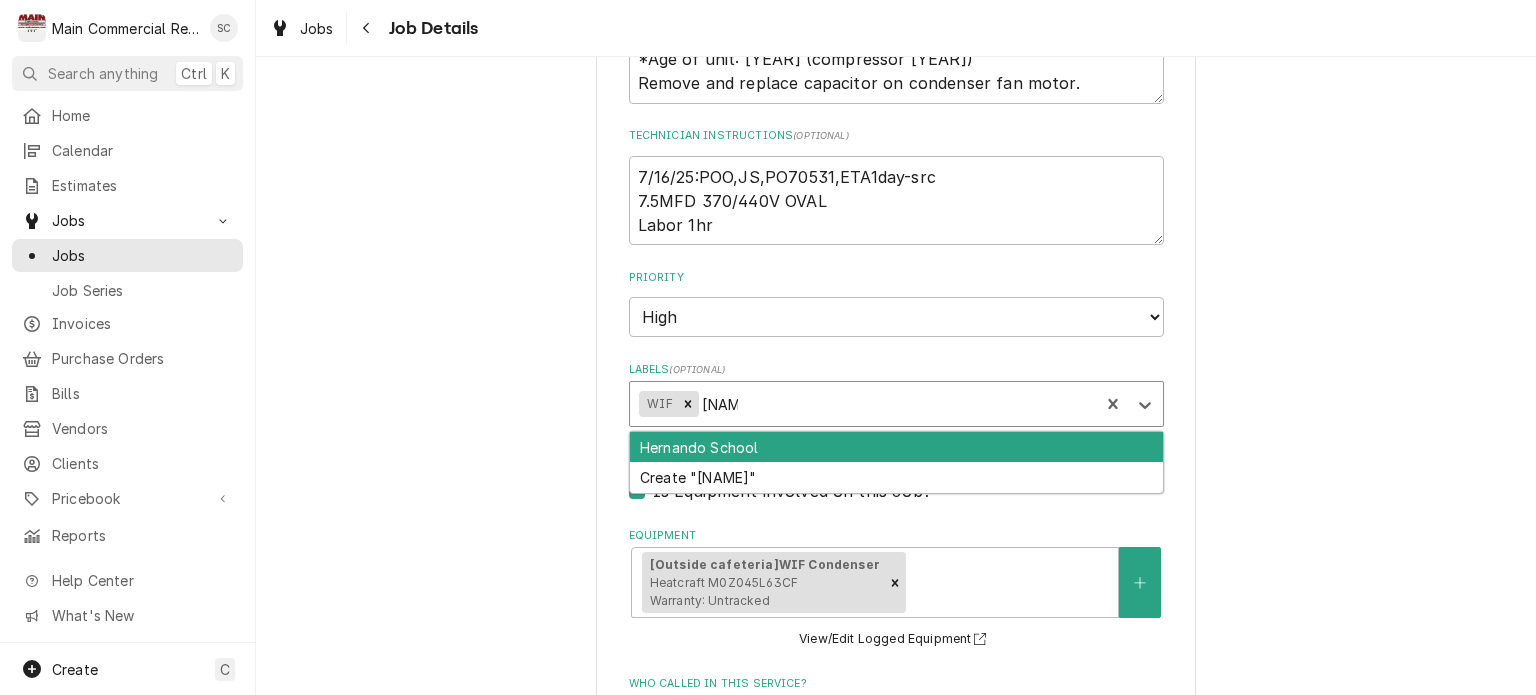 click on "Hernando School" at bounding box center [896, 447] 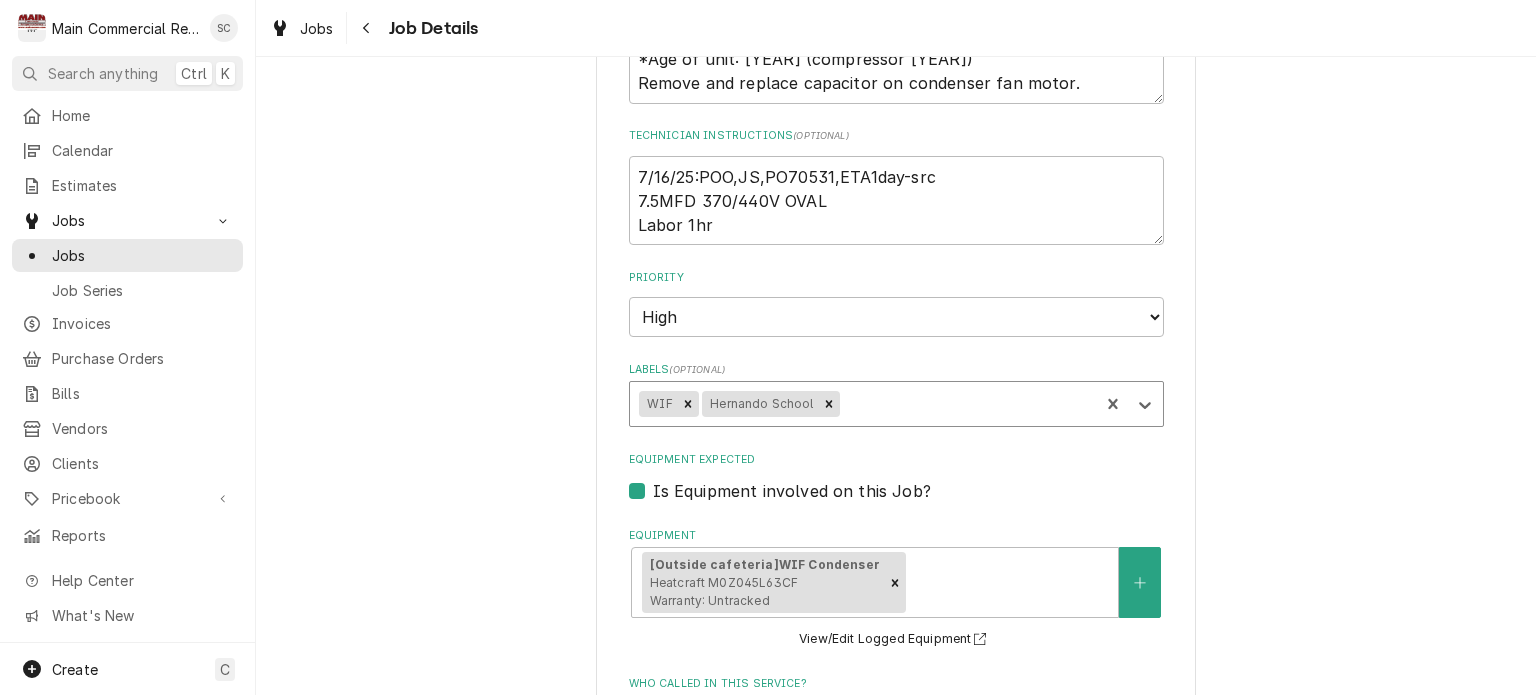 type on "x" 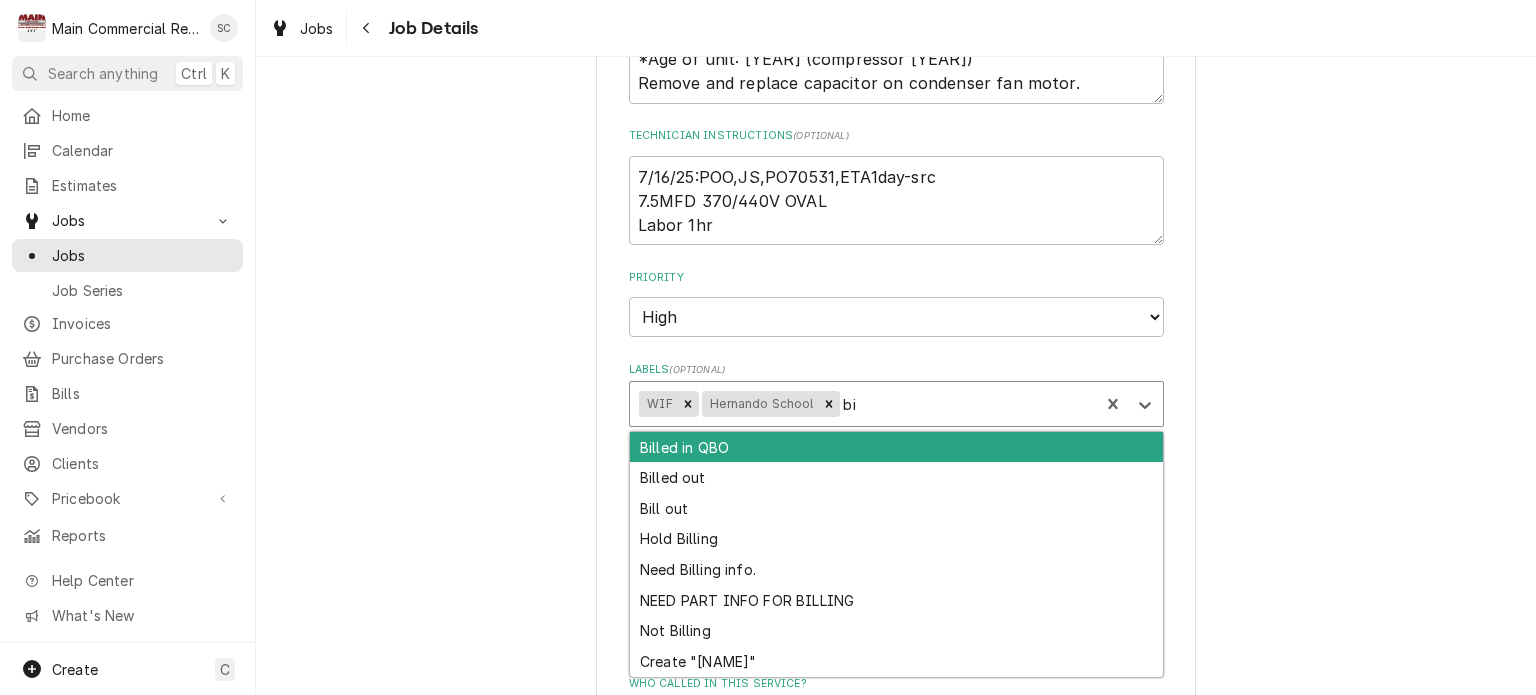type on "bil" 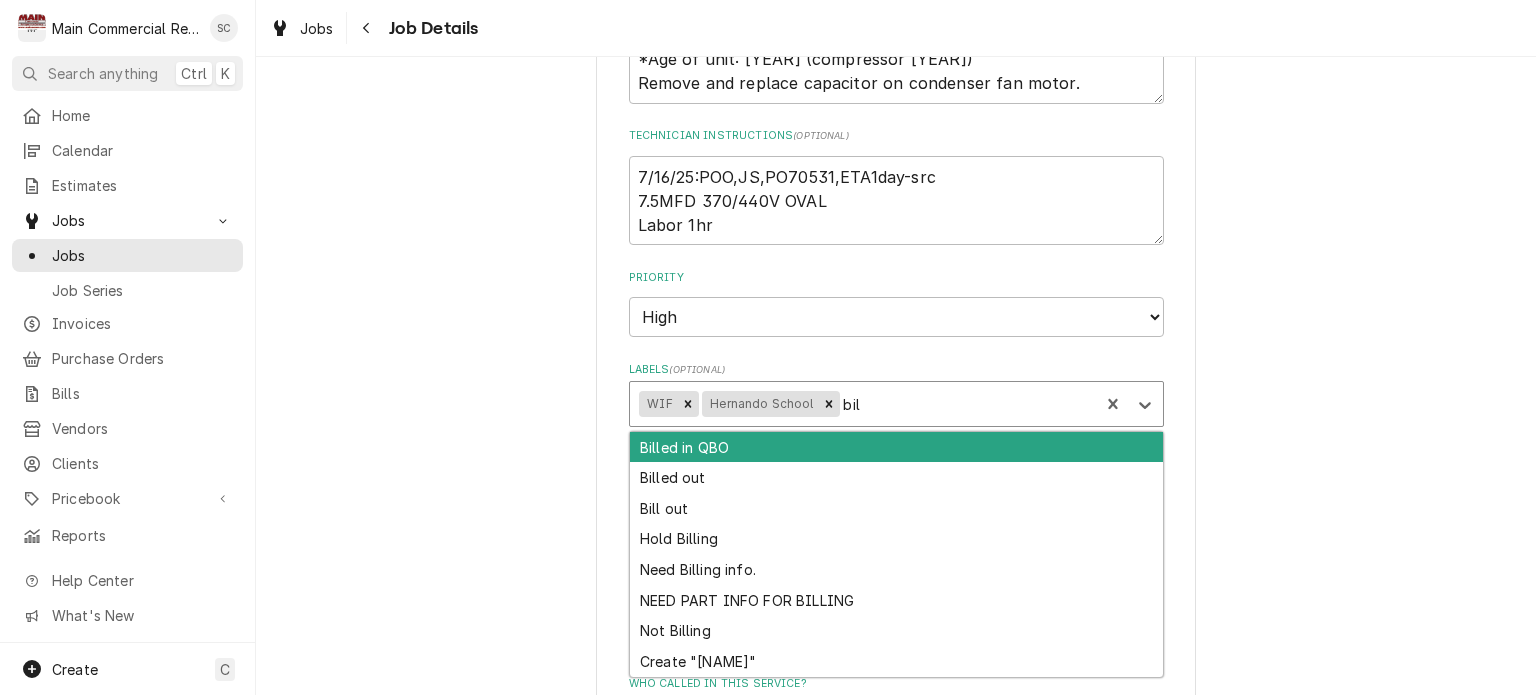 click on "Billed in QBO" at bounding box center (896, 447) 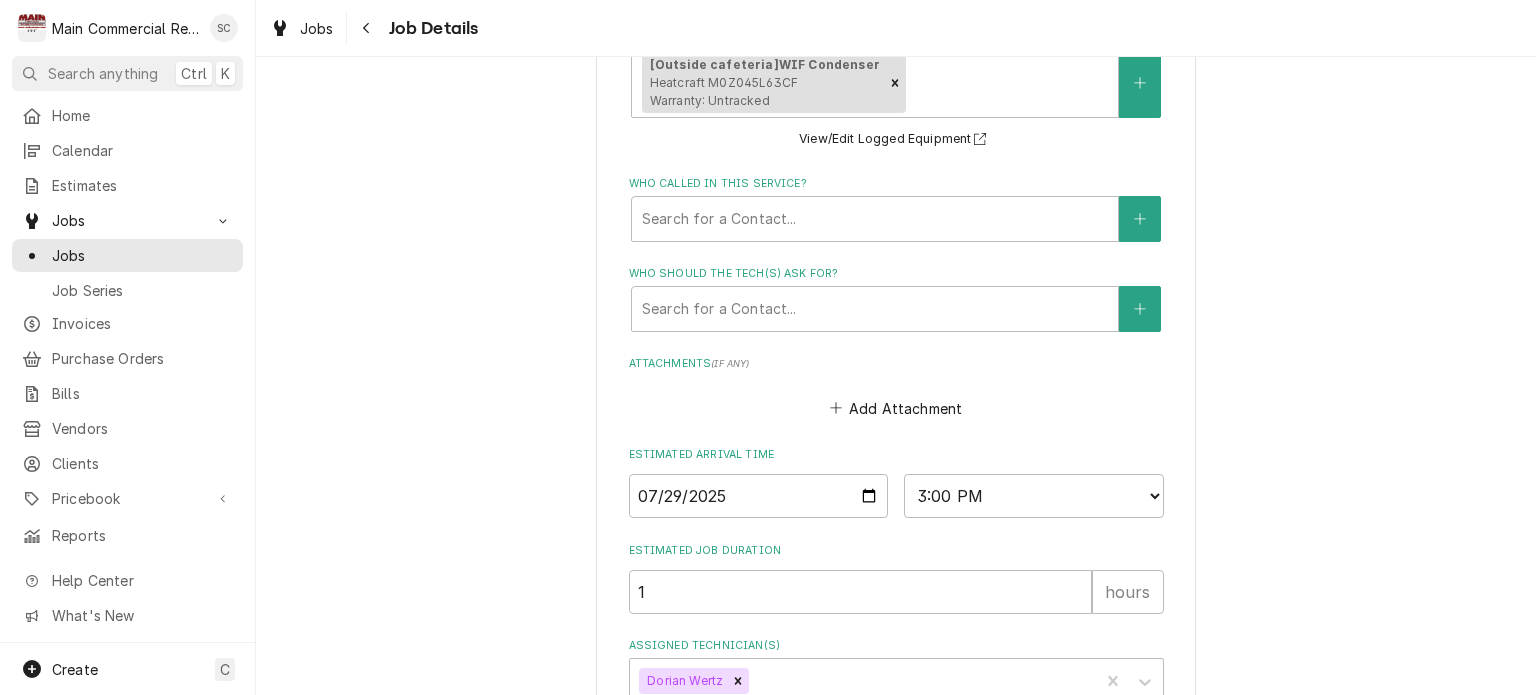 scroll, scrollTop: 1126, scrollLeft: 0, axis: vertical 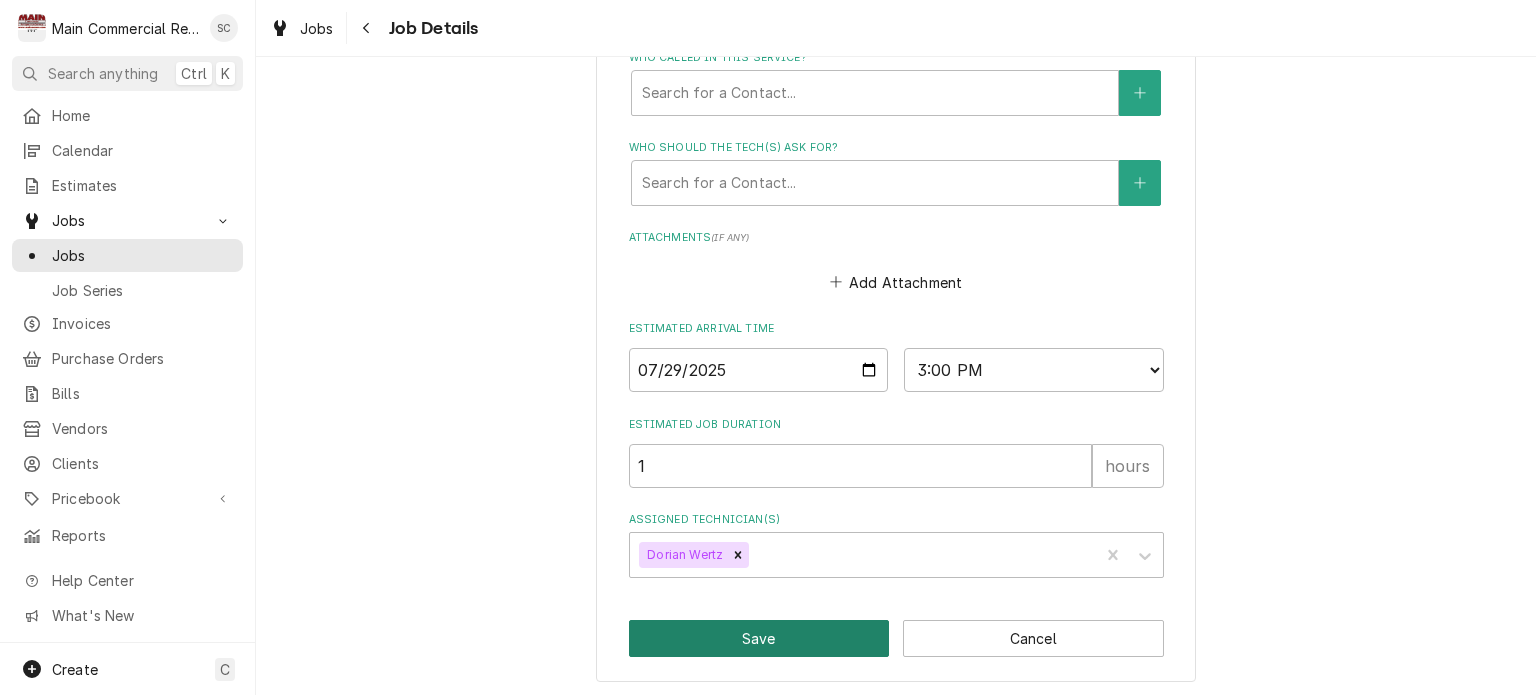 click on "Save" at bounding box center [759, 638] 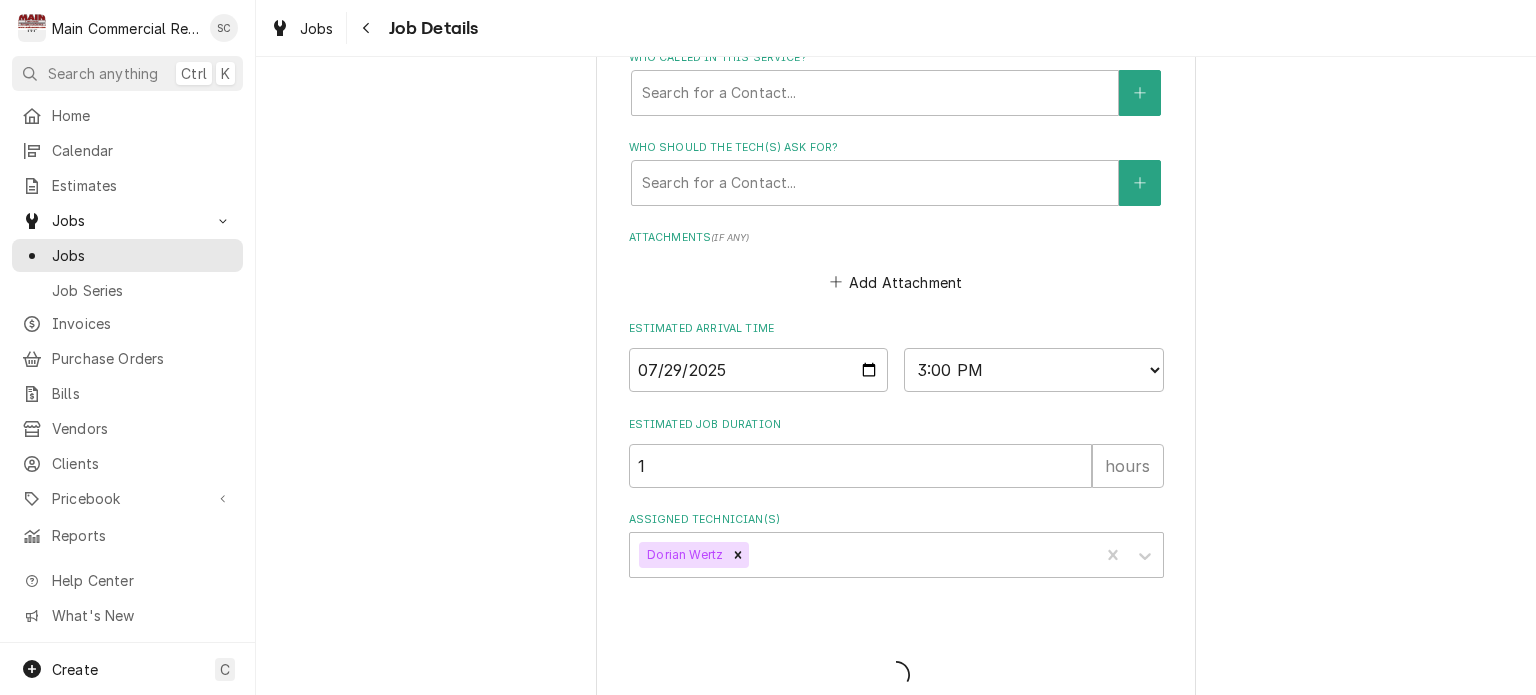type on "x" 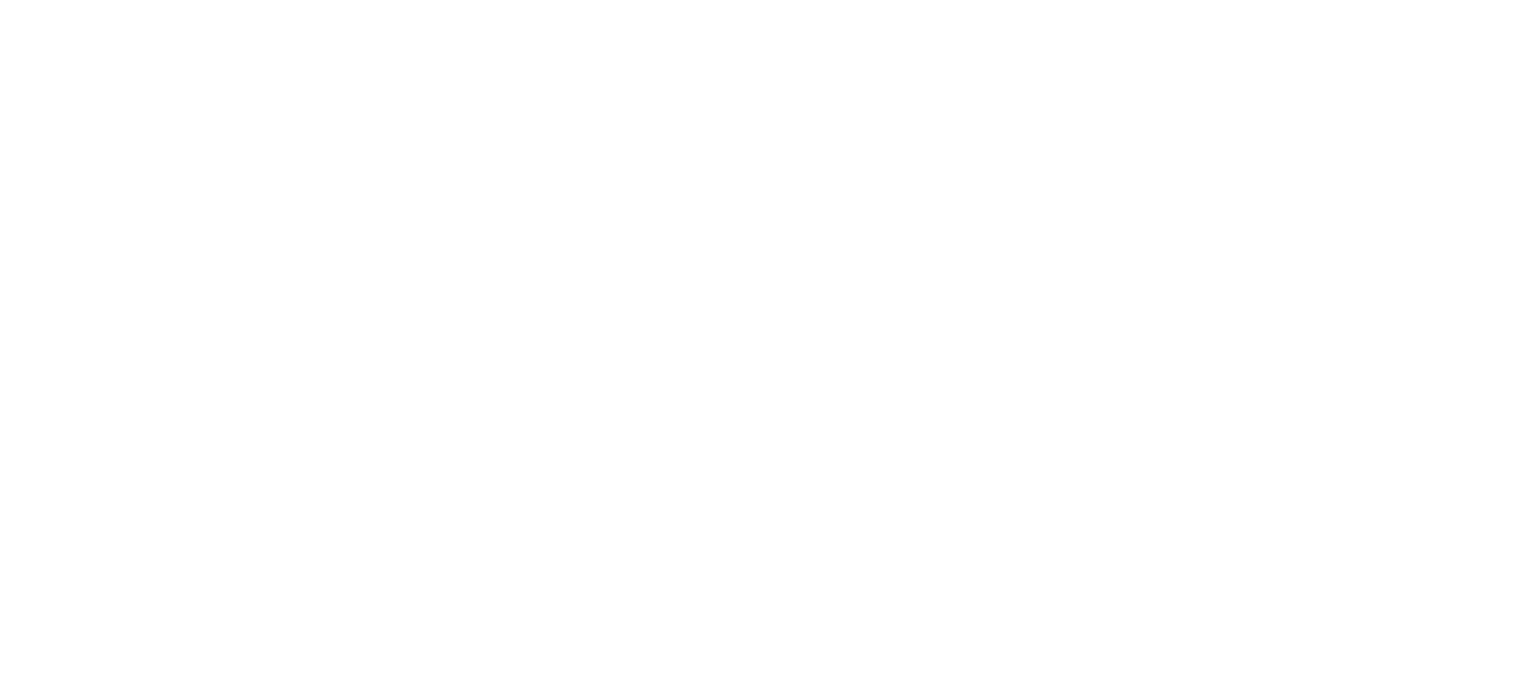 scroll, scrollTop: 0, scrollLeft: 0, axis: both 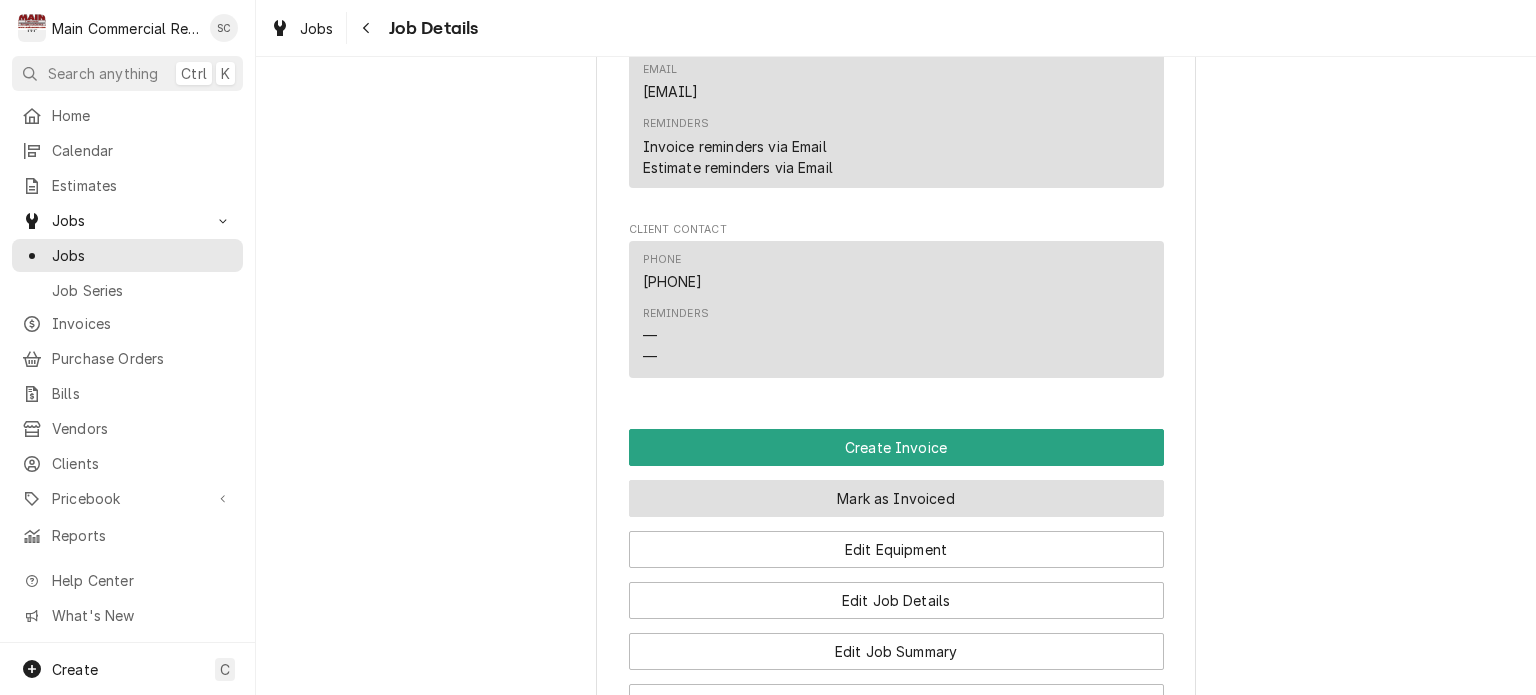 click on "Mark as Invoiced" at bounding box center [896, 498] 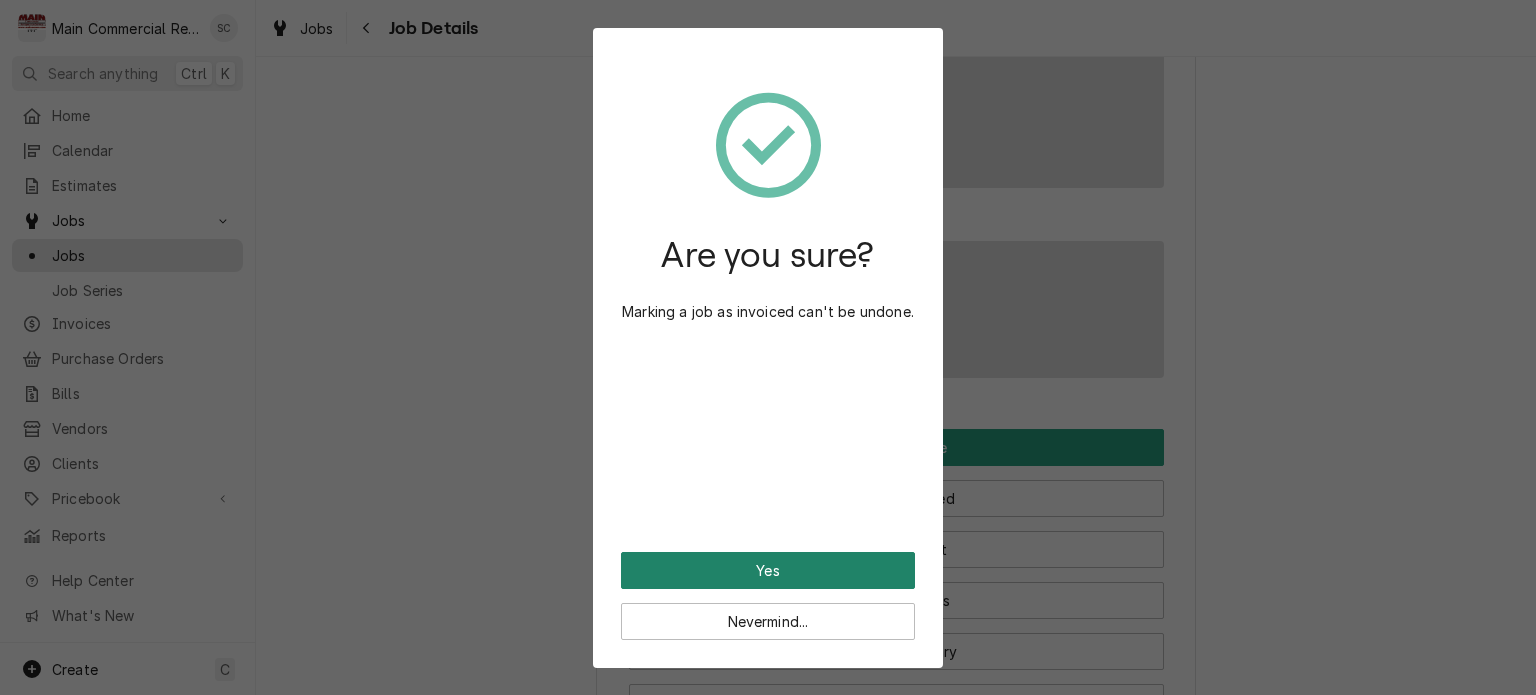 click on "Yes" at bounding box center (768, 570) 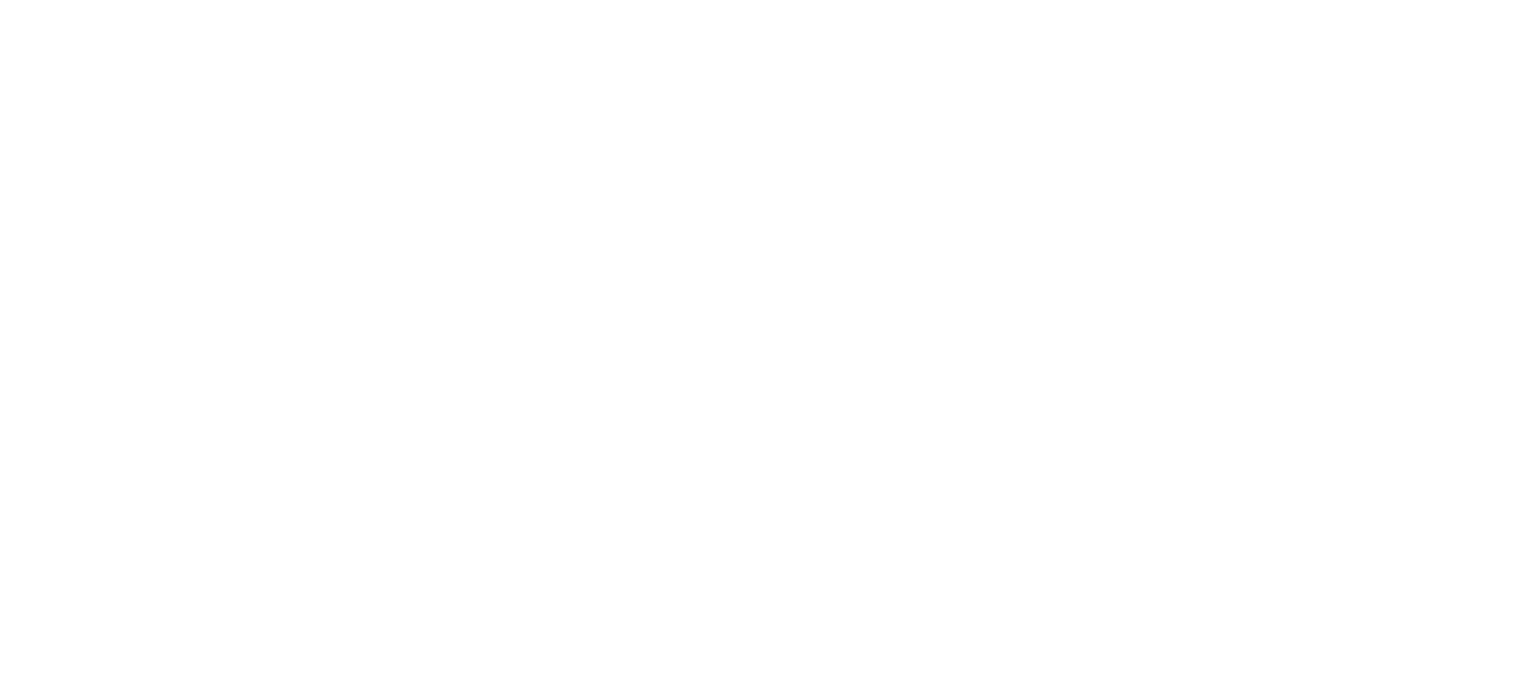 scroll, scrollTop: 0, scrollLeft: 0, axis: both 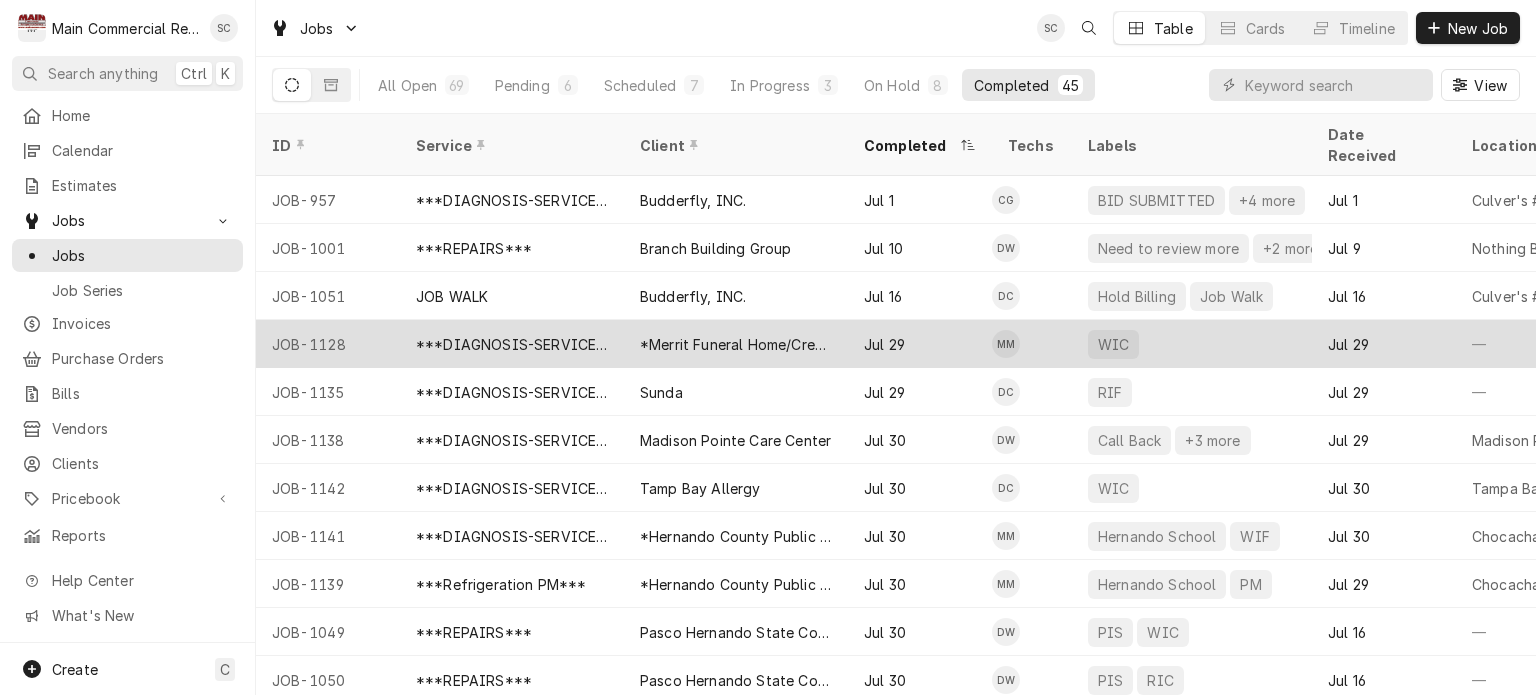 click on "*Merrit Funeral Home/Crematory" at bounding box center [736, 344] 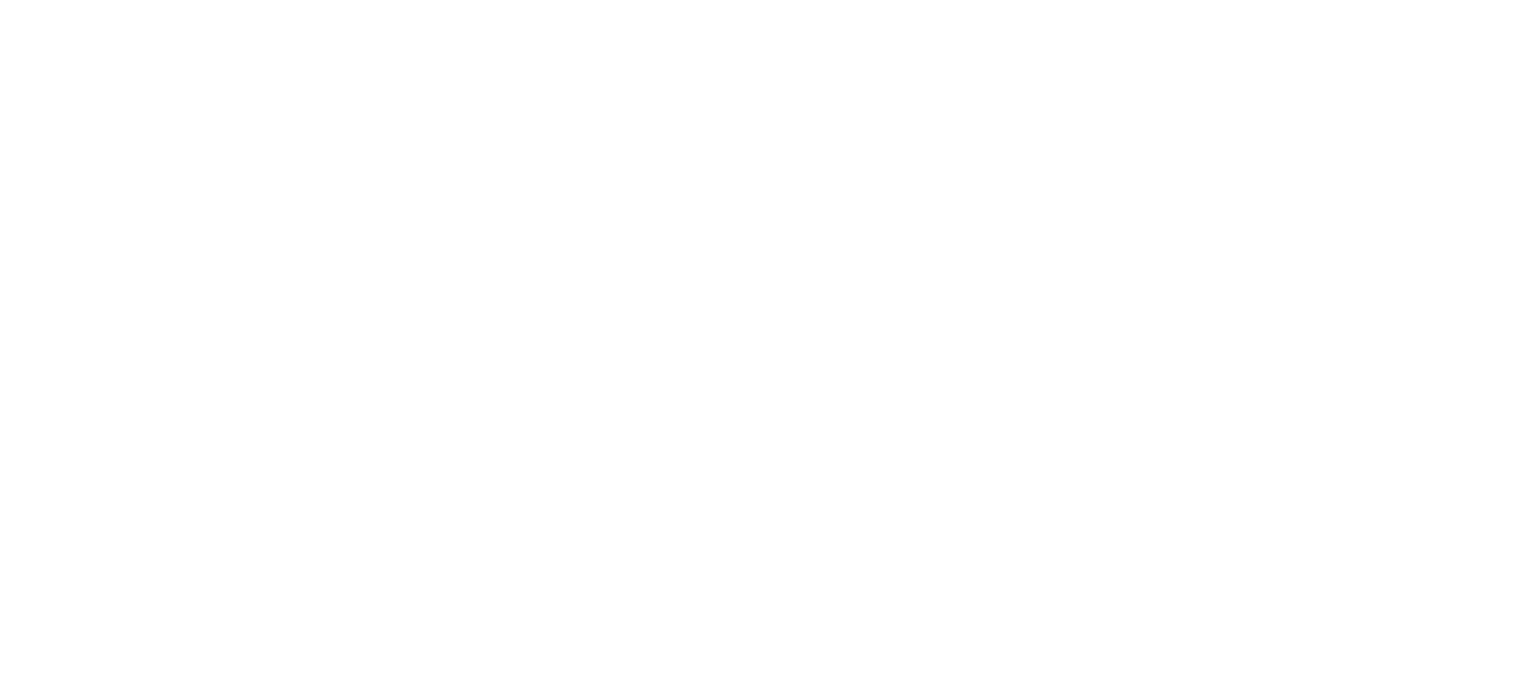 scroll, scrollTop: 0, scrollLeft: 0, axis: both 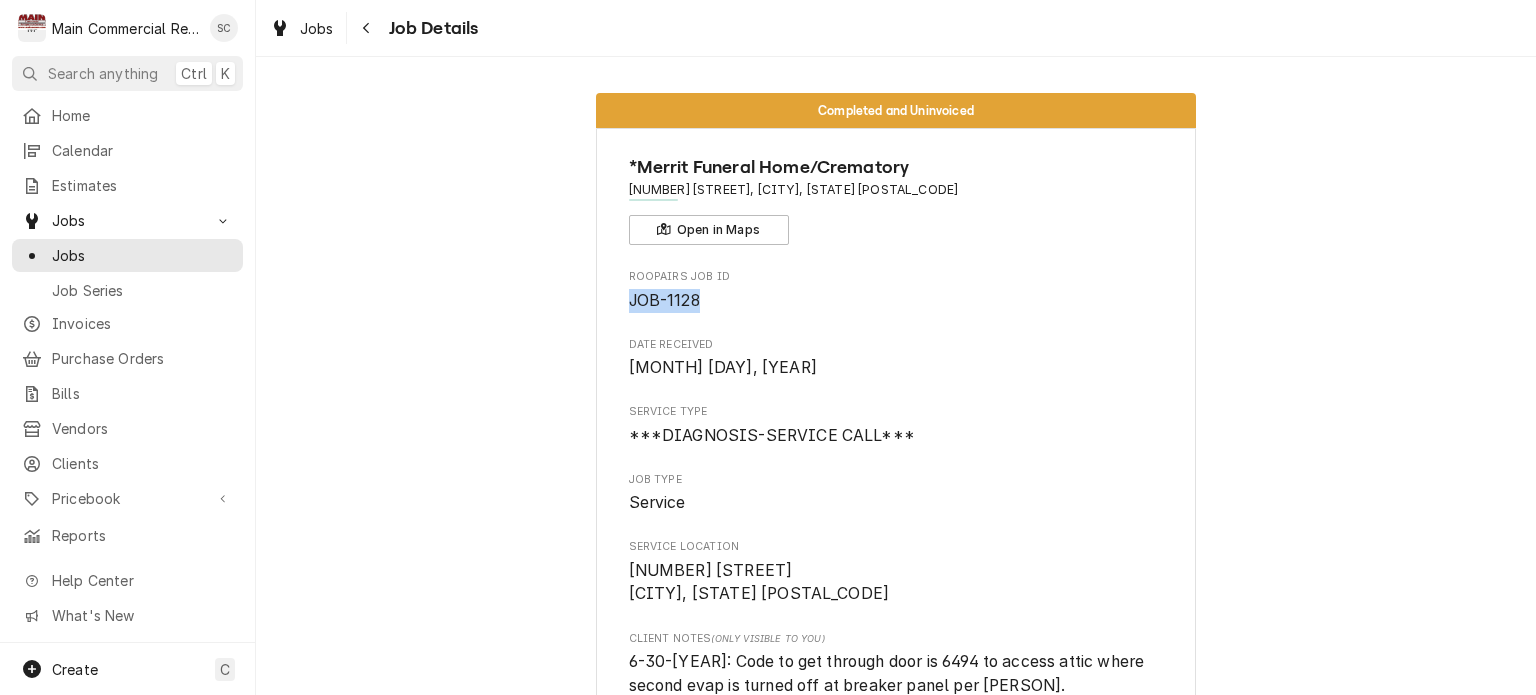 drag, startPoint x: 702, startPoint y: 296, endPoint x: 616, endPoint y: 303, distance: 86.28442 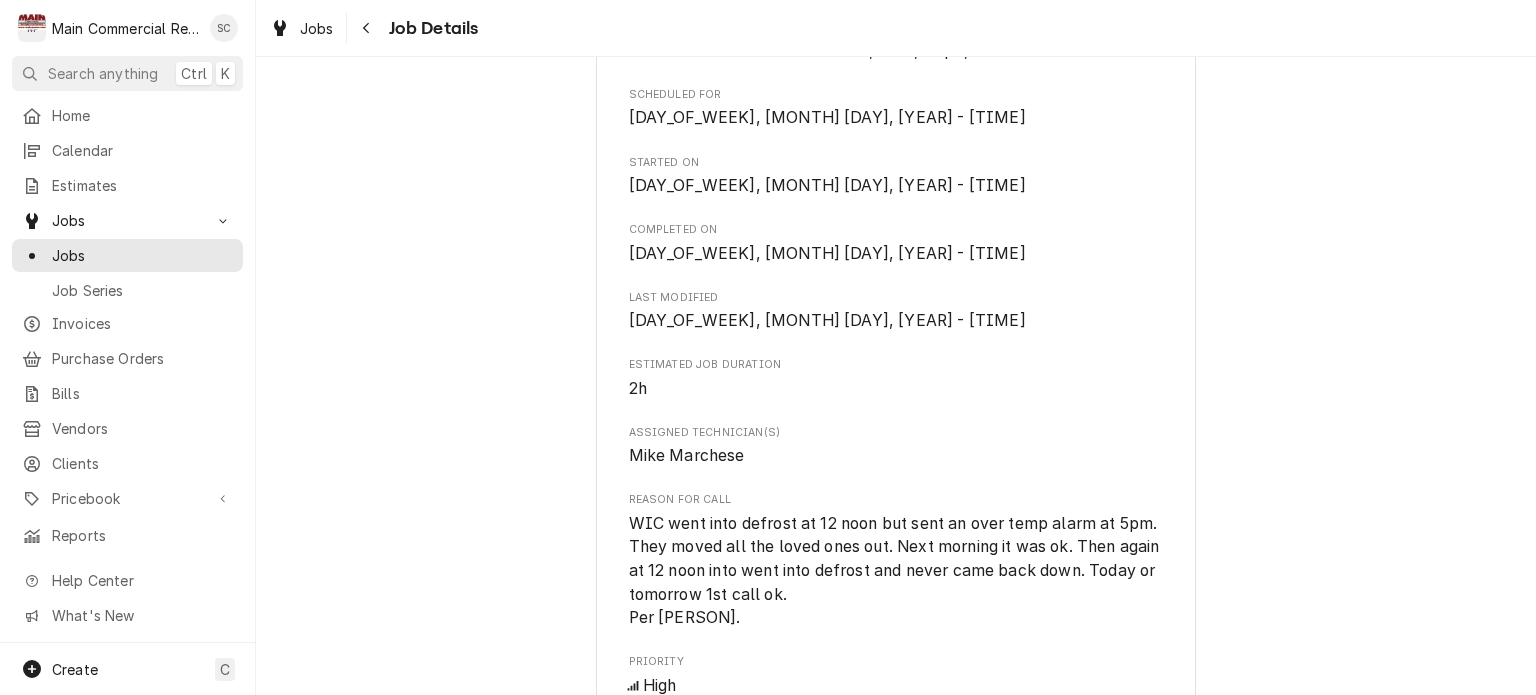scroll, scrollTop: 900, scrollLeft: 0, axis: vertical 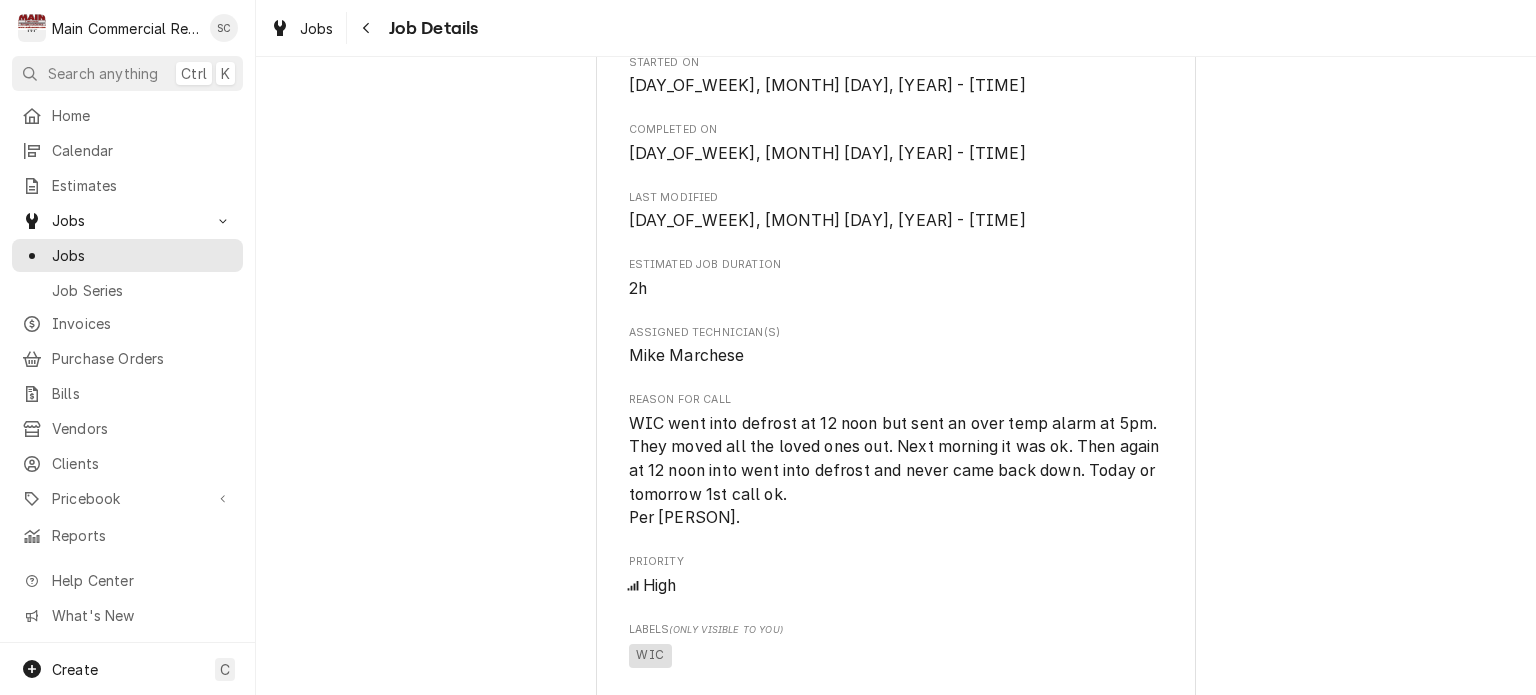 drag, startPoint x: 760, startPoint y: 513, endPoint x: 616, endPoint y: 407, distance: 178.80716 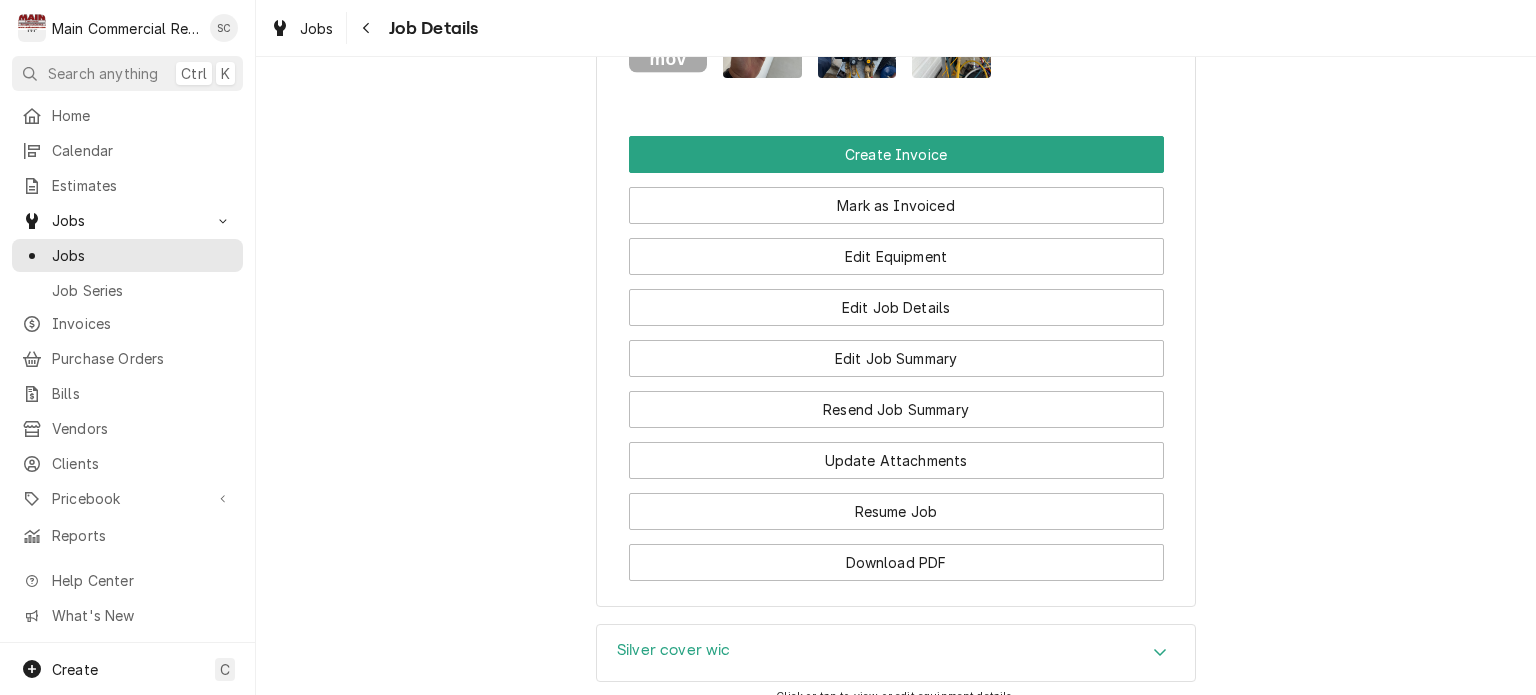 scroll, scrollTop: 1875, scrollLeft: 0, axis: vertical 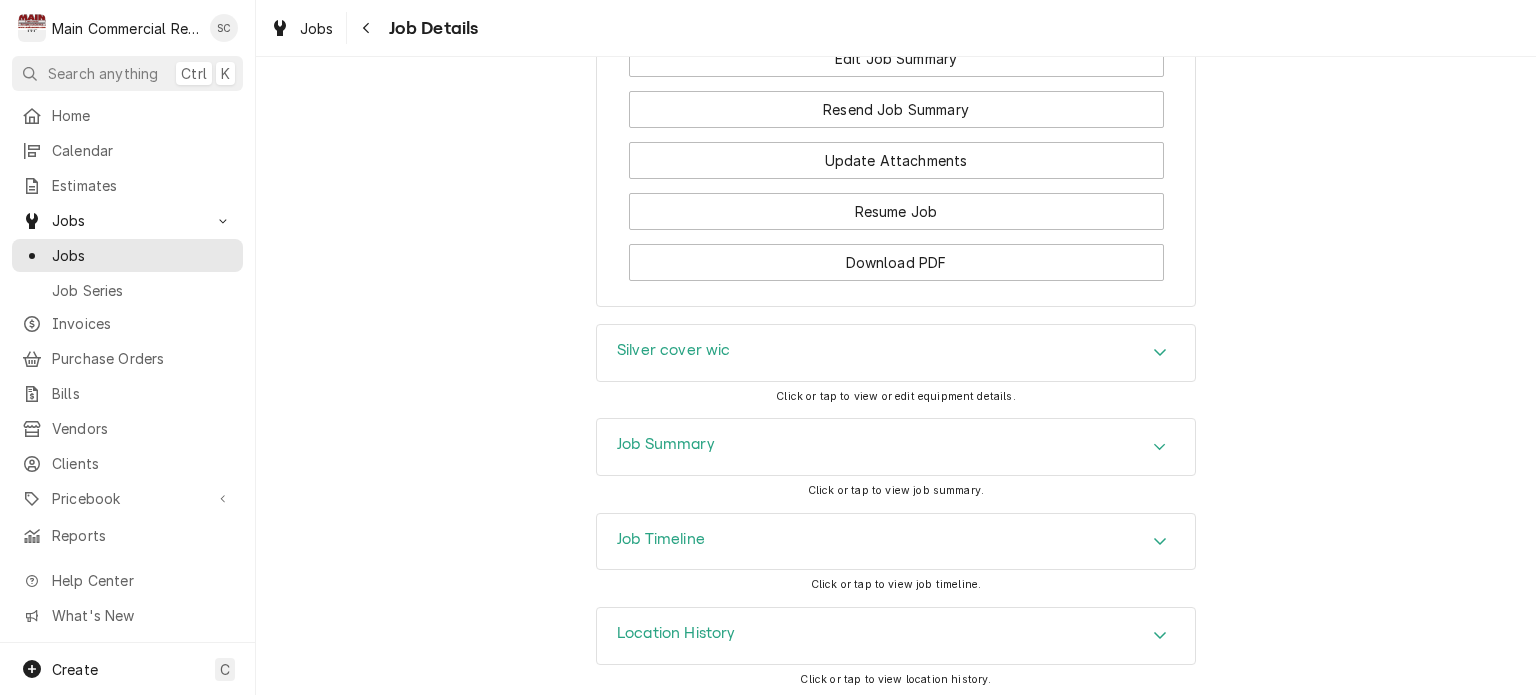 click on "Silver cover wic" at bounding box center [896, 353] 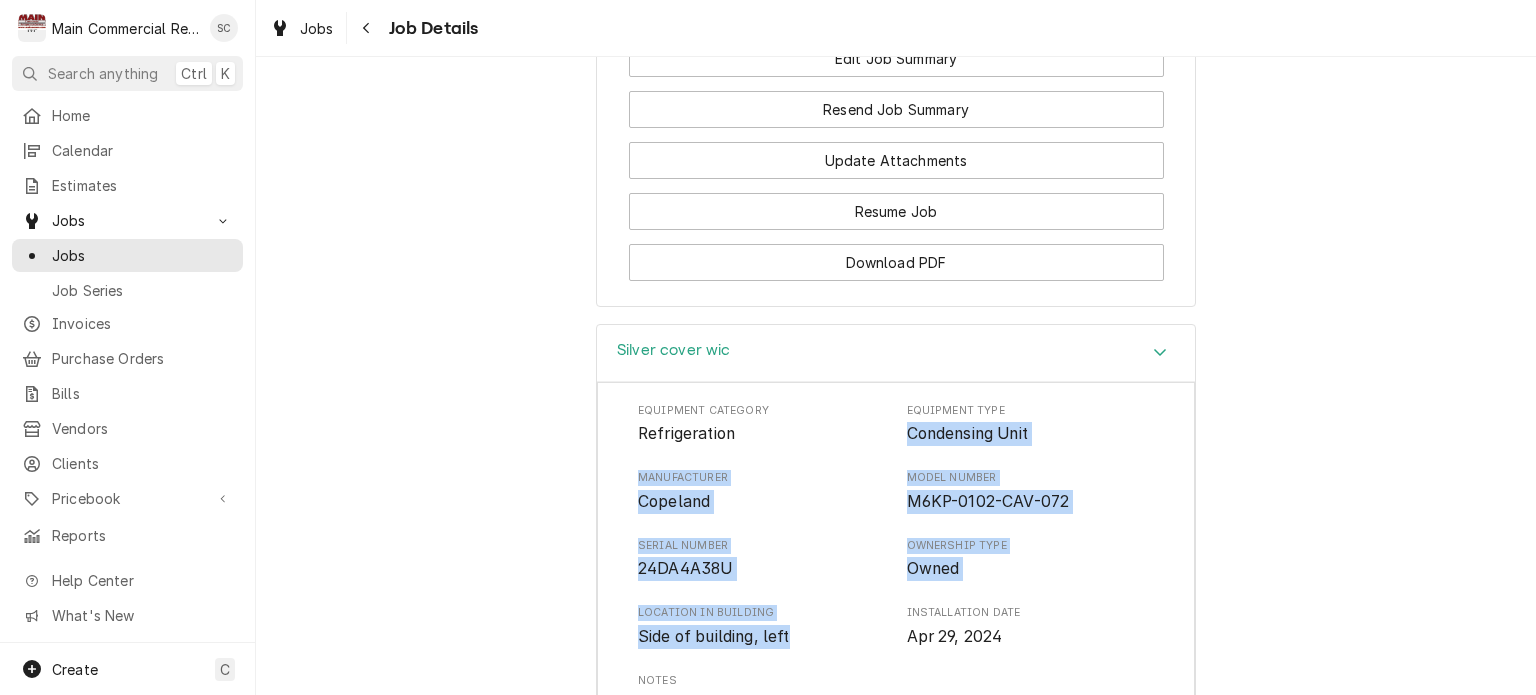 drag, startPoint x: 788, startPoint y: 631, endPoint x: 893, endPoint y: 443, distance: 215.33463 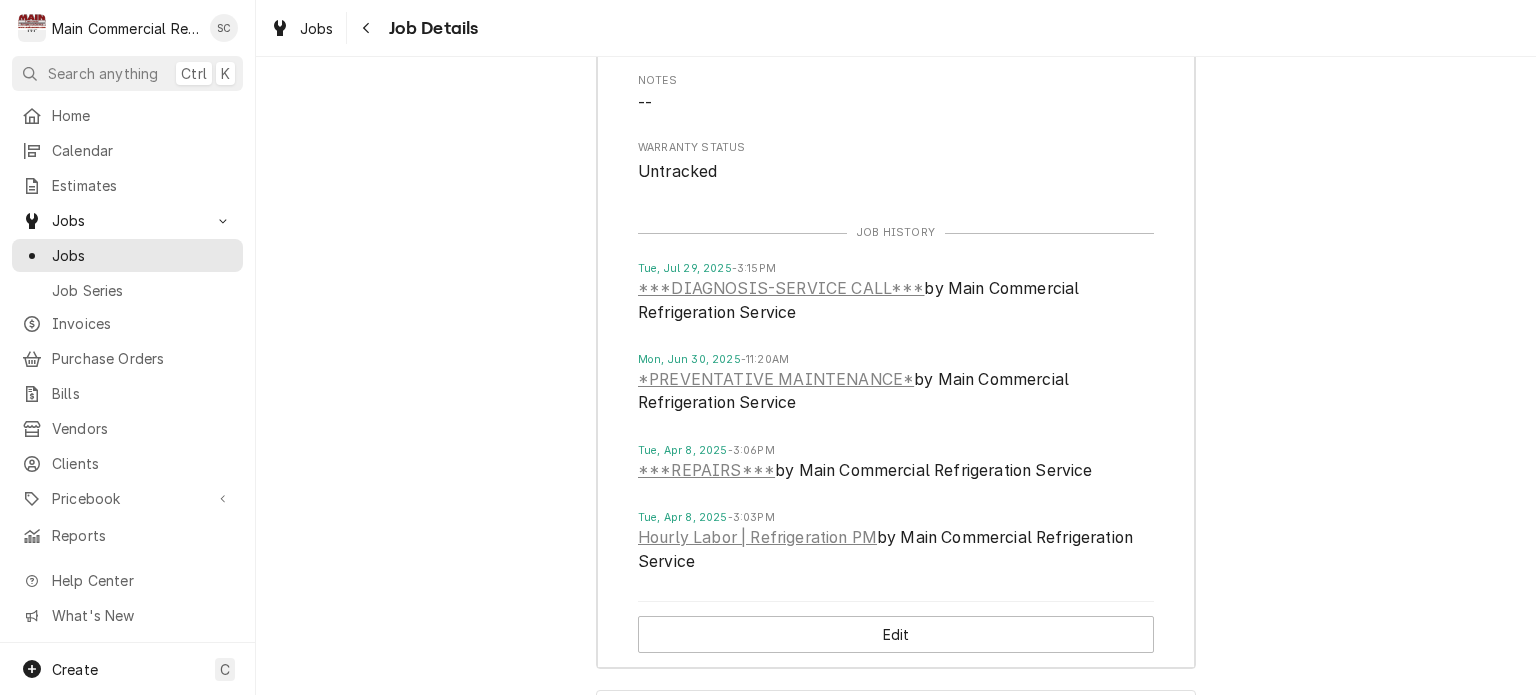 scroll, scrollTop: 3245, scrollLeft: 0, axis: vertical 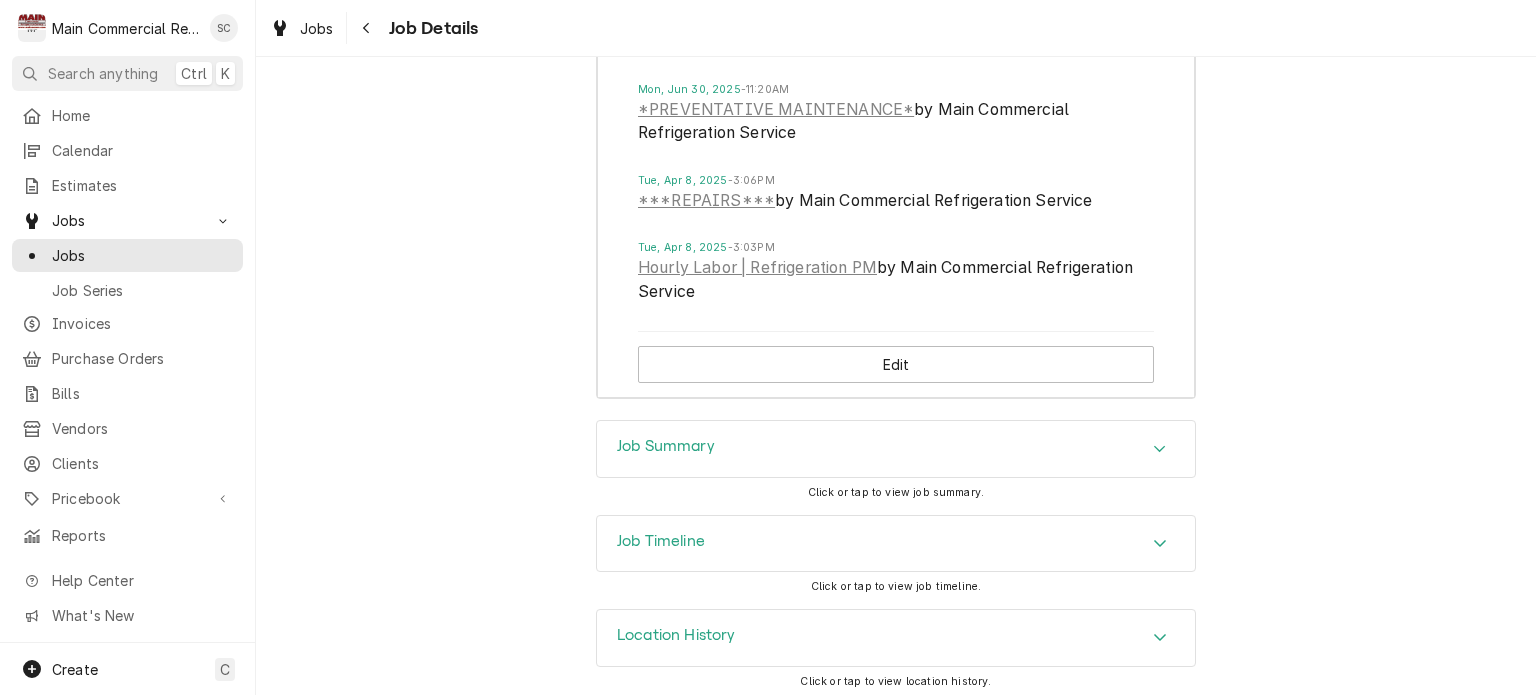 click 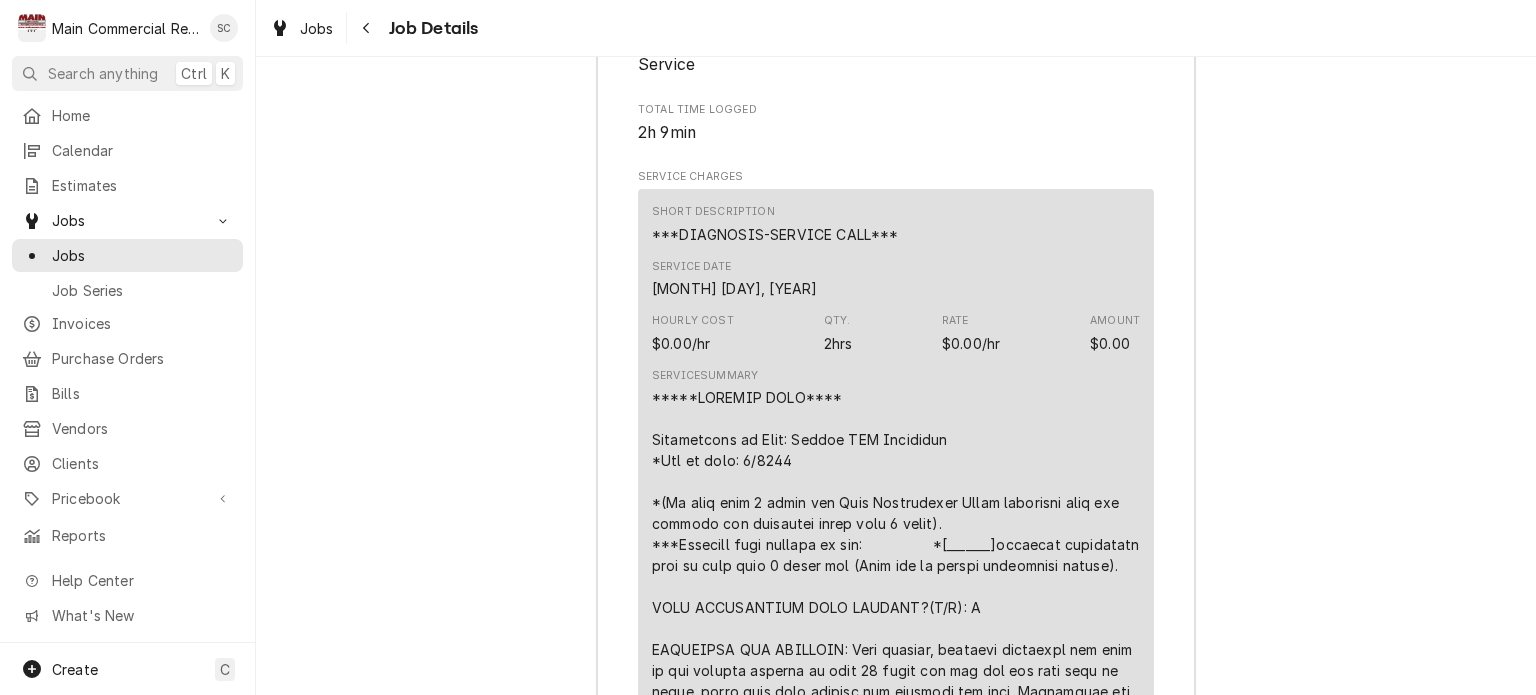 scroll, scrollTop: 3945, scrollLeft: 0, axis: vertical 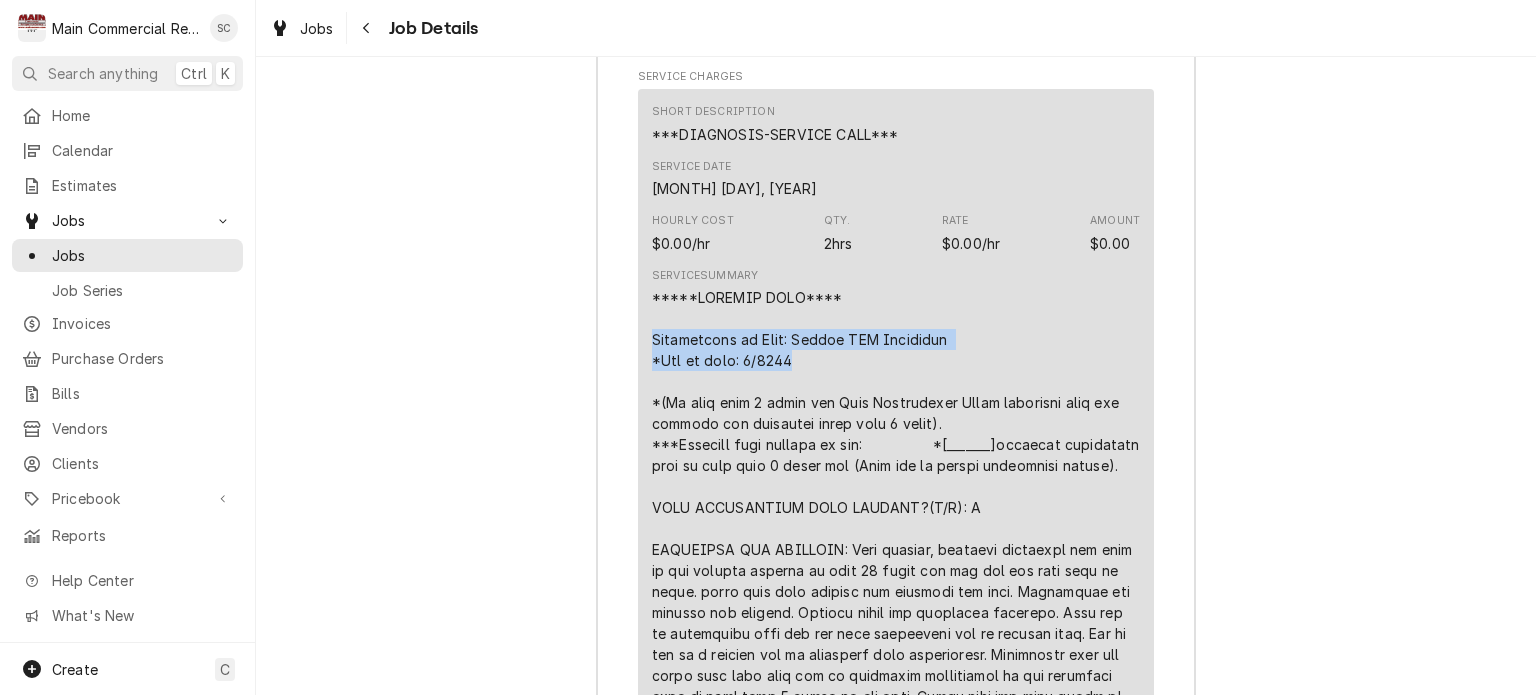 drag, startPoint x: 706, startPoint y: 342, endPoint x: 614, endPoint y: 323, distance: 93.941475 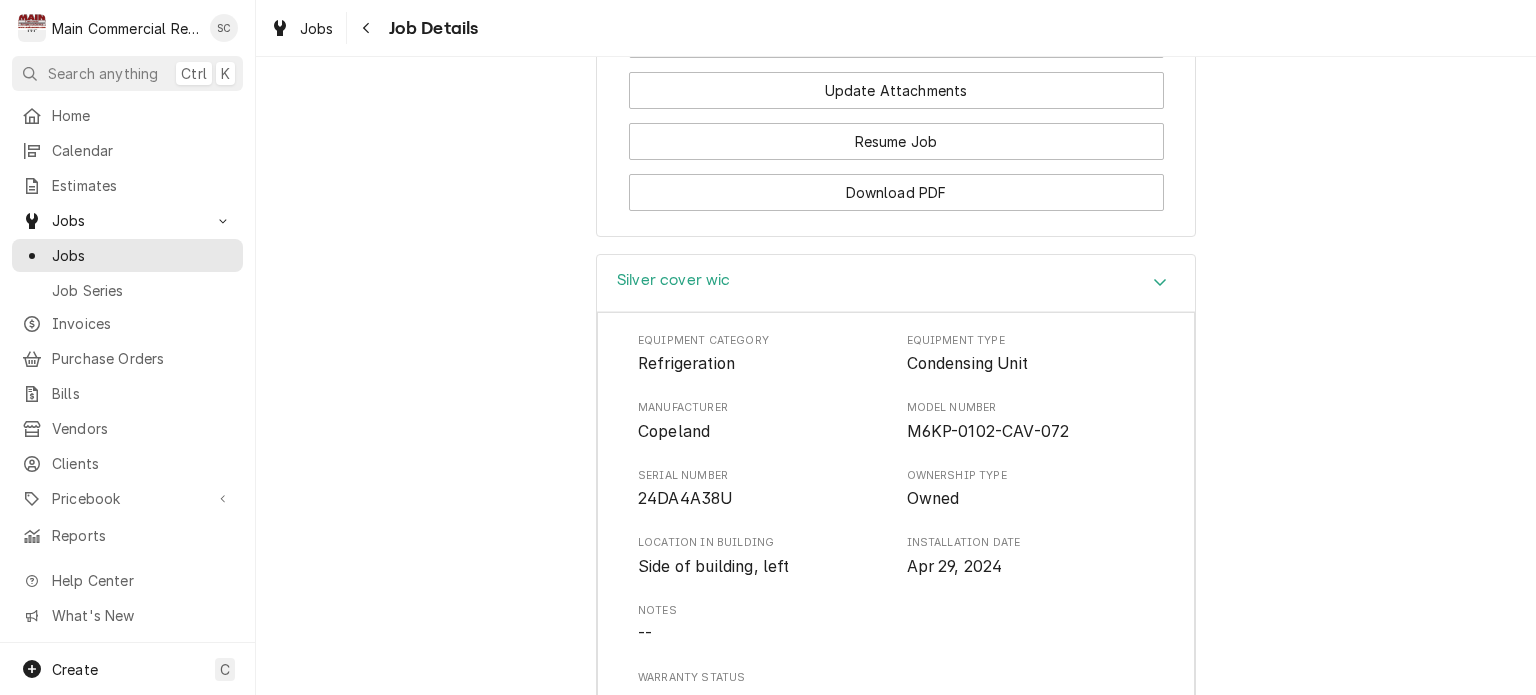 scroll, scrollTop: 2245, scrollLeft: 0, axis: vertical 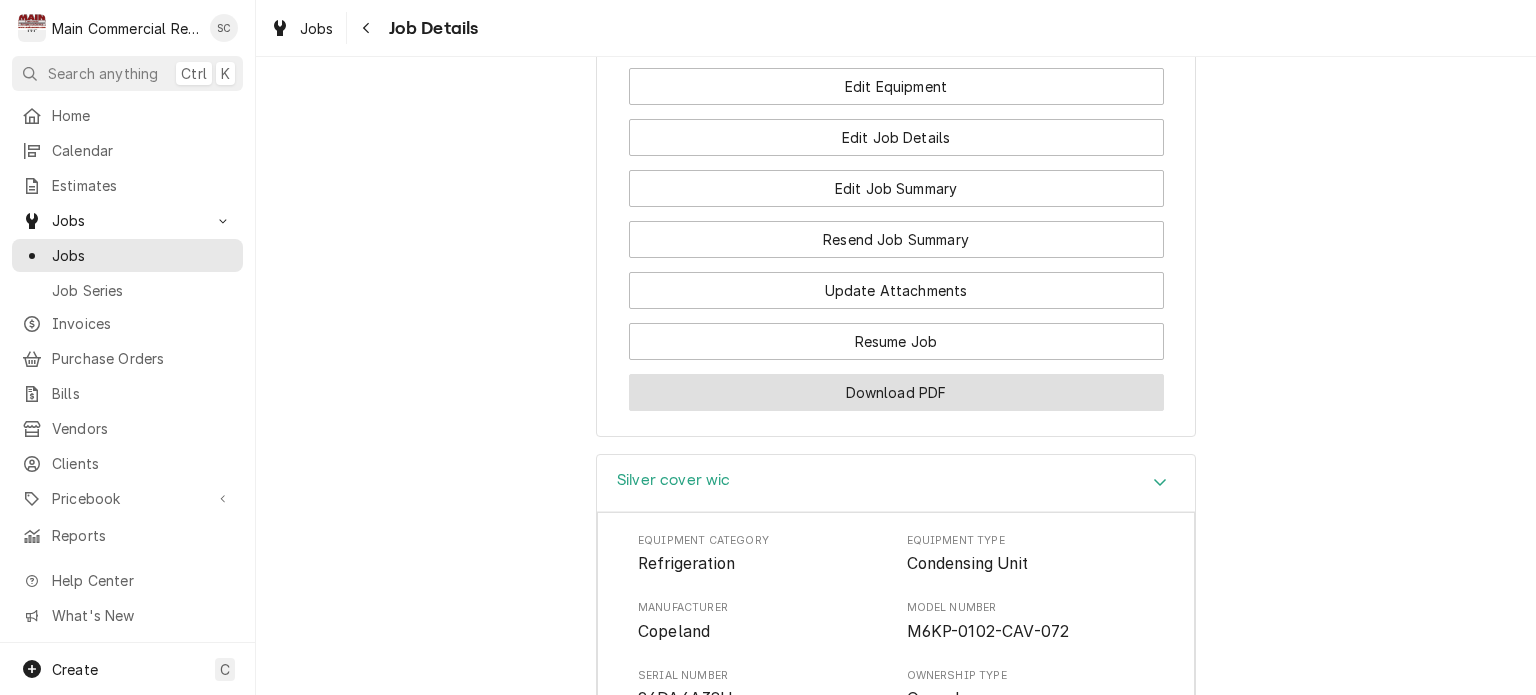 click on "Download PDF" at bounding box center [896, 392] 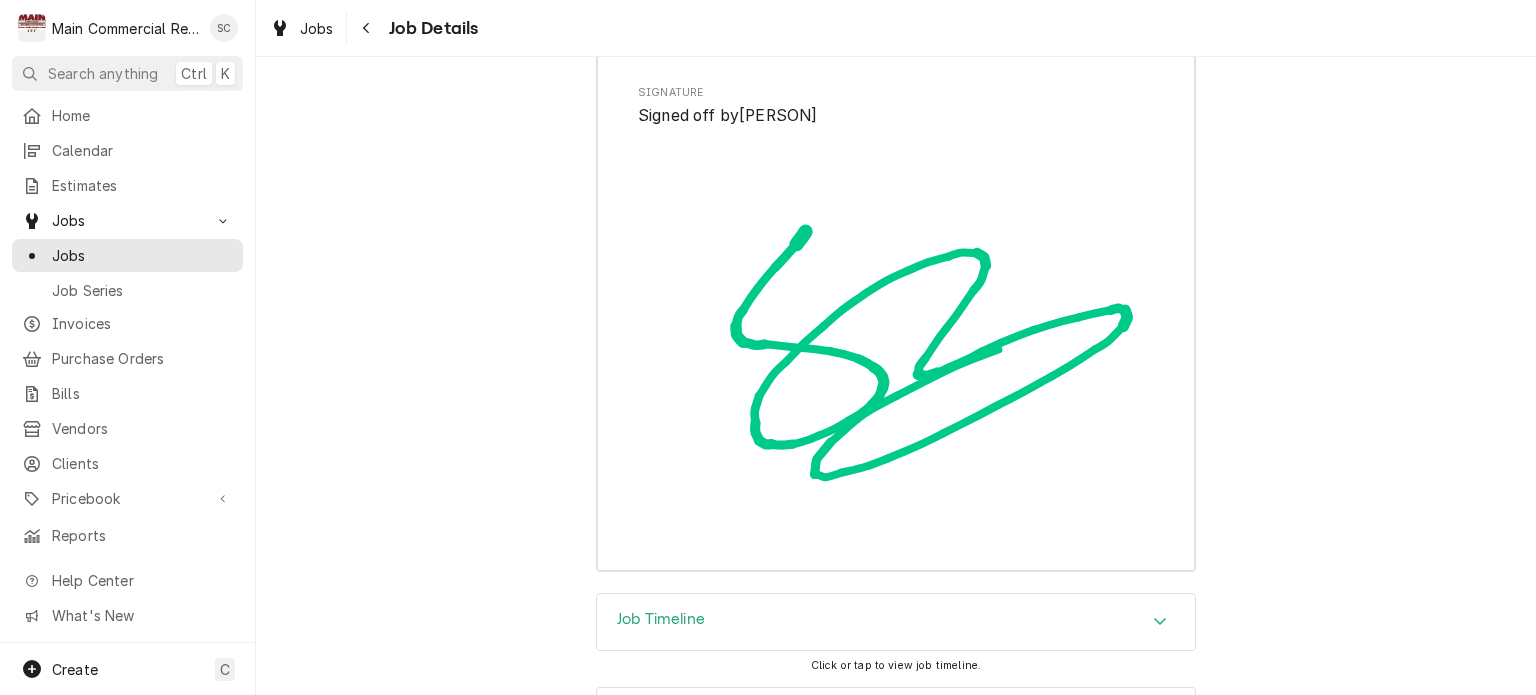 scroll, scrollTop: 6124, scrollLeft: 0, axis: vertical 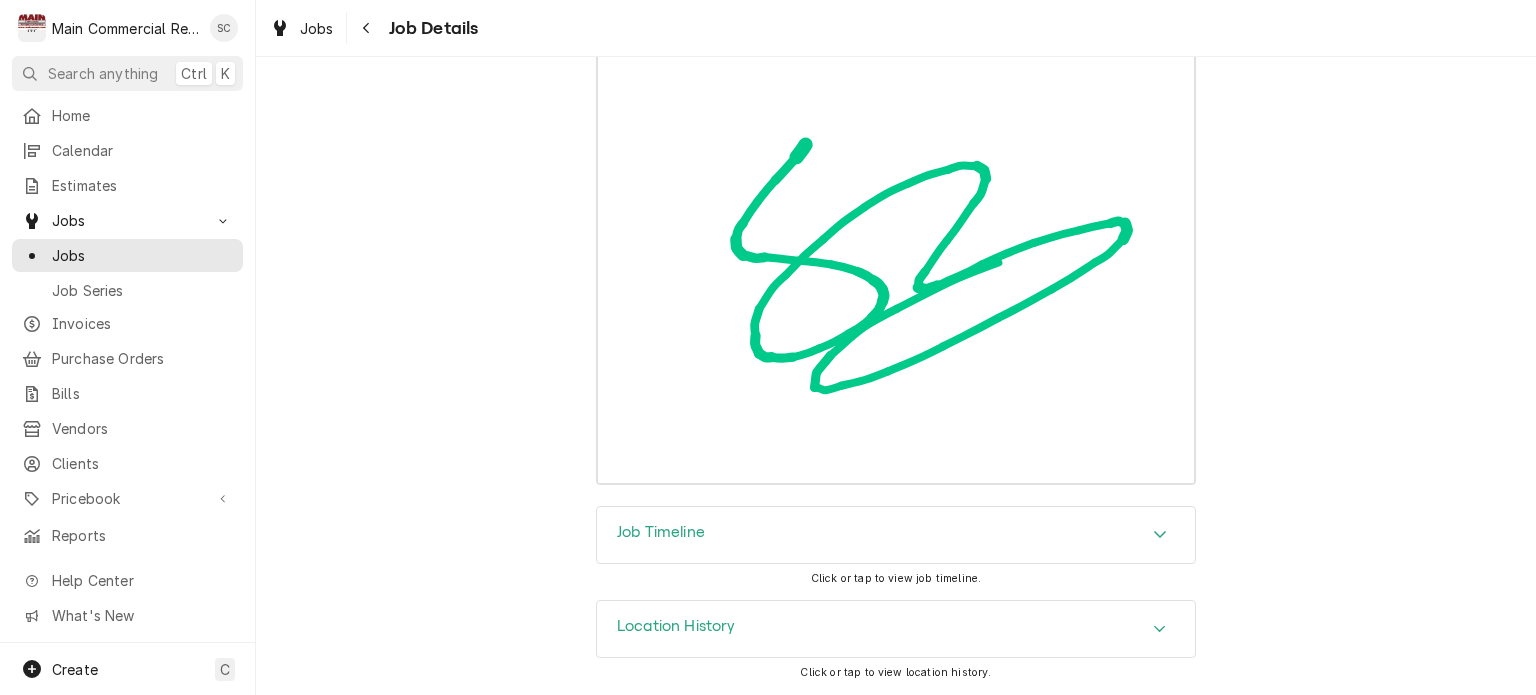 click on "Job Timeline" at bounding box center (896, 535) 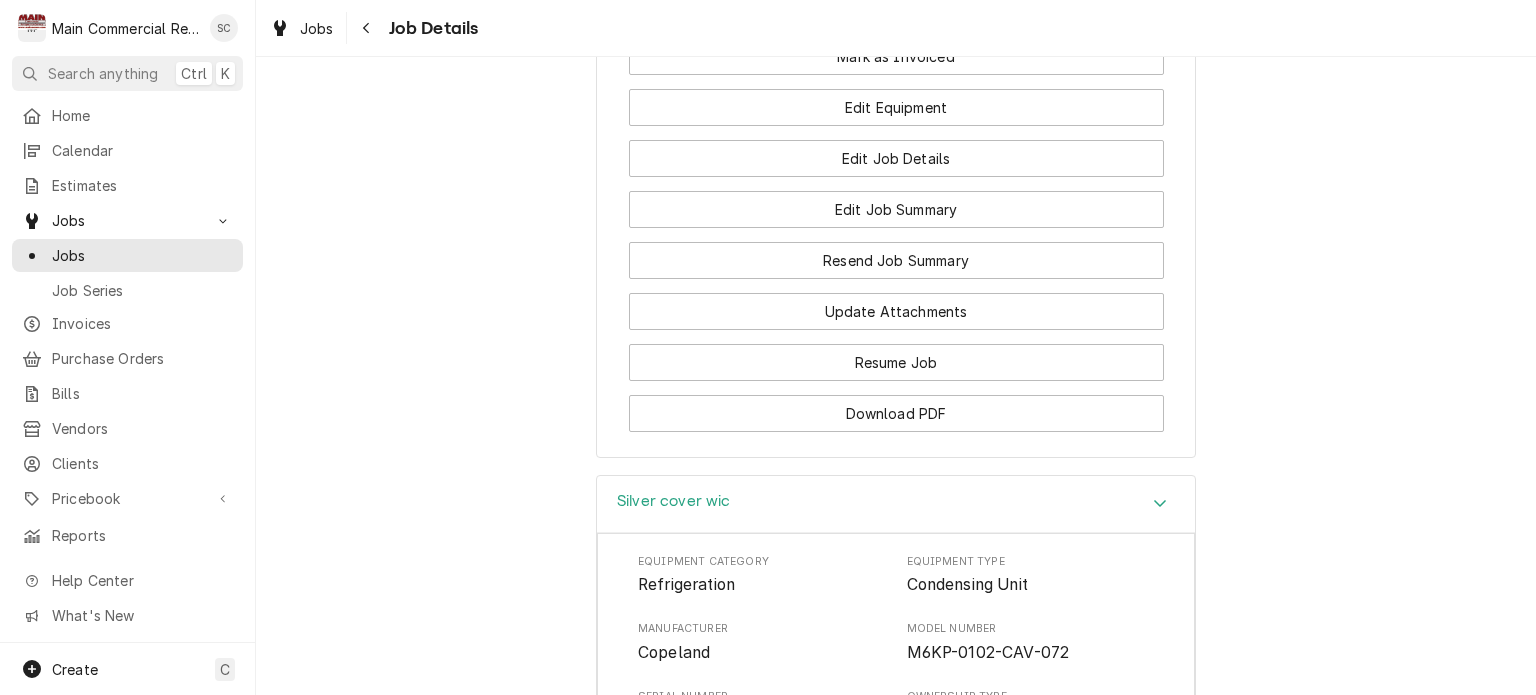 scroll, scrollTop: 1824, scrollLeft: 0, axis: vertical 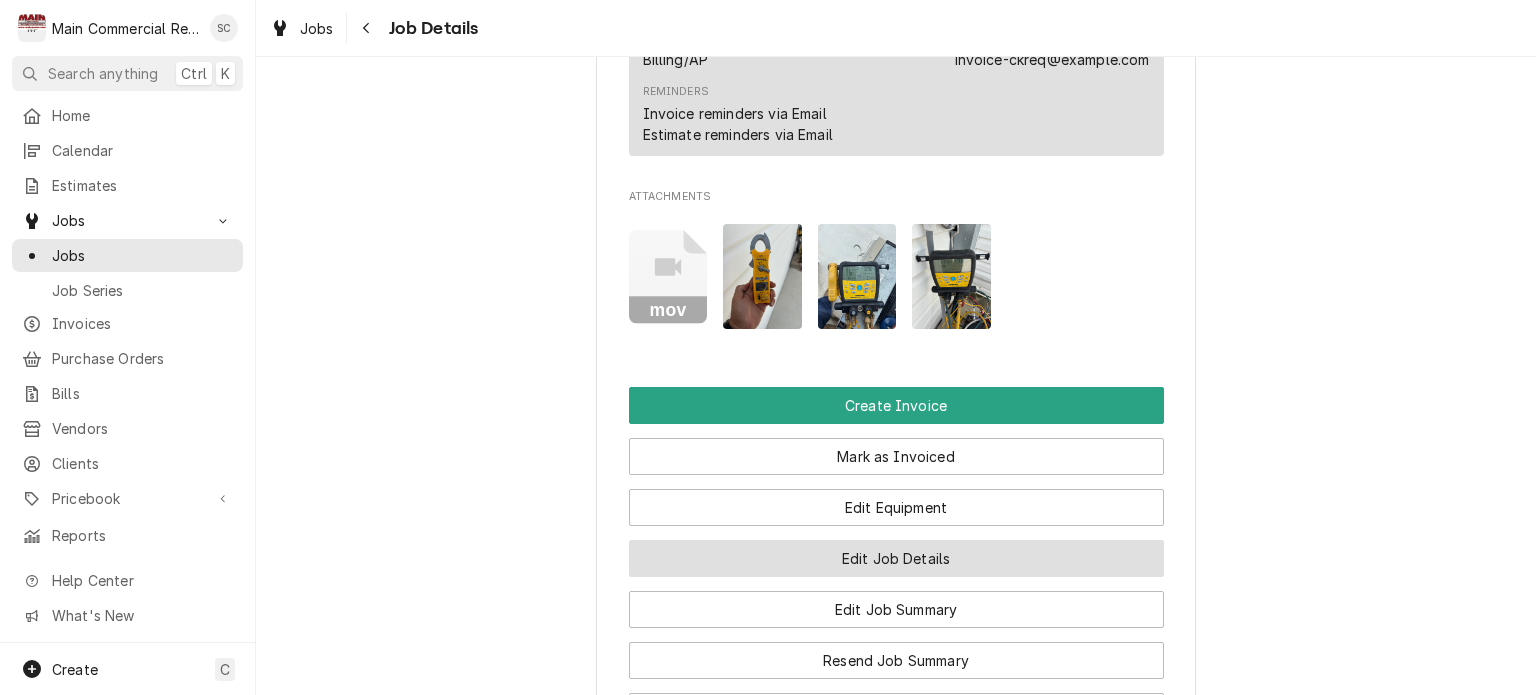 click on "Edit Job Details" at bounding box center [896, 558] 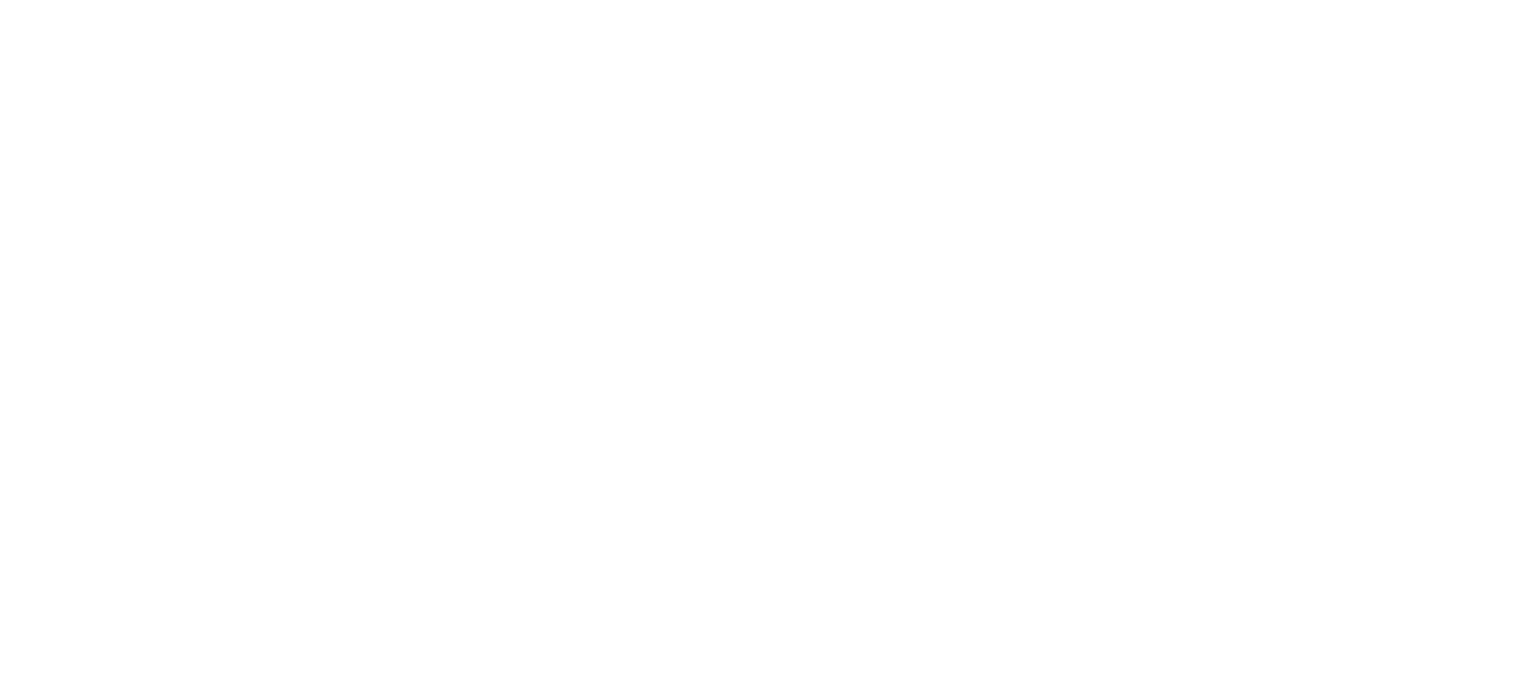 scroll, scrollTop: 0, scrollLeft: 0, axis: both 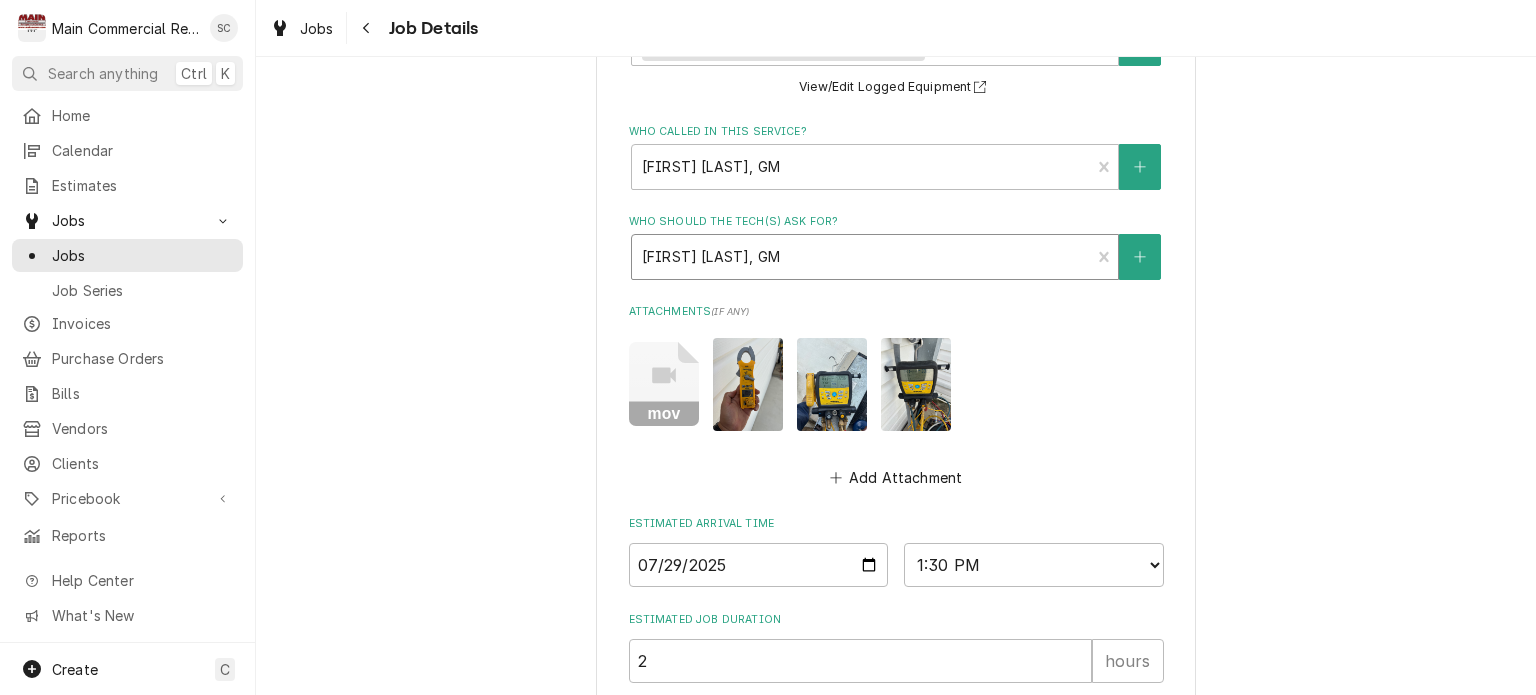 click at bounding box center (861, 257) 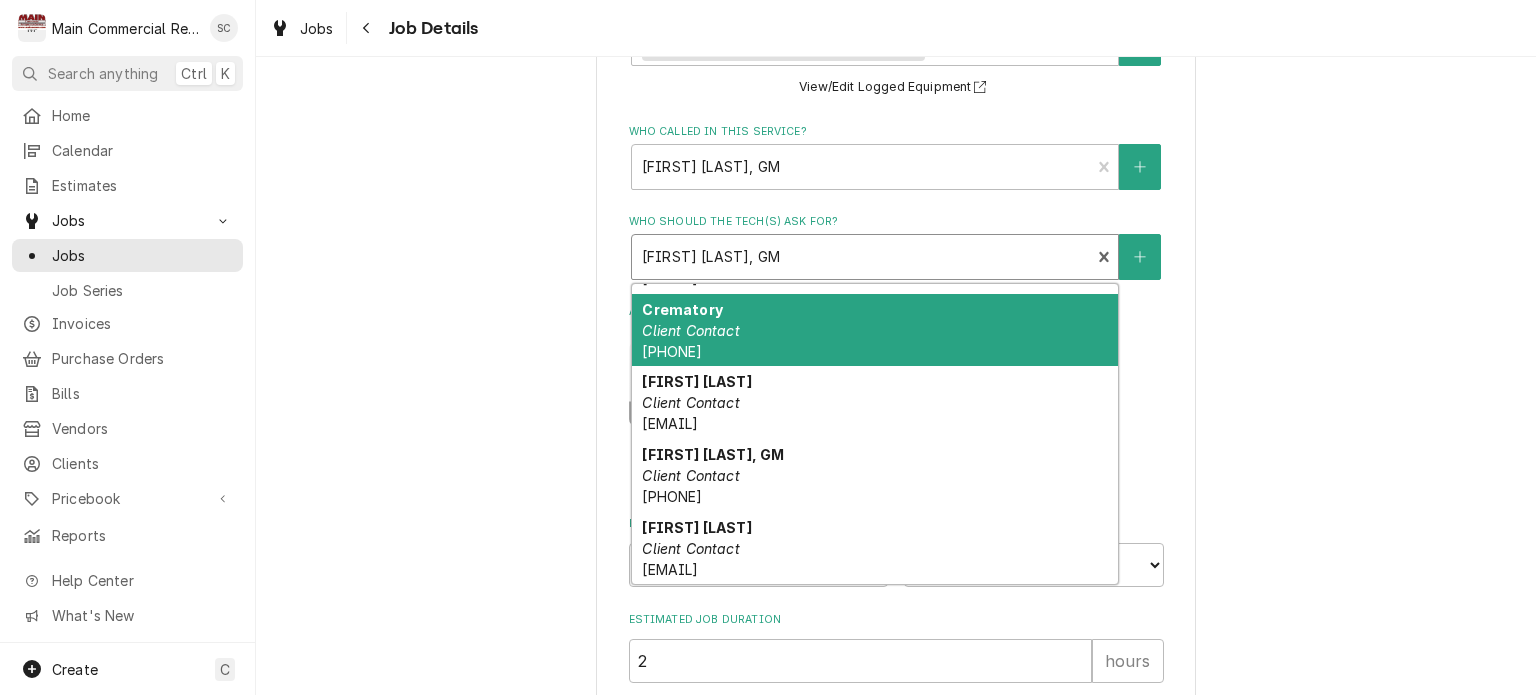 scroll, scrollTop: 0, scrollLeft: 0, axis: both 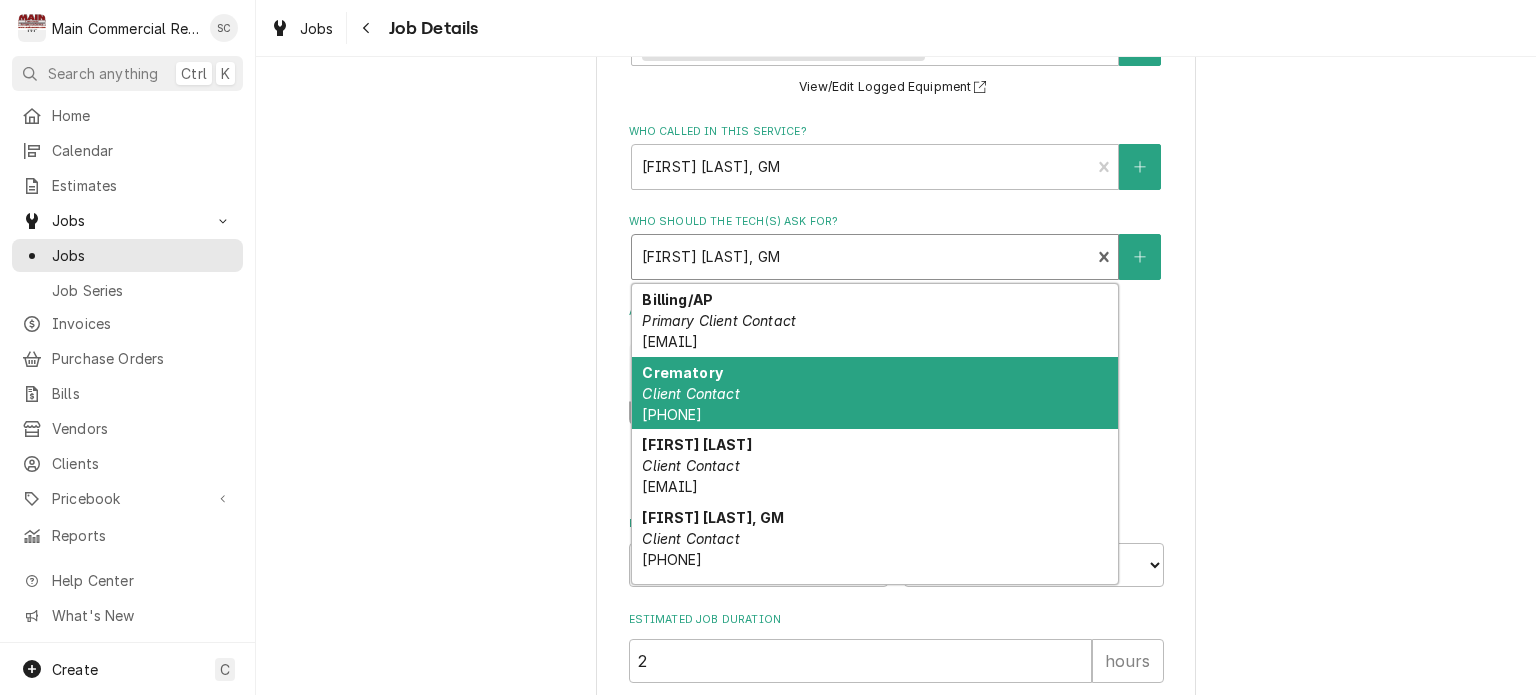 click on "*Merrit Funeral Home/Crematory 2 South Lemon Ave., Brooksville, FL 34601 Use the fields below to edit this job's details: Roopairs Job ID JOB-1128 Service Type ***DIAGNOSIS-SERVICE CALL*** Job Type Reason For Call WIC went into defrost at 12 noon but sent an over temp alarm at 5pm. They moved all the loved ones out. Next morning it was ok. Then again at 12 noon into went into defrost and never came back down. Today or tomorrow 1st call ok.
Per Steve Dunn. Technician Instructions  ( optional ) Priority No Priority Urgent High Medium Low Labels  ( optional ) WIC Equipment Expected Is Equipment involved on this Job? Equipment [Side of building, left]  Silver cover wic Copeland M6KP-0102-CAV-072 Warranty: Untracked View/Edit Logged Equipment    Who called in this service? Steve Dunn, GM  Contact (352) 942-7330 Who should the tech(s) ask for? 5 results available. Steve Dunn, GM  Contact (352) 942-7330 Billing/AP Primary Client Contact invoice-ckreq@sci-us.com Crematory Client Contact (352) 796-6699 Philip Gray  (" at bounding box center (896, -64) 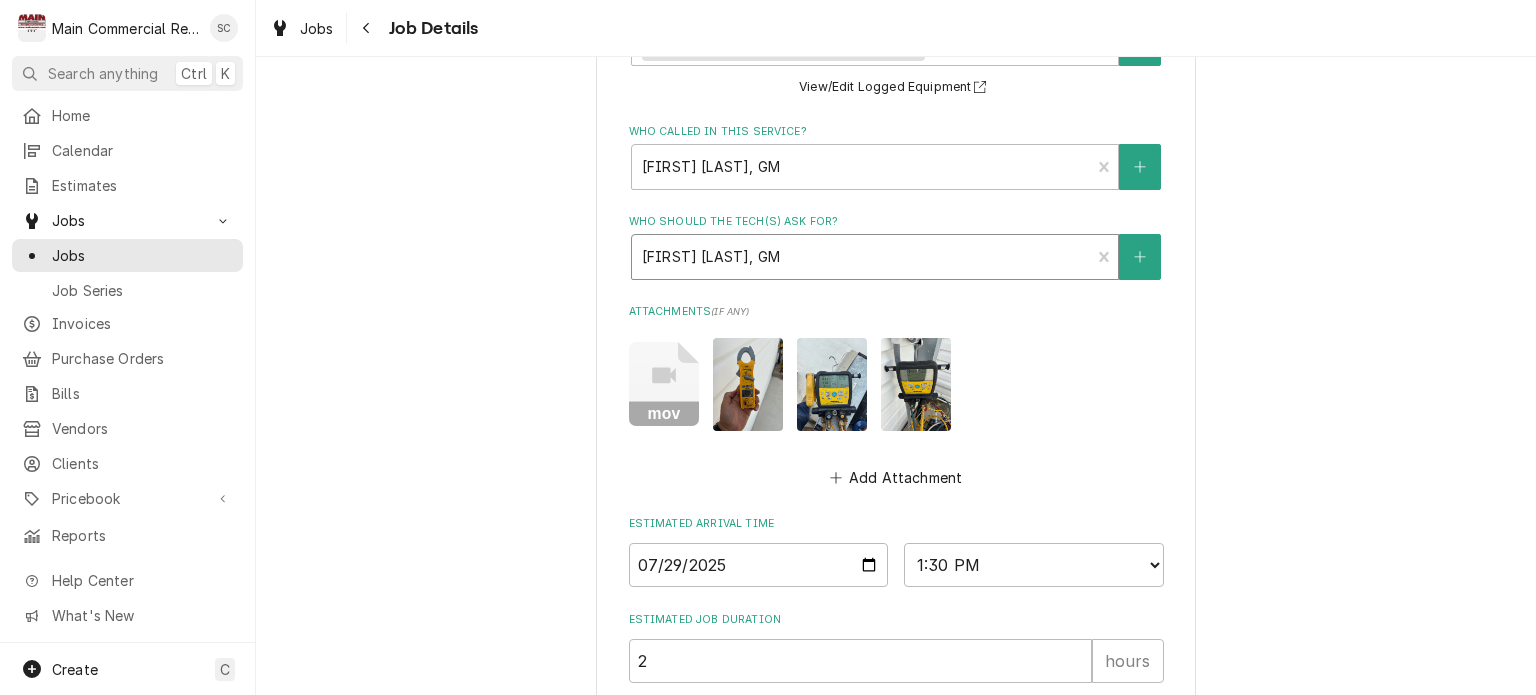 click at bounding box center (861, 257) 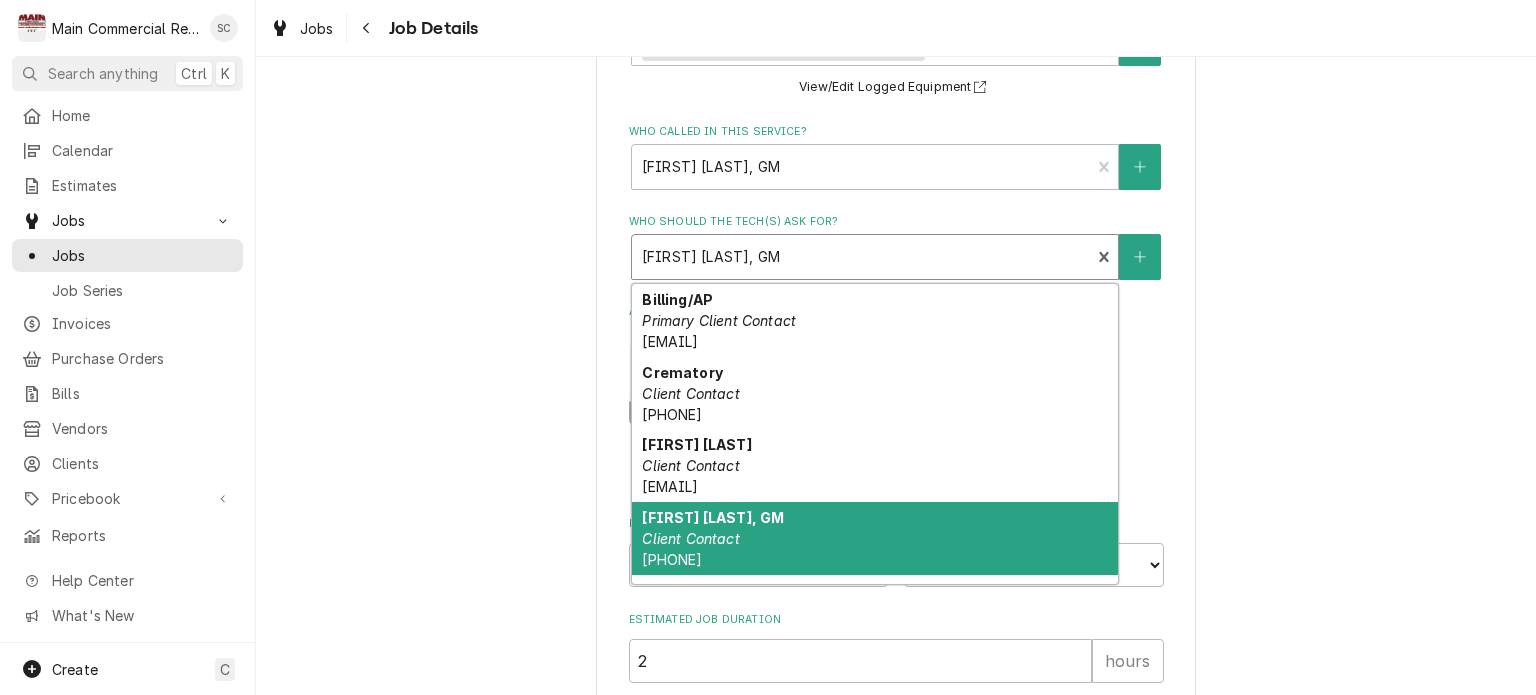 scroll, scrollTop: 63, scrollLeft: 0, axis: vertical 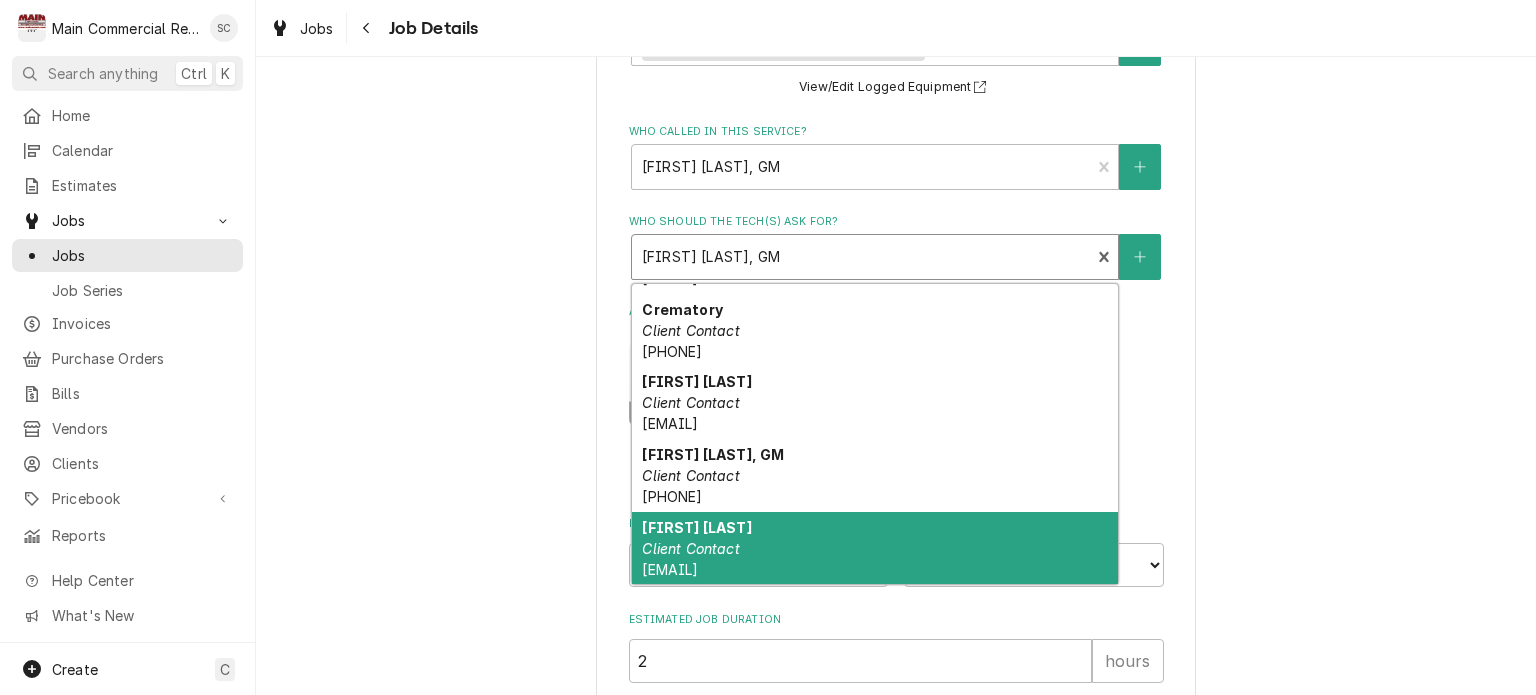 click on "steven.dunn@dignitymemorial.com" at bounding box center (670, 569) 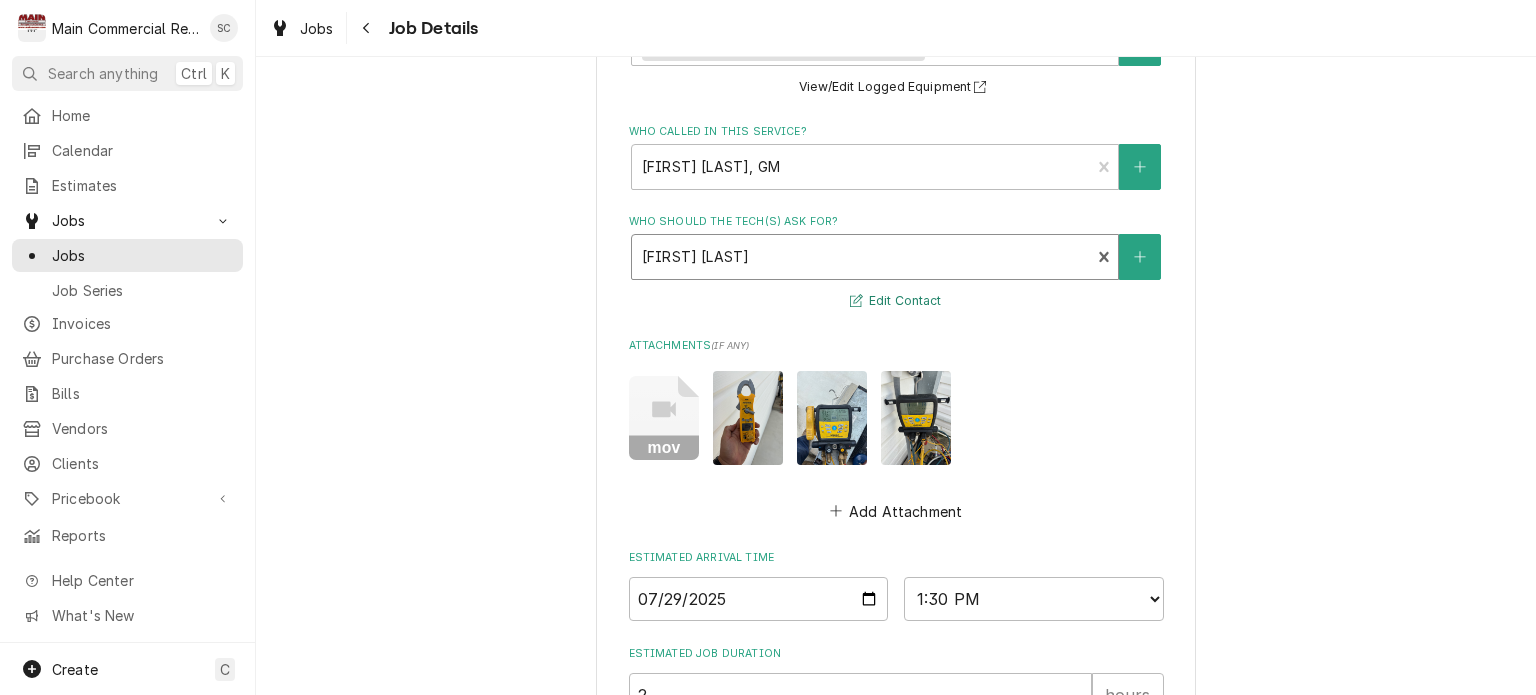 click on "Edit Contact" at bounding box center (895, 301) 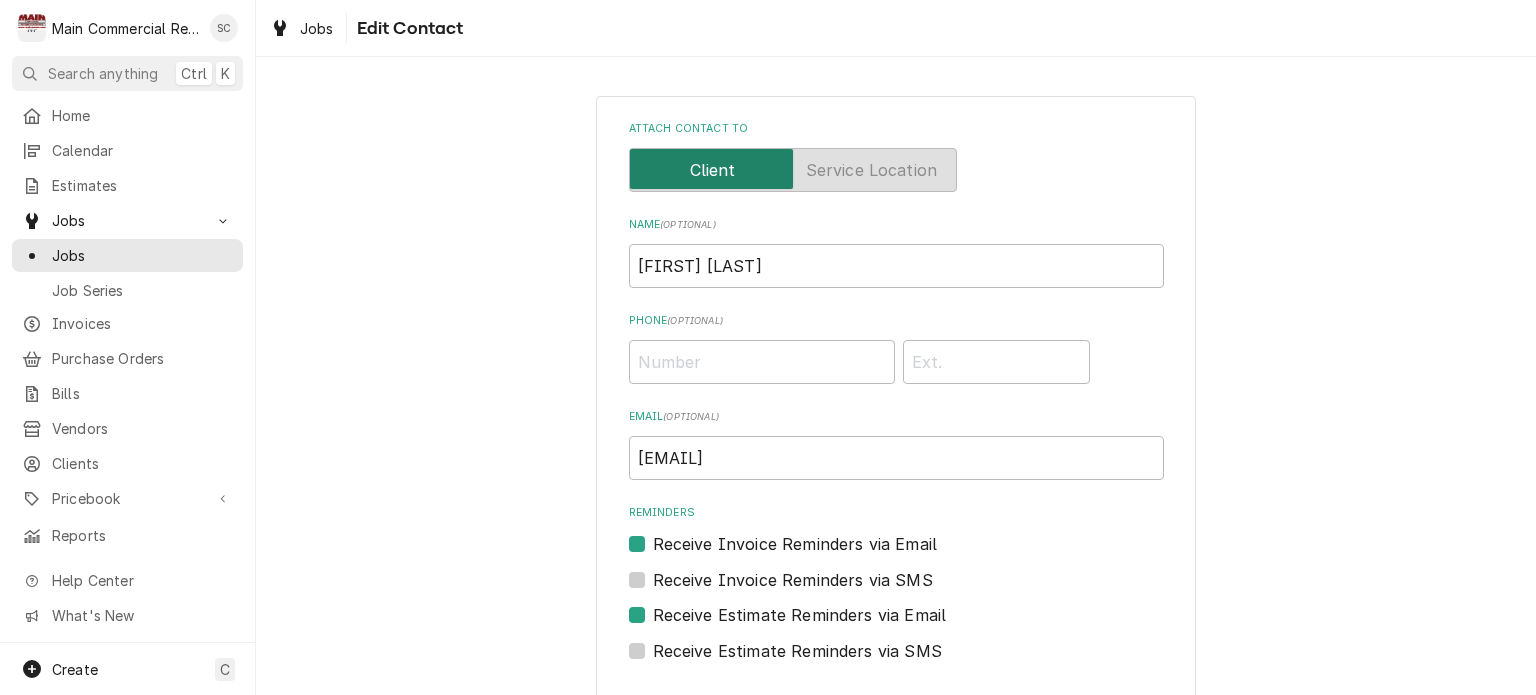 scroll, scrollTop: 88, scrollLeft: 0, axis: vertical 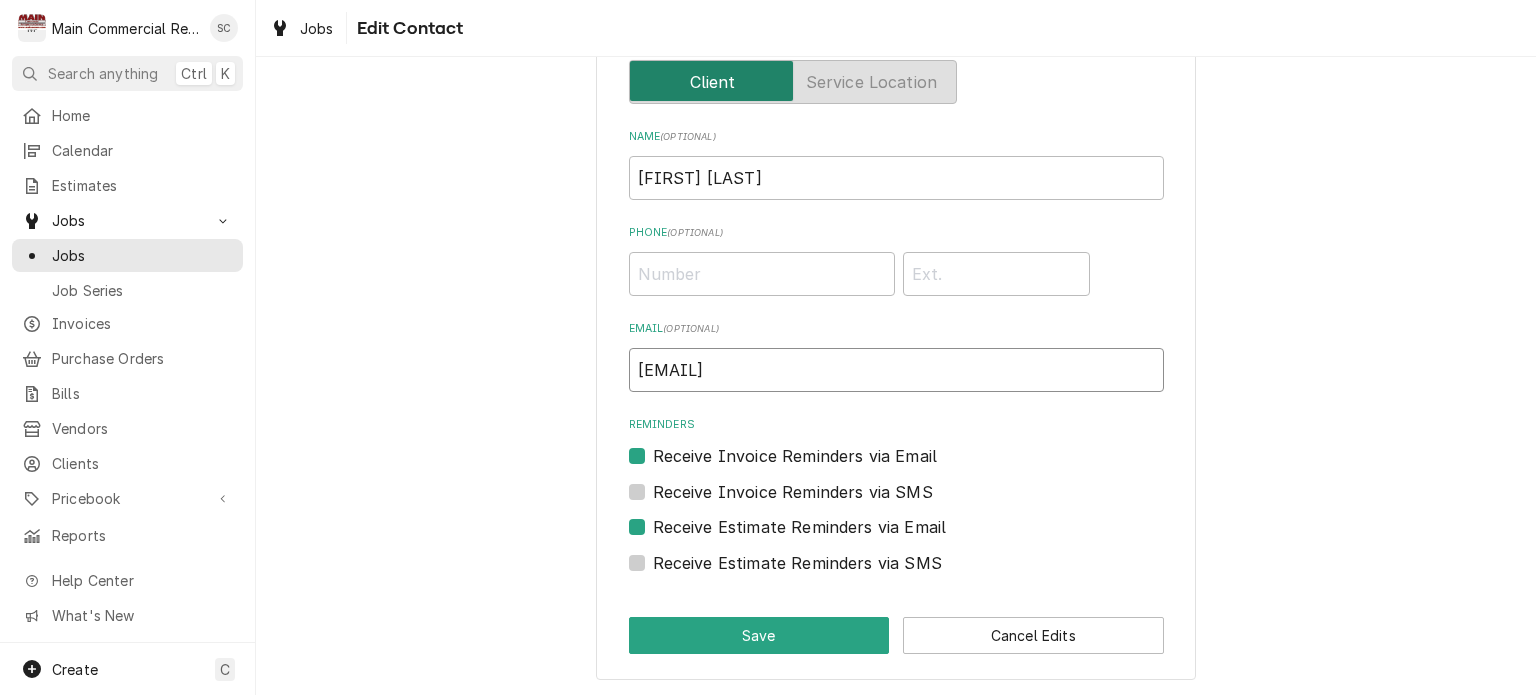 drag, startPoint x: 885, startPoint y: 364, endPoint x: 618, endPoint y: 345, distance: 267.67517 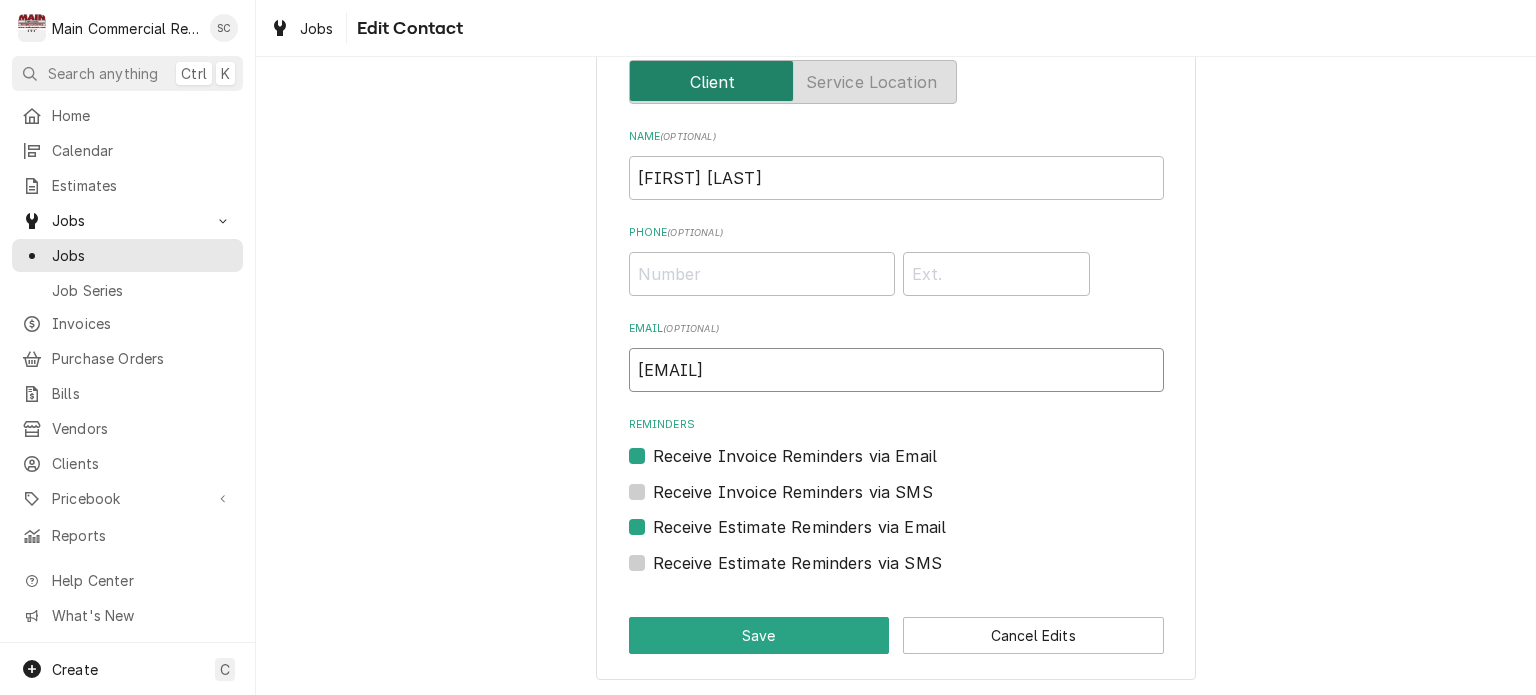 click on "Attach contact to Name  ( optional ) Steven Dunn Phone  ( optional ) Email  ( optional ) steven.dunn@dignitymemorial.com Reminders Receive Invoice Reminders via Email Receive Invoice Reminders via SMS Receive Estimate Reminders via Email Receive Estimate Reminders via SMS Save Cancel Edits" at bounding box center (896, 344) 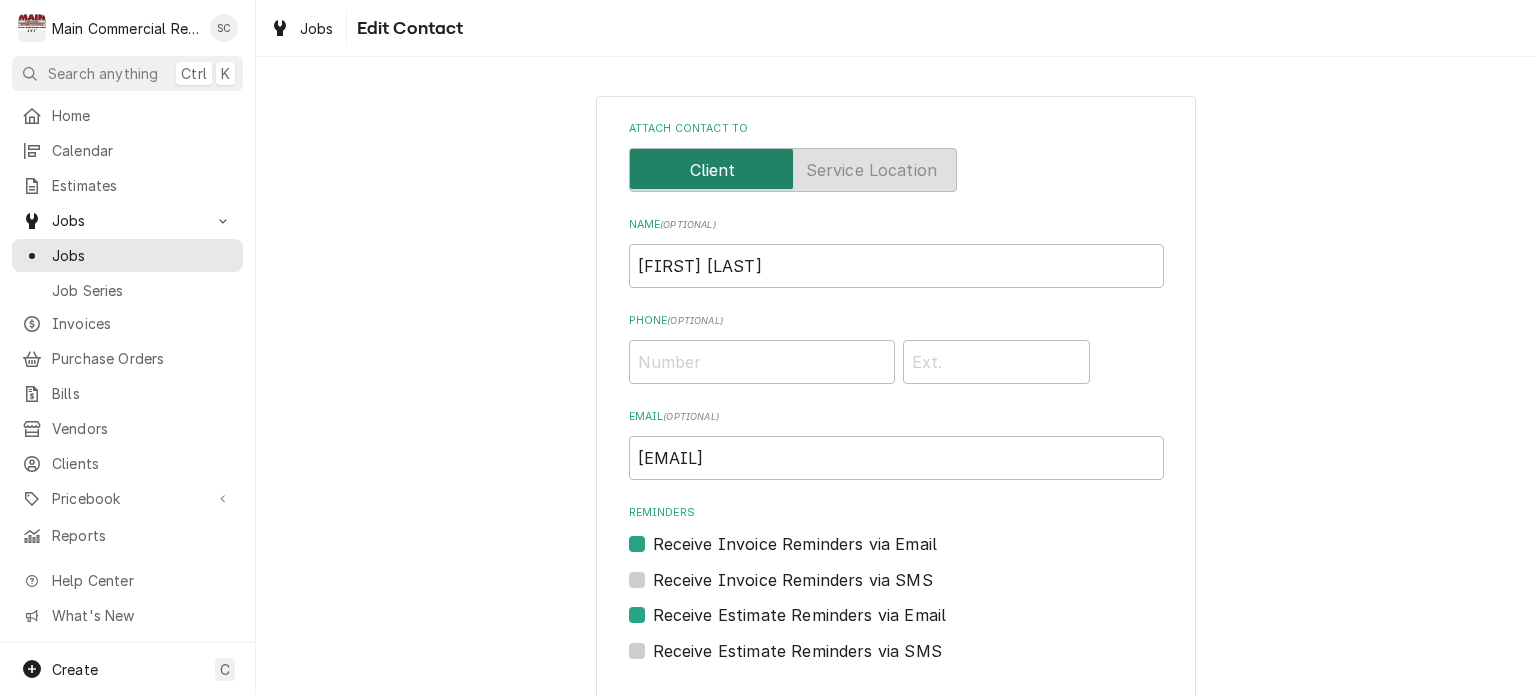 scroll, scrollTop: 88, scrollLeft: 0, axis: vertical 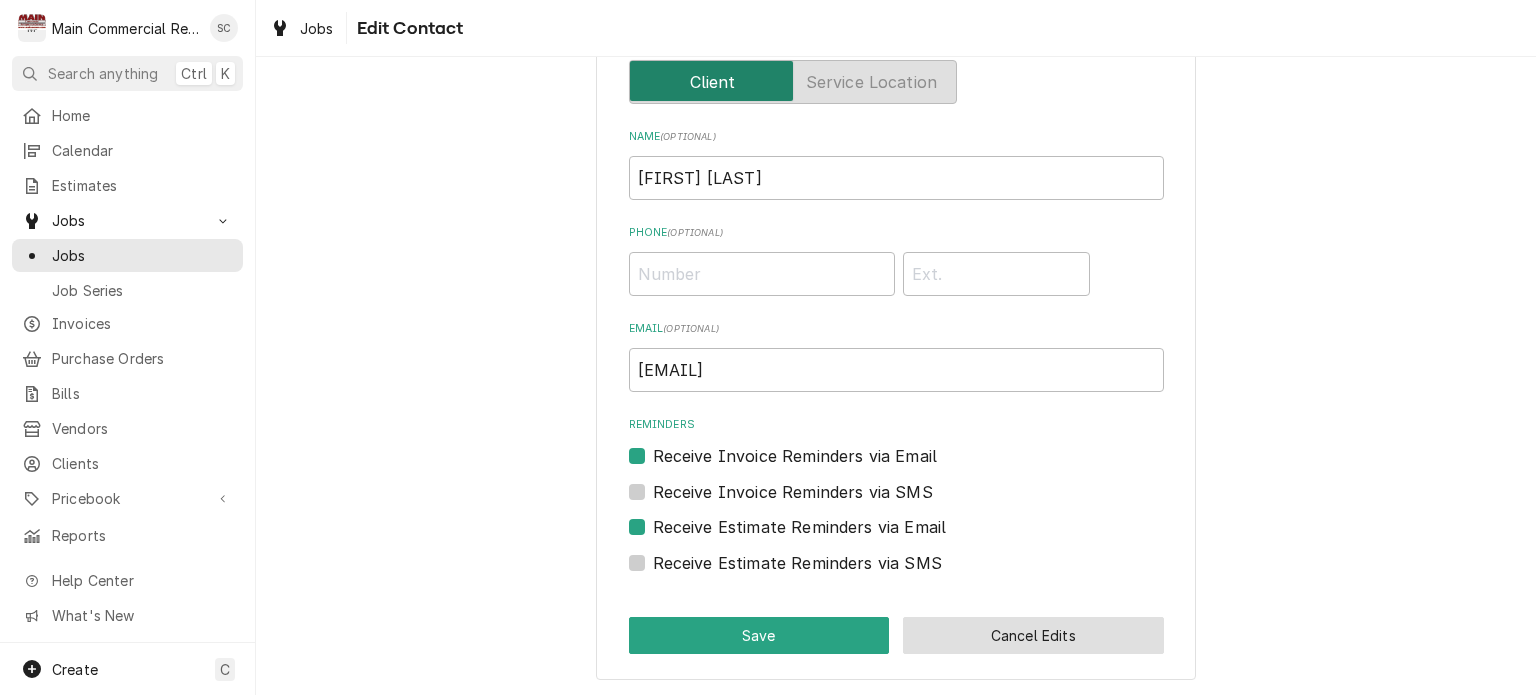 click on "Cancel Edits" at bounding box center (1033, 635) 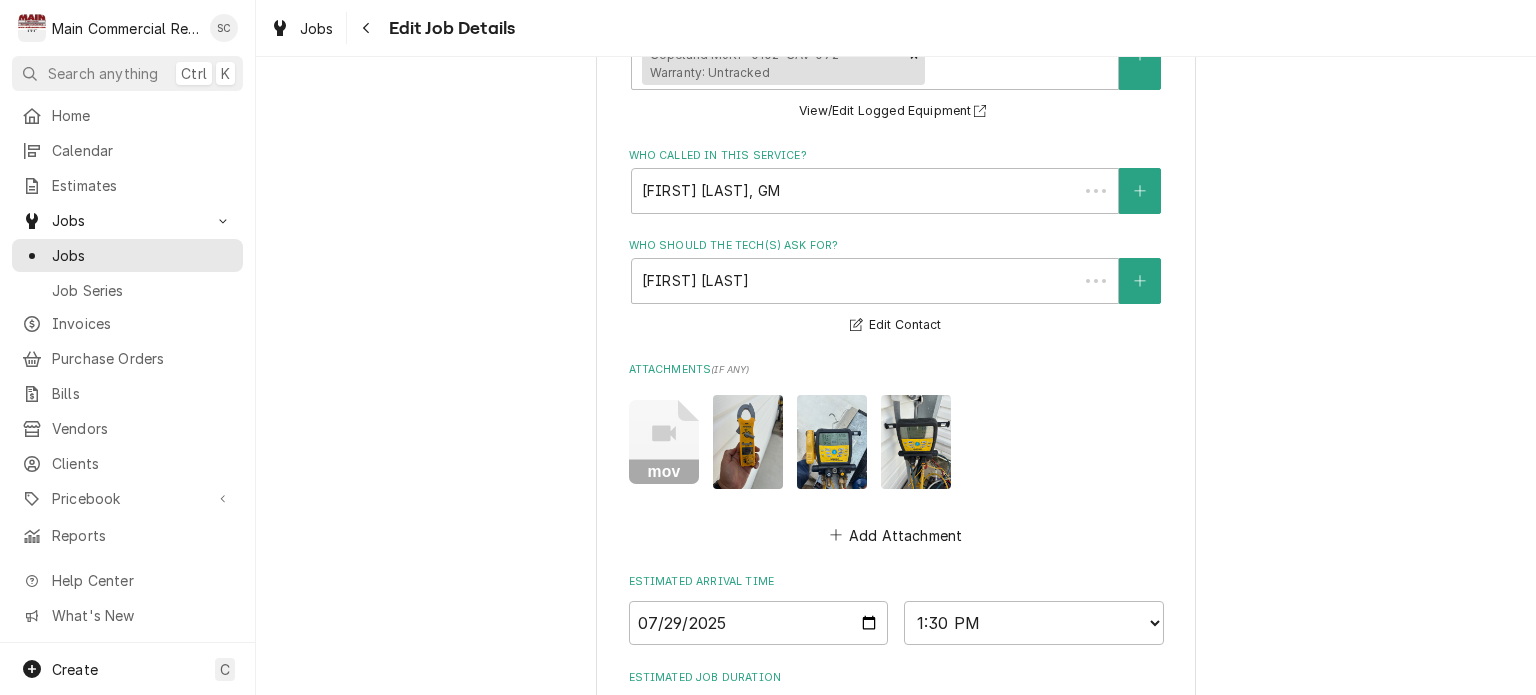 scroll, scrollTop: 1076, scrollLeft: 0, axis: vertical 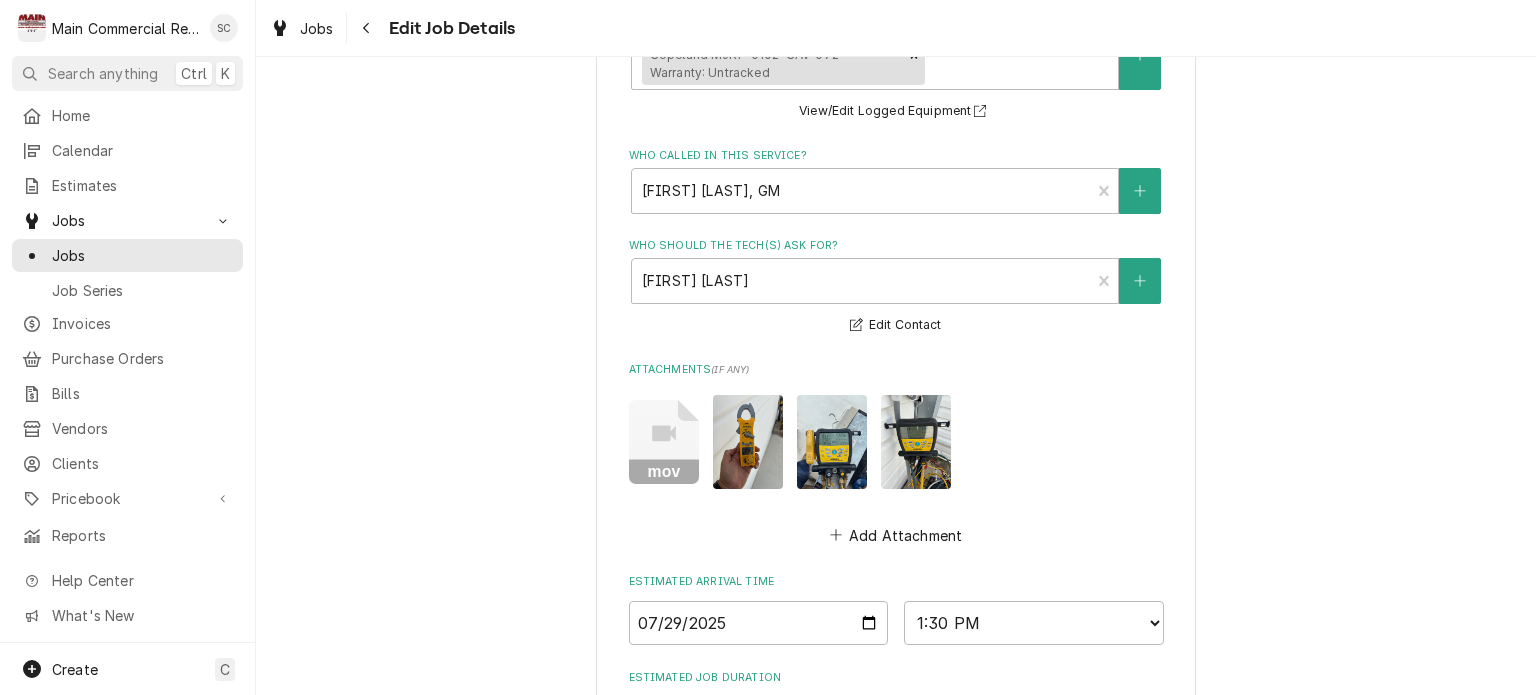 type on "x" 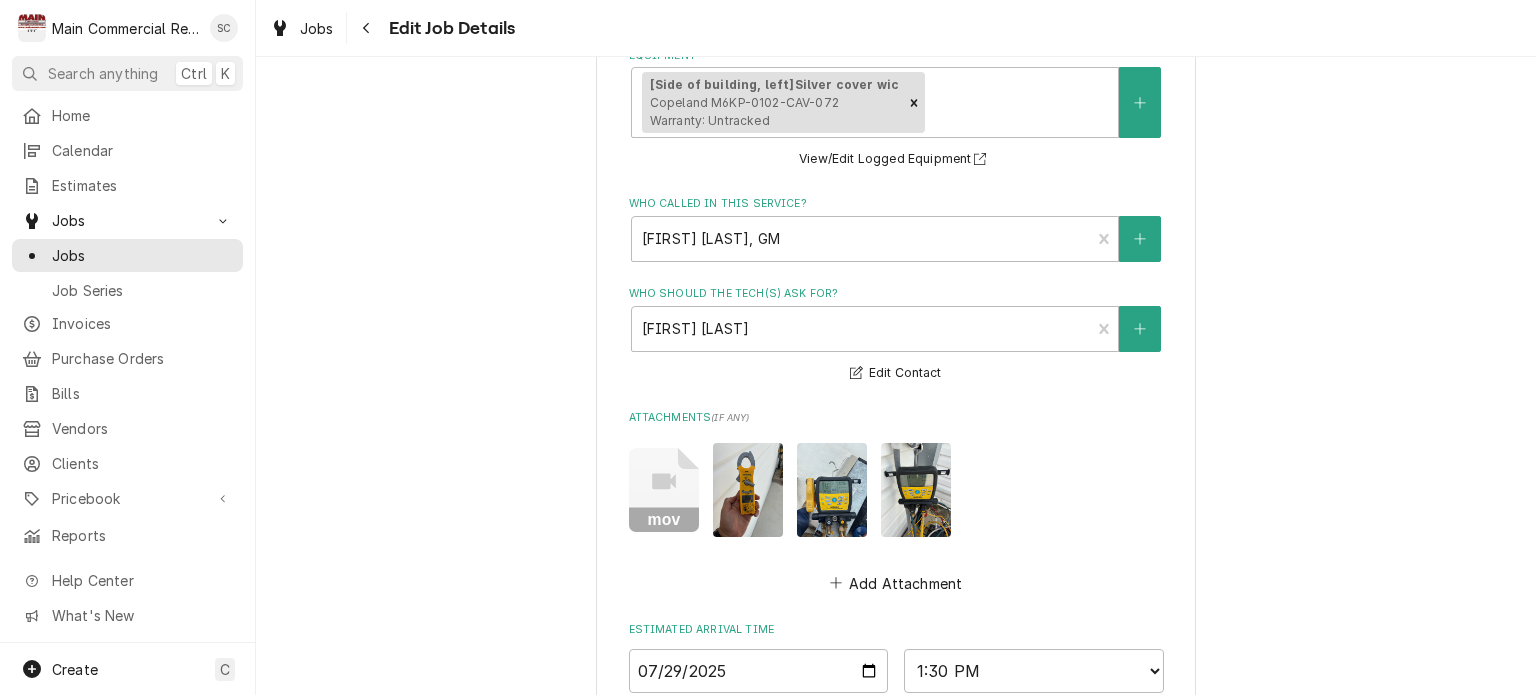 scroll, scrollTop: 628, scrollLeft: 0, axis: vertical 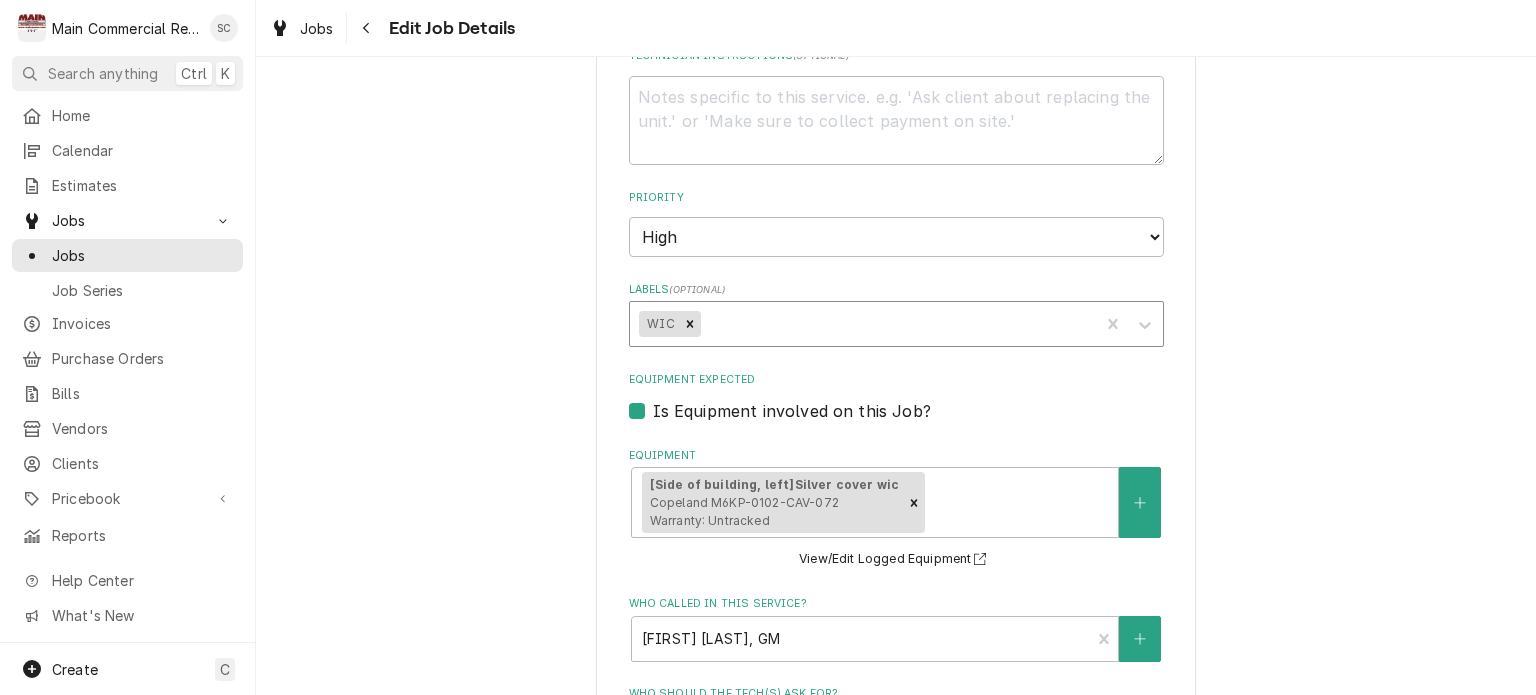 click at bounding box center [896, 324] 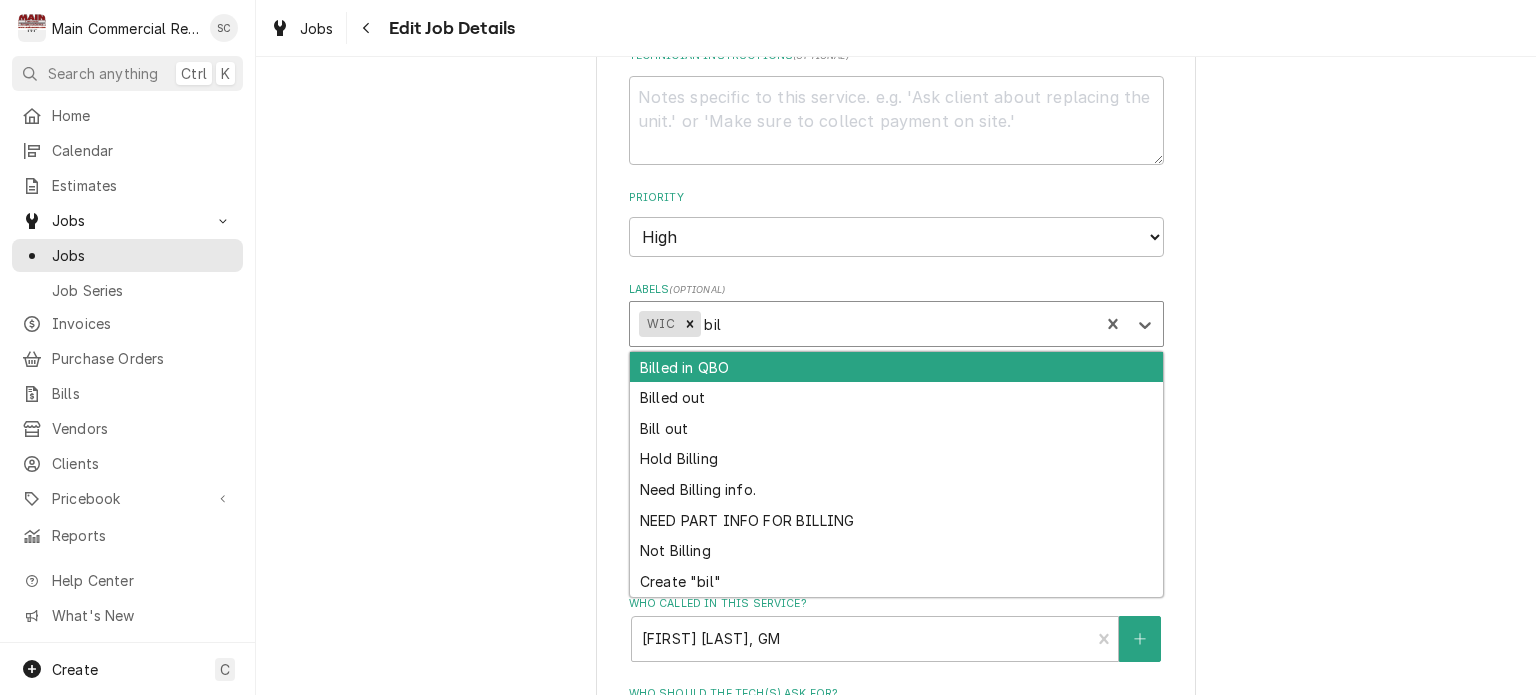 type on "bill" 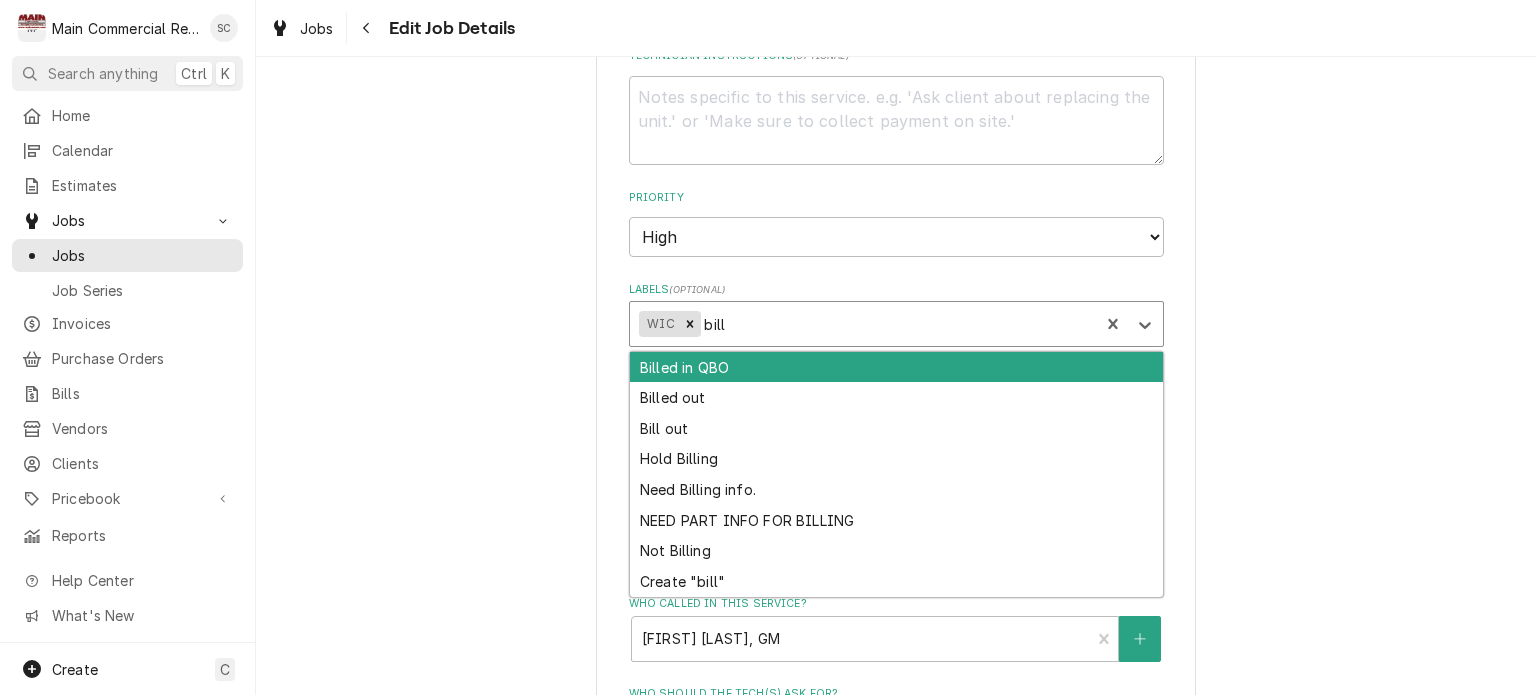 click on "Billed in QBO" at bounding box center (896, 367) 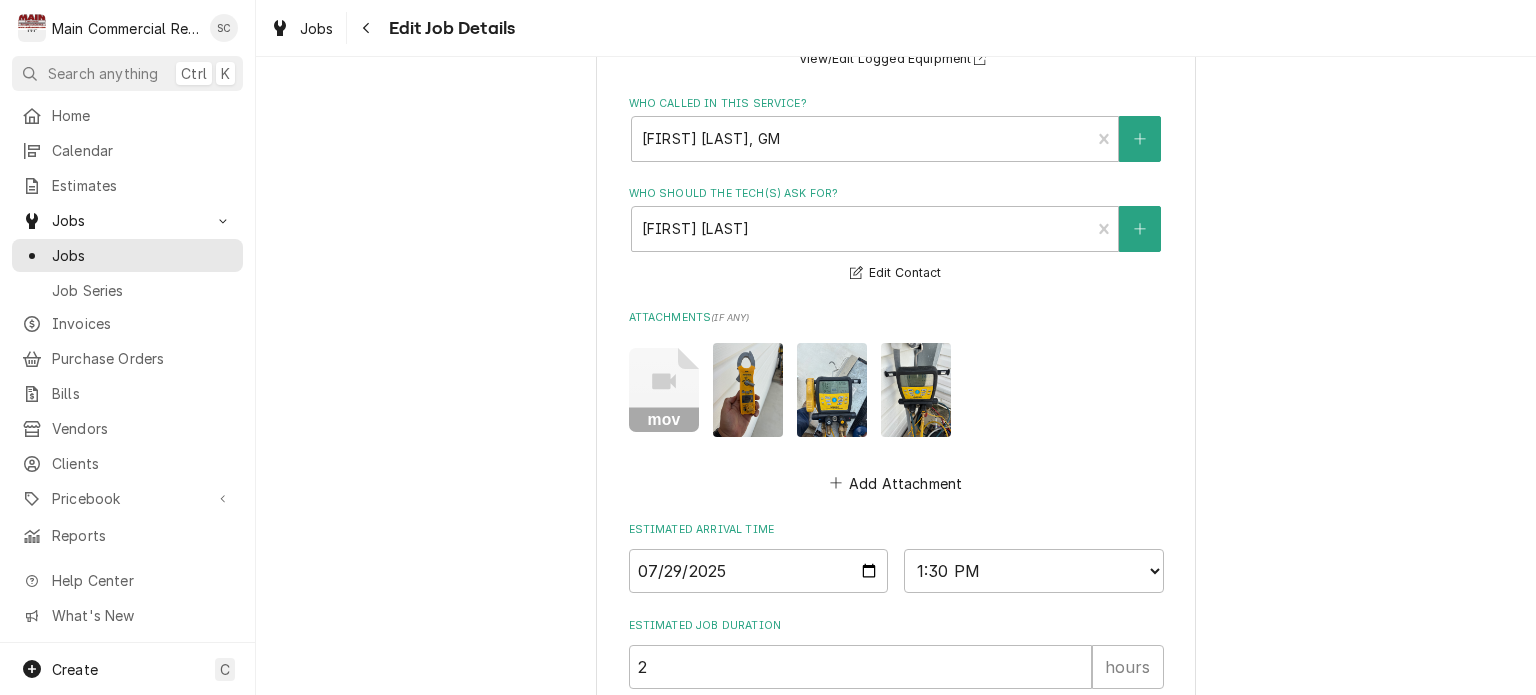 scroll, scrollTop: 1328, scrollLeft: 0, axis: vertical 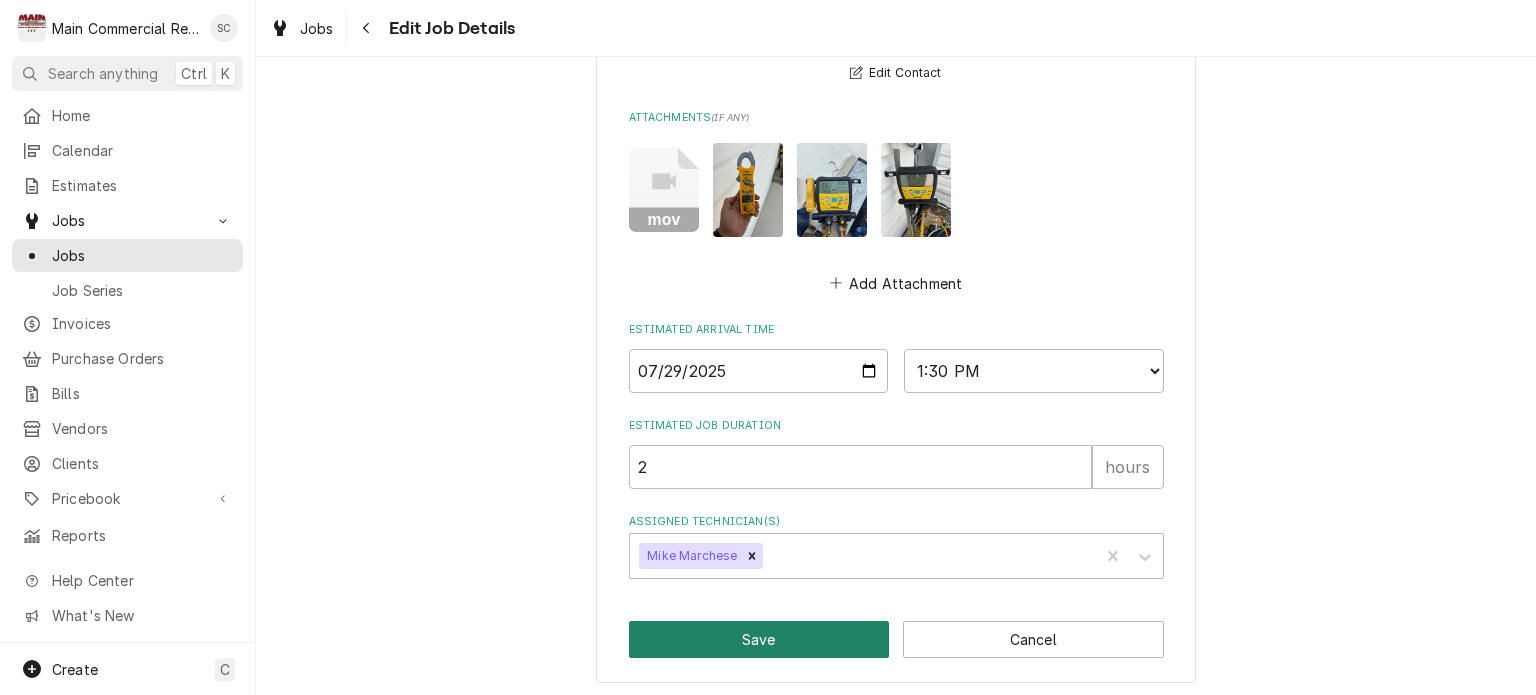 click on "Save" at bounding box center [759, 639] 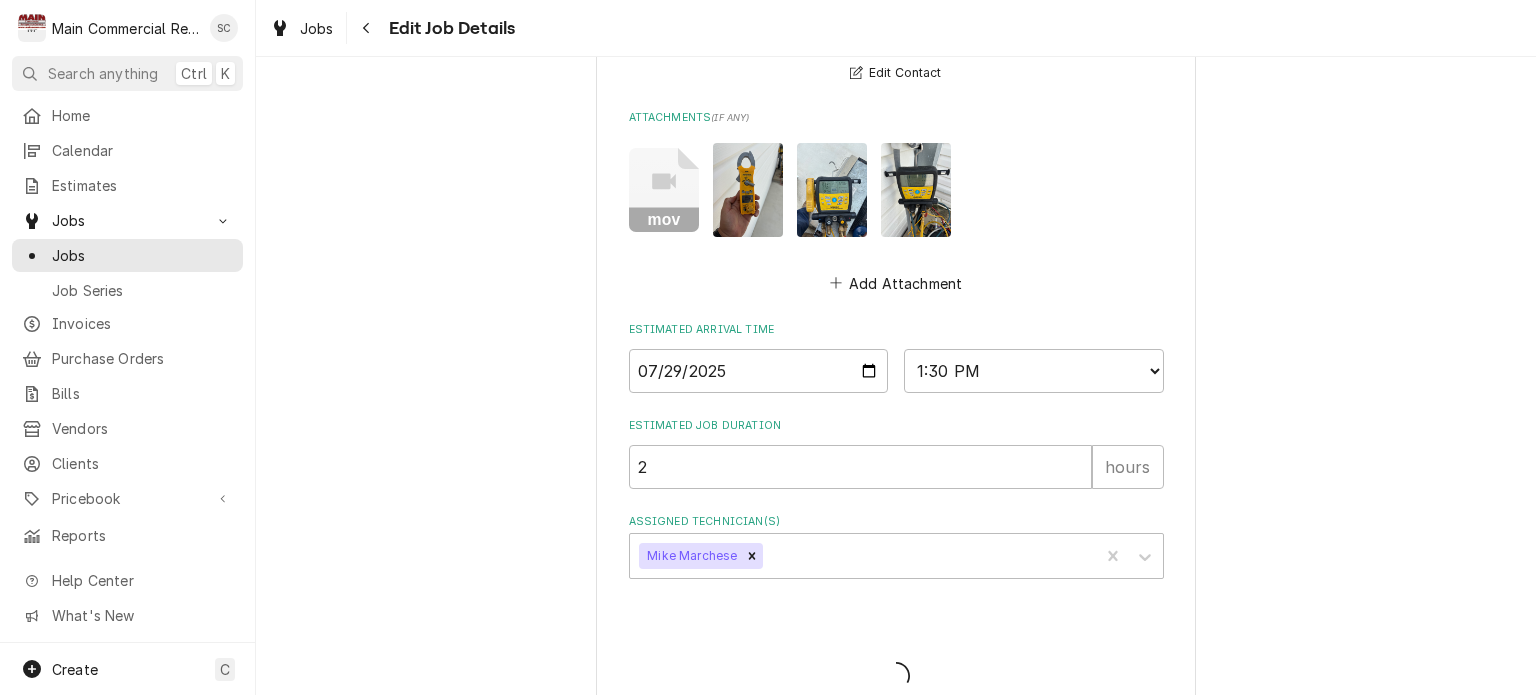 type on "x" 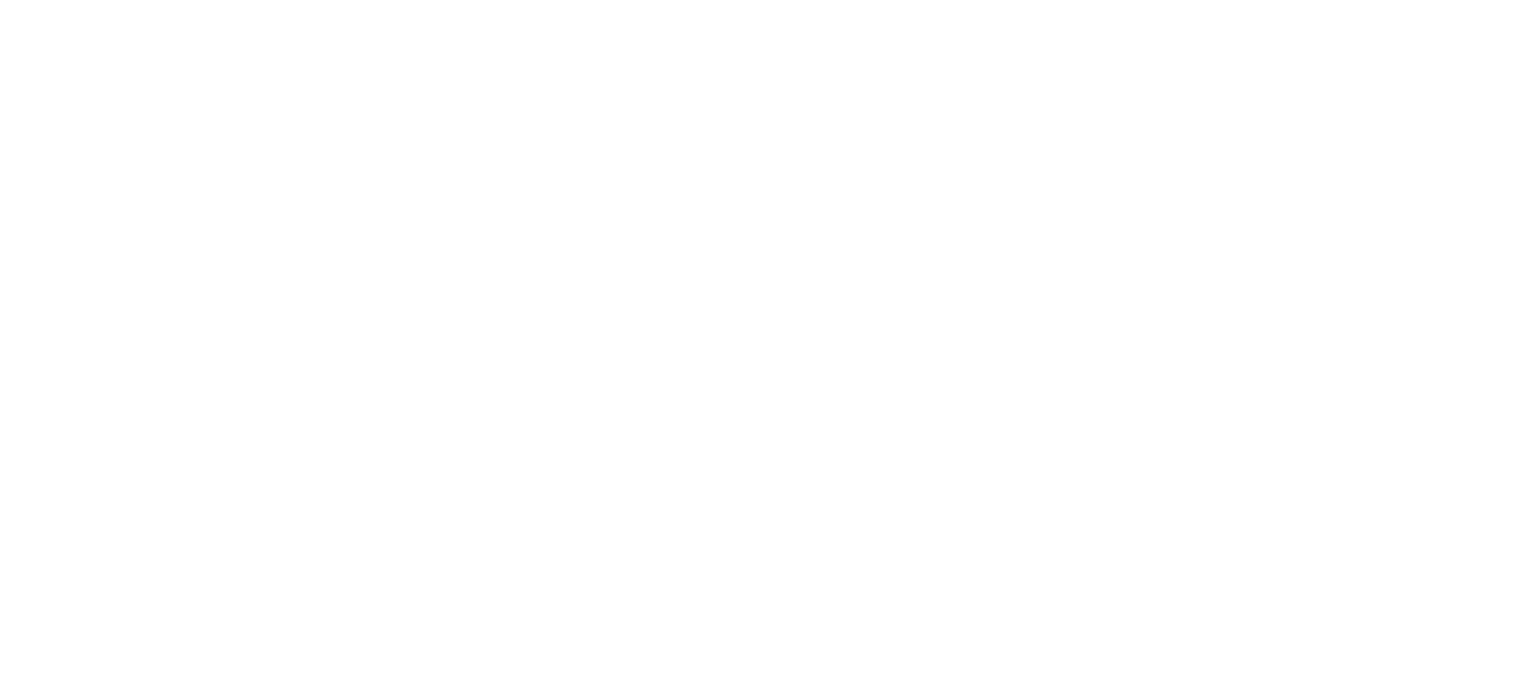 scroll, scrollTop: 0, scrollLeft: 0, axis: both 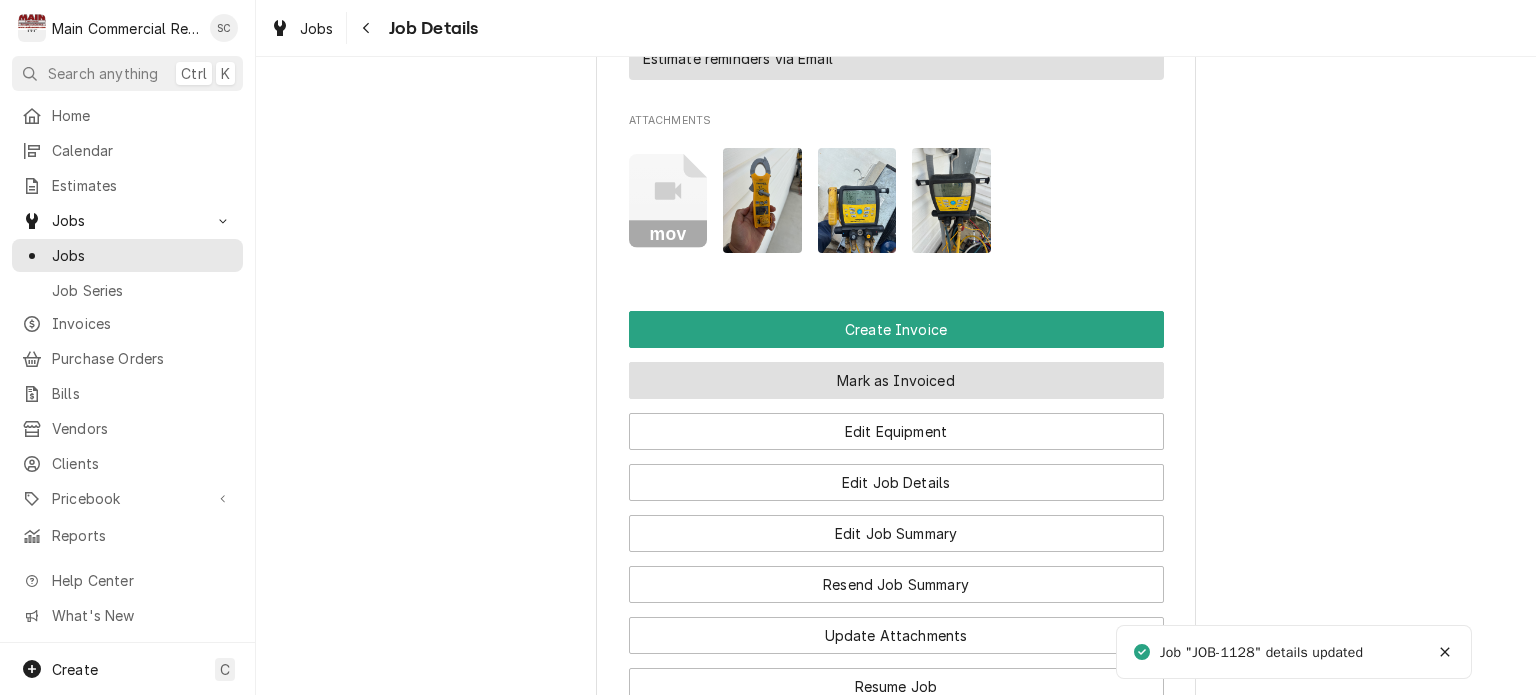 click on "Mark as Invoiced" at bounding box center (896, 380) 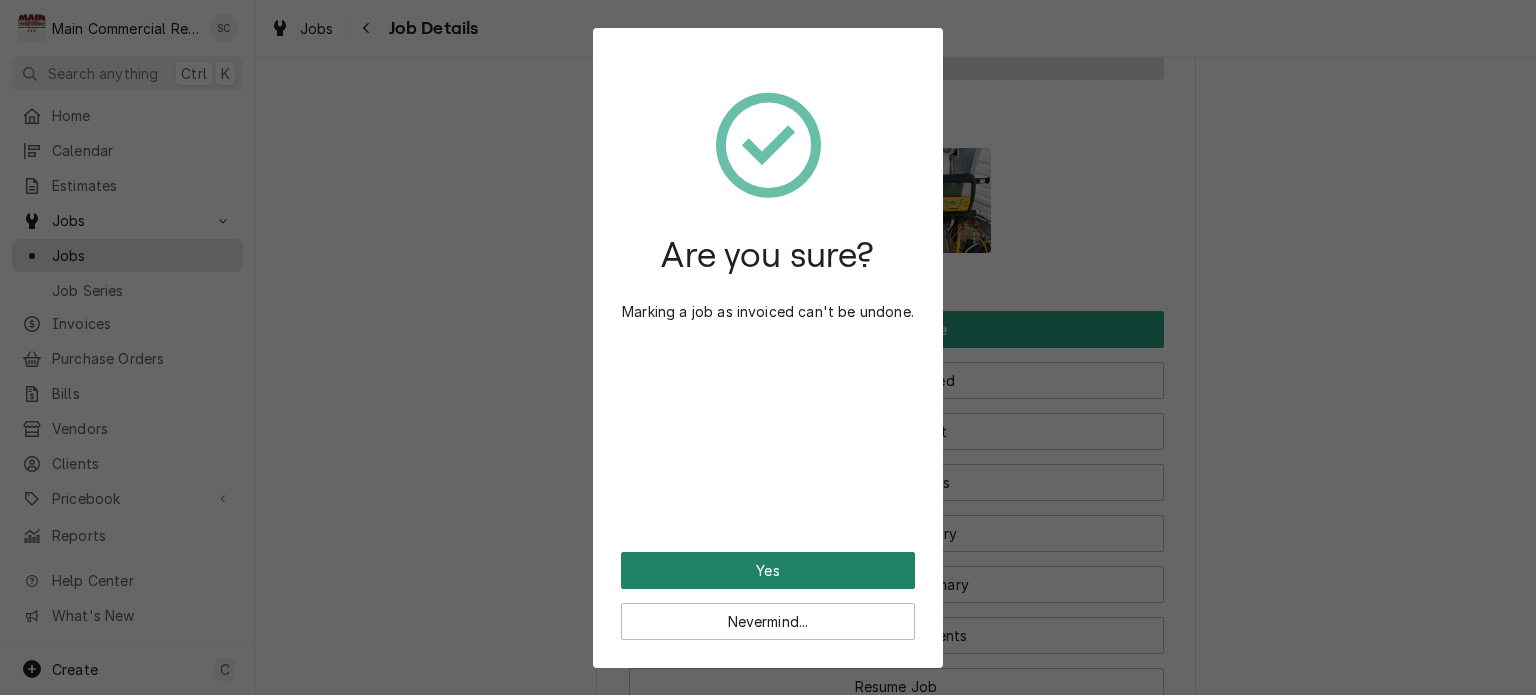 click on "Yes" at bounding box center [768, 570] 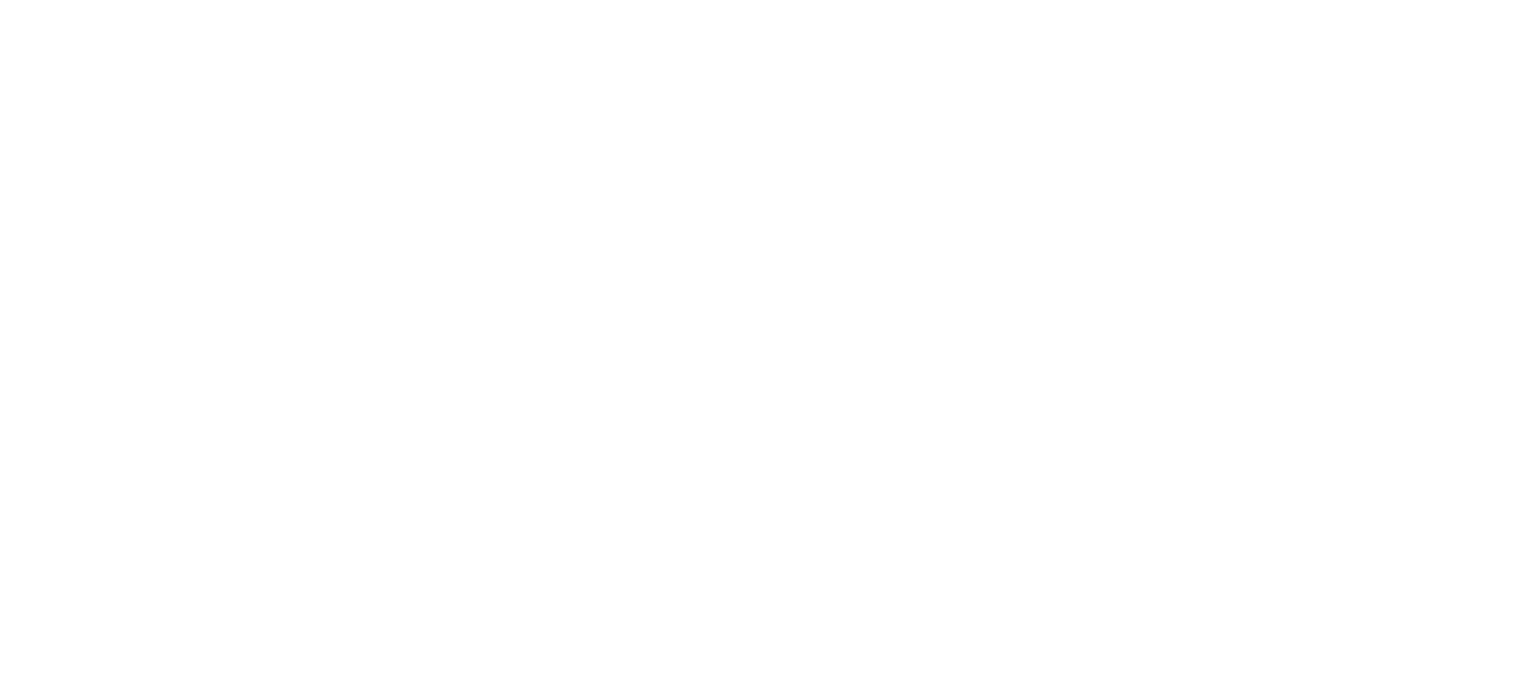 scroll, scrollTop: 0, scrollLeft: 0, axis: both 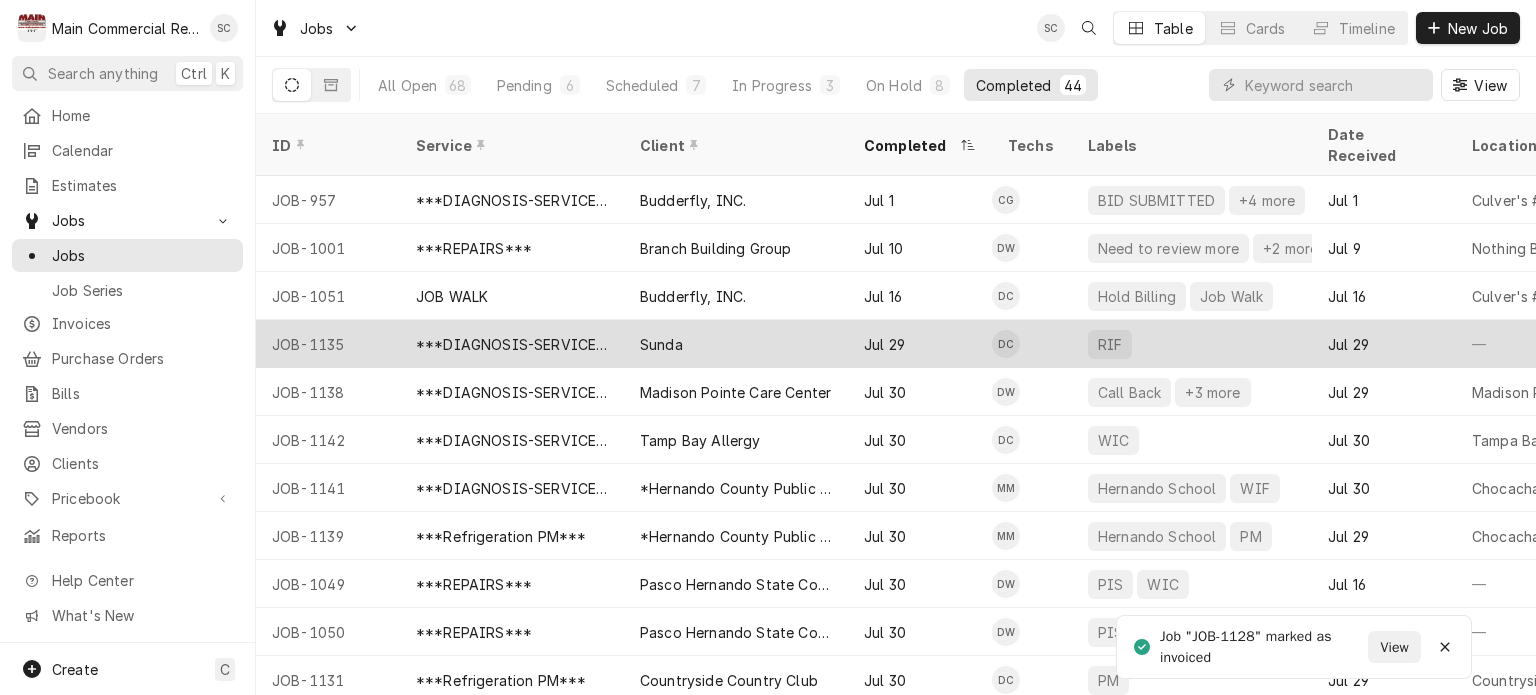 click on "Sunda" at bounding box center (736, 344) 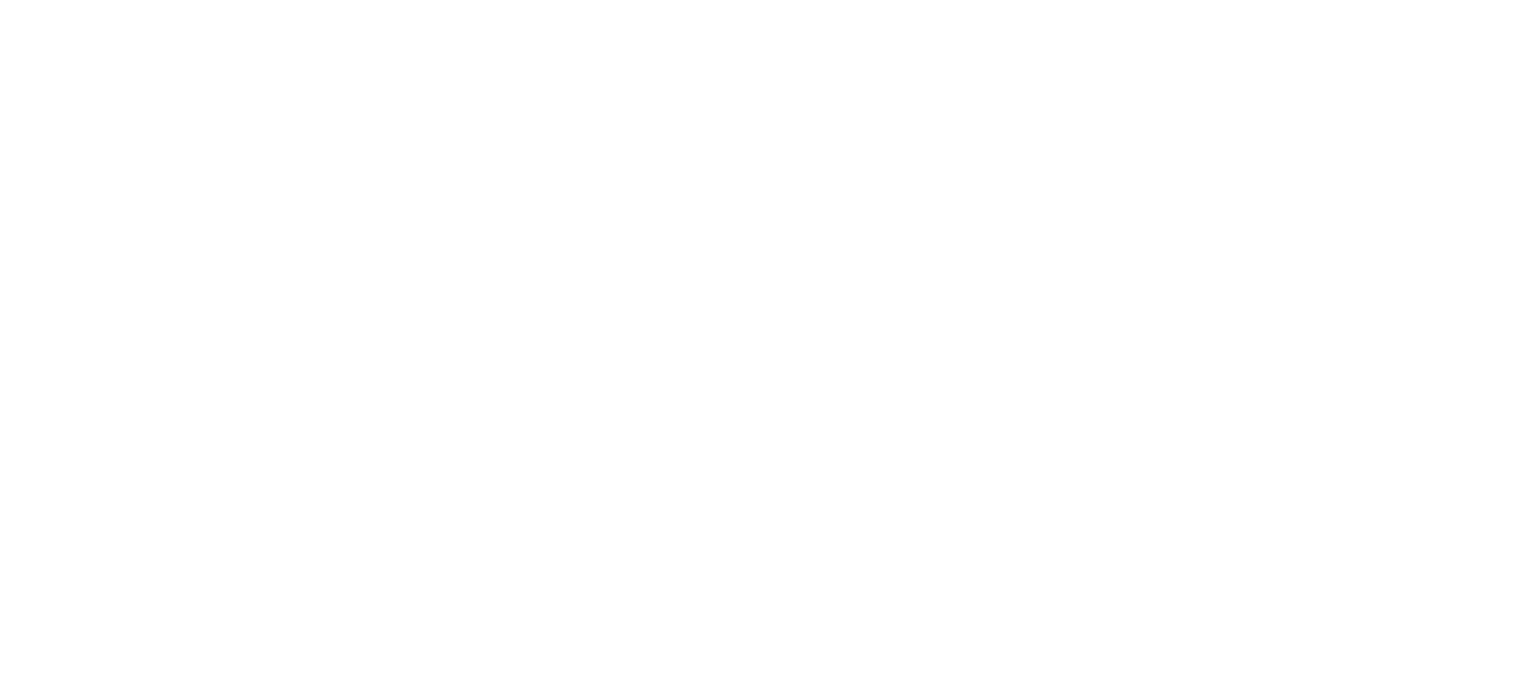 scroll, scrollTop: 0, scrollLeft: 0, axis: both 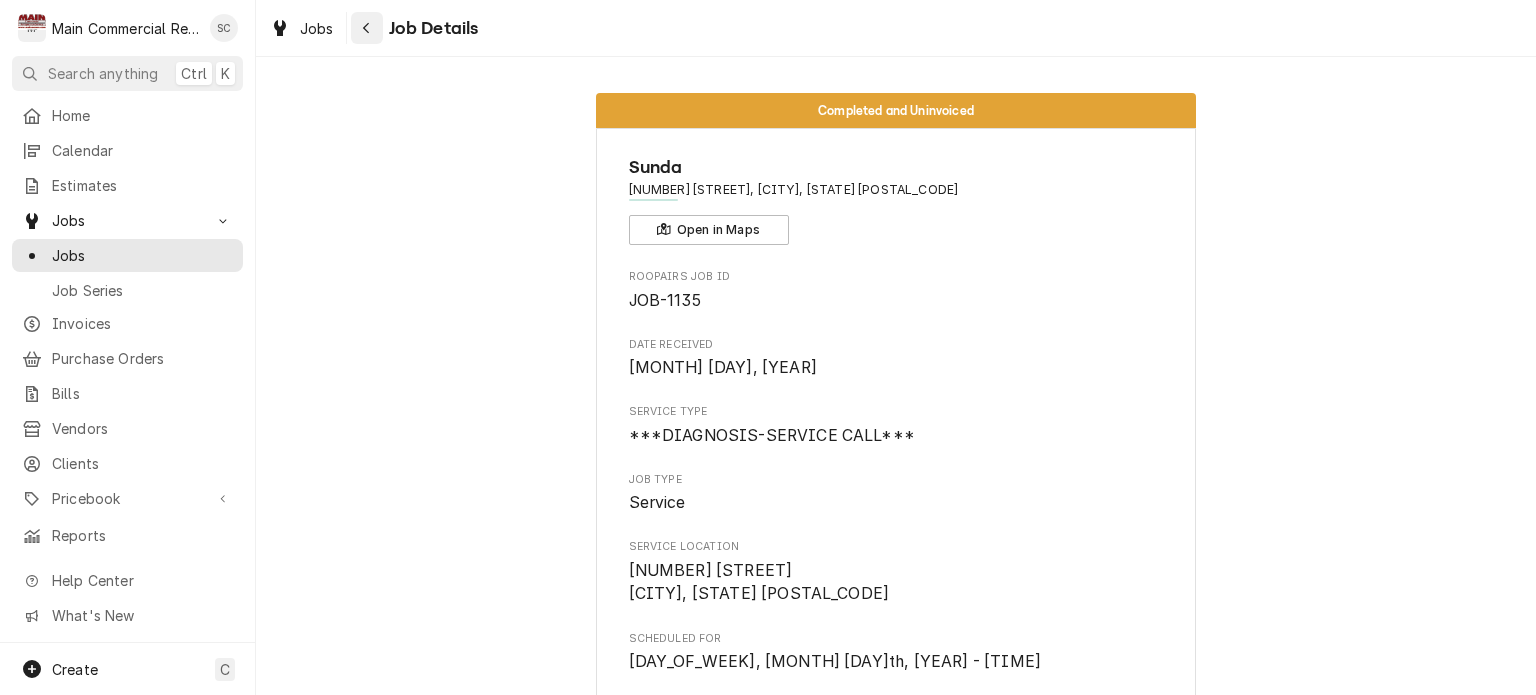 click at bounding box center (367, 28) 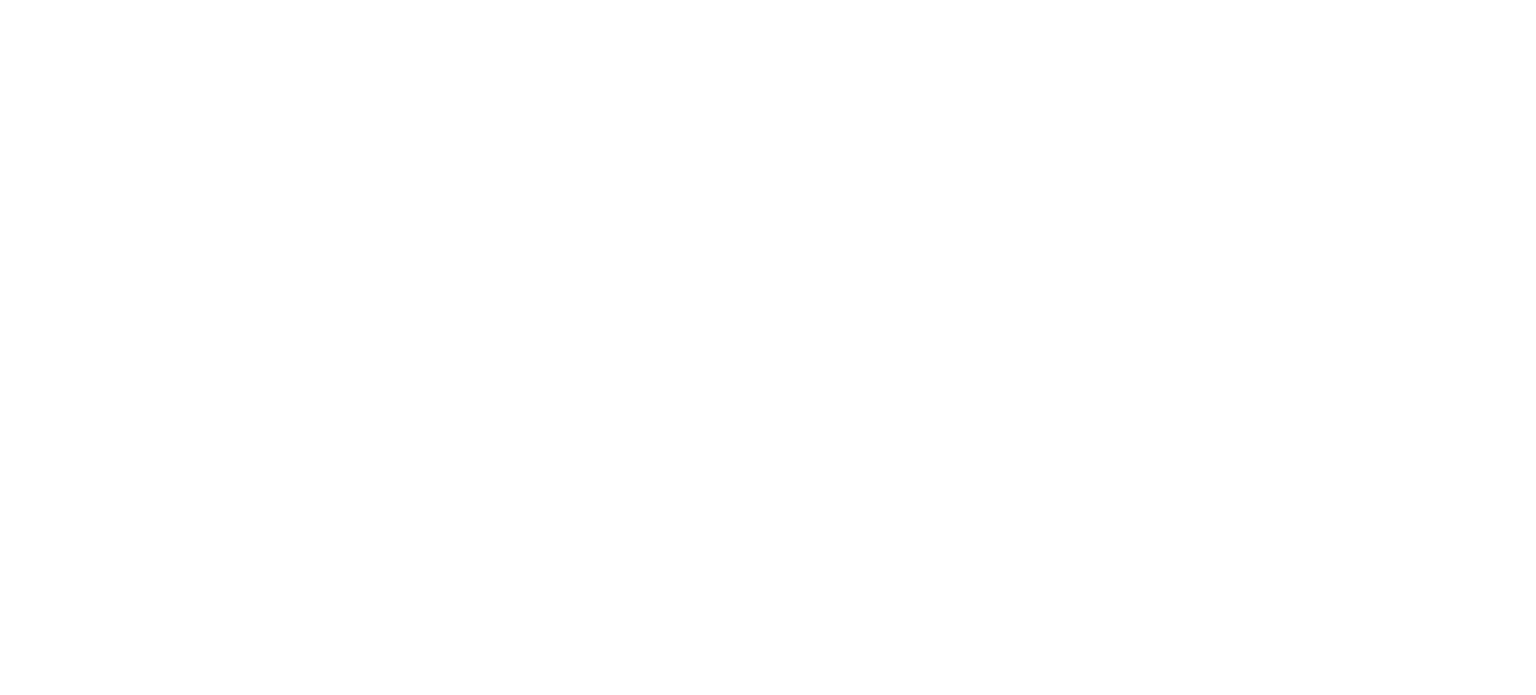 scroll, scrollTop: 0, scrollLeft: 0, axis: both 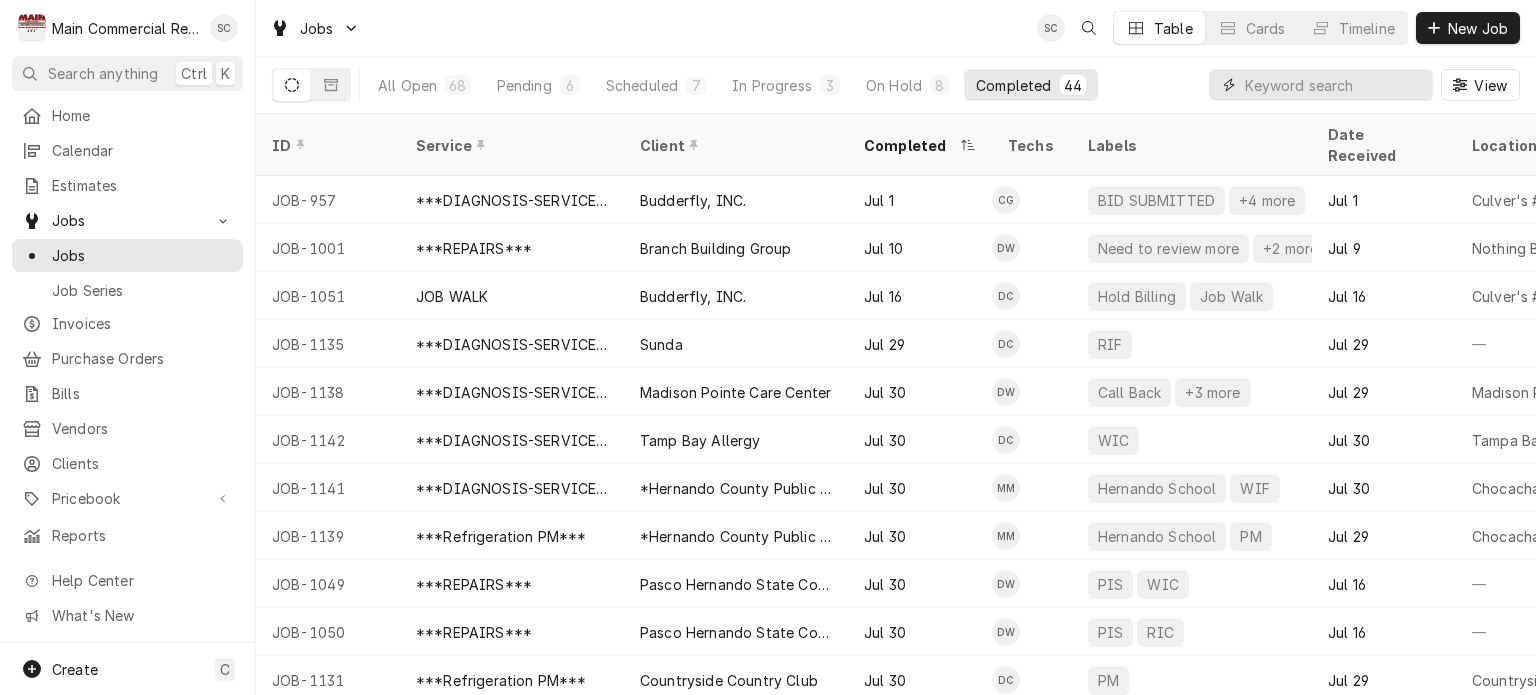 click at bounding box center (1334, 85) 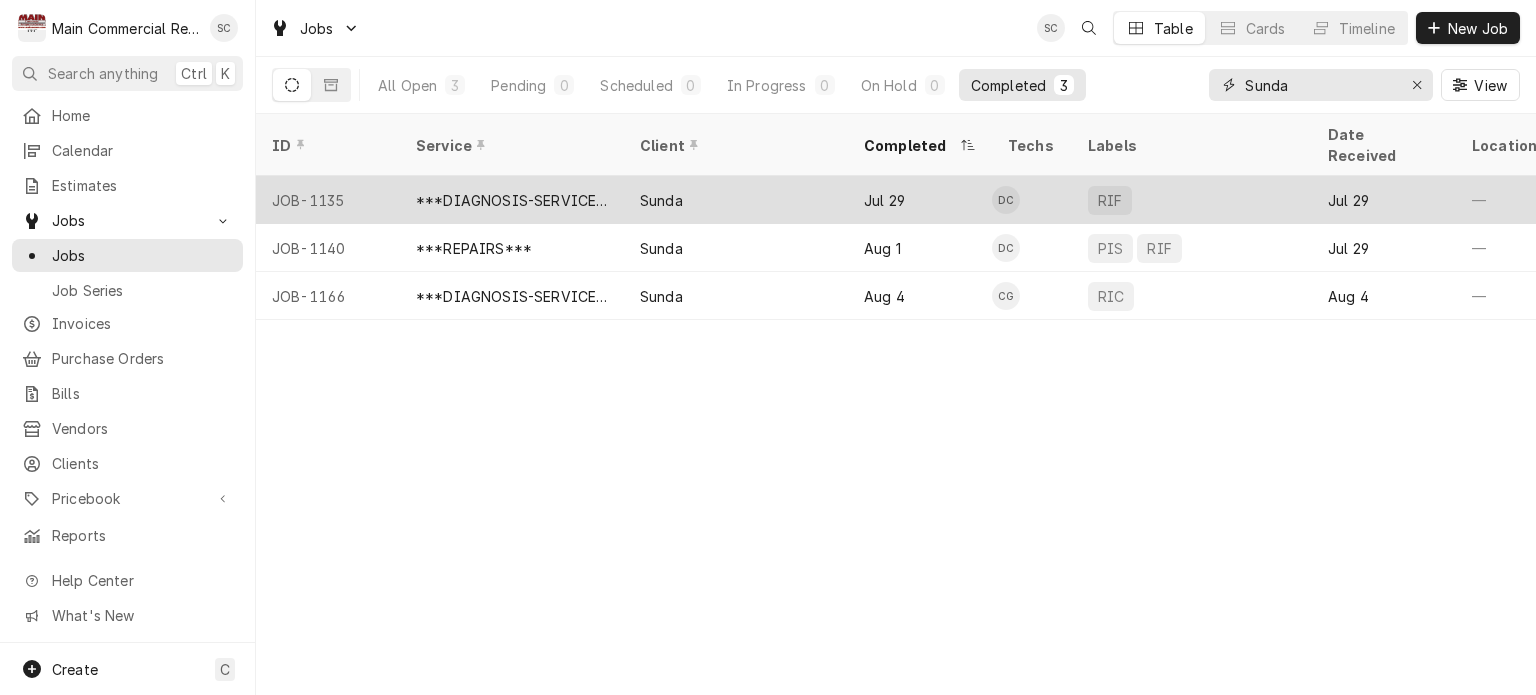 type on "Sunda" 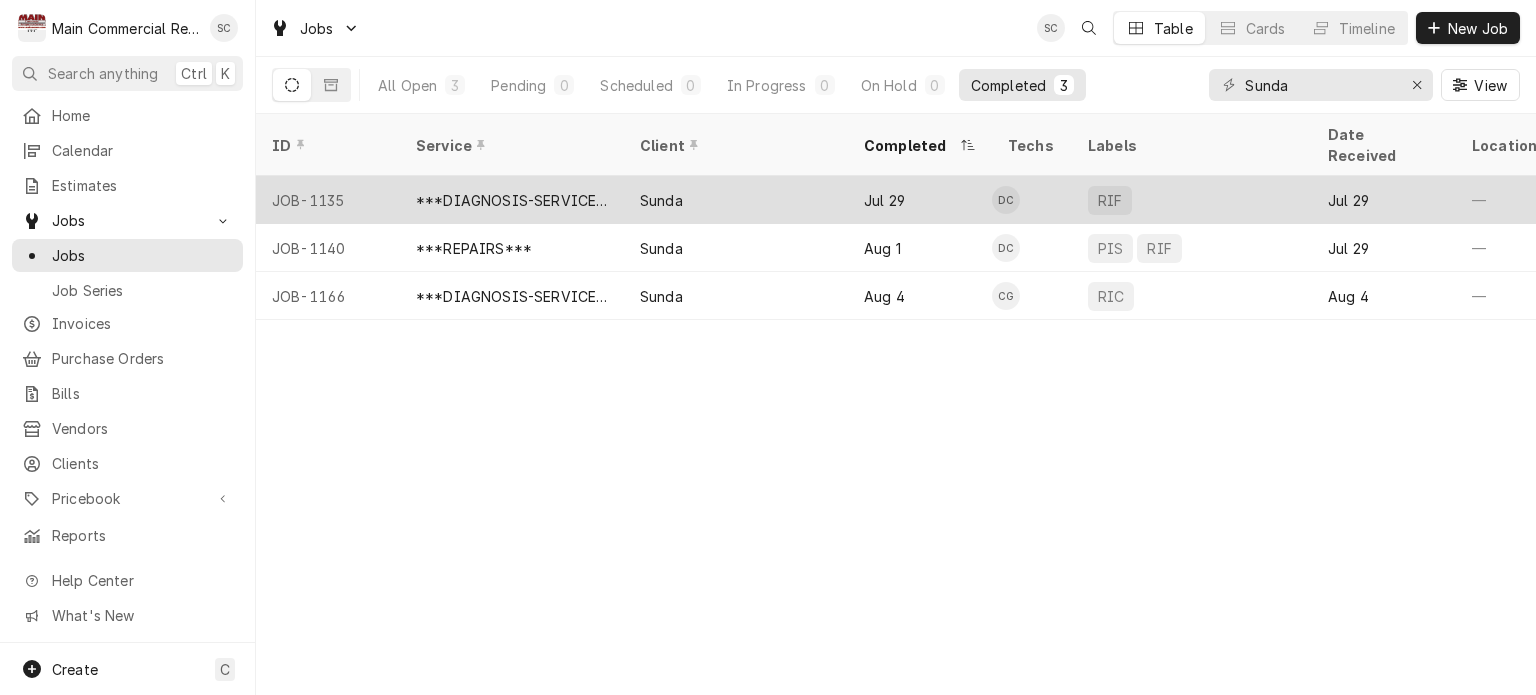 click on "Sunda" at bounding box center [736, 200] 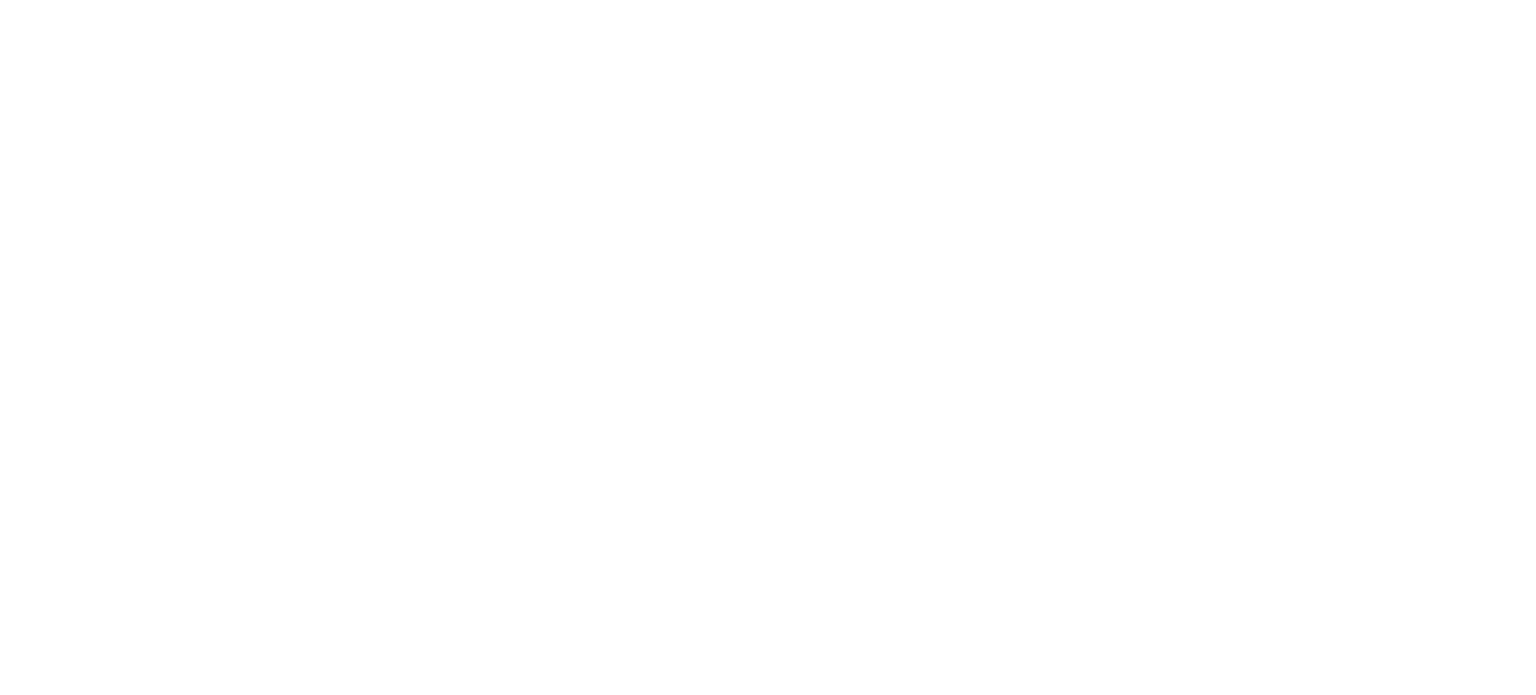 scroll, scrollTop: 0, scrollLeft: 0, axis: both 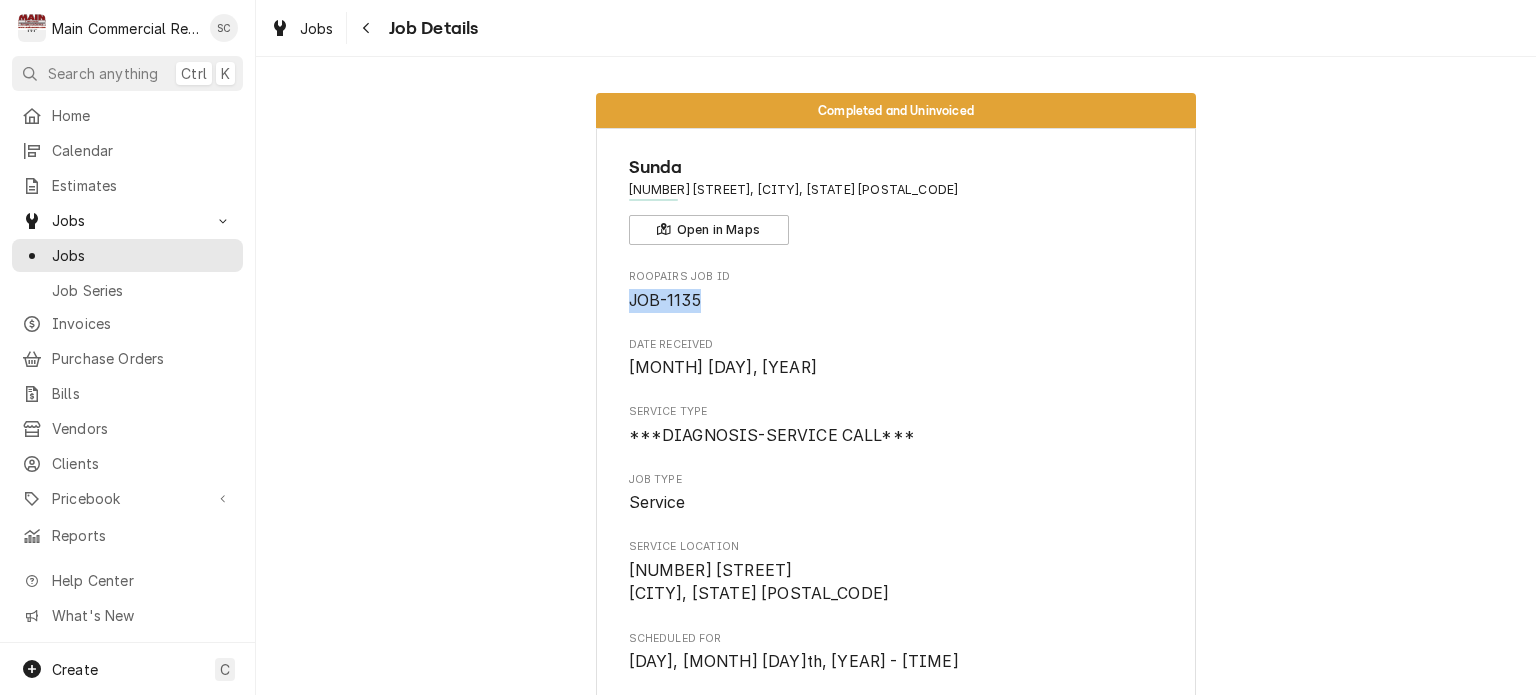 drag, startPoint x: 698, startPoint y: 302, endPoint x: 622, endPoint y: 299, distance: 76.05919 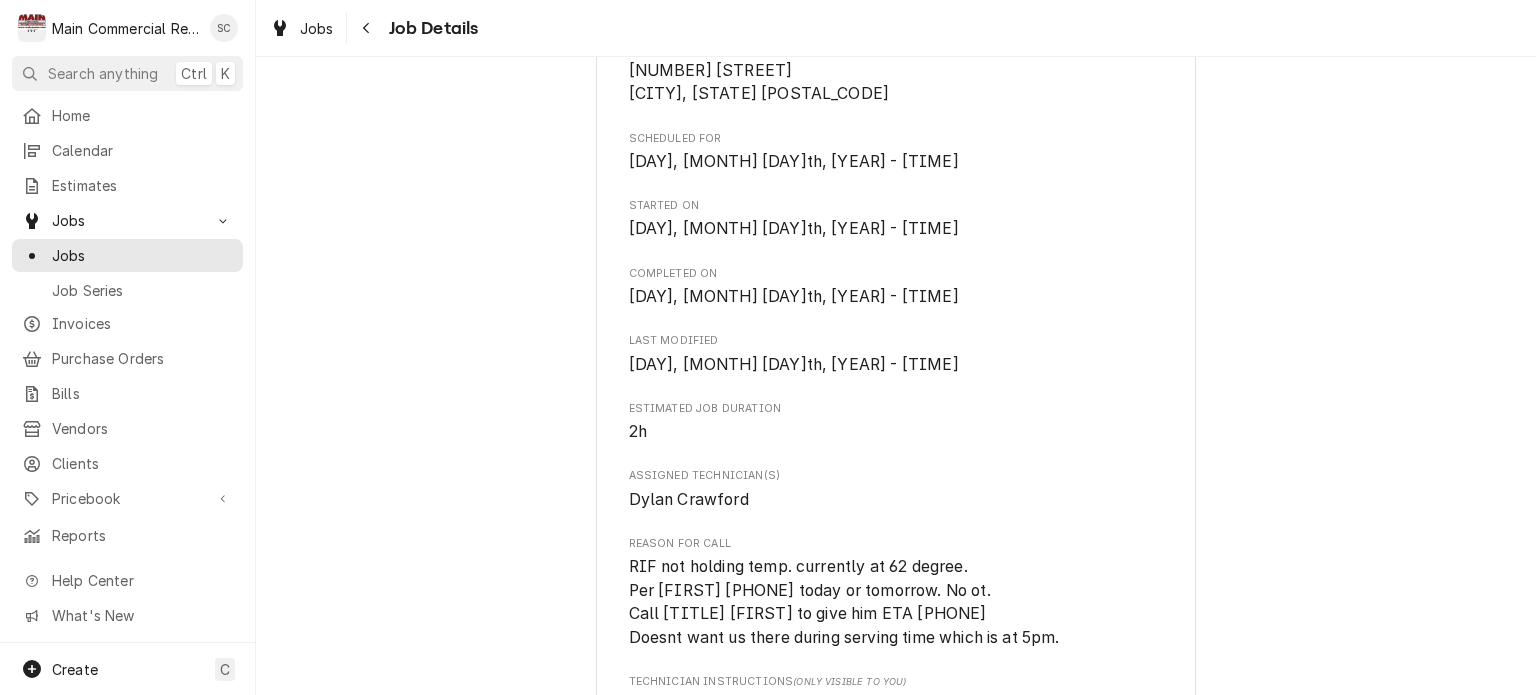 scroll, scrollTop: 700, scrollLeft: 0, axis: vertical 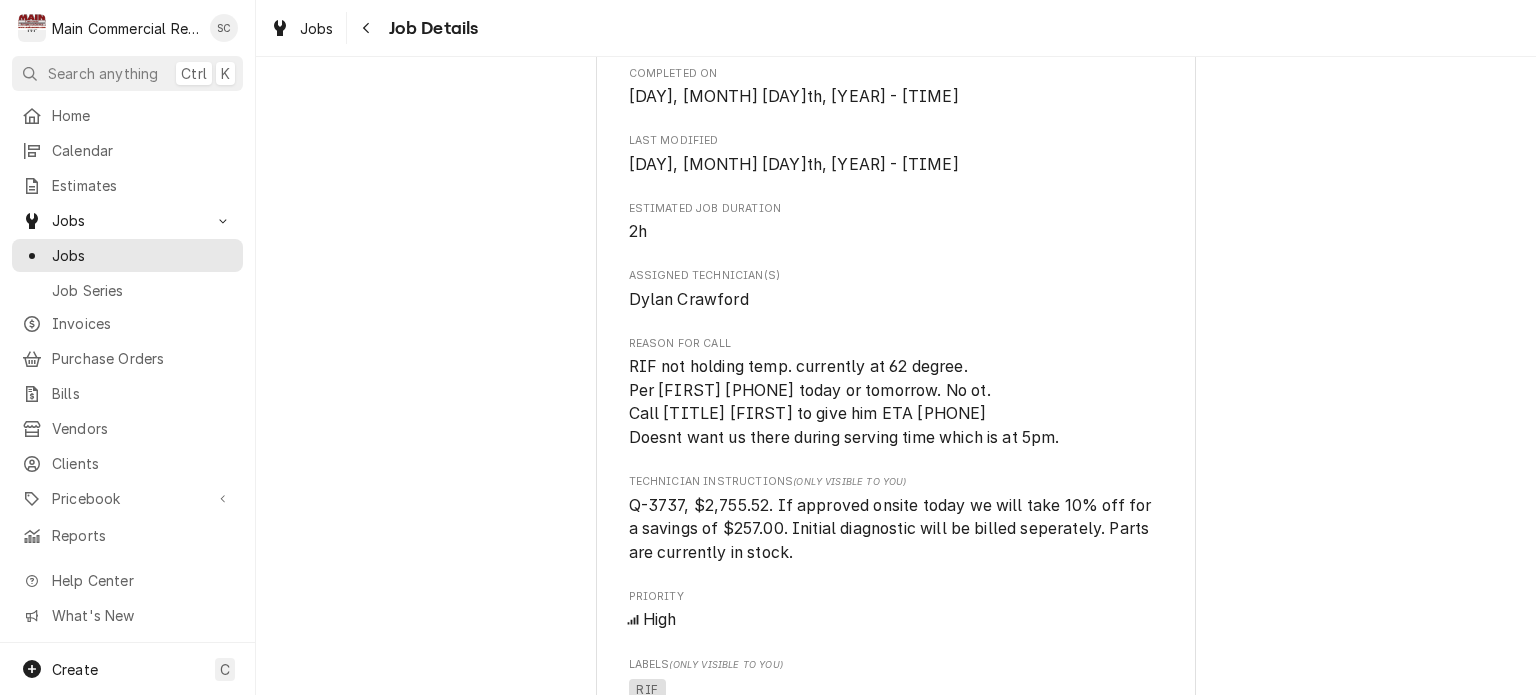 drag, startPoint x: 1087, startPoint y: 441, endPoint x: 610, endPoint y: 331, distance: 489.51917 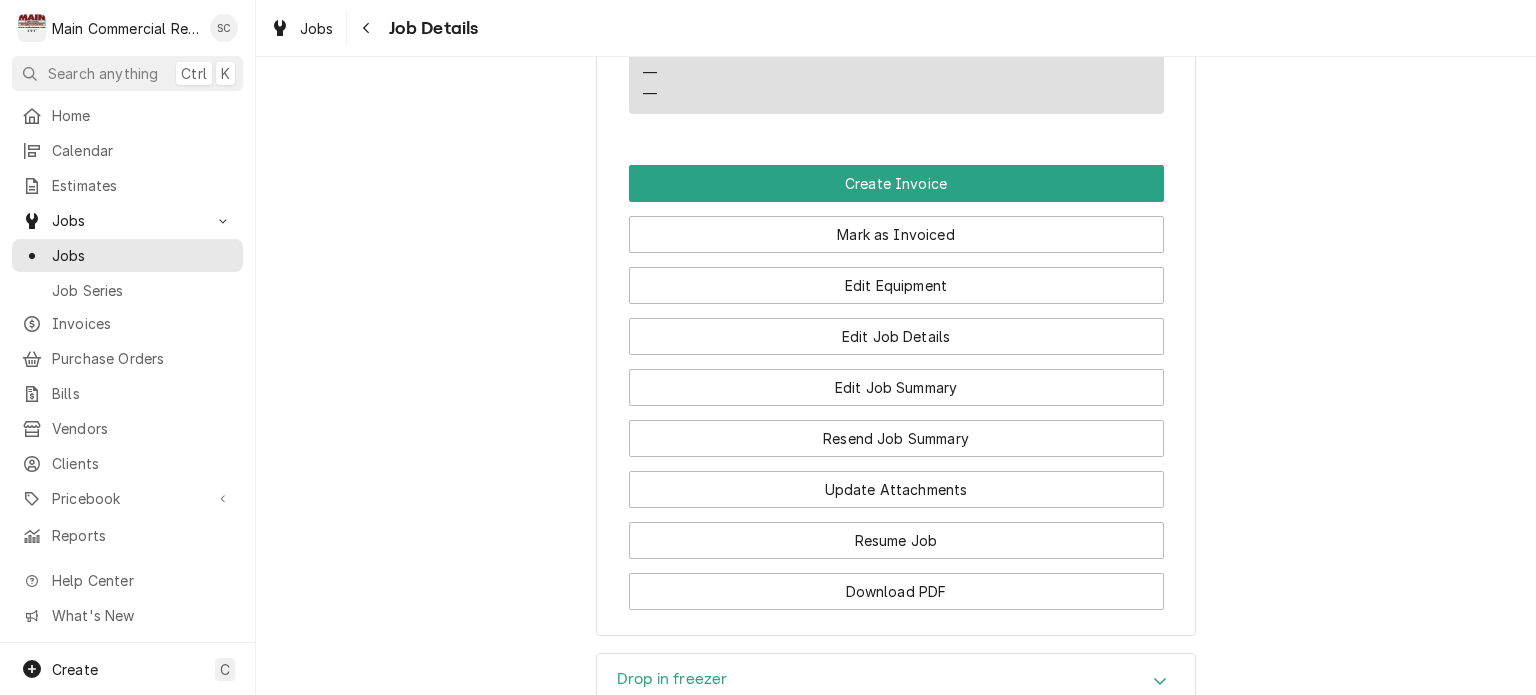 scroll, scrollTop: 1900, scrollLeft: 0, axis: vertical 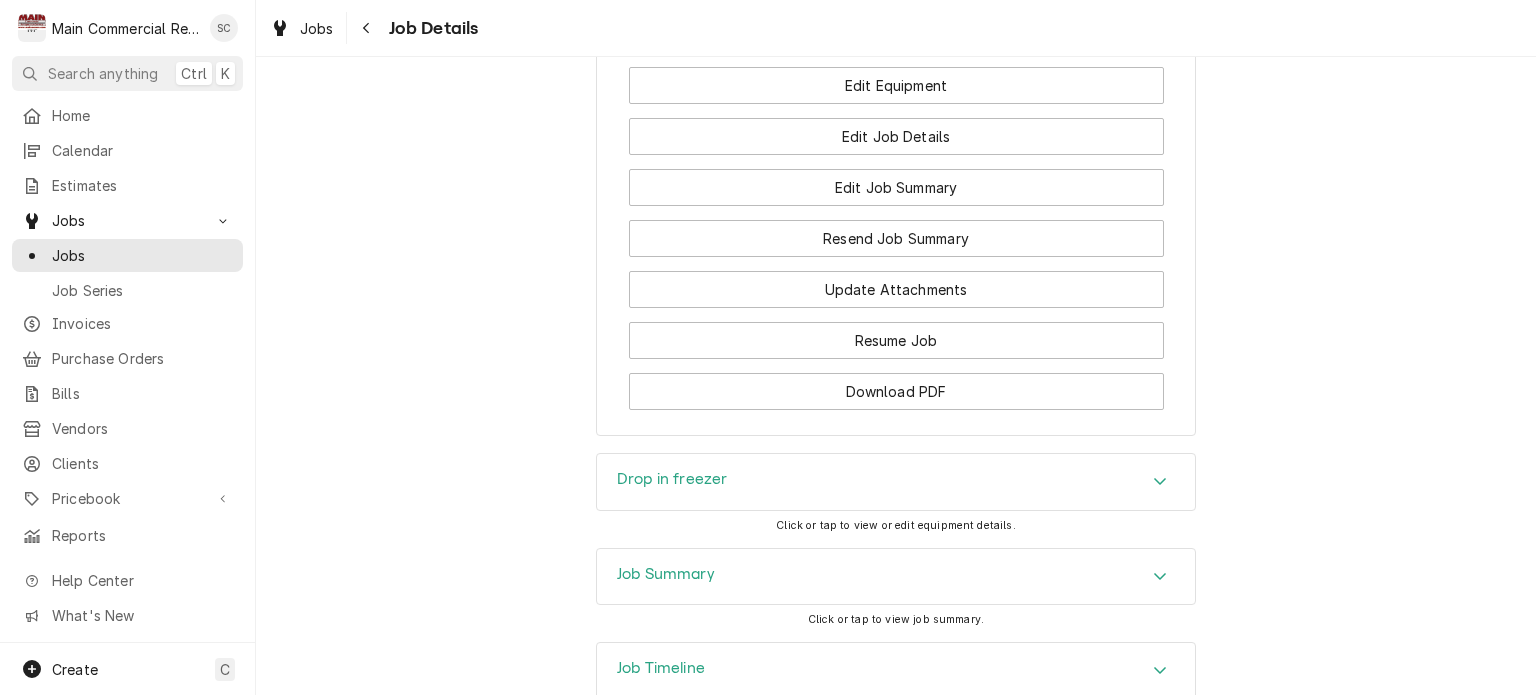 drag, startPoint x: 1148, startPoint y: 479, endPoint x: 1132, endPoint y: 495, distance: 22.627417 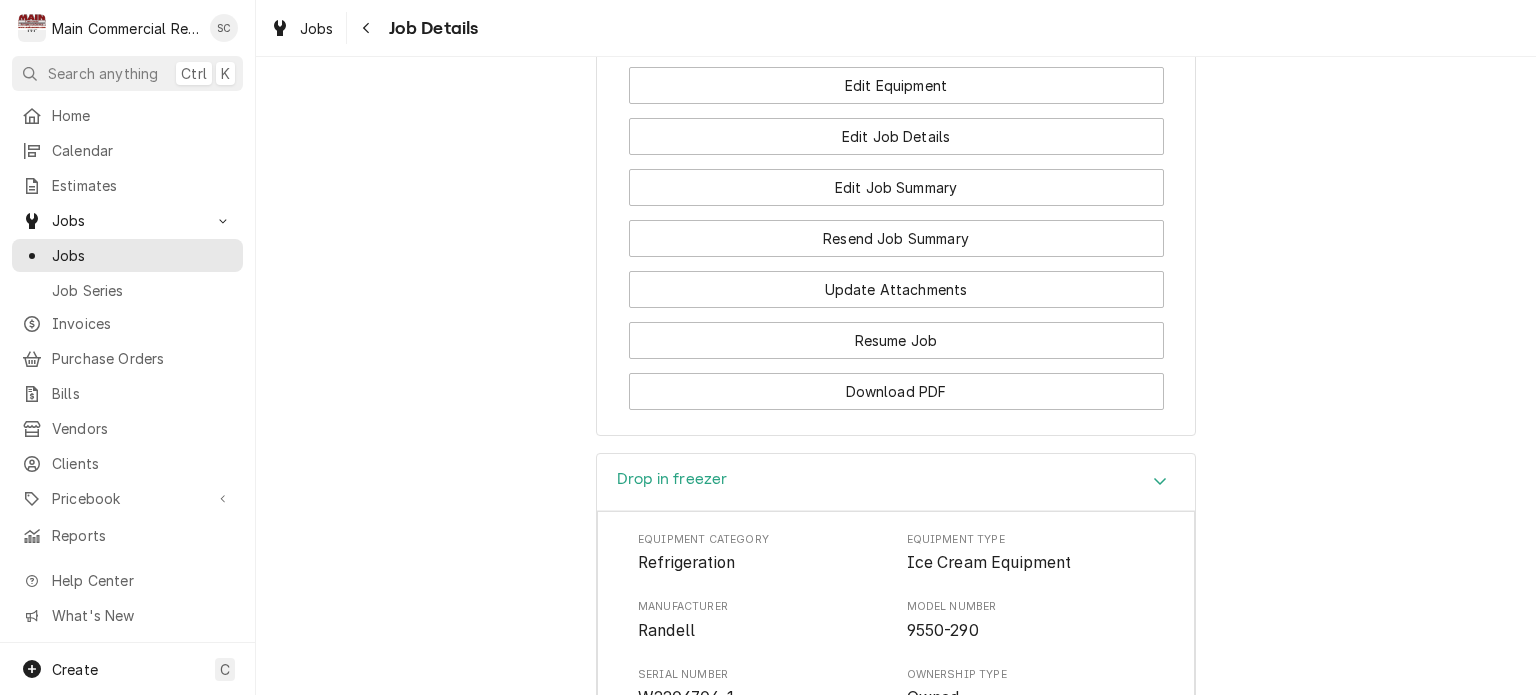 scroll, scrollTop: 2100, scrollLeft: 0, axis: vertical 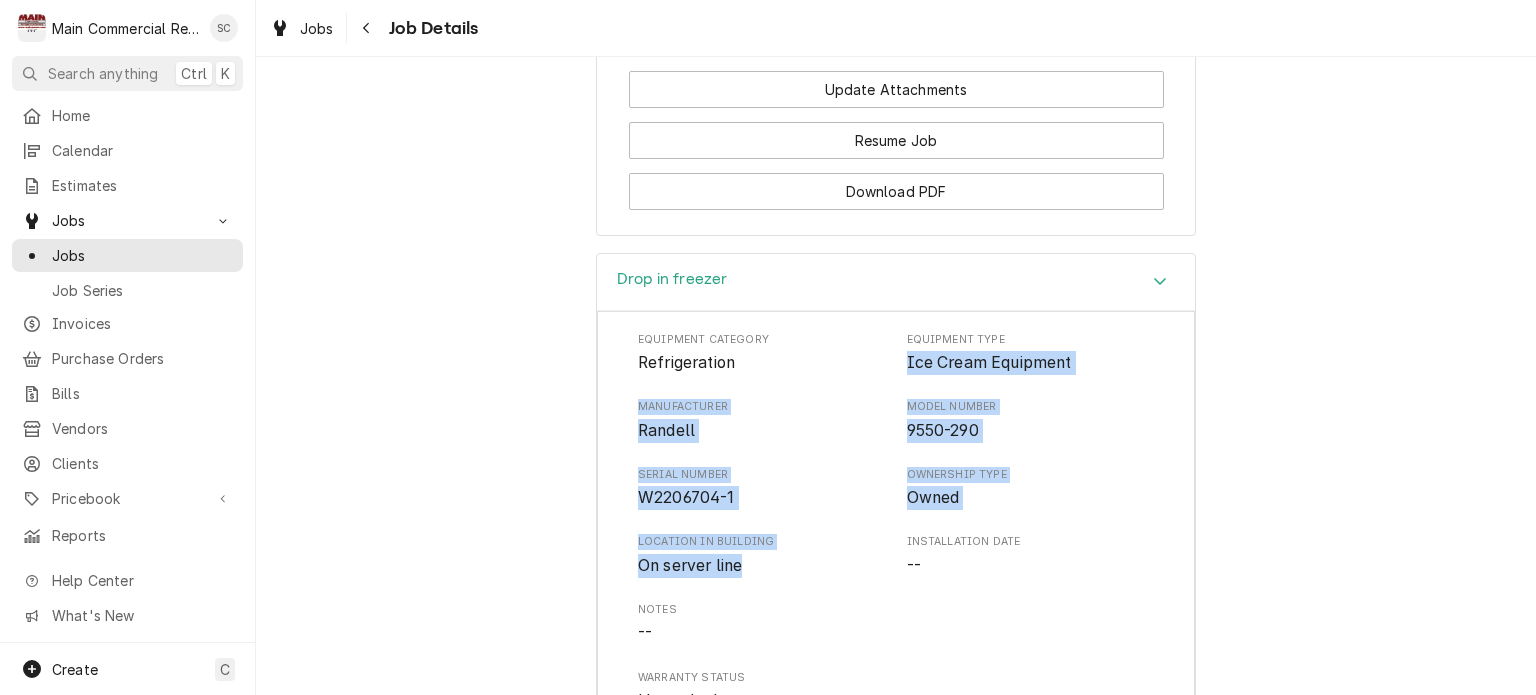 drag, startPoint x: 748, startPoint y: 560, endPoint x: 893, endPoint y: 367, distance: 241.40009 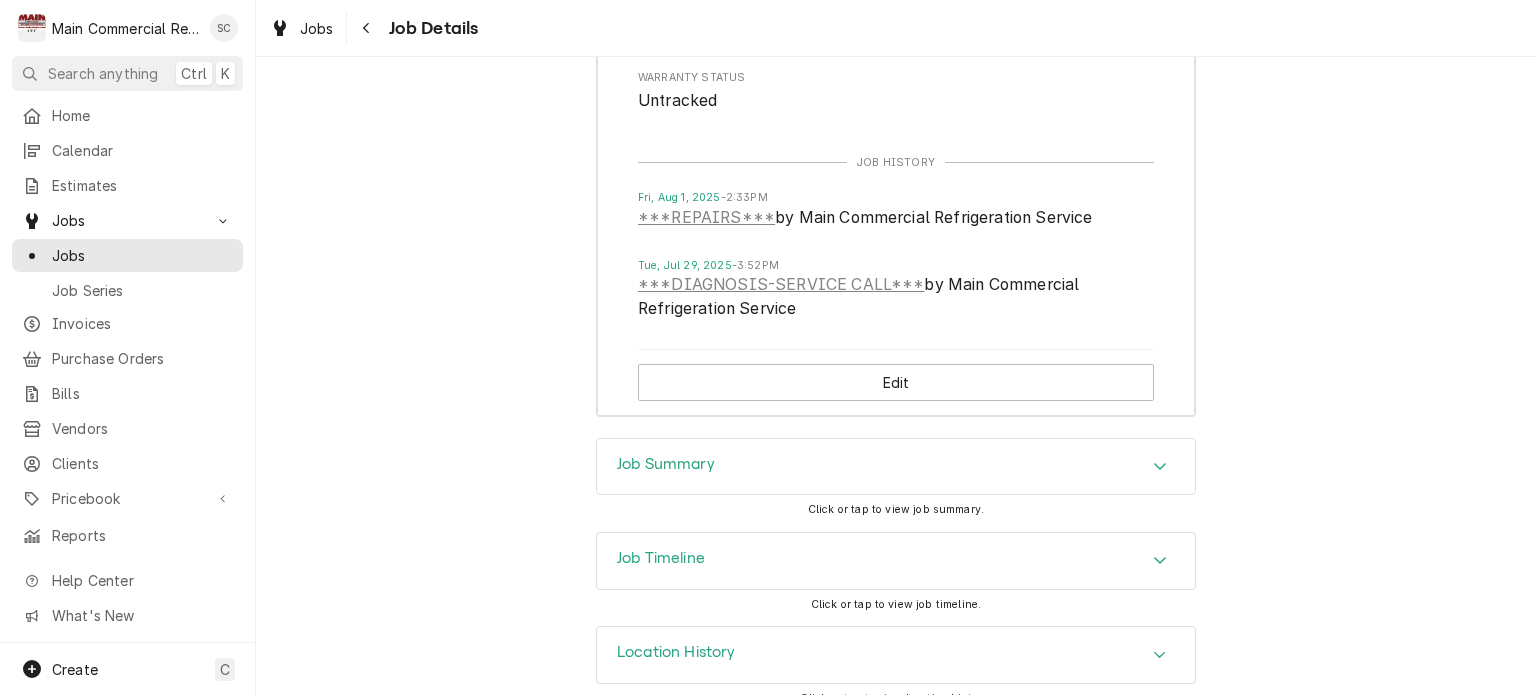scroll, scrollTop: 2718, scrollLeft: 0, axis: vertical 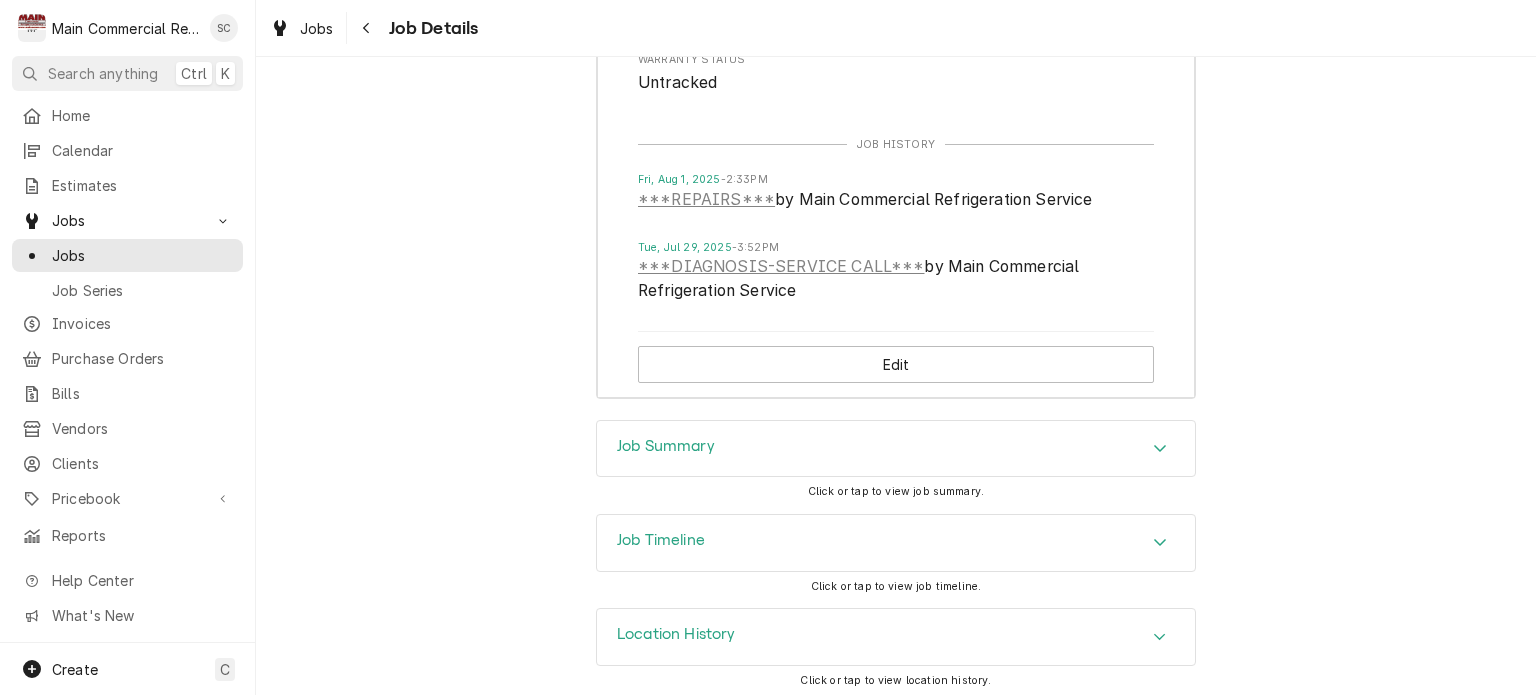 click at bounding box center [1160, 449] 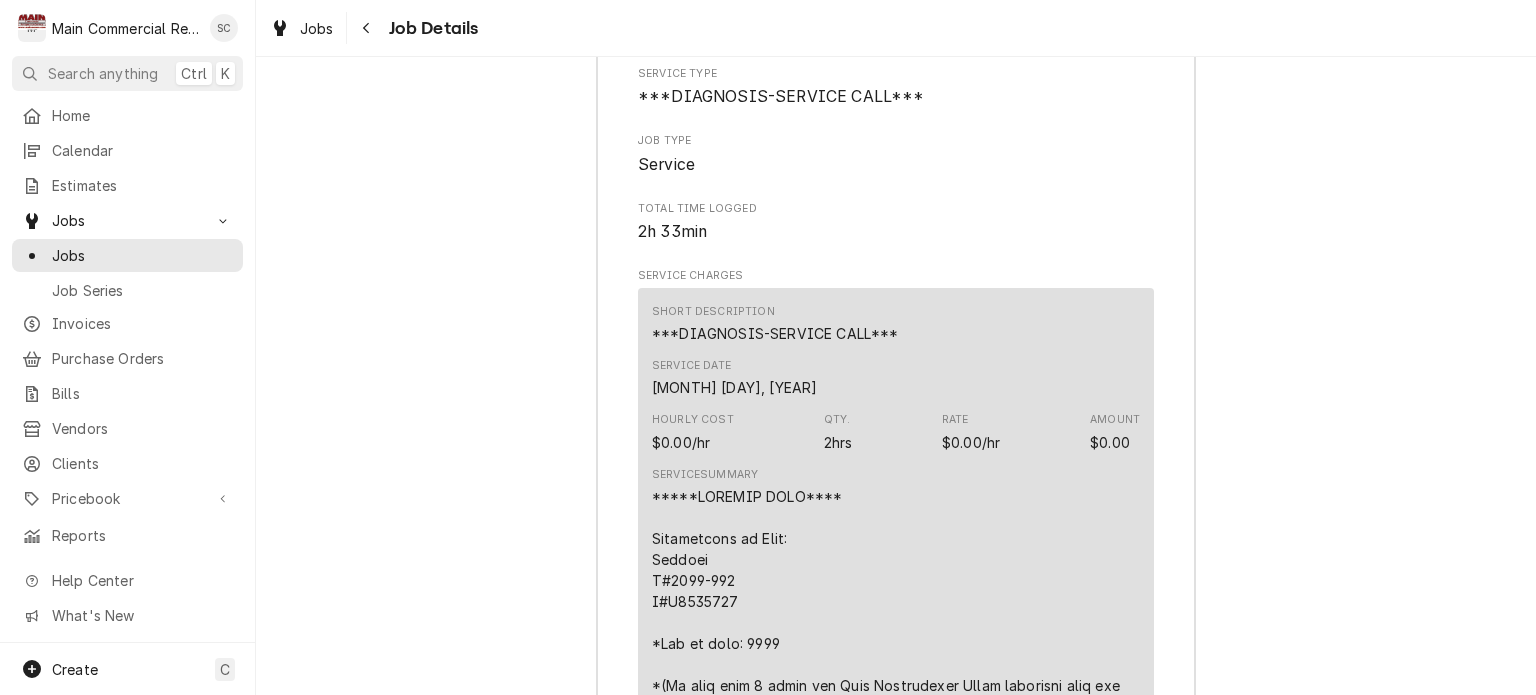 scroll, scrollTop: 3418, scrollLeft: 0, axis: vertical 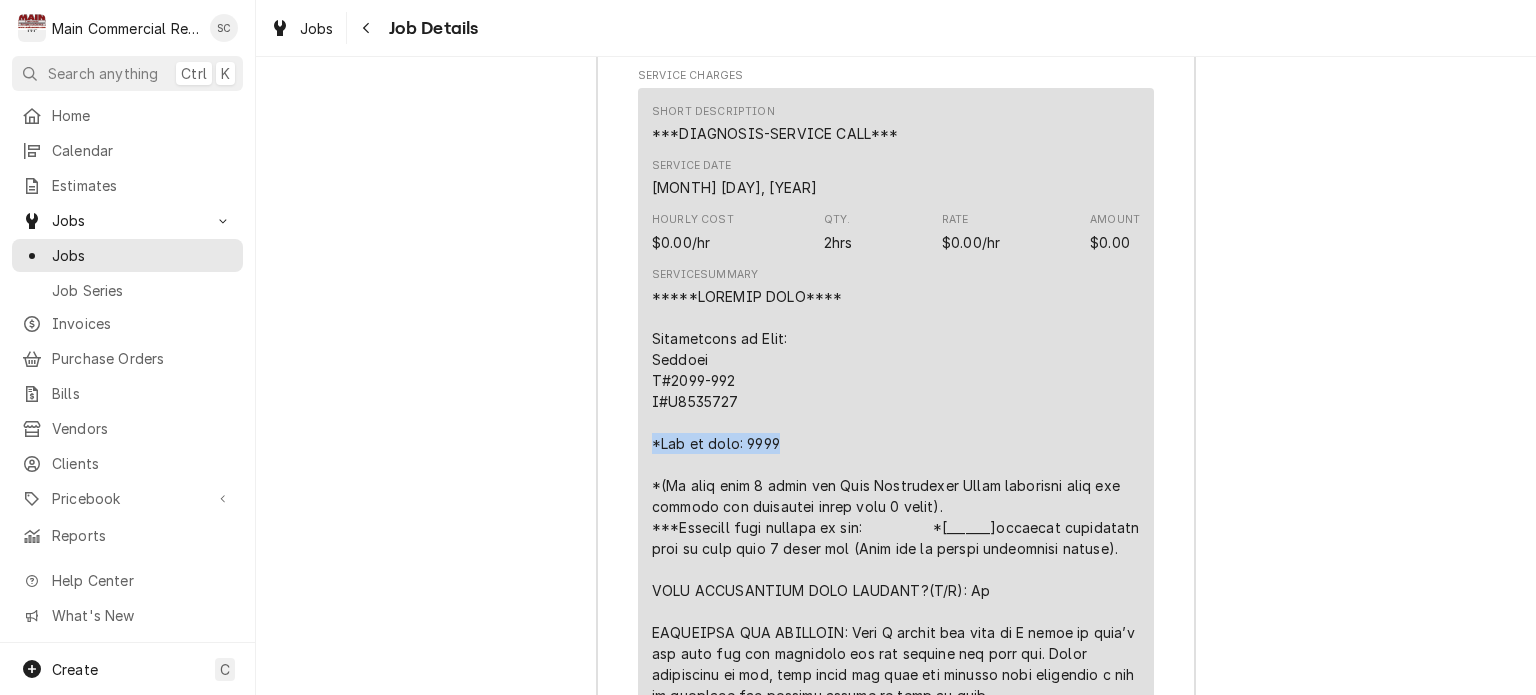 drag, startPoint x: 780, startPoint y: 438, endPoint x: 625, endPoint y: 435, distance: 155.02902 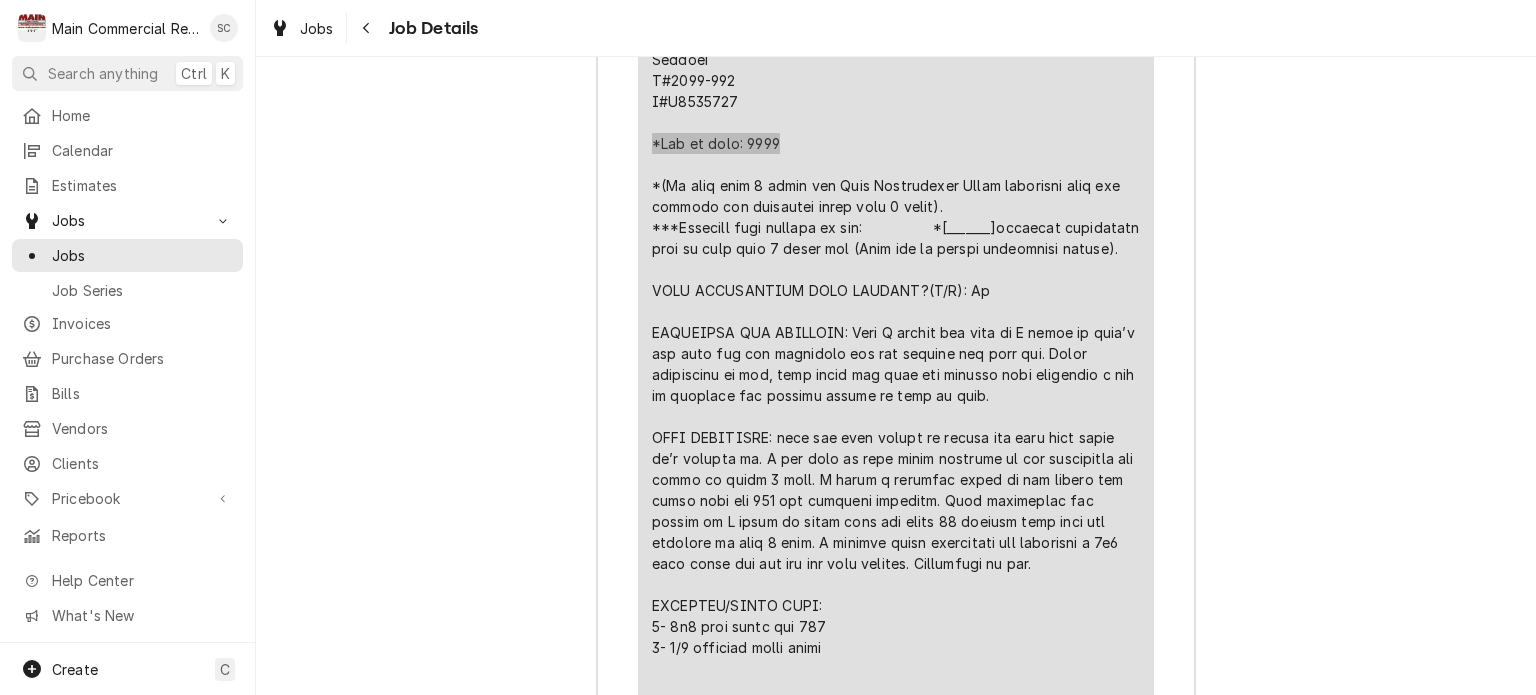 scroll, scrollTop: 3918, scrollLeft: 0, axis: vertical 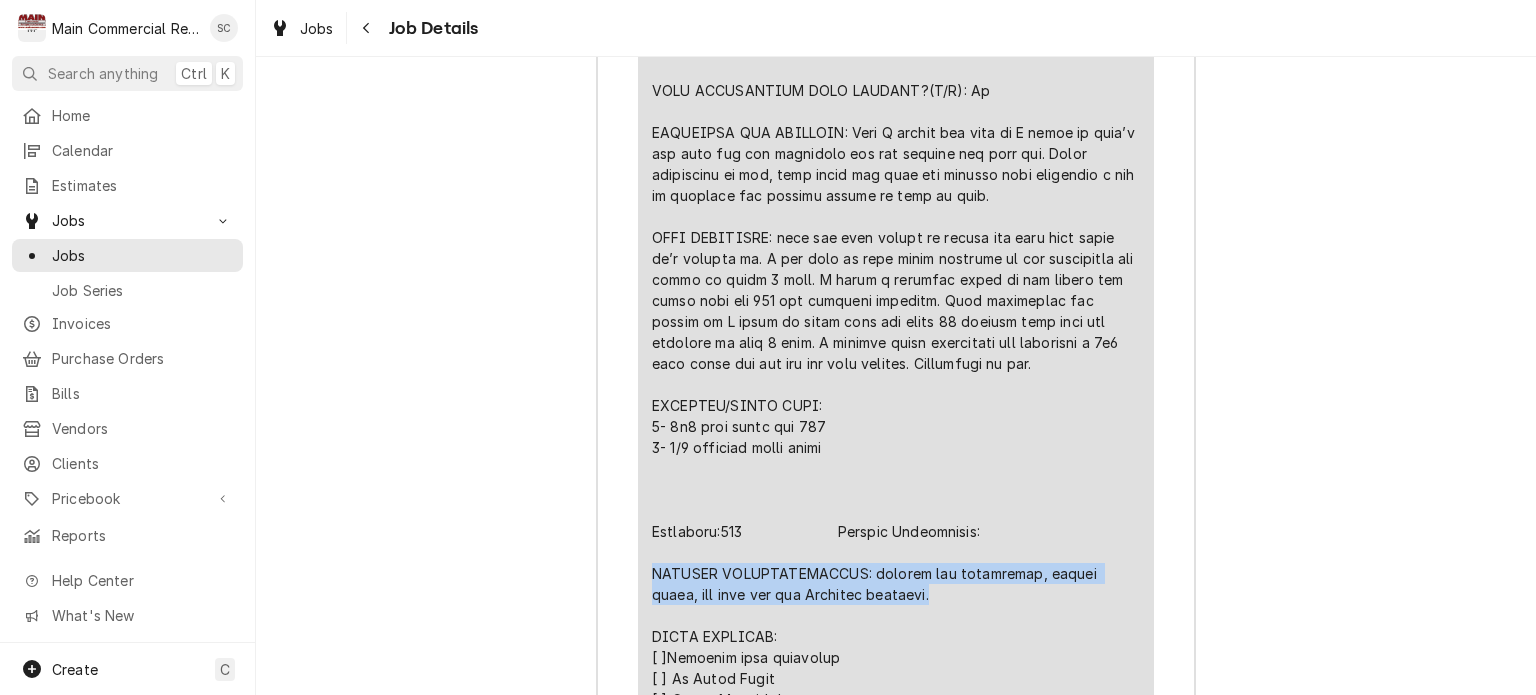 drag, startPoint x: 882, startPoint y: 631, endPoint x: 628, endPoint y: 608, distance: 255.03922 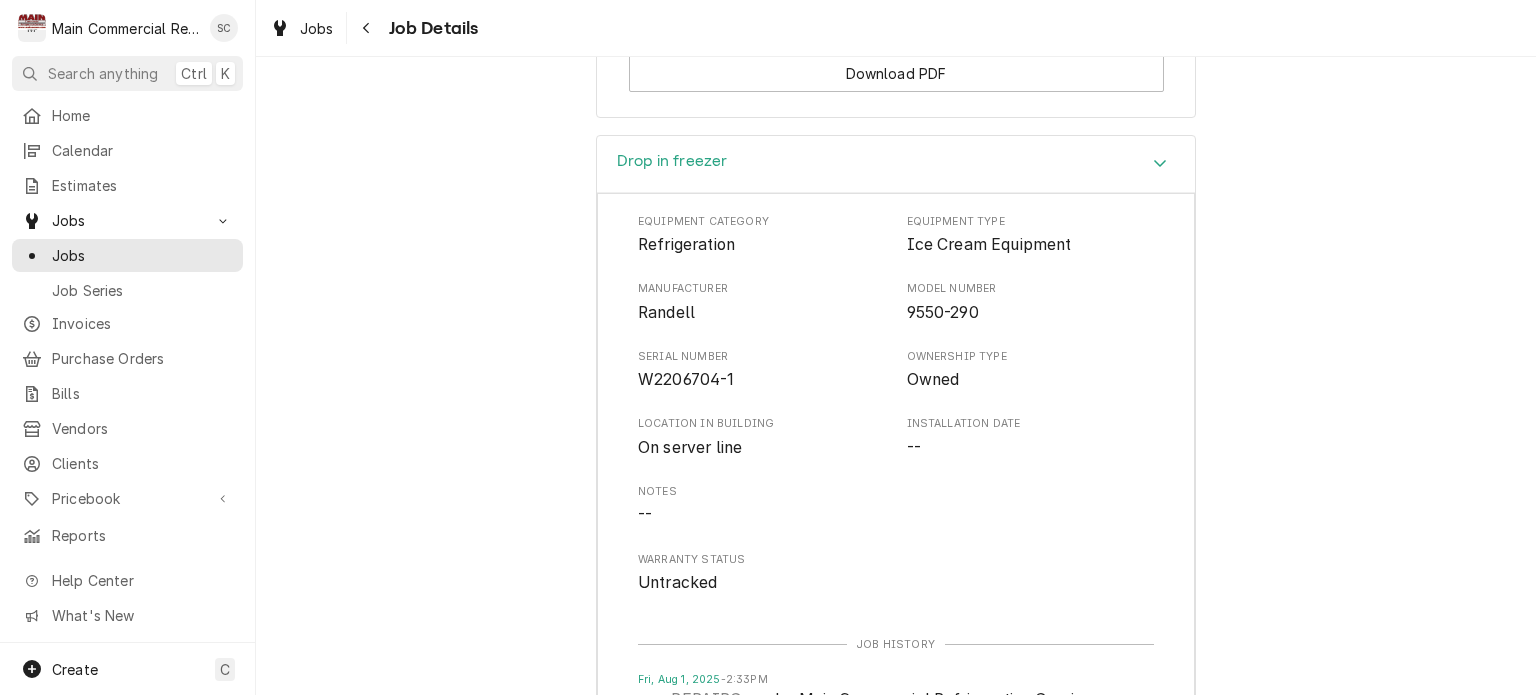 scroll, scrollTop: 1818, scrollLeft: 0, axis: vertical 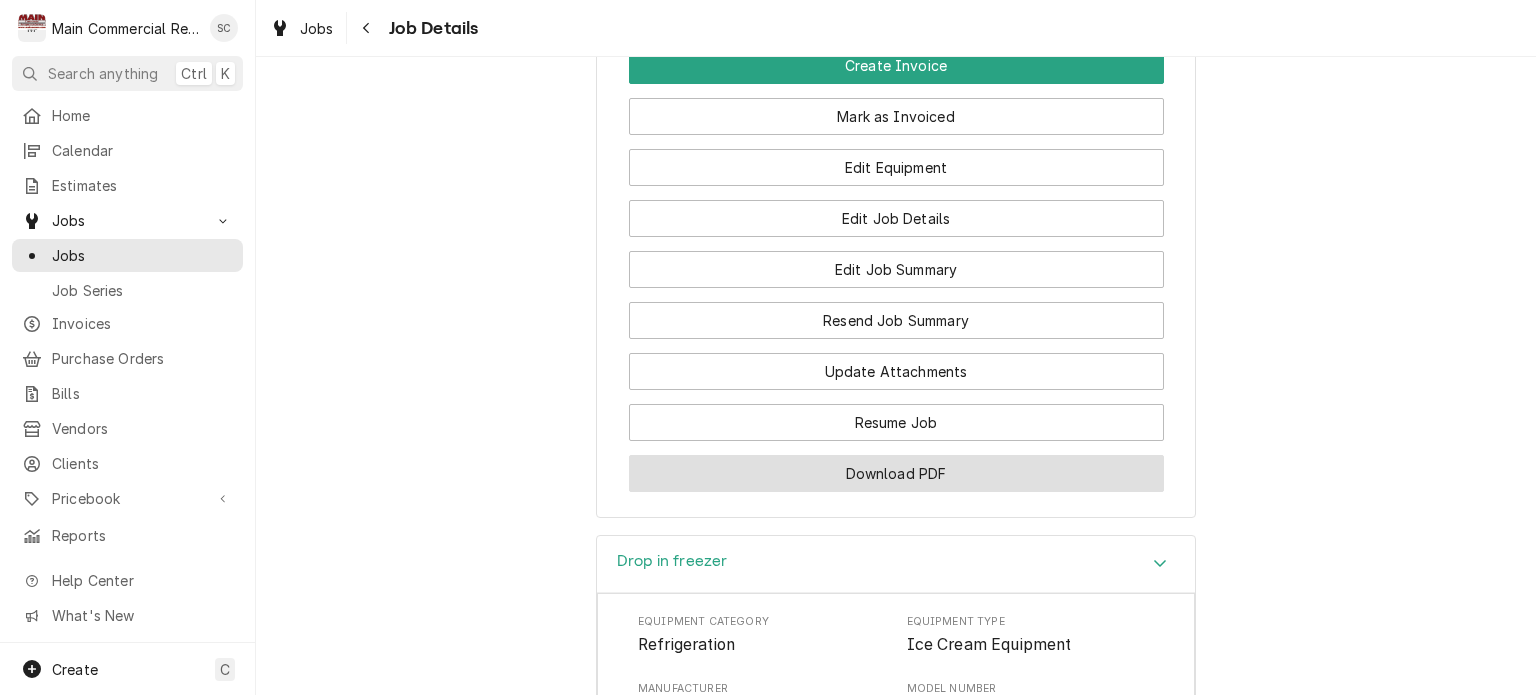 click on "Download PDF" at bounding box center (896, 473) 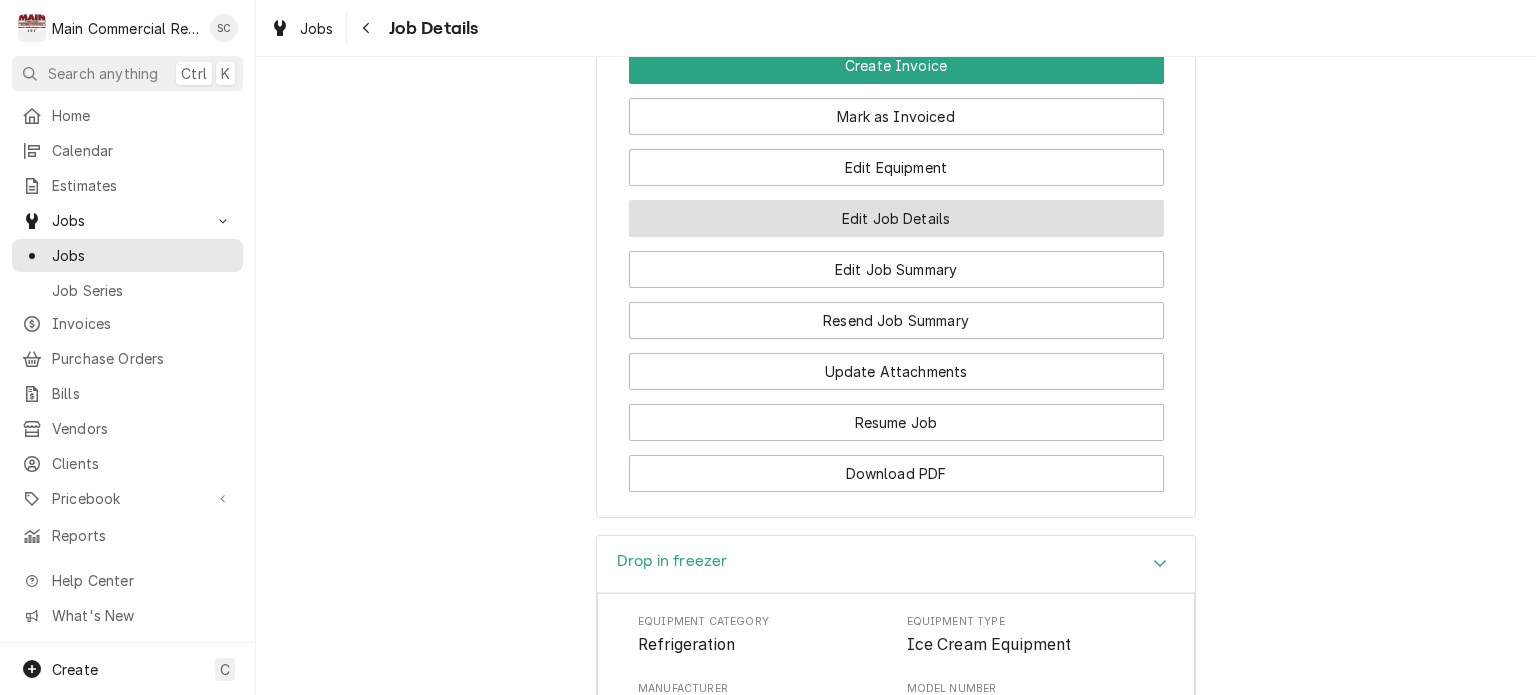scroll, scrollTop: 1518, scrollLeft: 0, axis: vertical 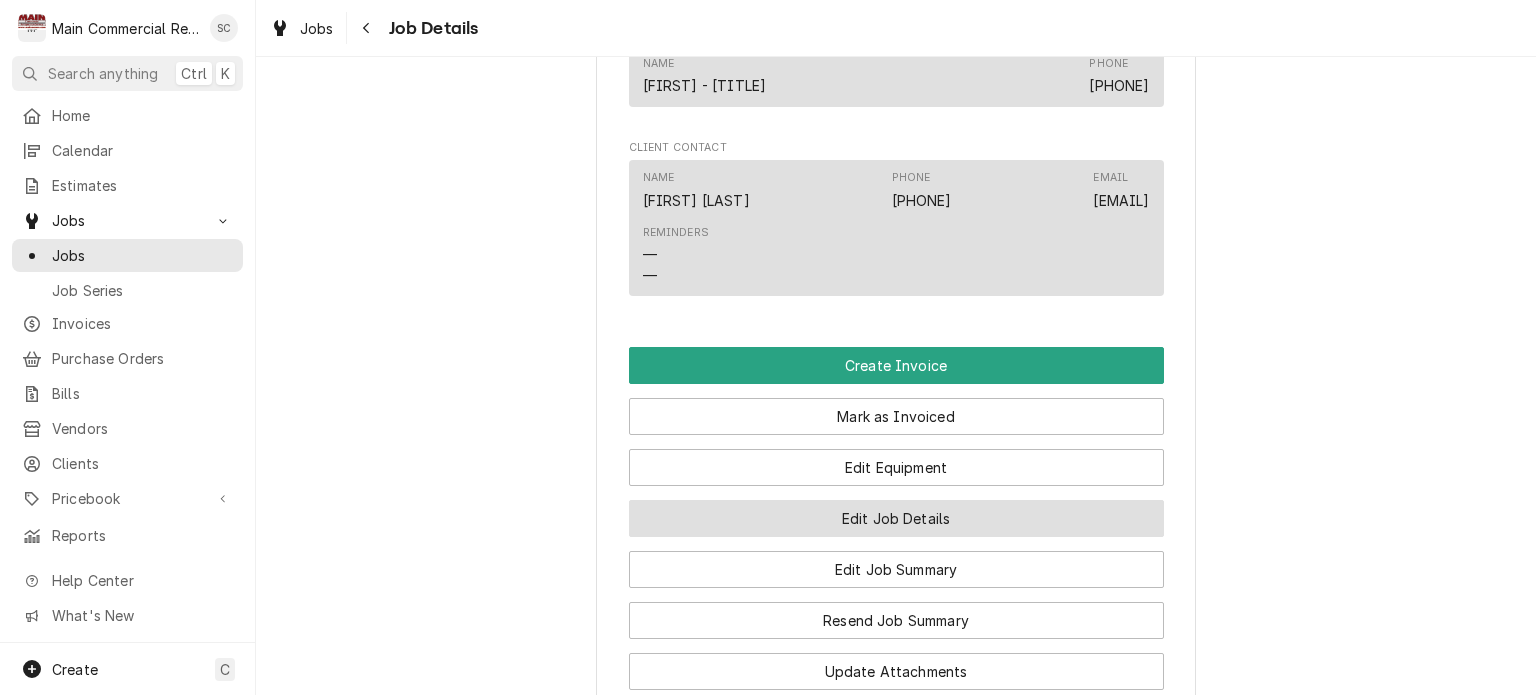 click on "Edit Job Details" at bounding box center (896, 518) 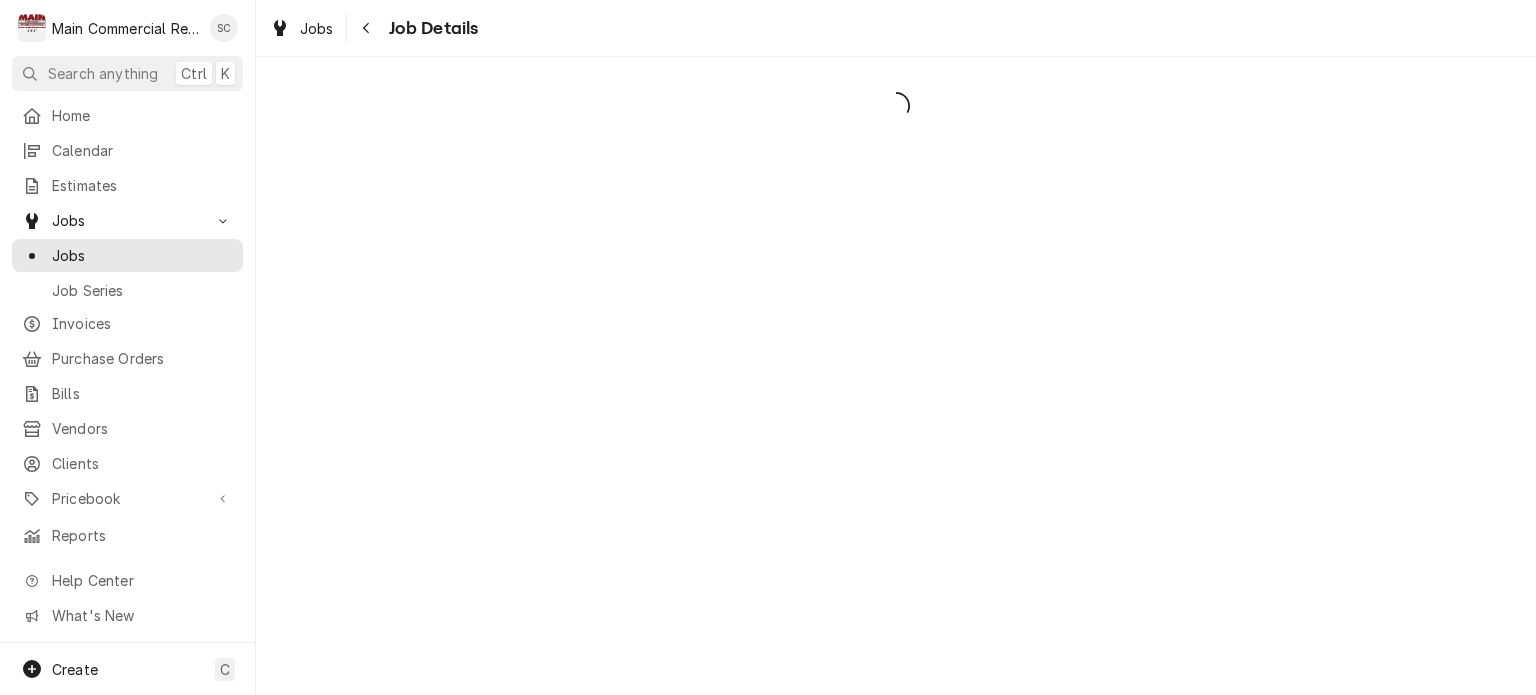 scroll, scrollTop: 0, scrollLeft: 0, axis: both 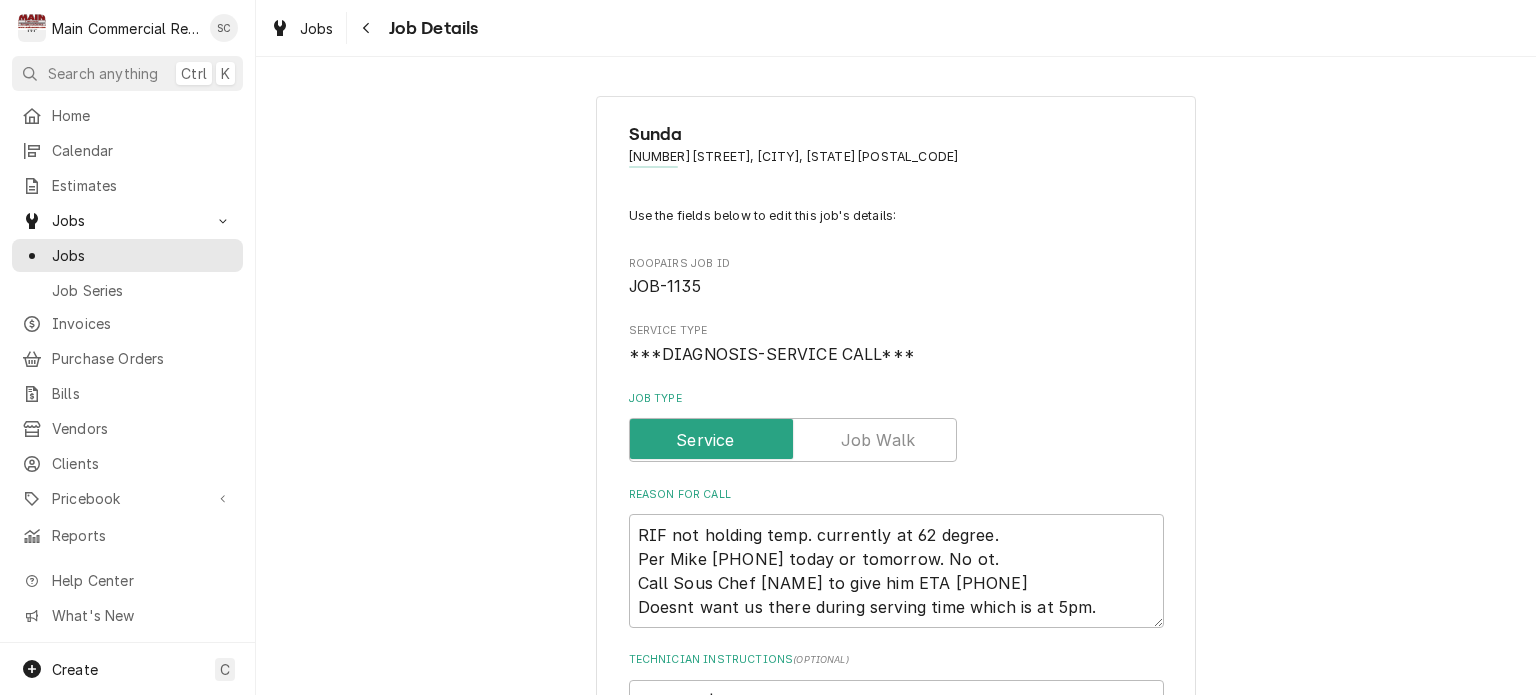 type on "x" 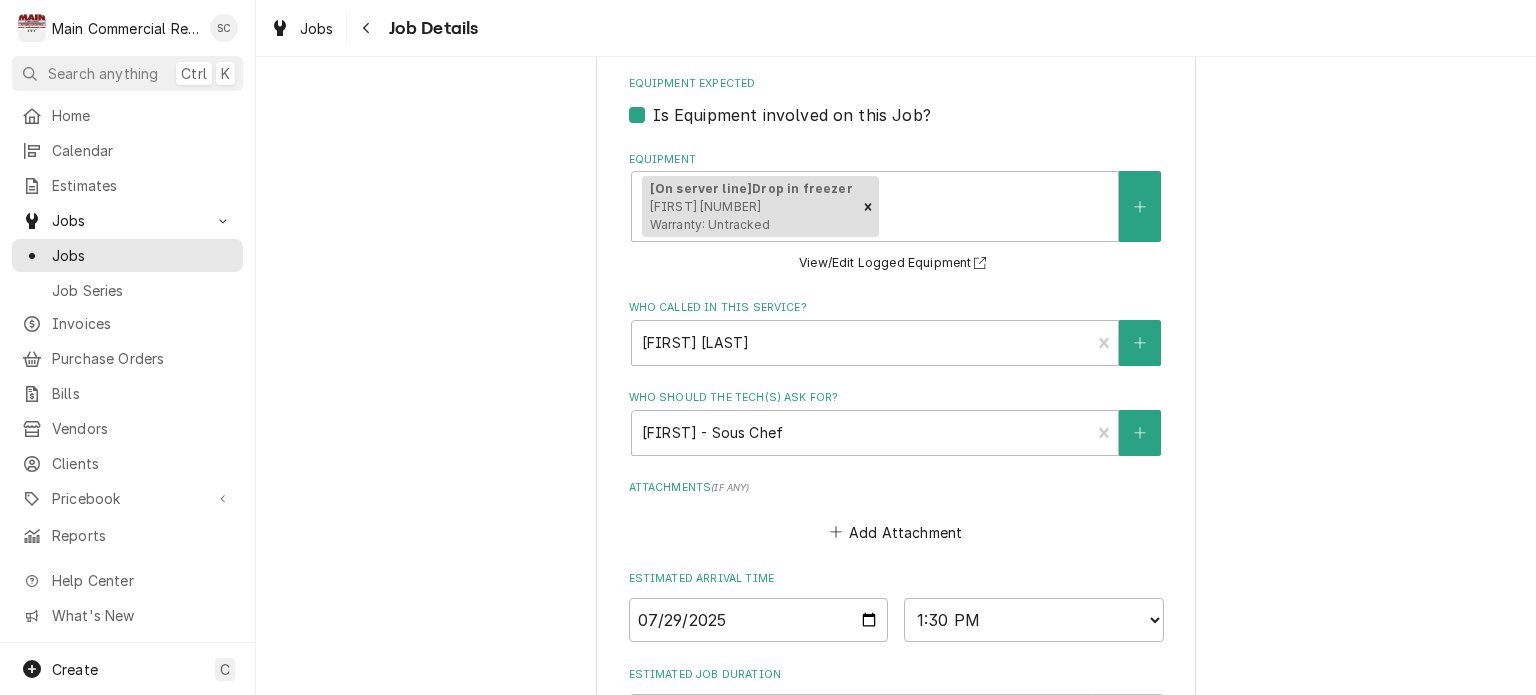 scroll, scrollTop: 600, scrollLeft: 0, axis: vertical 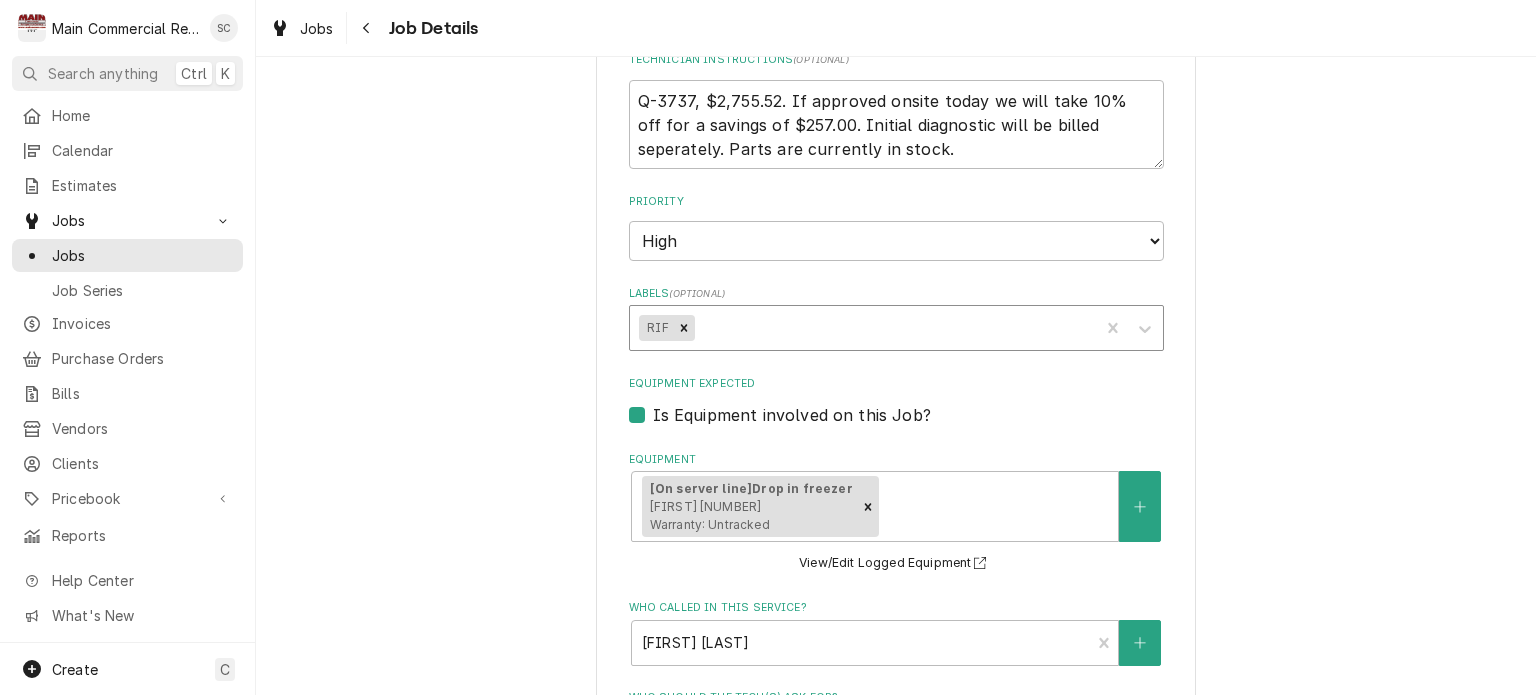 click at bounding box center [893, 328] 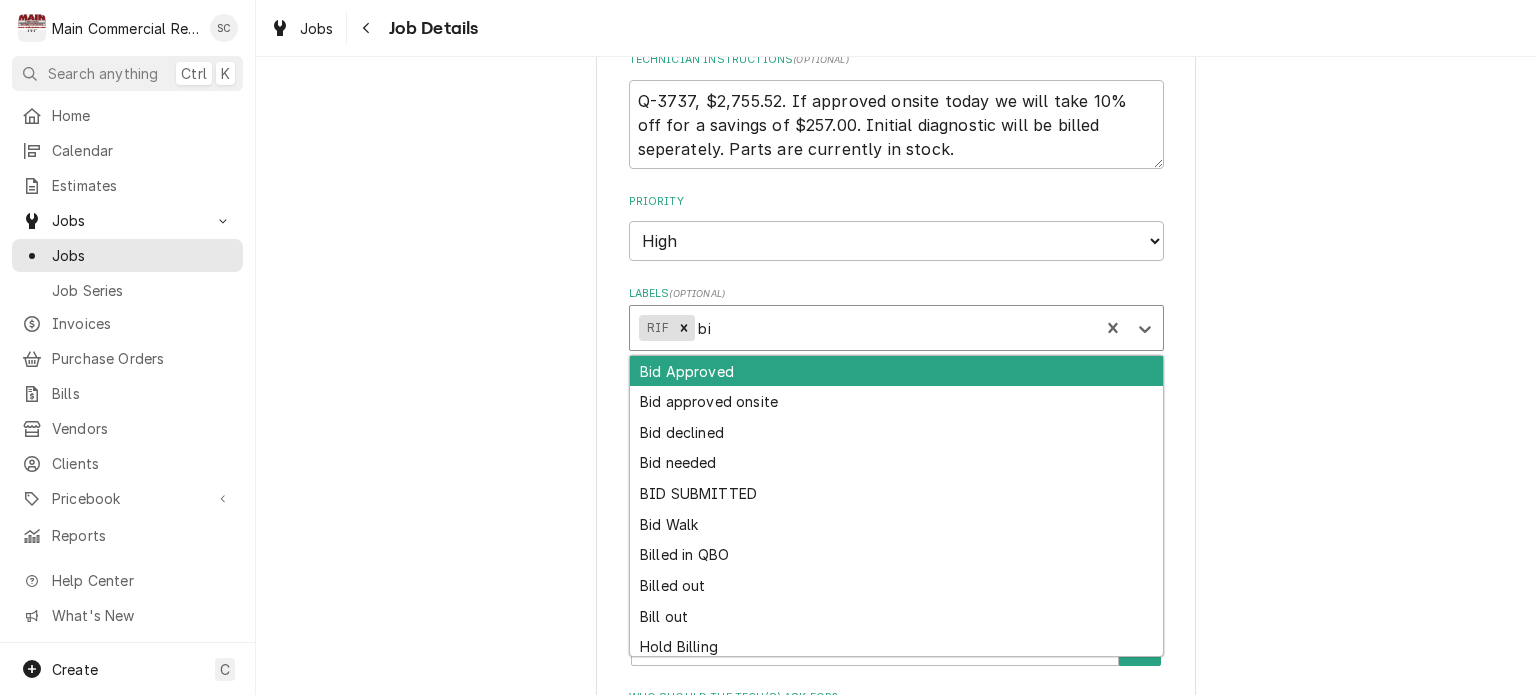 type on "bil" 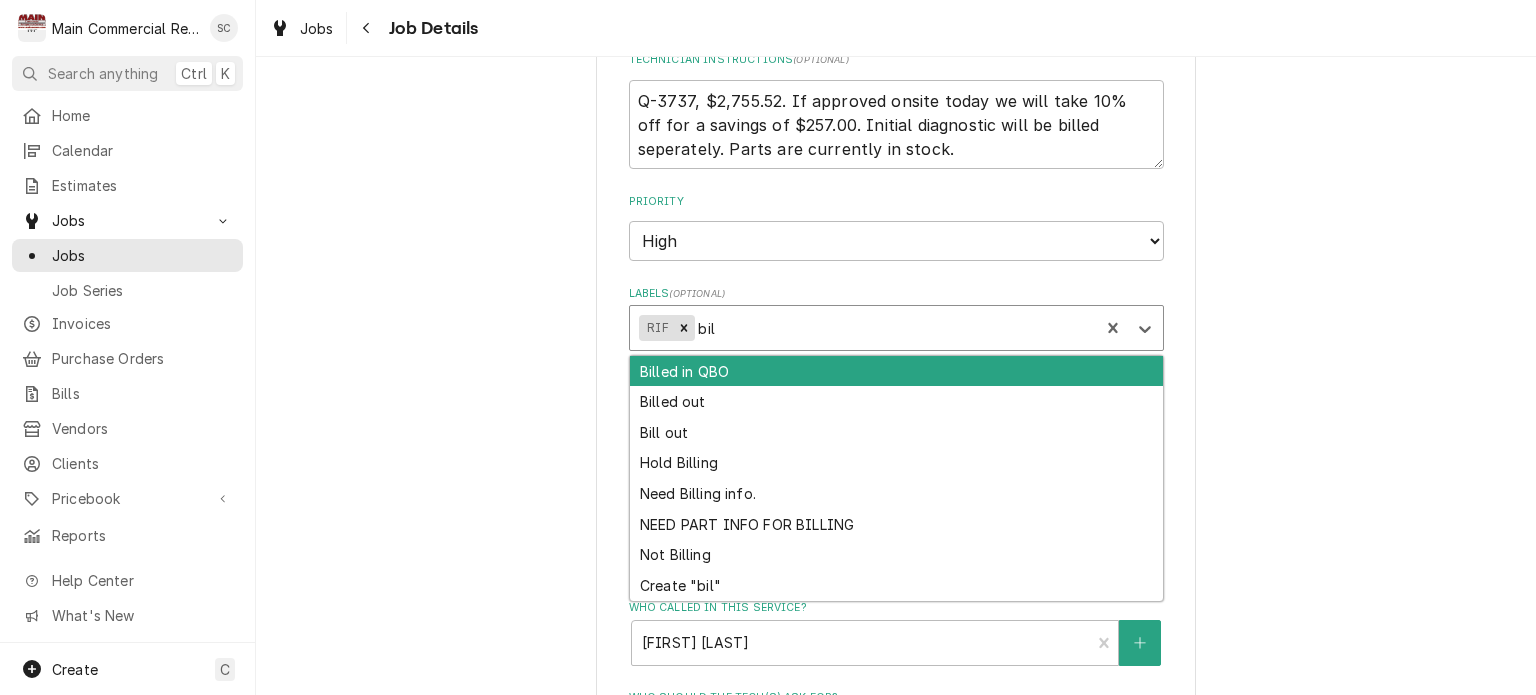click on "Billed in QBO" at bounding box center (896, 371) 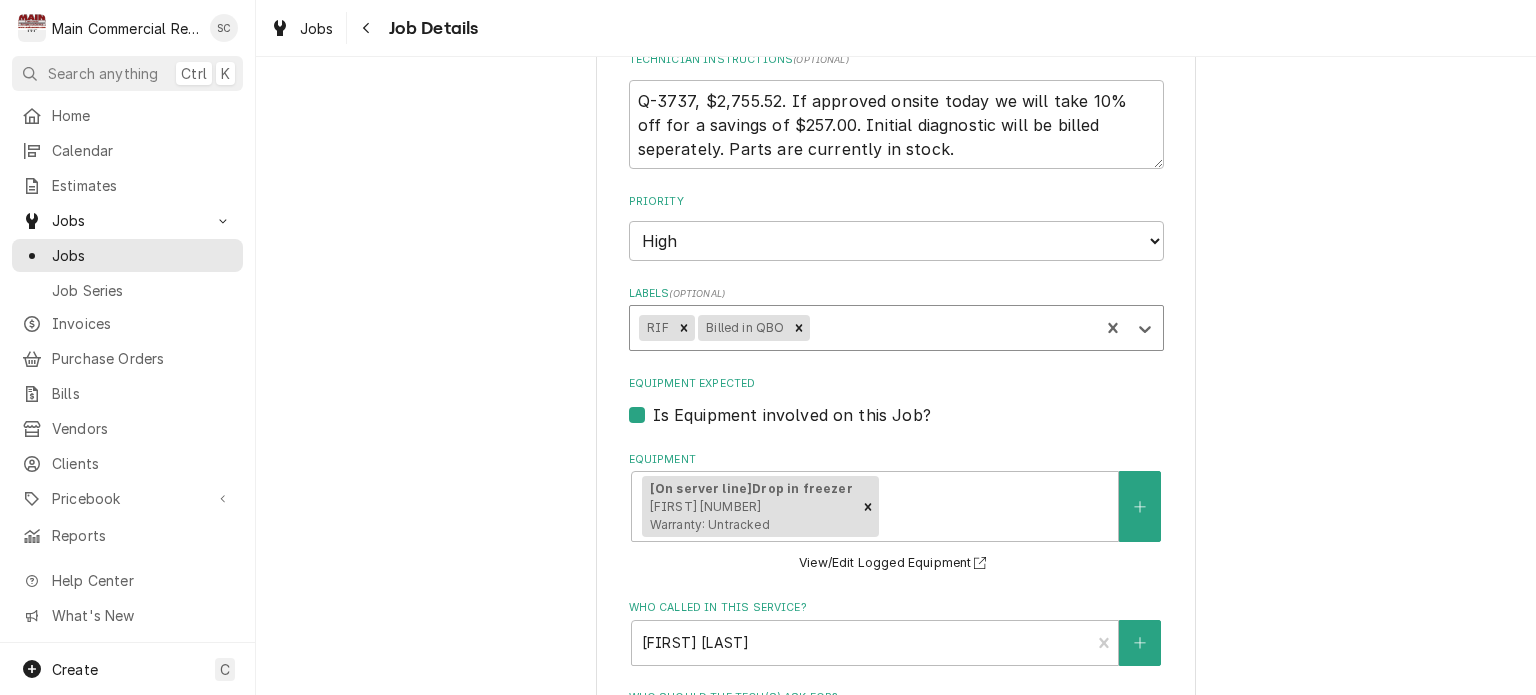 scroll, scrollTop: 1150, scrollLeft: 0, axis: vertical 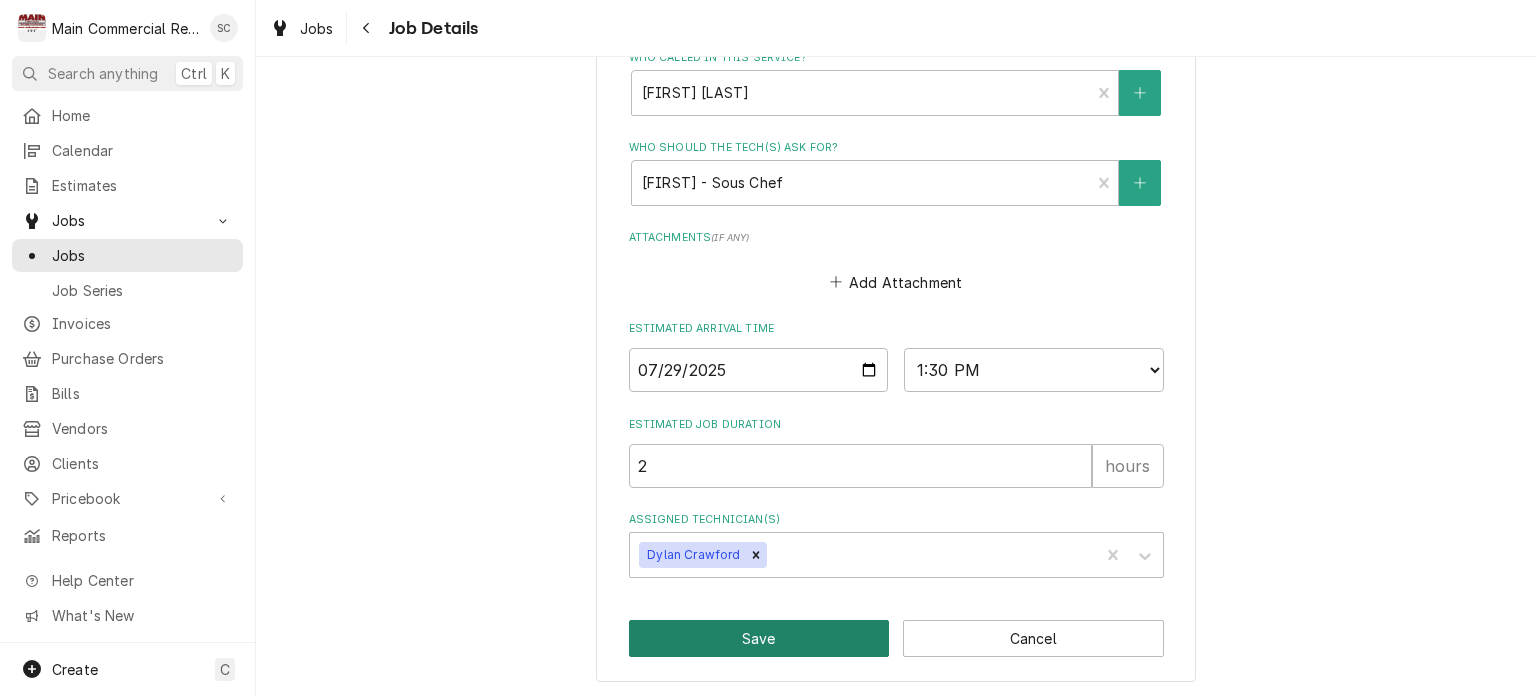 click on "Save" at bounding box center [759, 638] 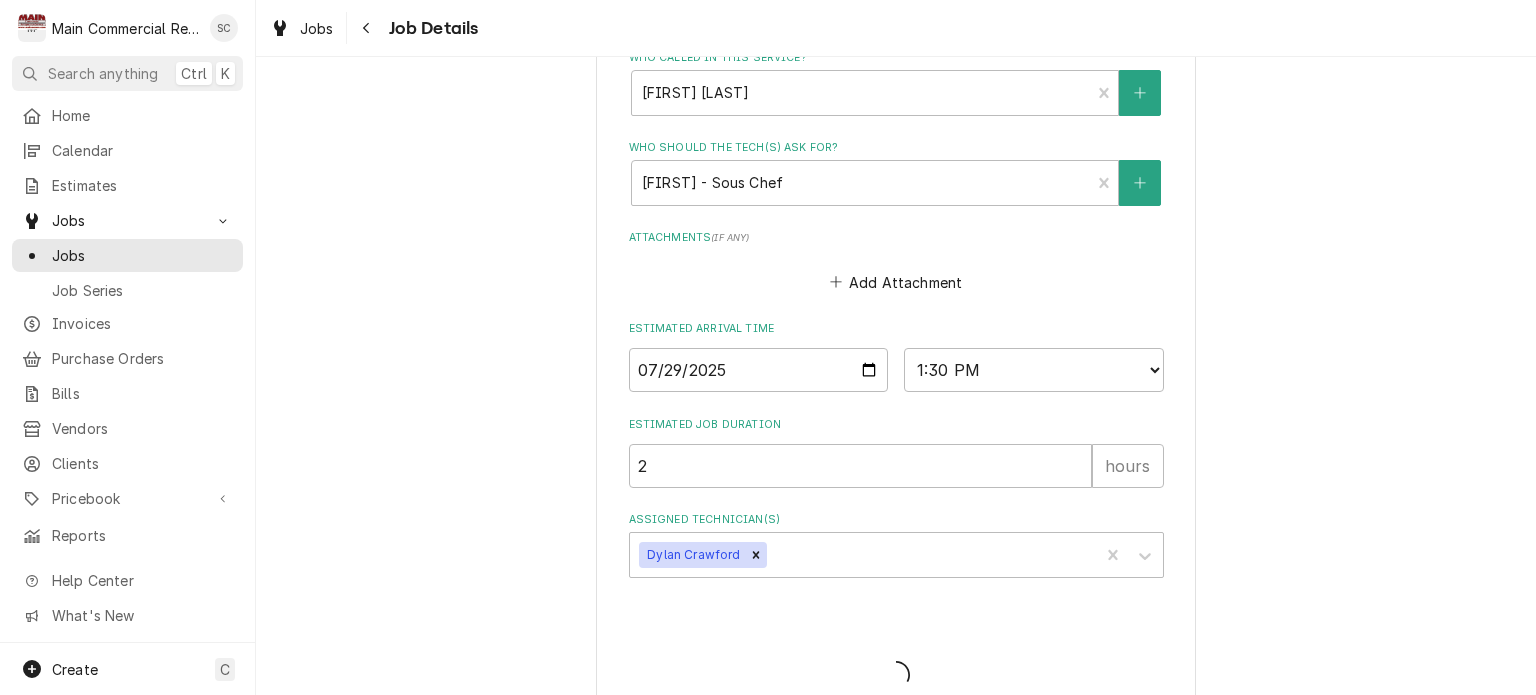 type on "x" 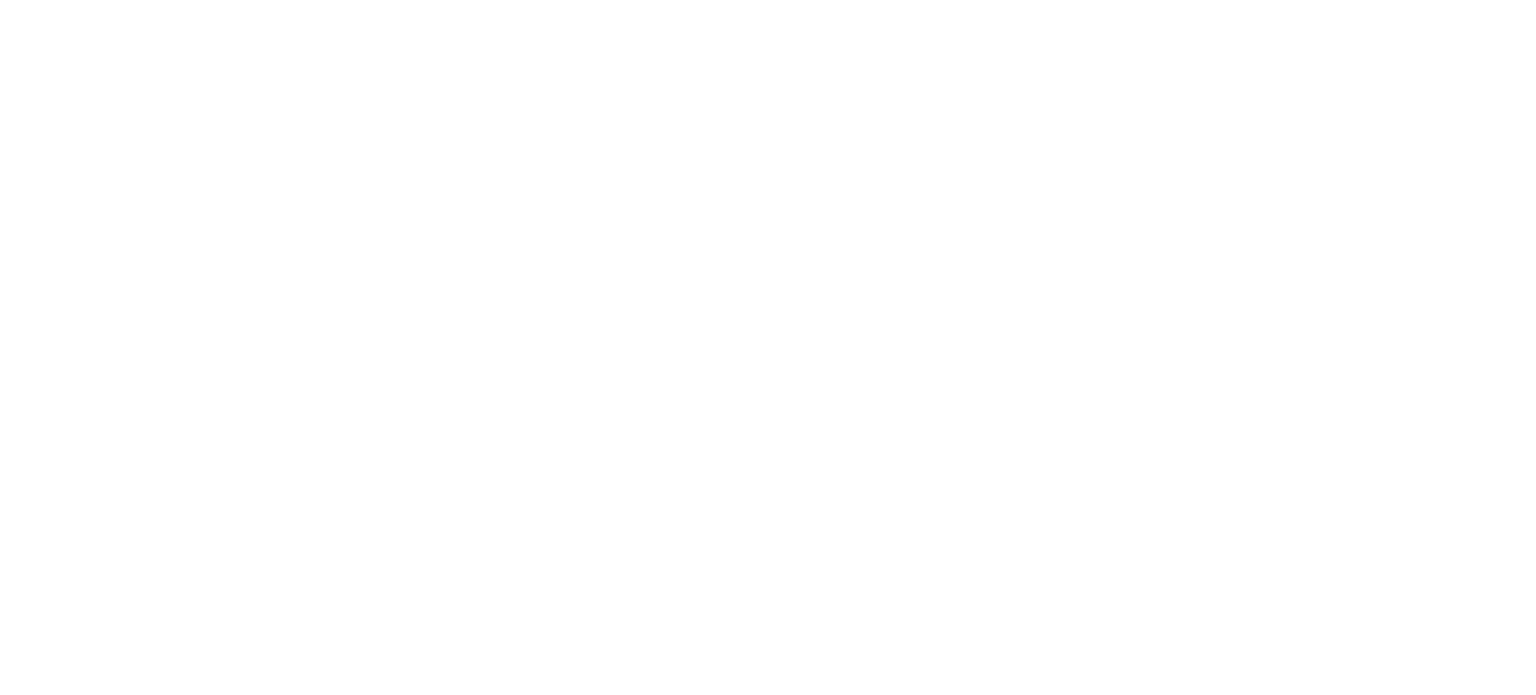 scroll, scrollTop: 0, scrollLeft: 0, axis: both 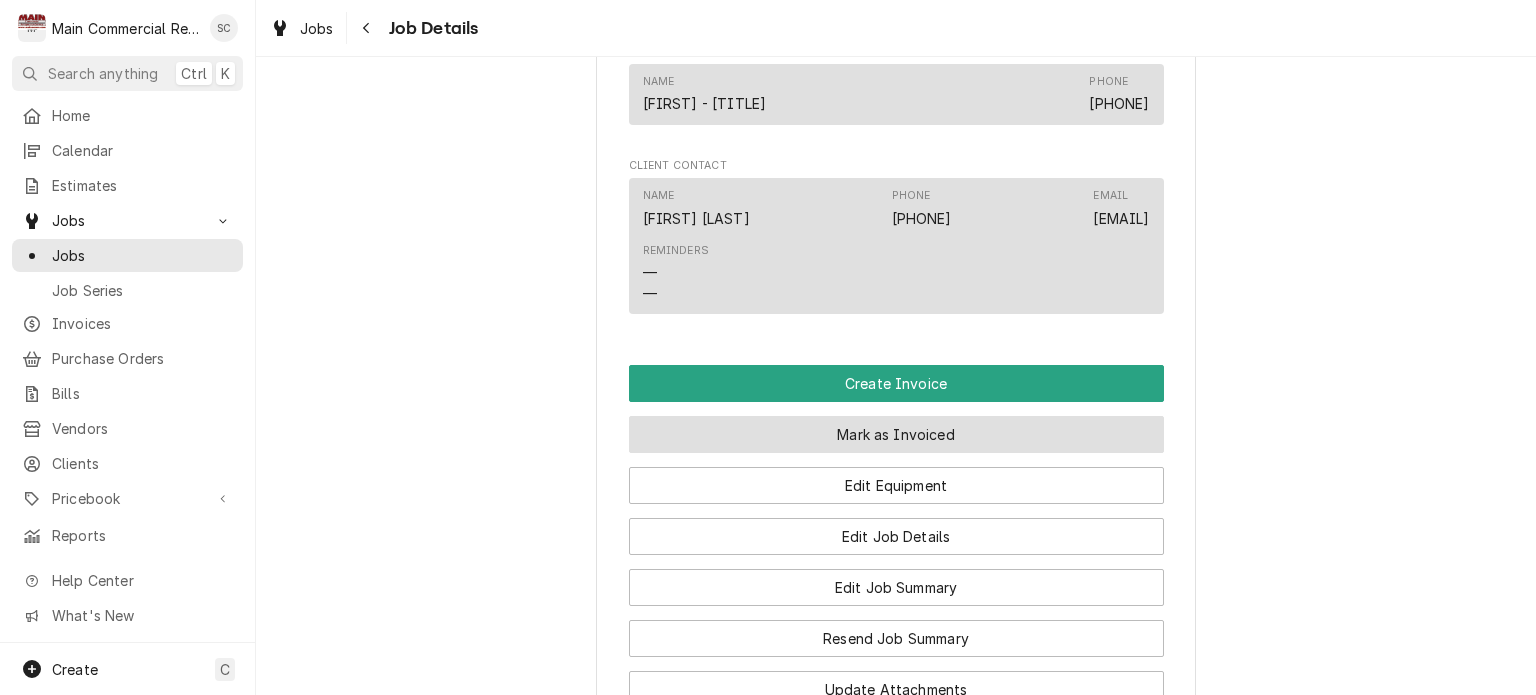 click on "Mark as Invoiced" at bounding box center (896, 434) 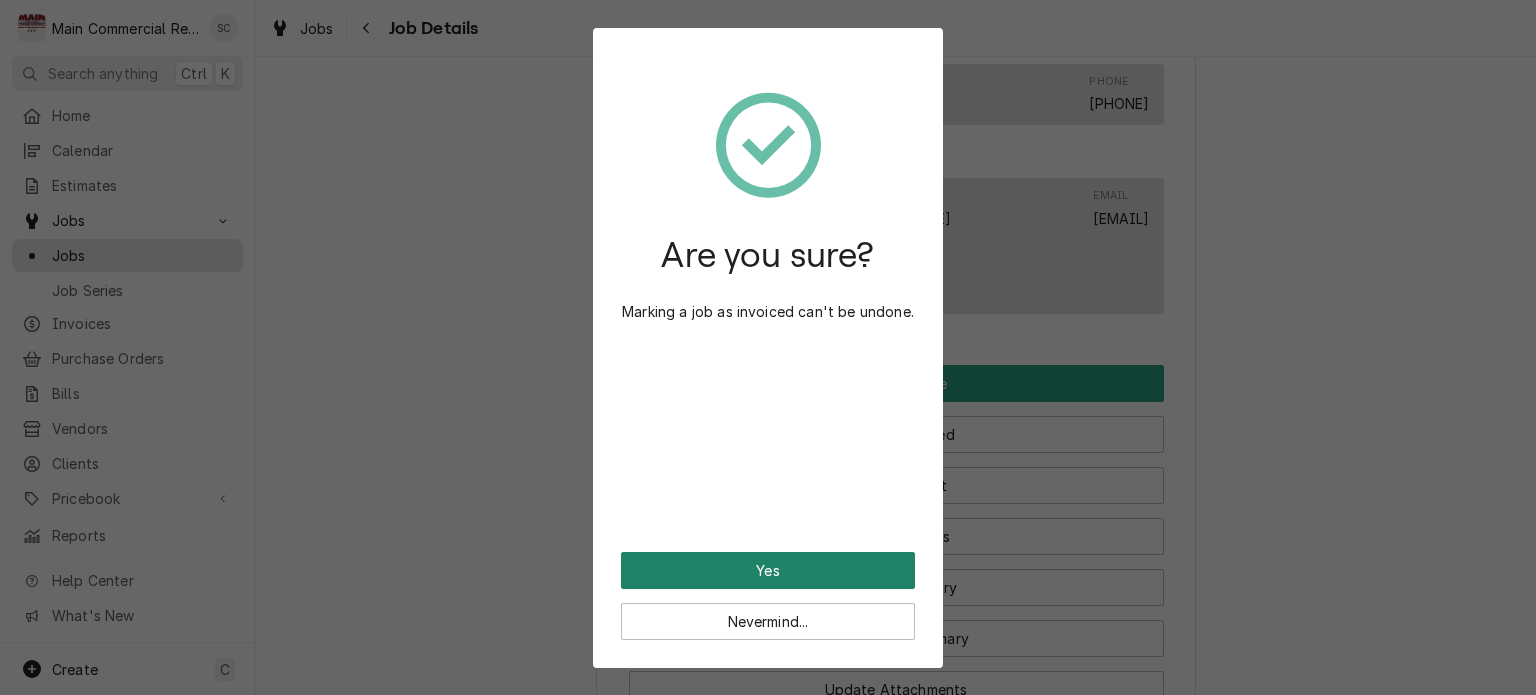 click on "Yes" at bounding box center [768, 570] 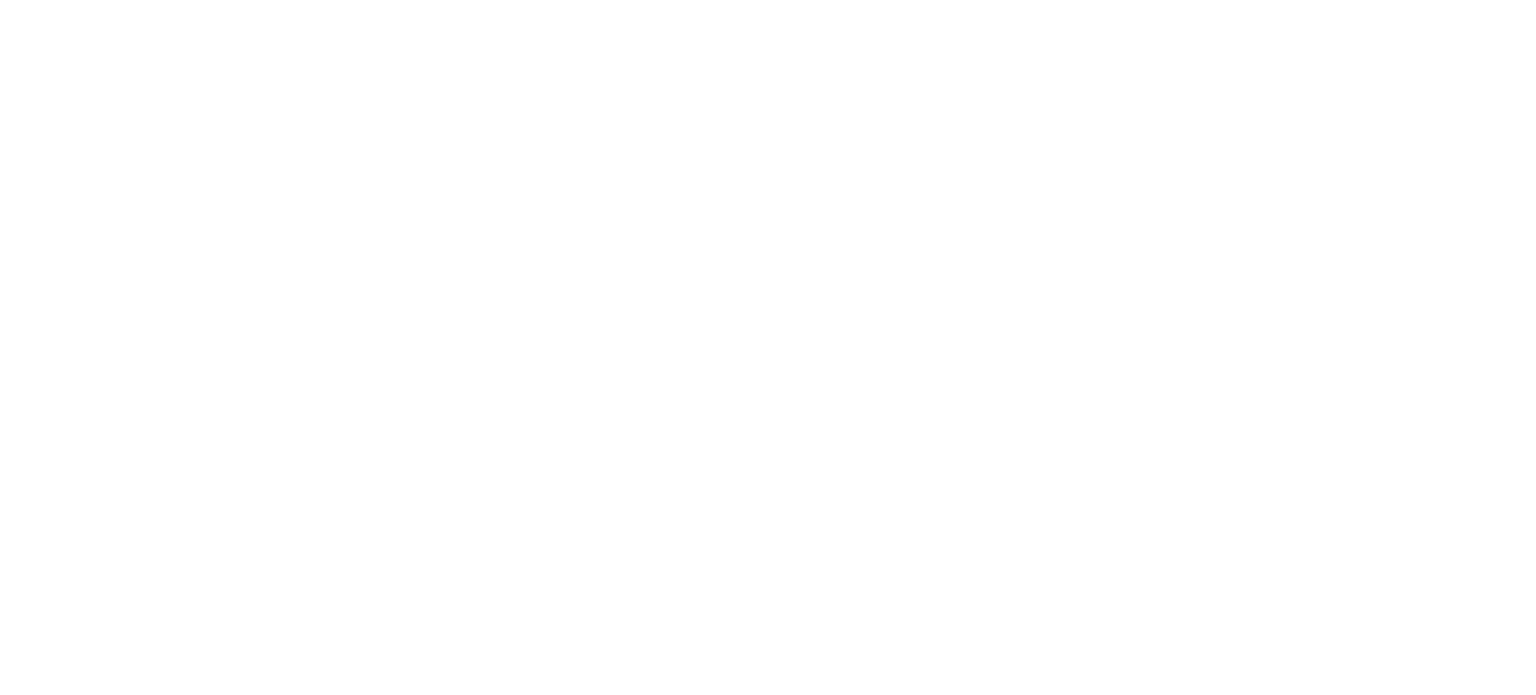 scroll, scrollTop: 0, scrollLeft: 0, axis: both 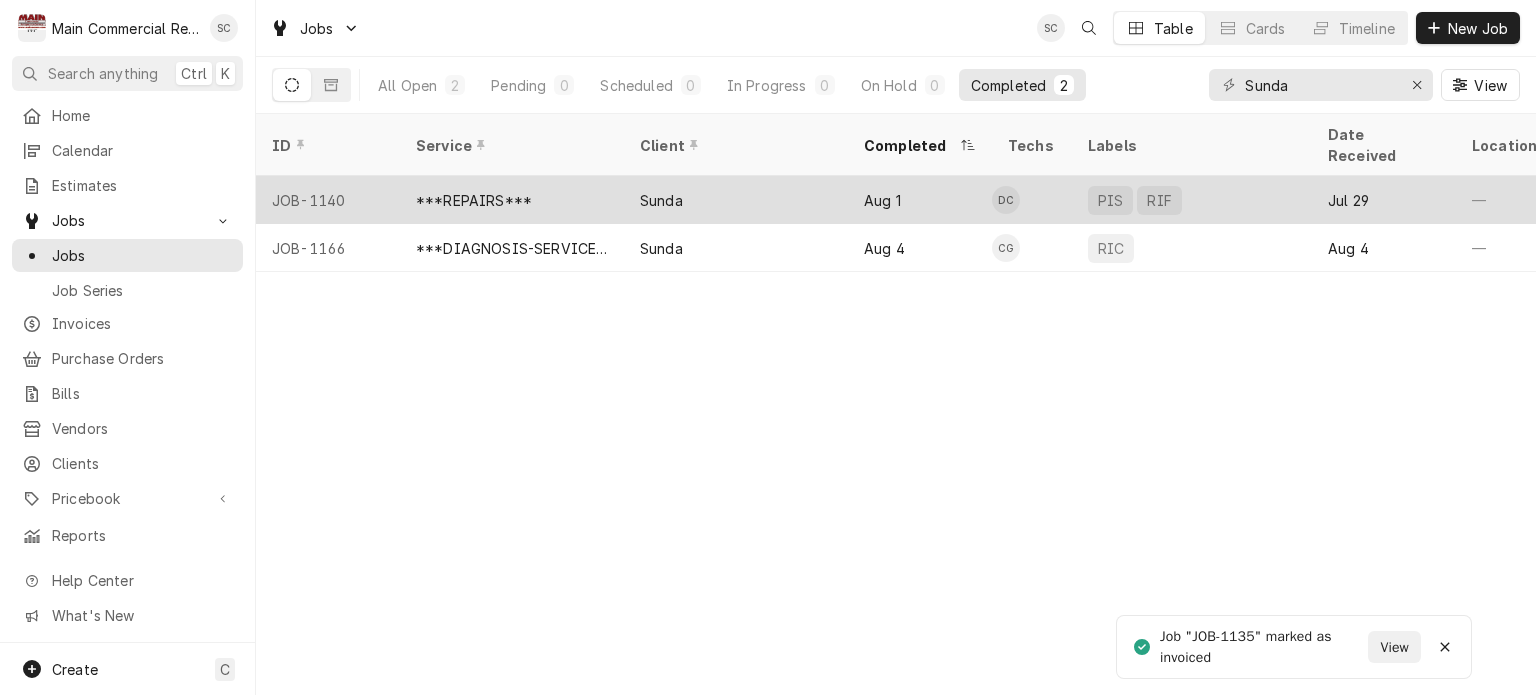click on "Sunda" at bounding box center [736, 200] 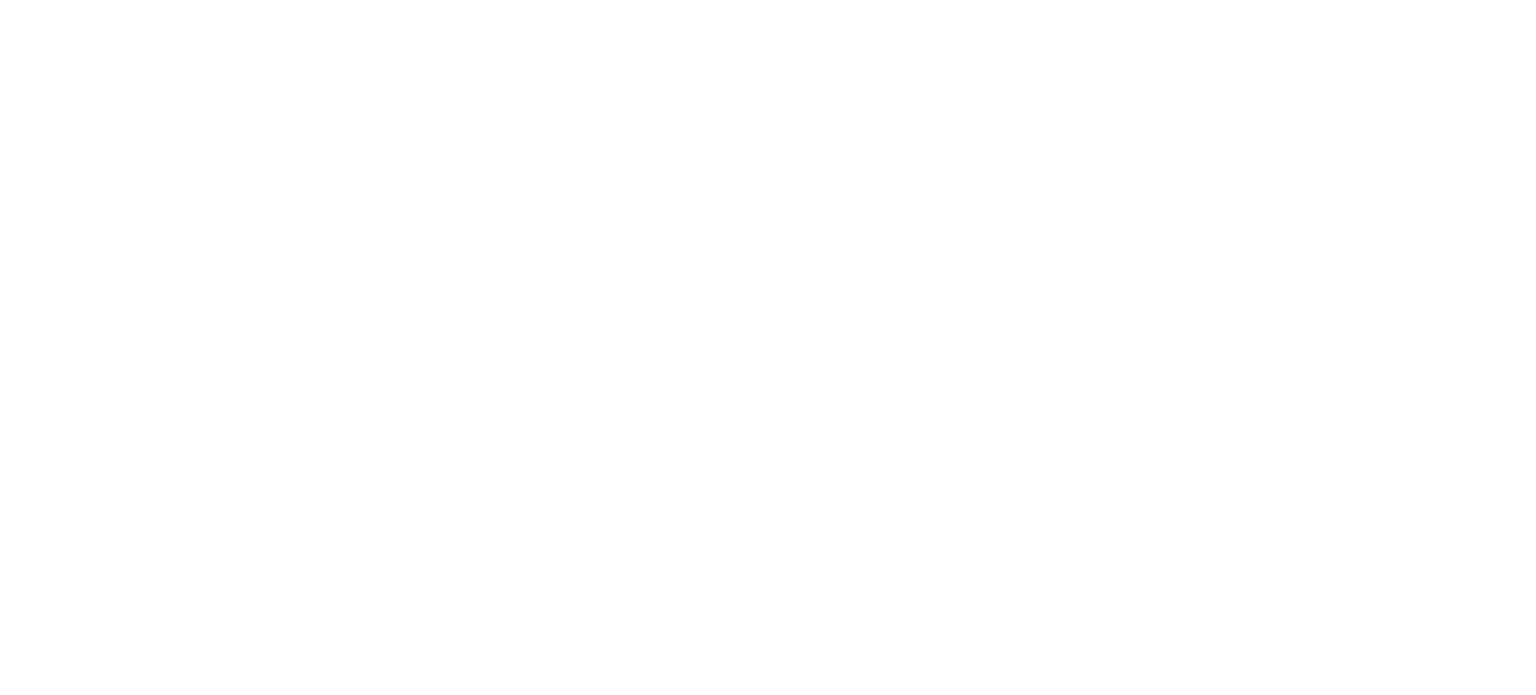 scroll, scrollTop: 0, scrollLeft: 0, axis: both 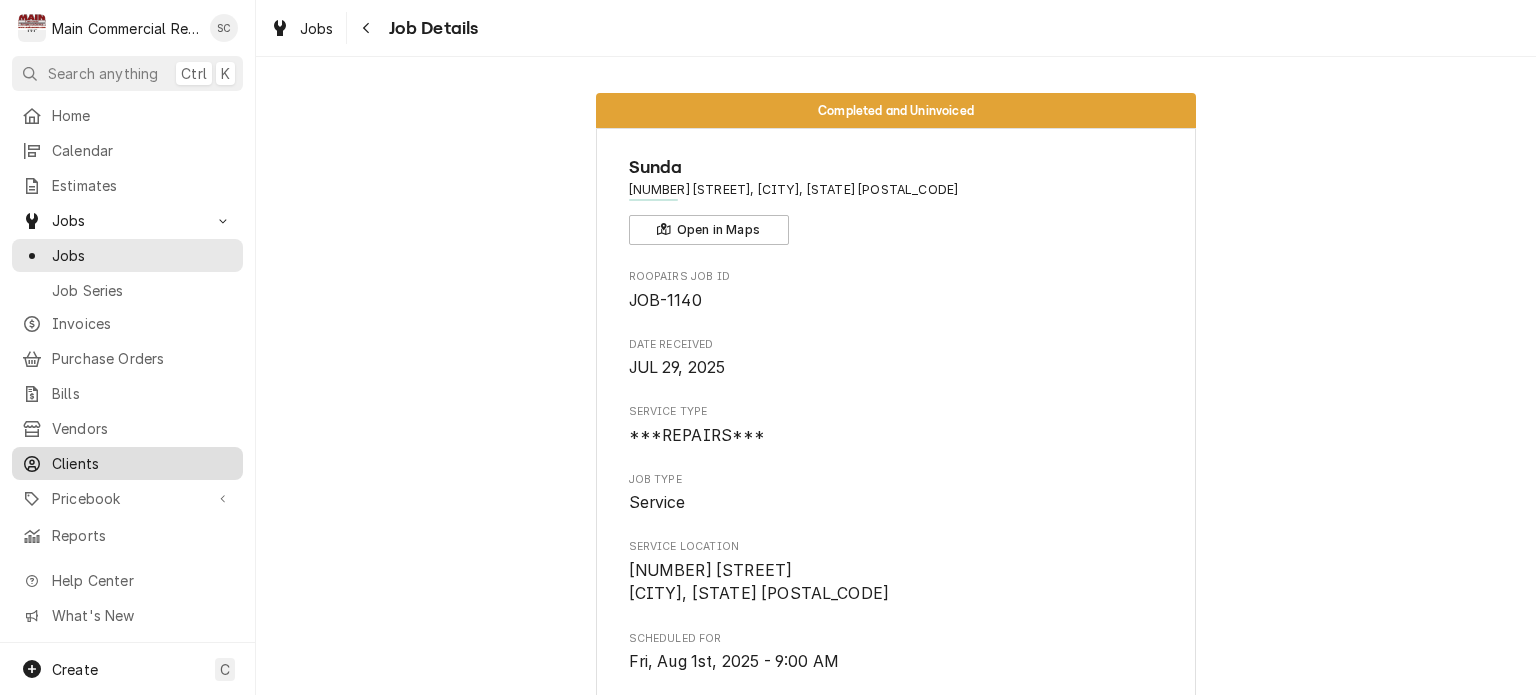 click on "Clients" at bounding box center (142, 463) 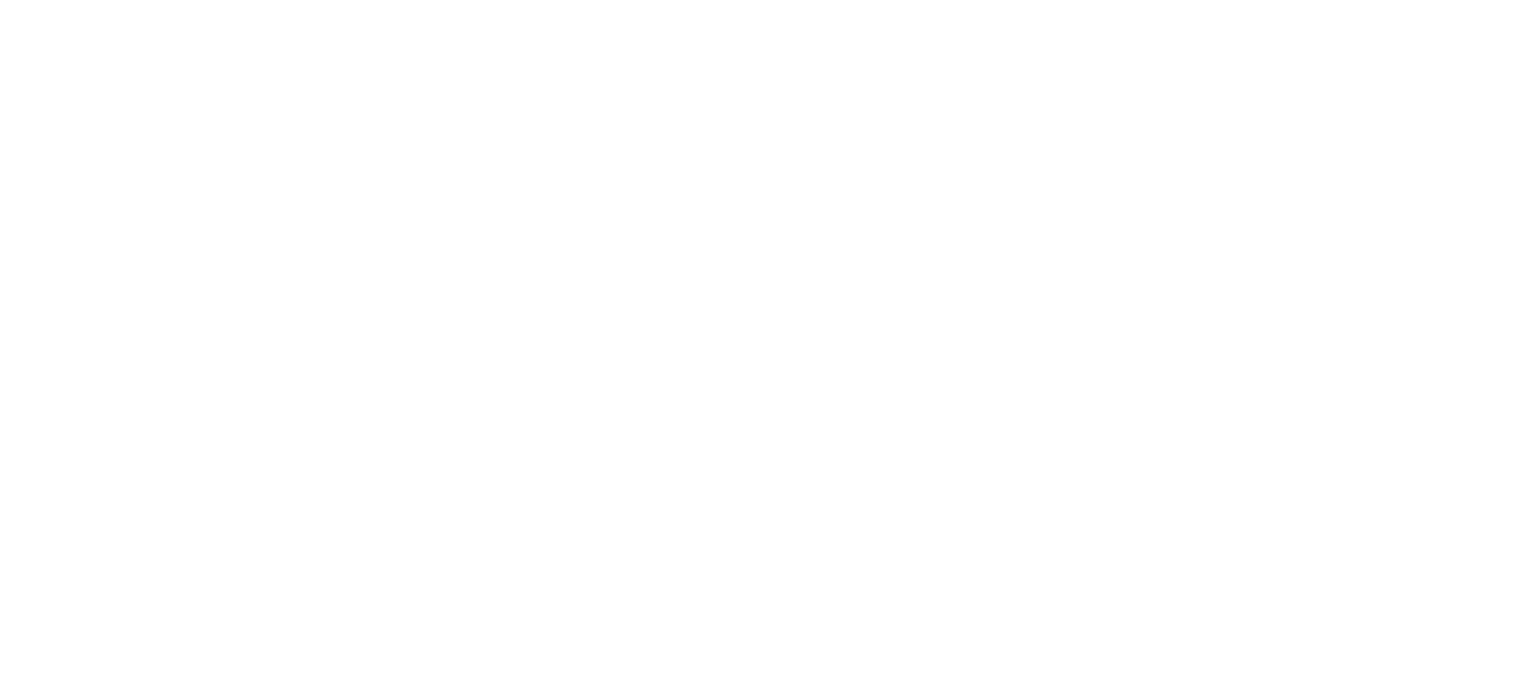 scroll, scrollTop: 0, scrollLeft: 0, axis: both 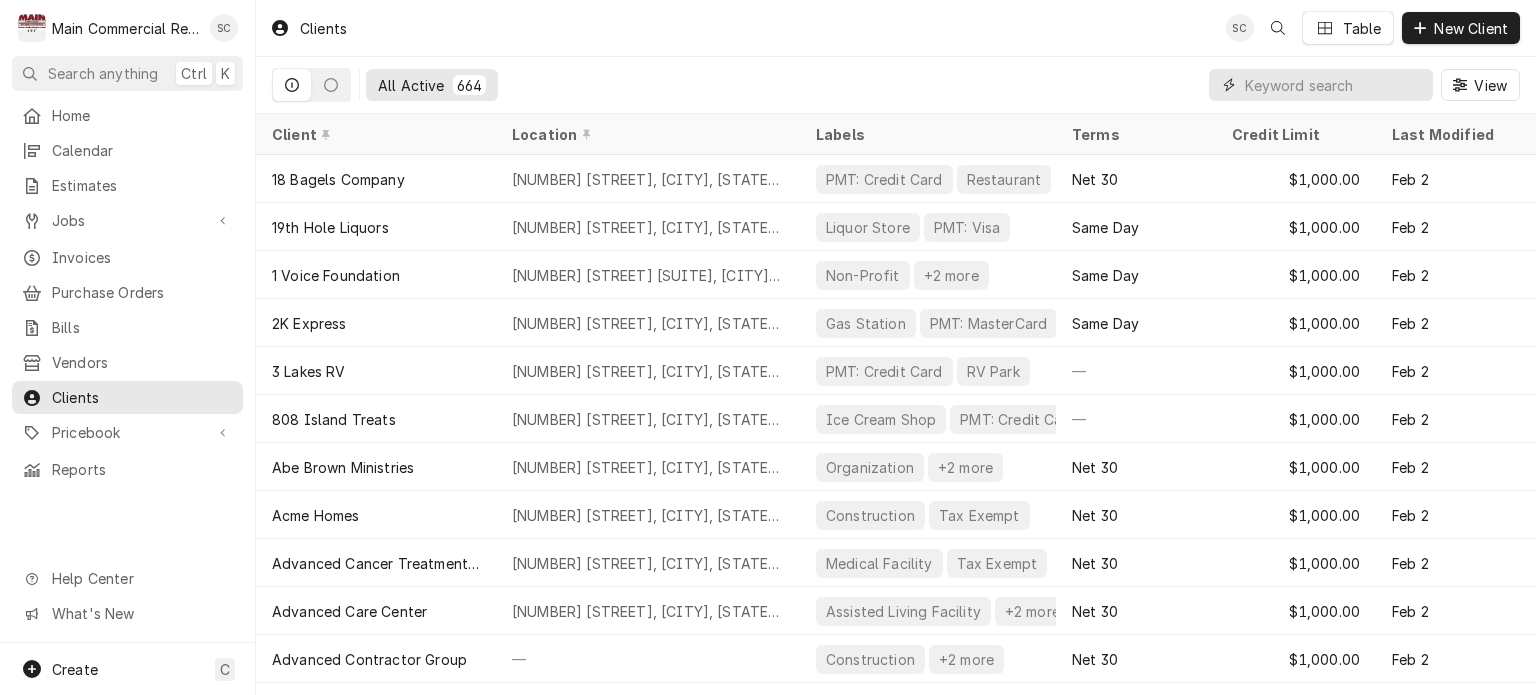 click at bounding box center (1334, 85) 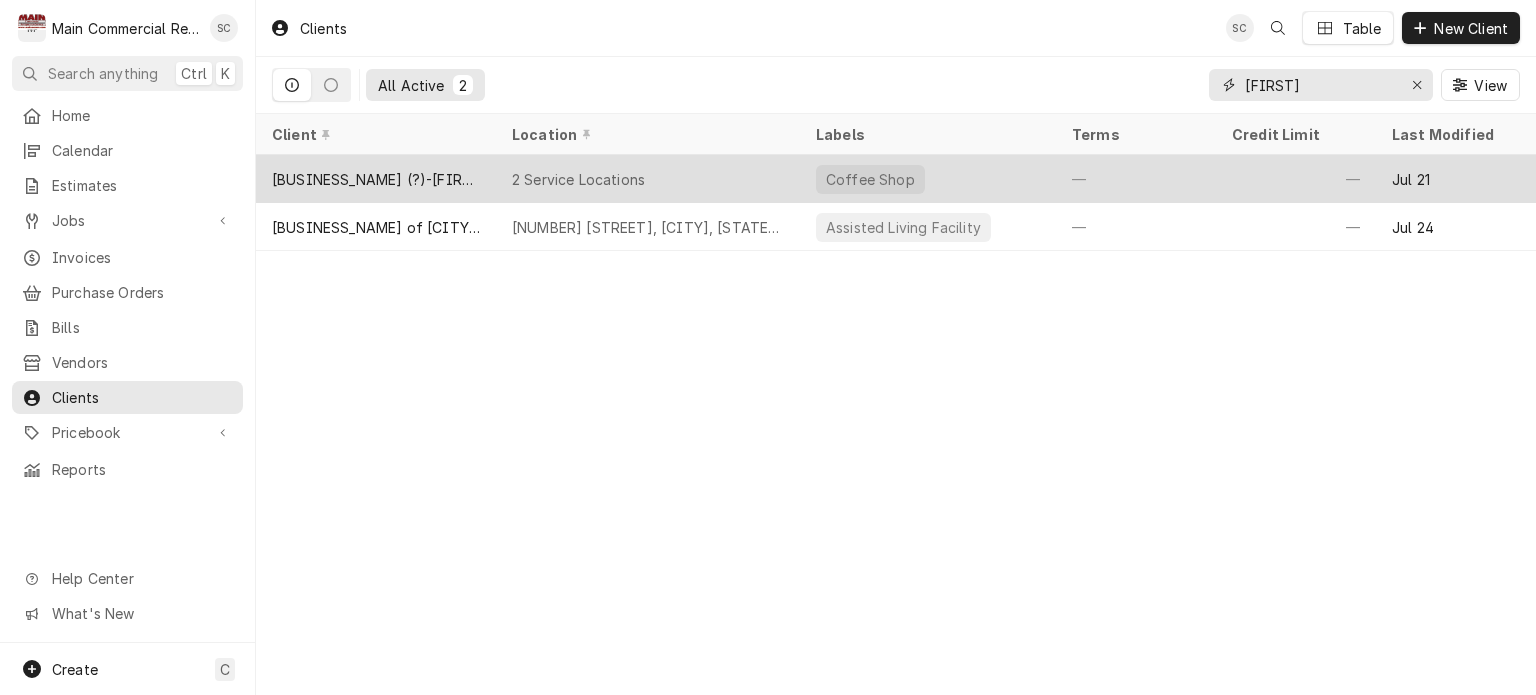 type on "Tricia" 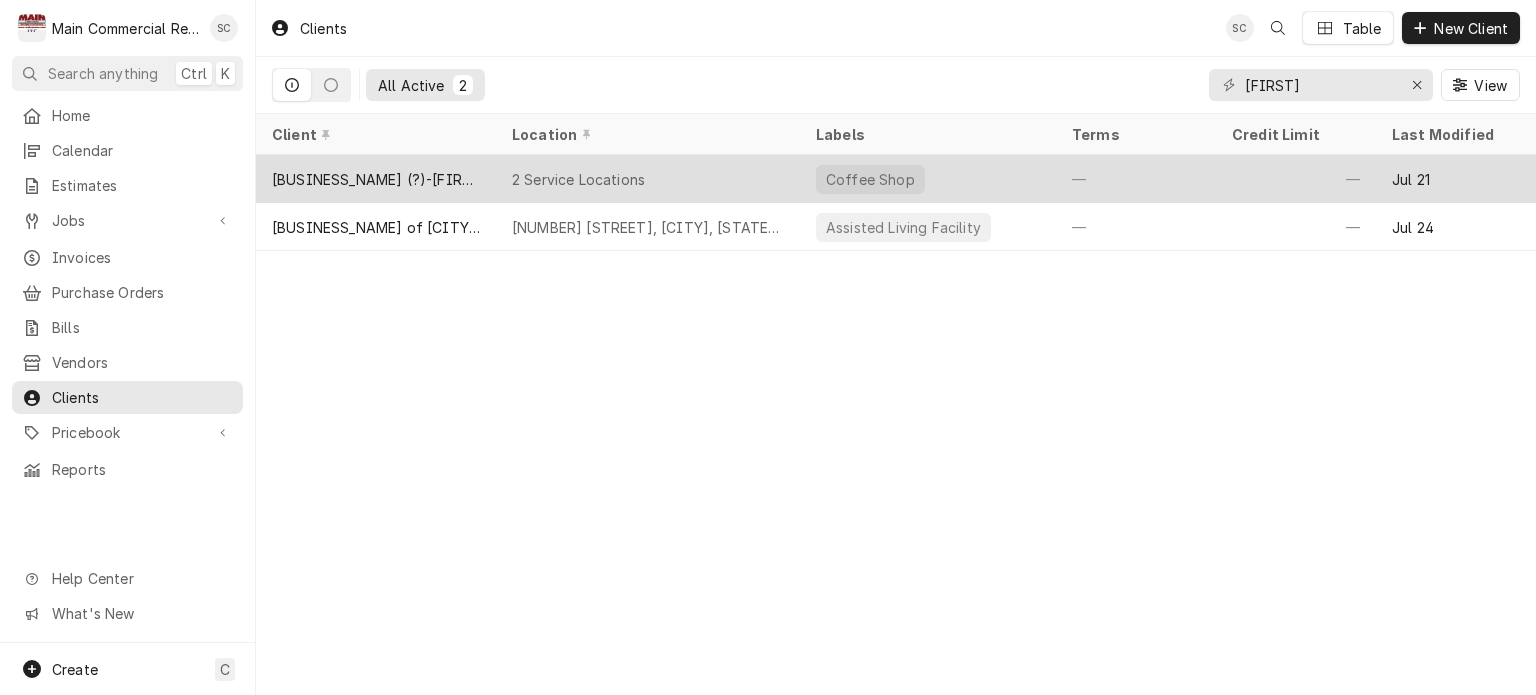 click on "2 Service Locations" at bounding box center [578, 179] 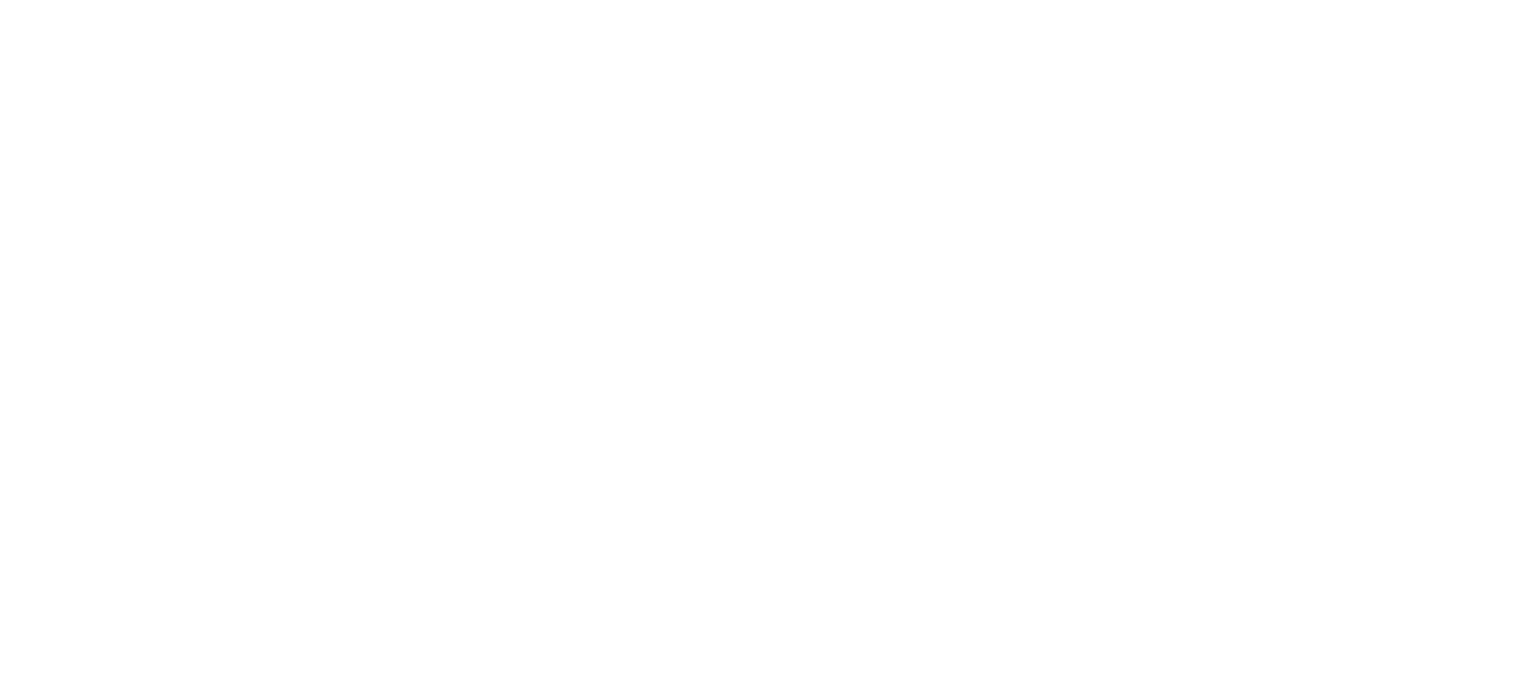 scroll, scrollTop: 0, scrollLeft: 0, axis: both 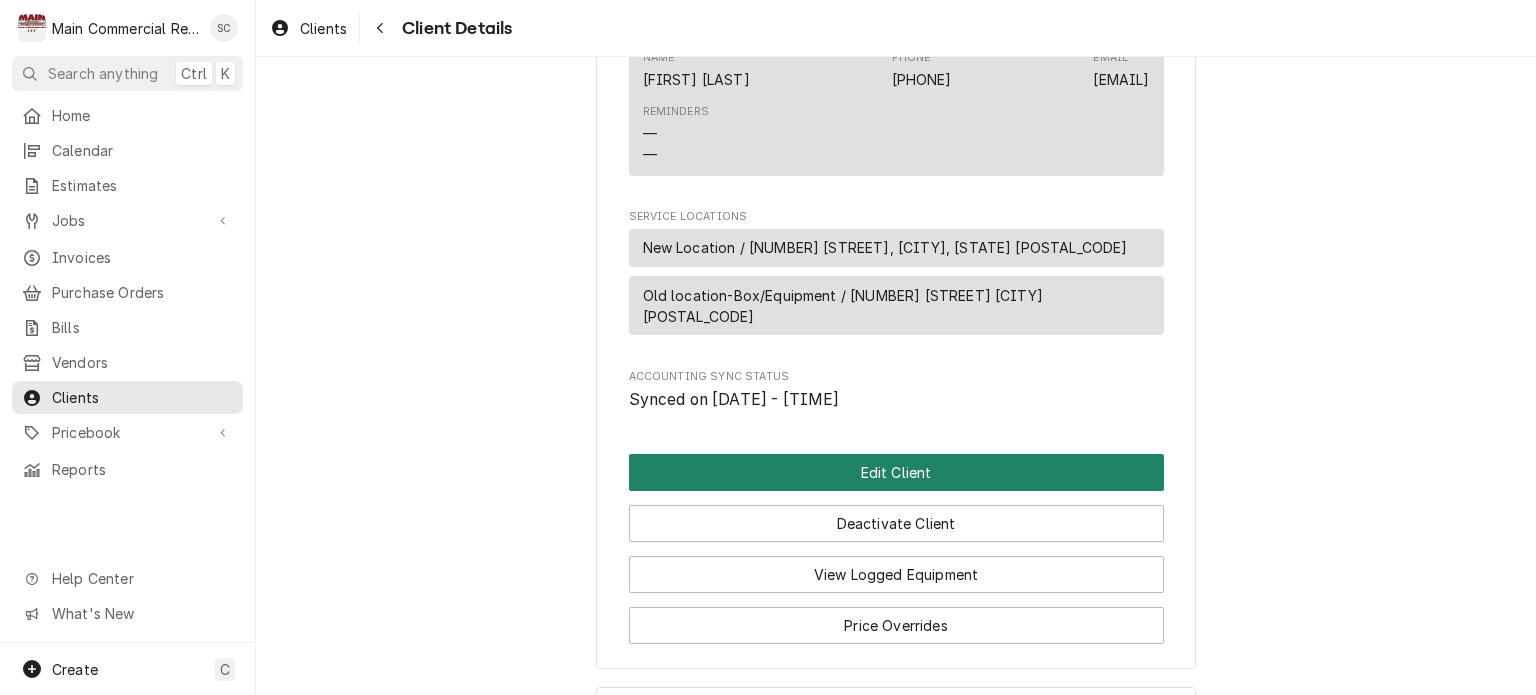 click on "Edit Client" at bounding box center [896, 472] 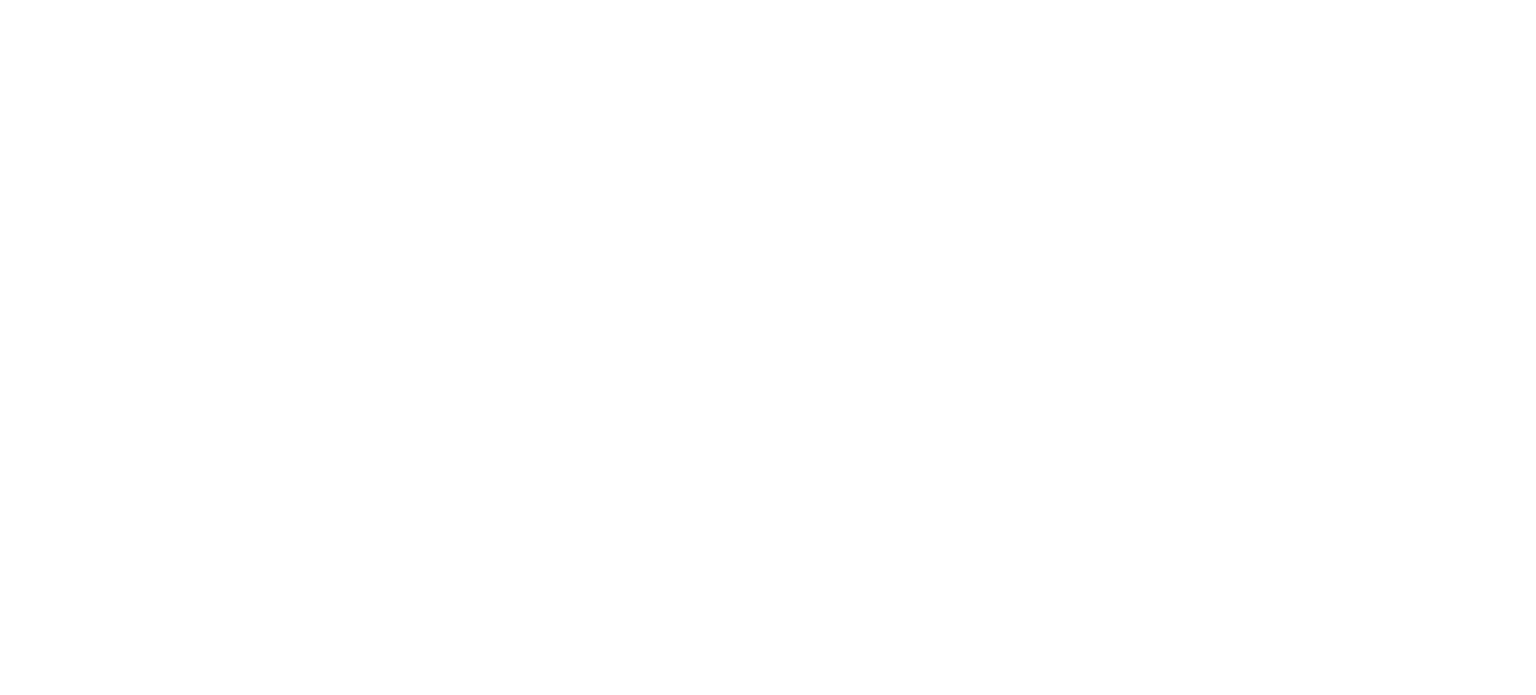 scroll, scrollTop: 0, scrollLeft: 0, axis: both 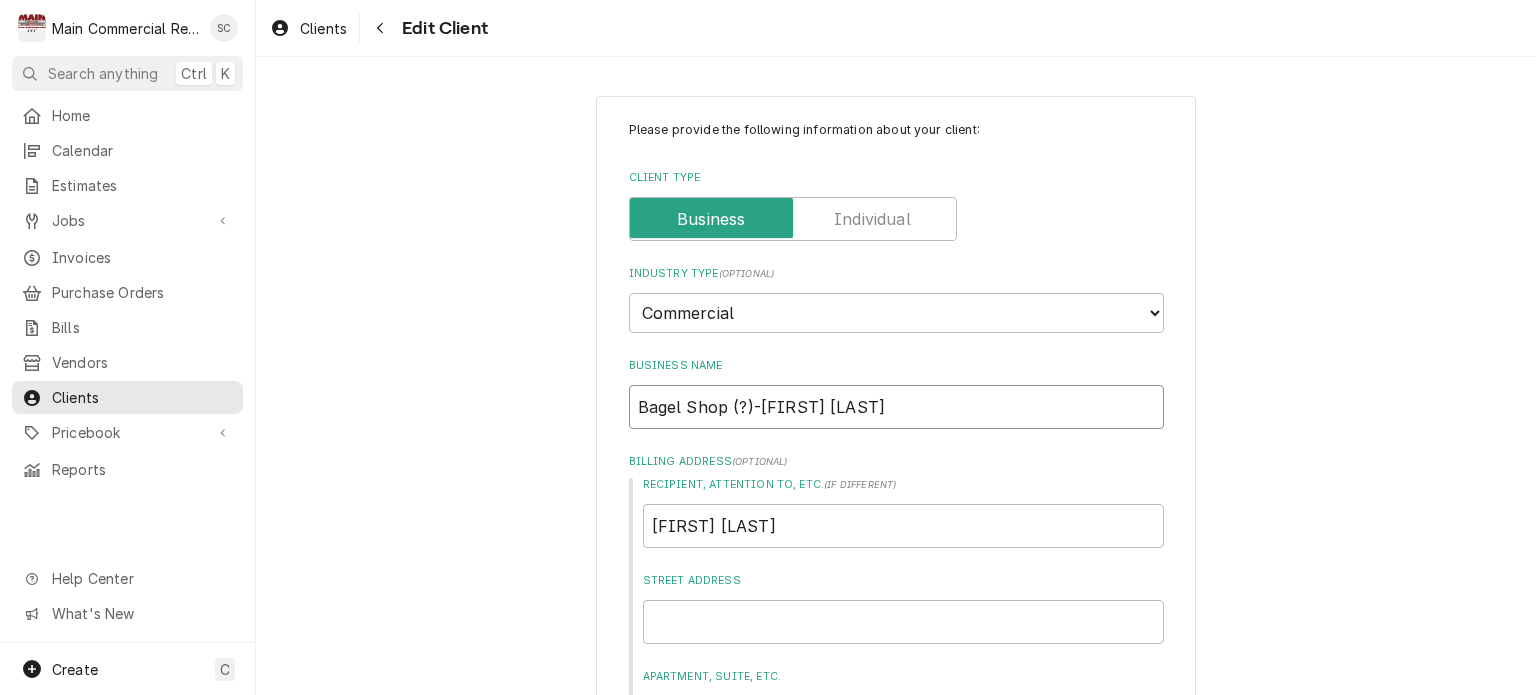 drag, startPoint x: 752, startPoint y: 405, endPoint x: 601, endPoint y: 401, distance: 151.05296 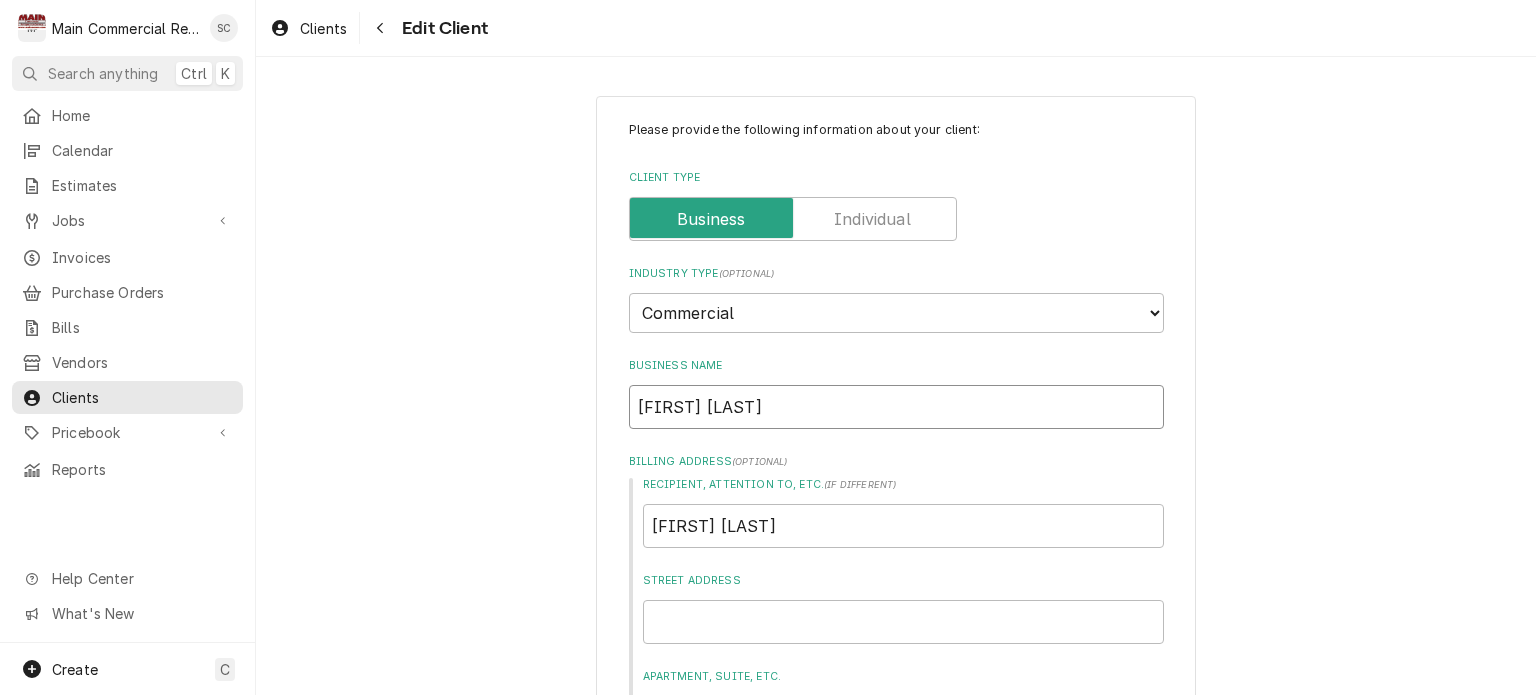 click on "Tricia Dente" at bounding box center (896, 407) 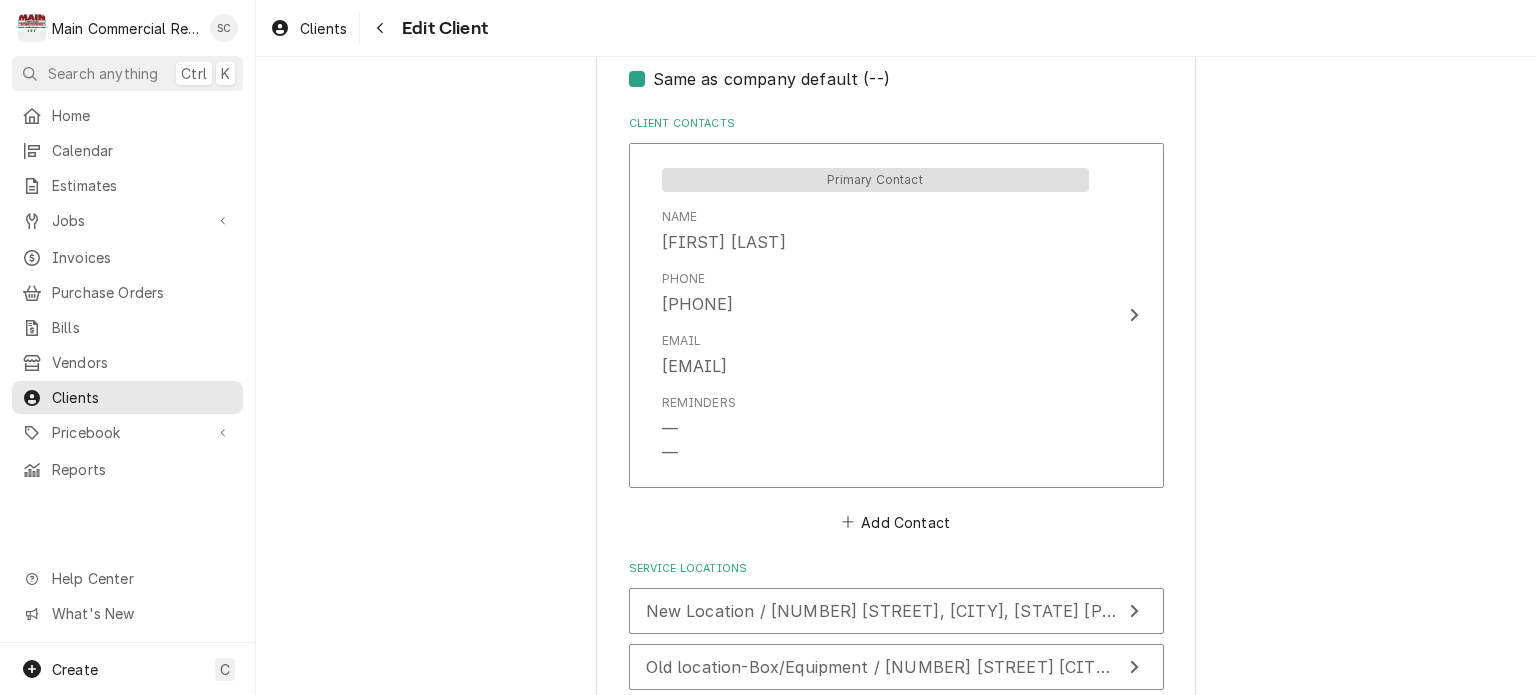 scroll, scrollTop: 1460, scrollLeft: 0, axis: vertical 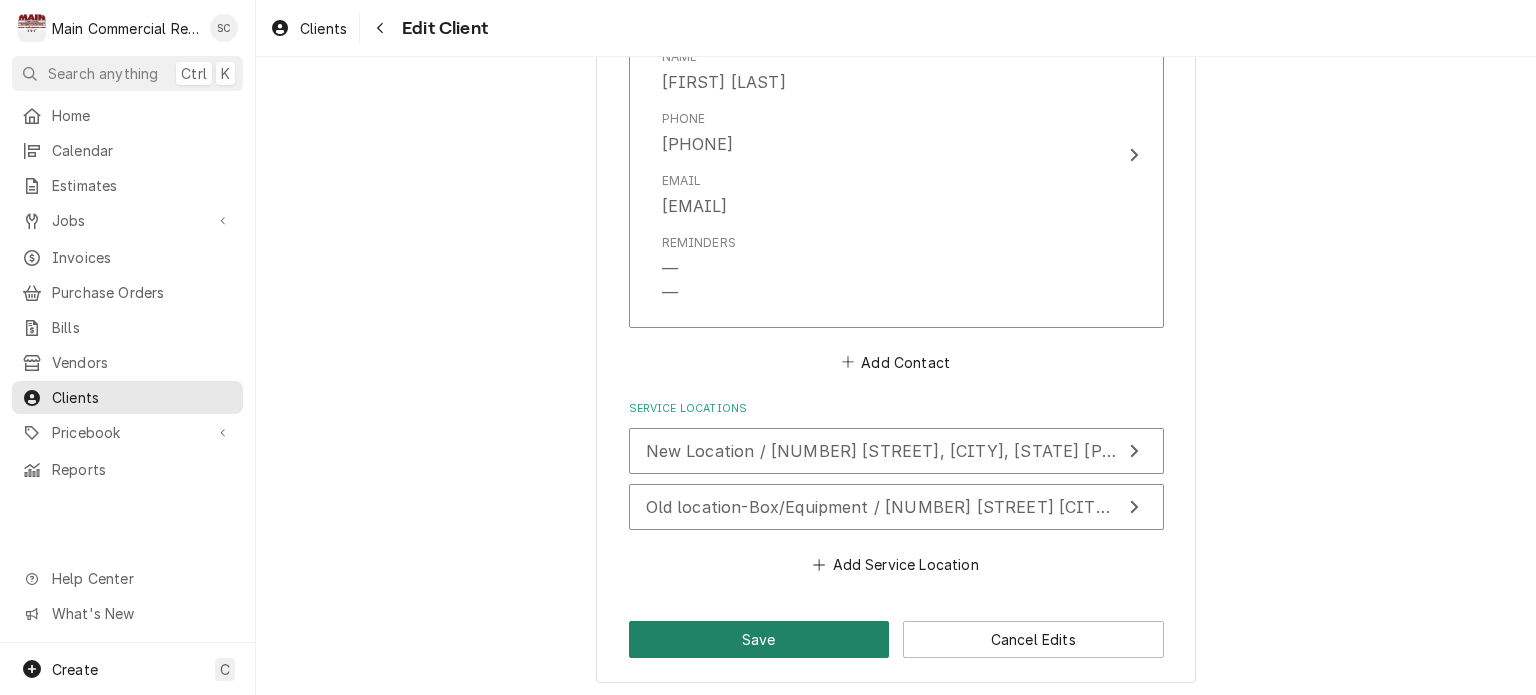 type on "[FIRST] [LAST] - [BUSINESS_NAME]" 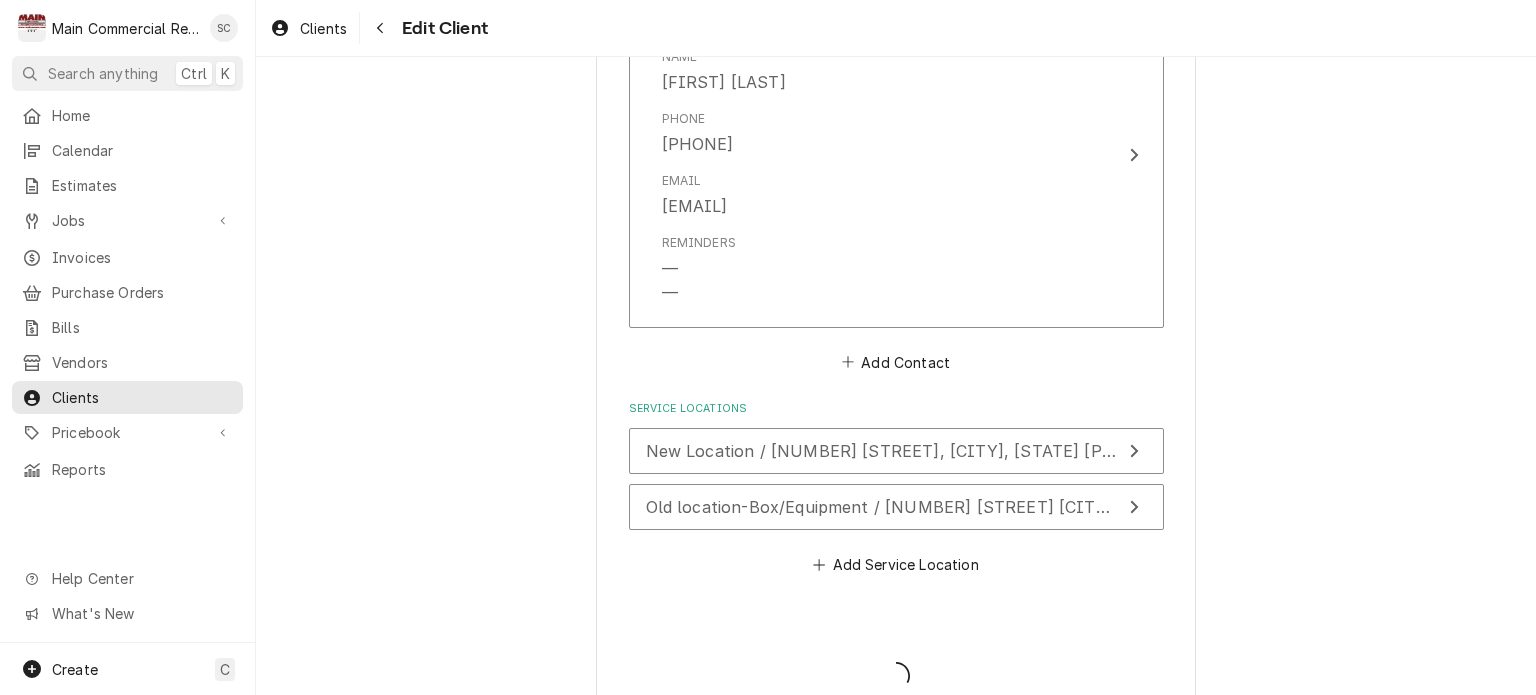 type on "x" 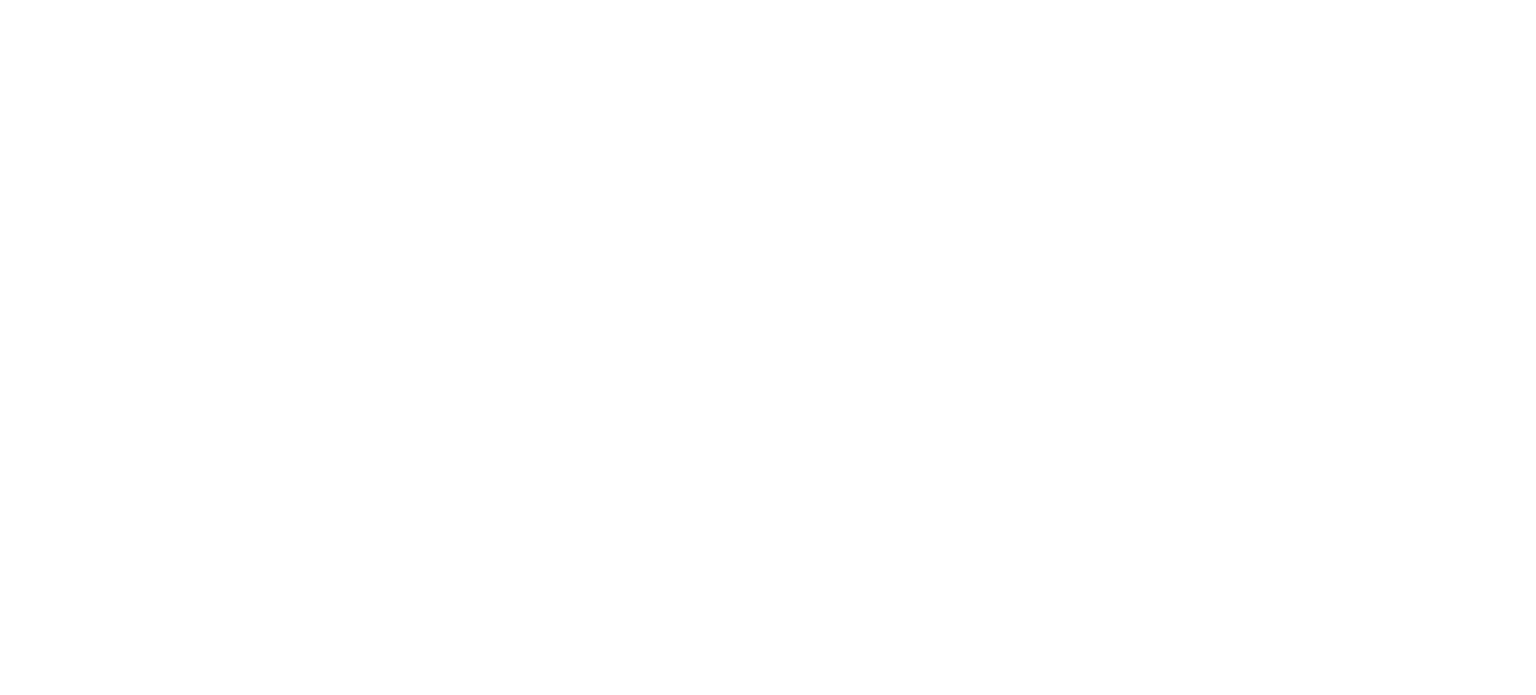 scroll, scrollTop: 0, scrollLeft: 0, axis: both 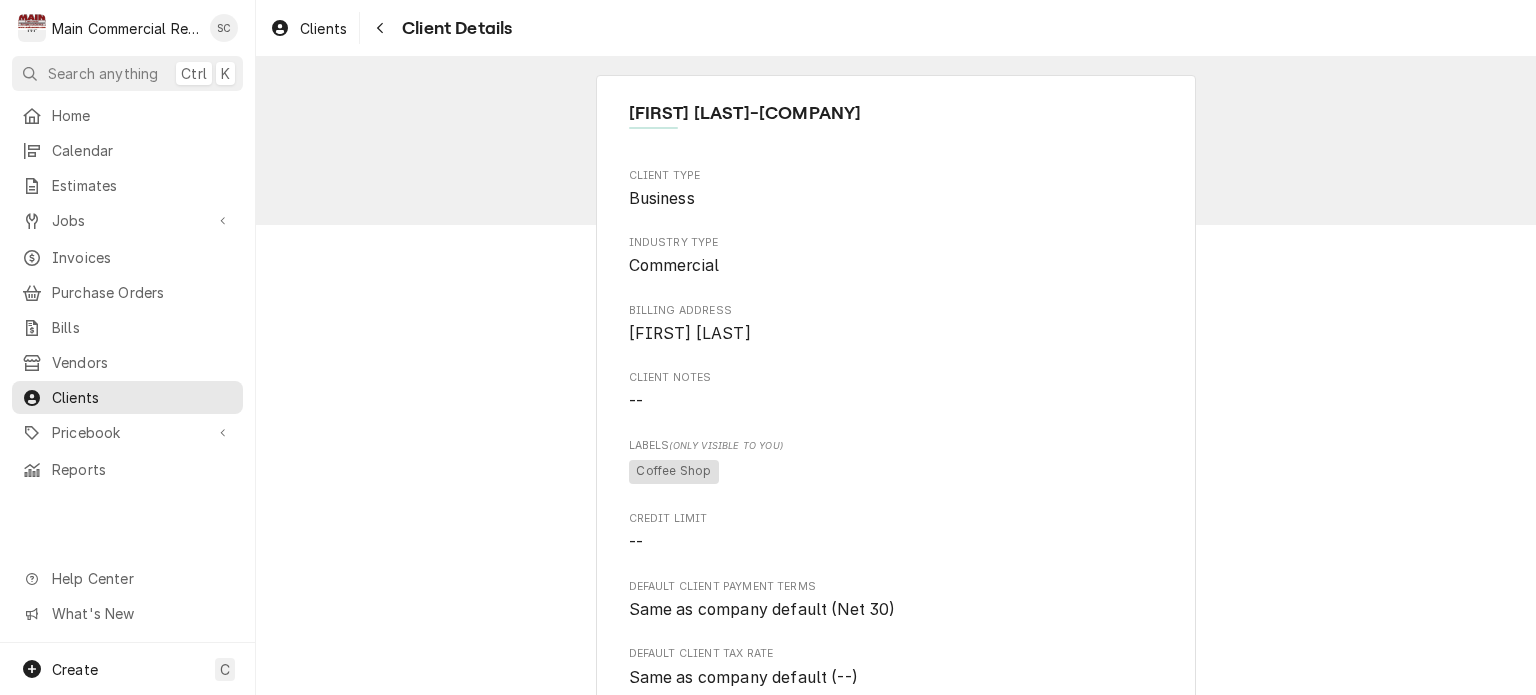click on "Client Type Business Industry Type Commercial Billing Address [FIRST] [LAST] Client Notes -- Labels  (Only Visible to You) Coffee Shop Credit Limit -- Default Client Payment Terms Same as company default (Net 30) Default Client Tax Rate Same as company default (--) Last Modified [DATE] - [TIME] Client Contacts Primary Contact Name [FIRST] [LAST] Phone [PHONE] Email [EMAIL] Reminders — — Service Locations New Location / [NUMBER] [STREET], [CITY], [STATE] Old location-Box/Equipment / [NUMBER] [STREET] [CITY] [ZIP] Accounting Sync Status Synced on [DATE] - [TIME] Edit Client Deactivate Client View Logged Equipment Price Overrides" at bounding box center [896, 761] 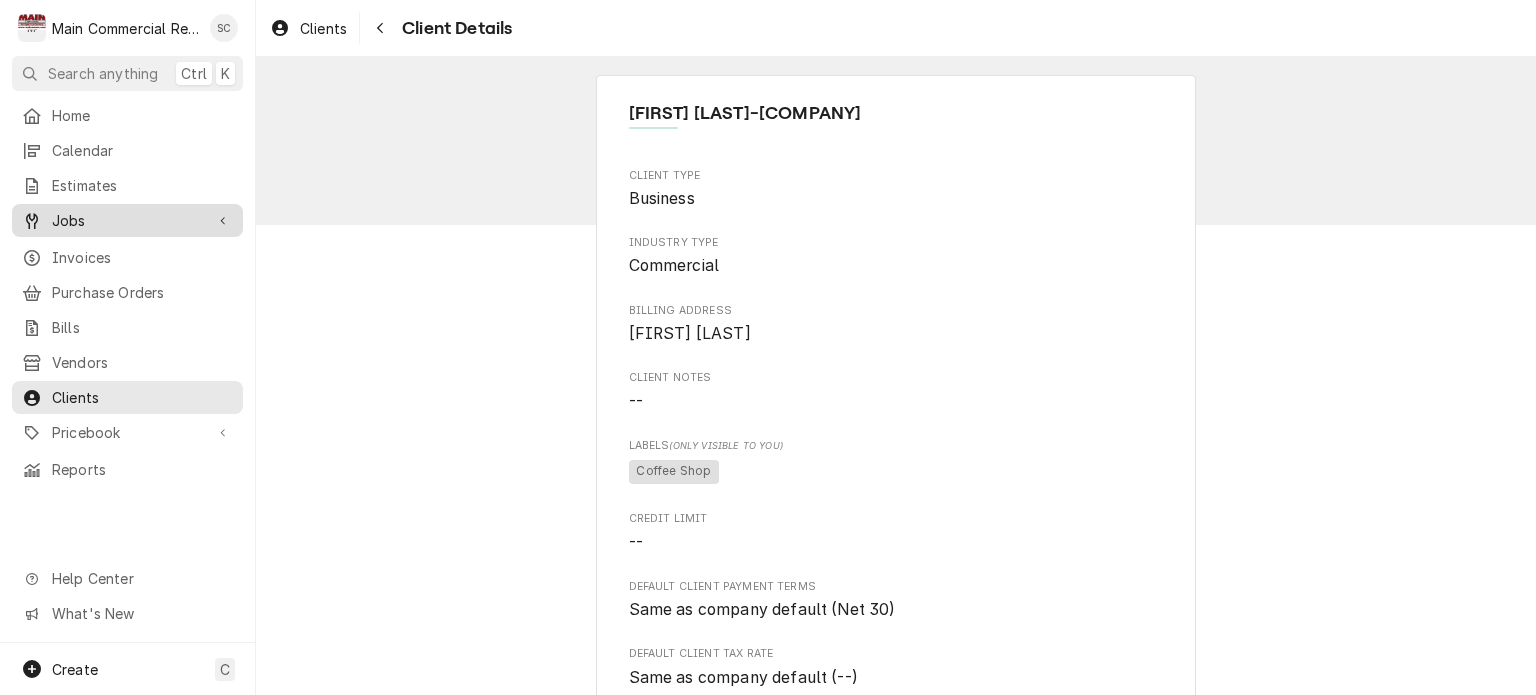 click on "Jobs" at bounding box center [127, 220] 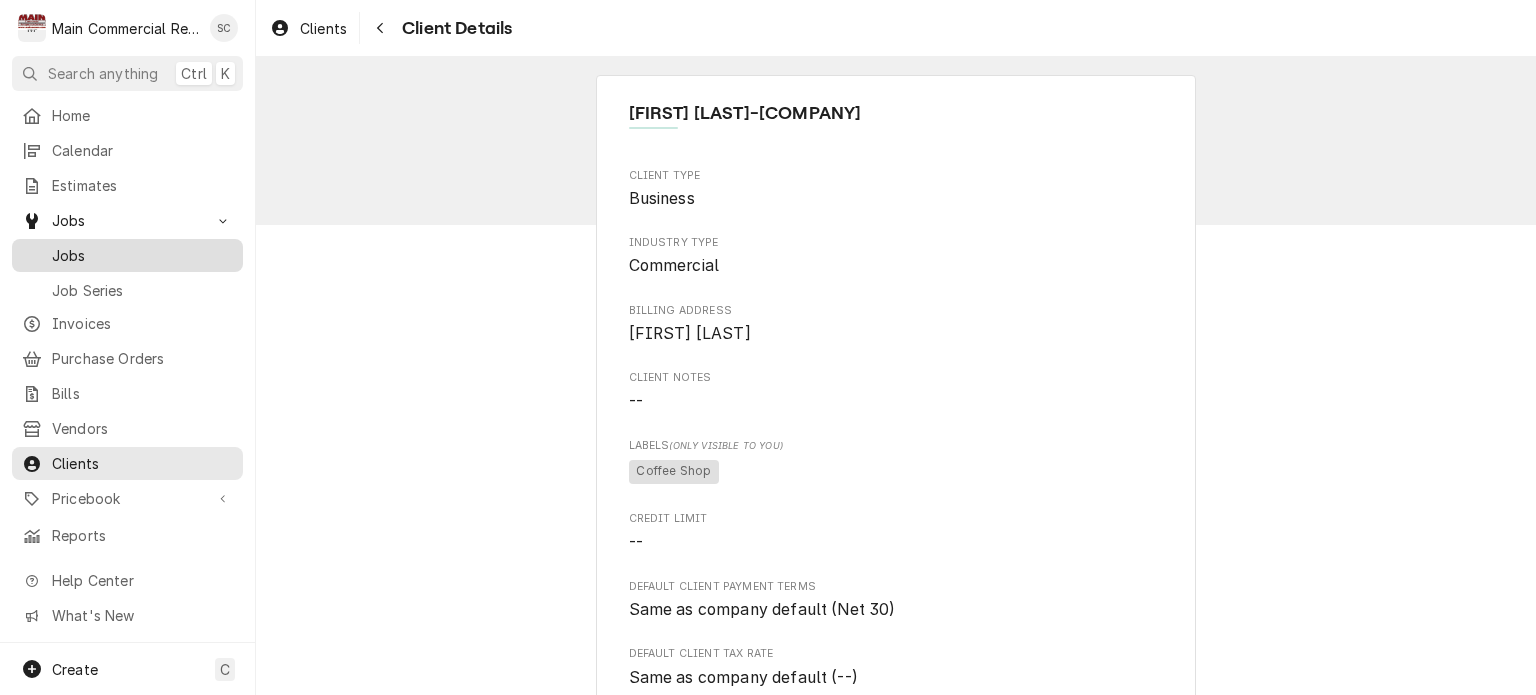 click on "Jobs" at bounding box center (142, 255) 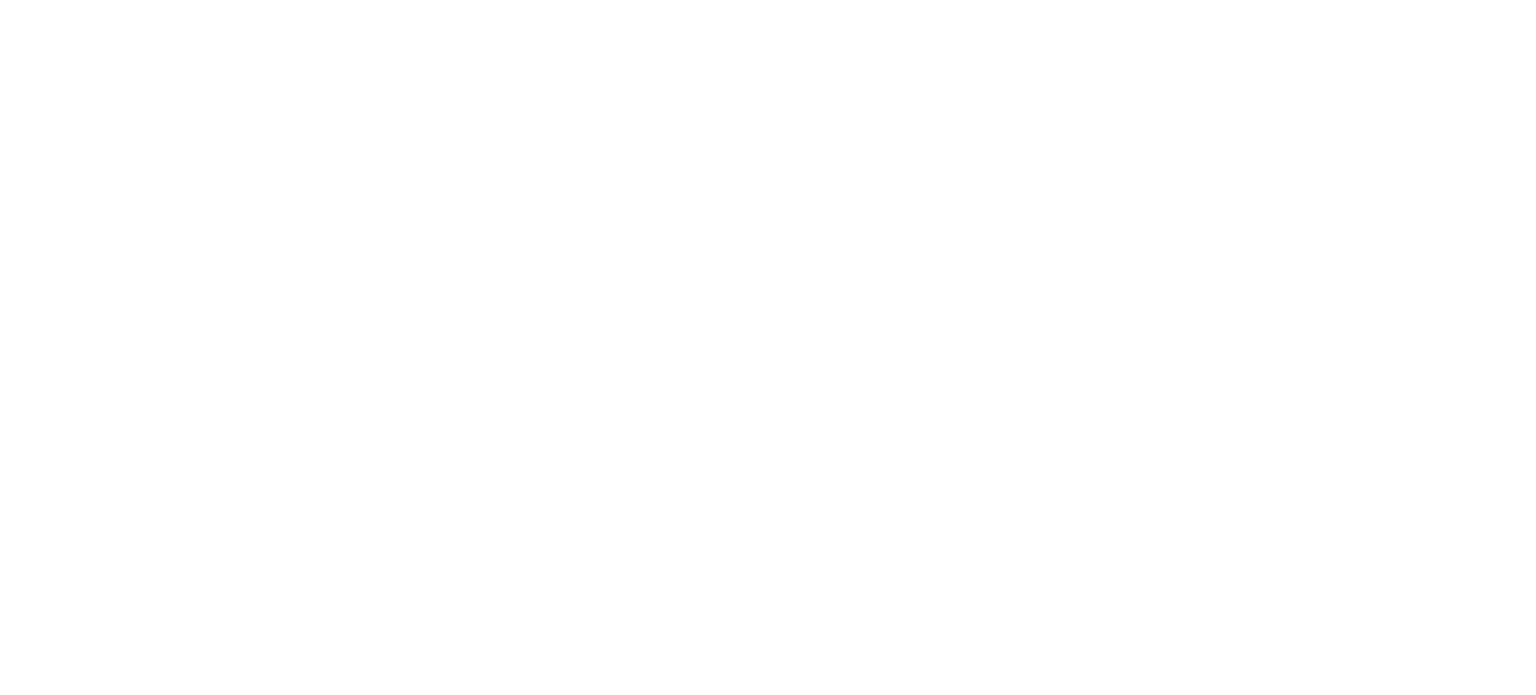 scroll, scrollTop: 0, scrollLeft: 0, axis: both 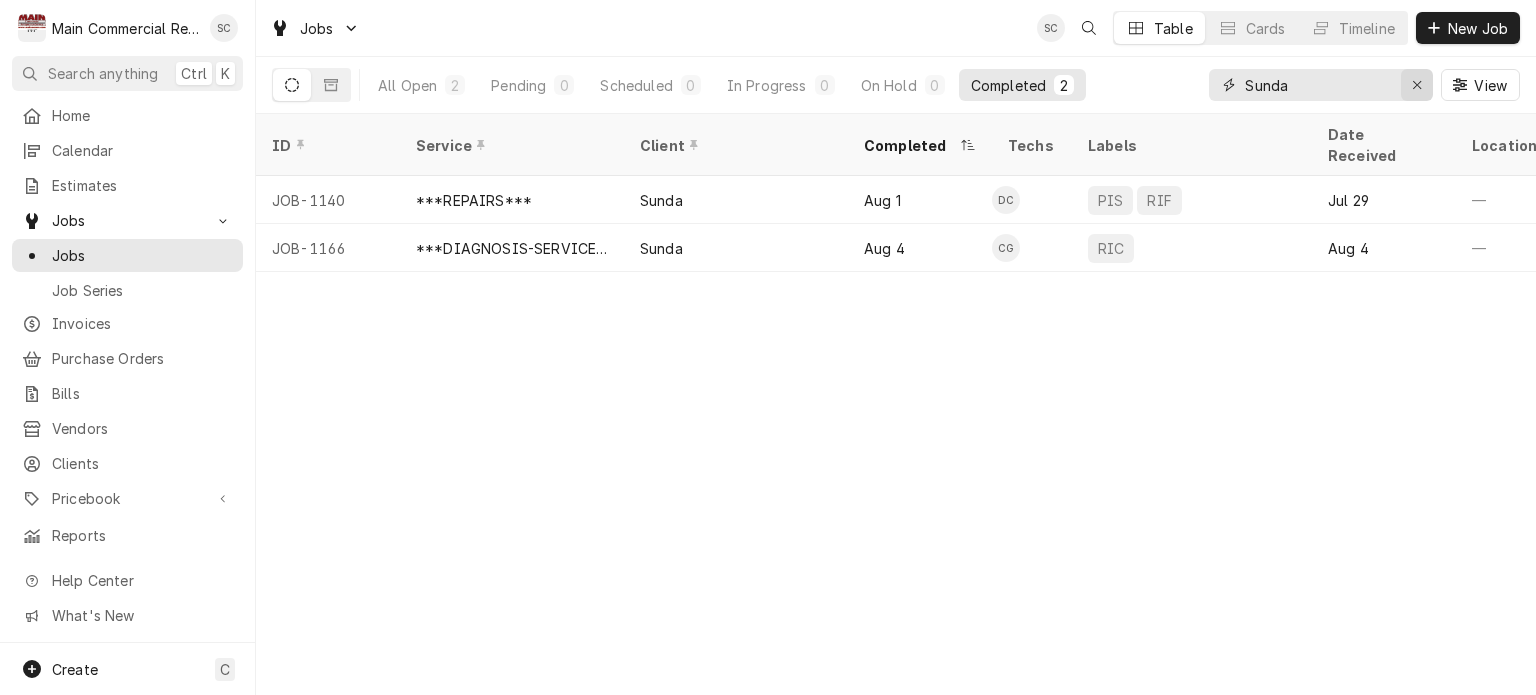click 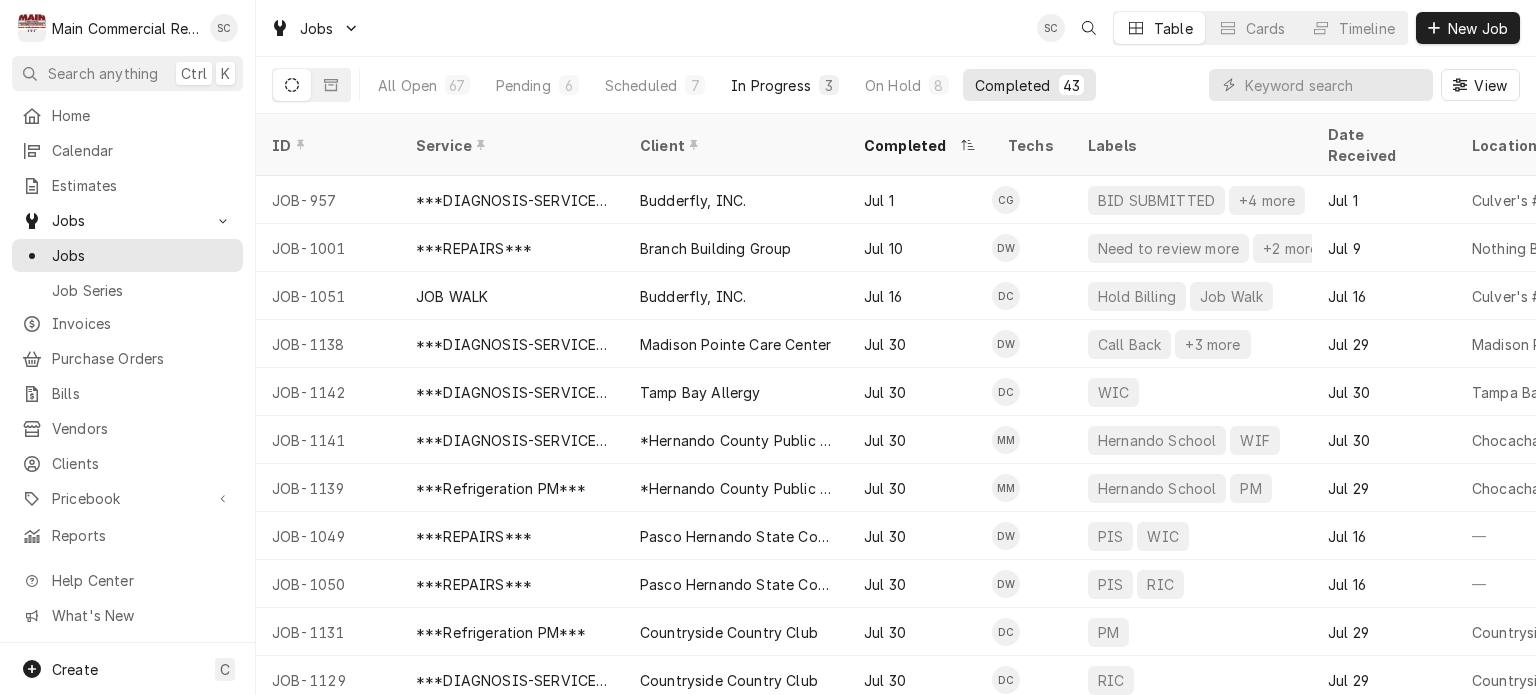 click on "In Progress" at bounding box center (771, 85) 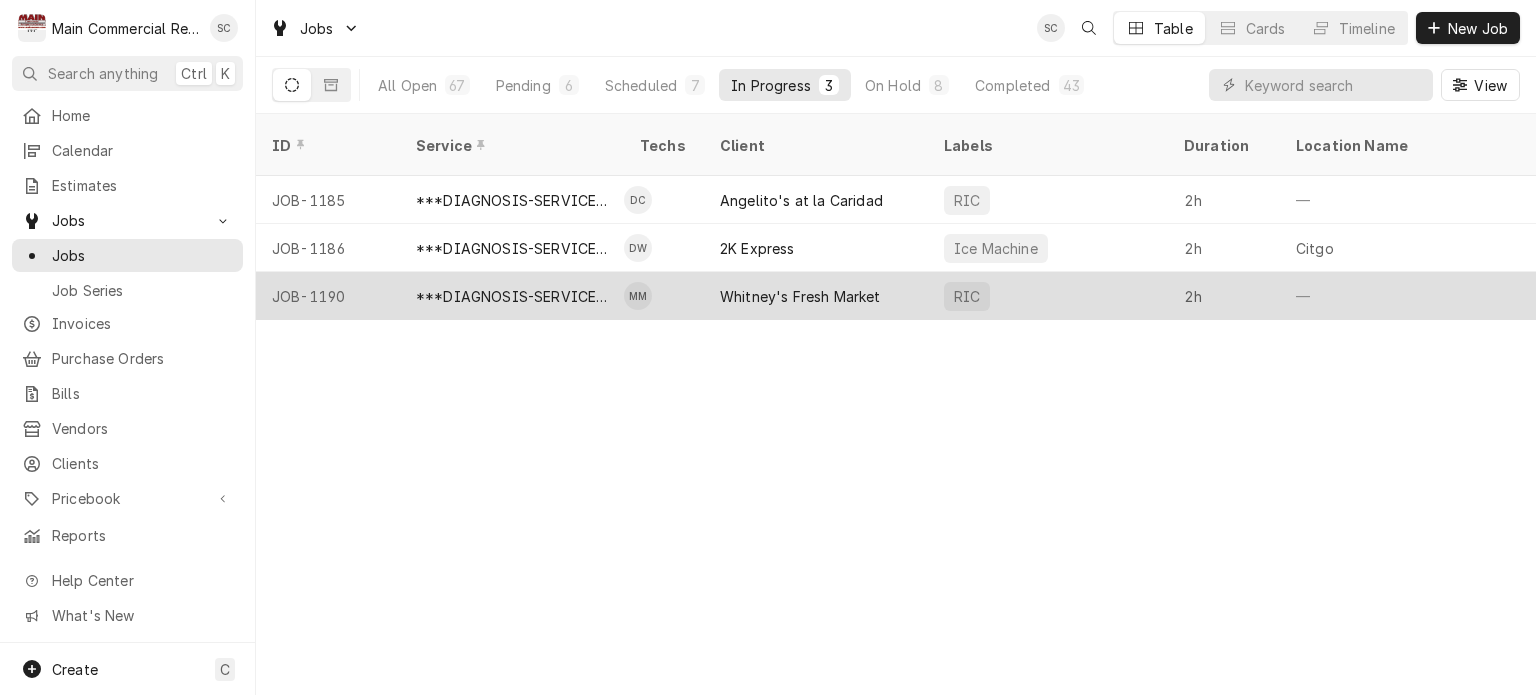 click on "Whitney's Fresh Market" at bounding box center (800, 296) 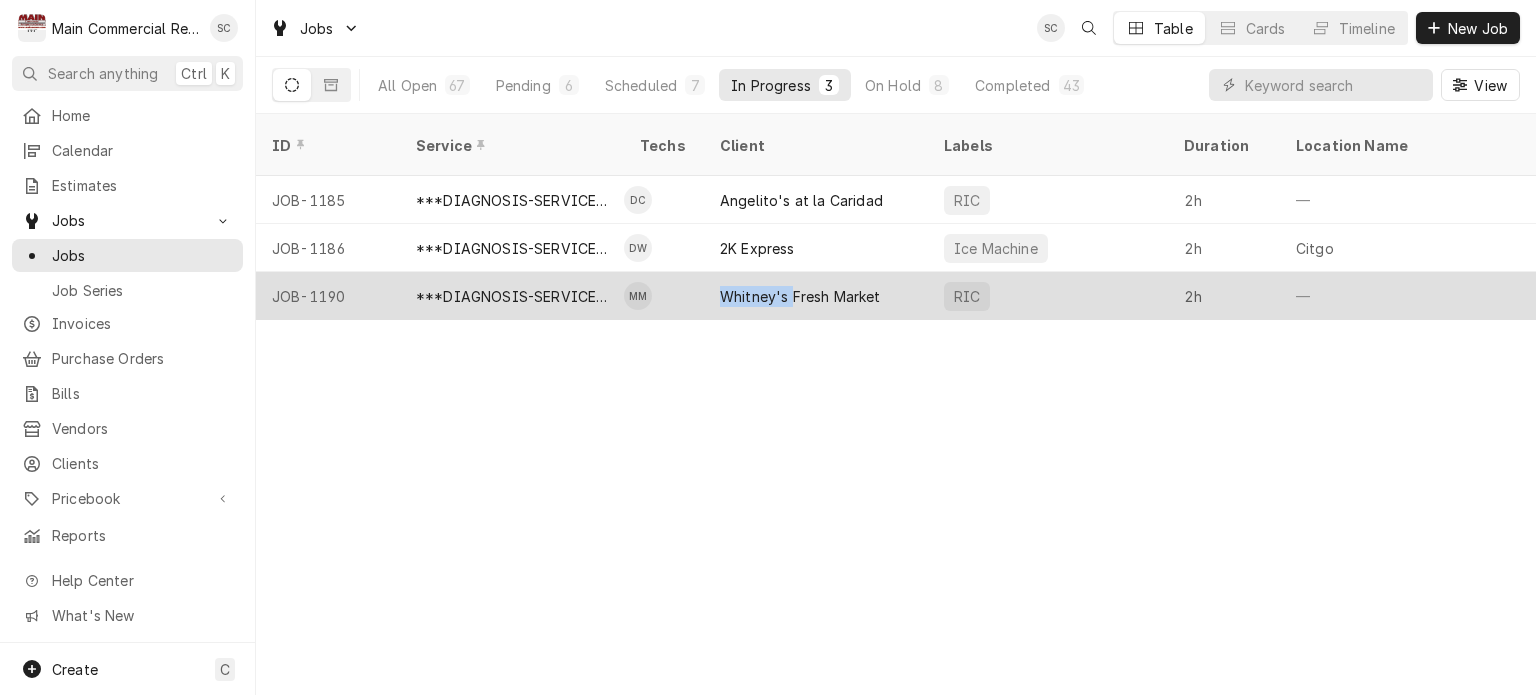 click on "Whitney's Fresh Market" at bounding box center (800, 296) 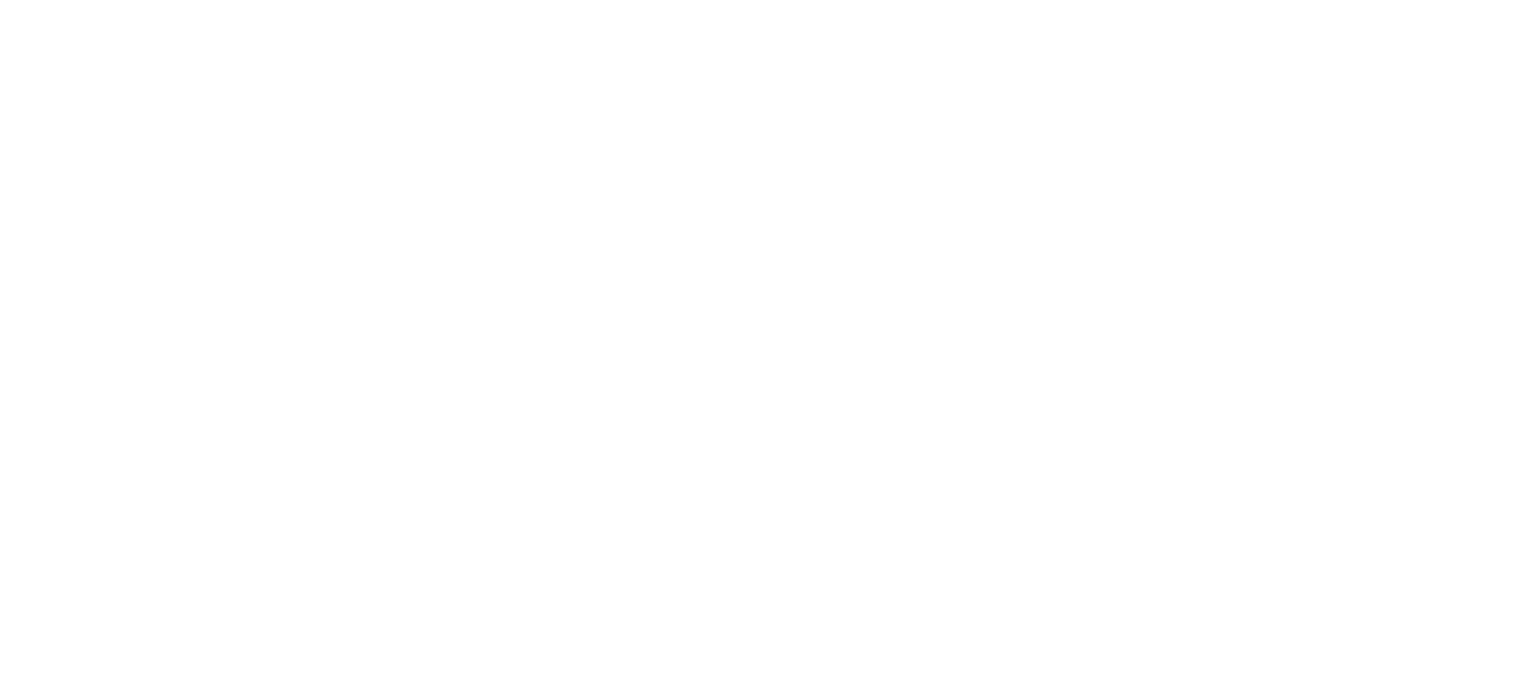 scroll, scrollTop: 0, scrollLeft: 0, axis: both 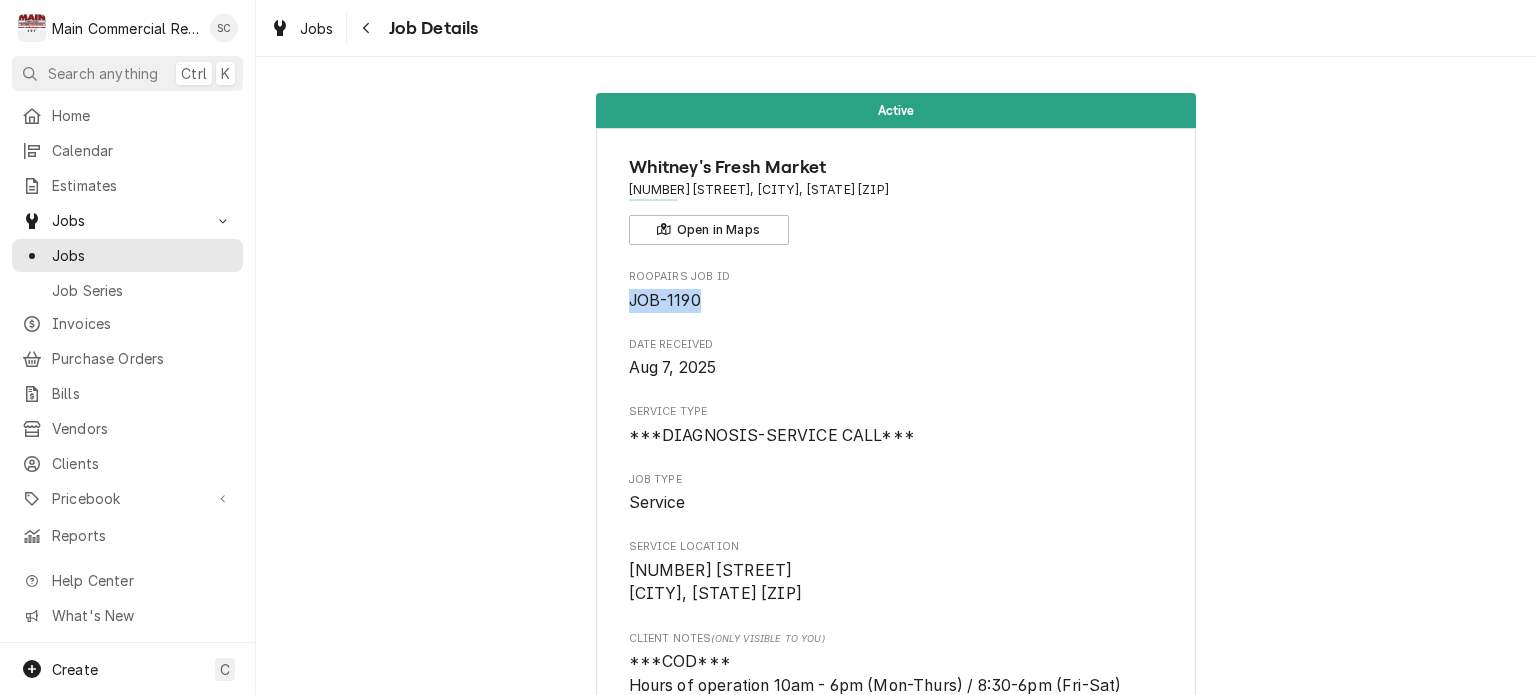 drag, startPoint x: 717, startPoint y: 303, endPoint x: 608, endPoint y: 308, distance: 109.11462 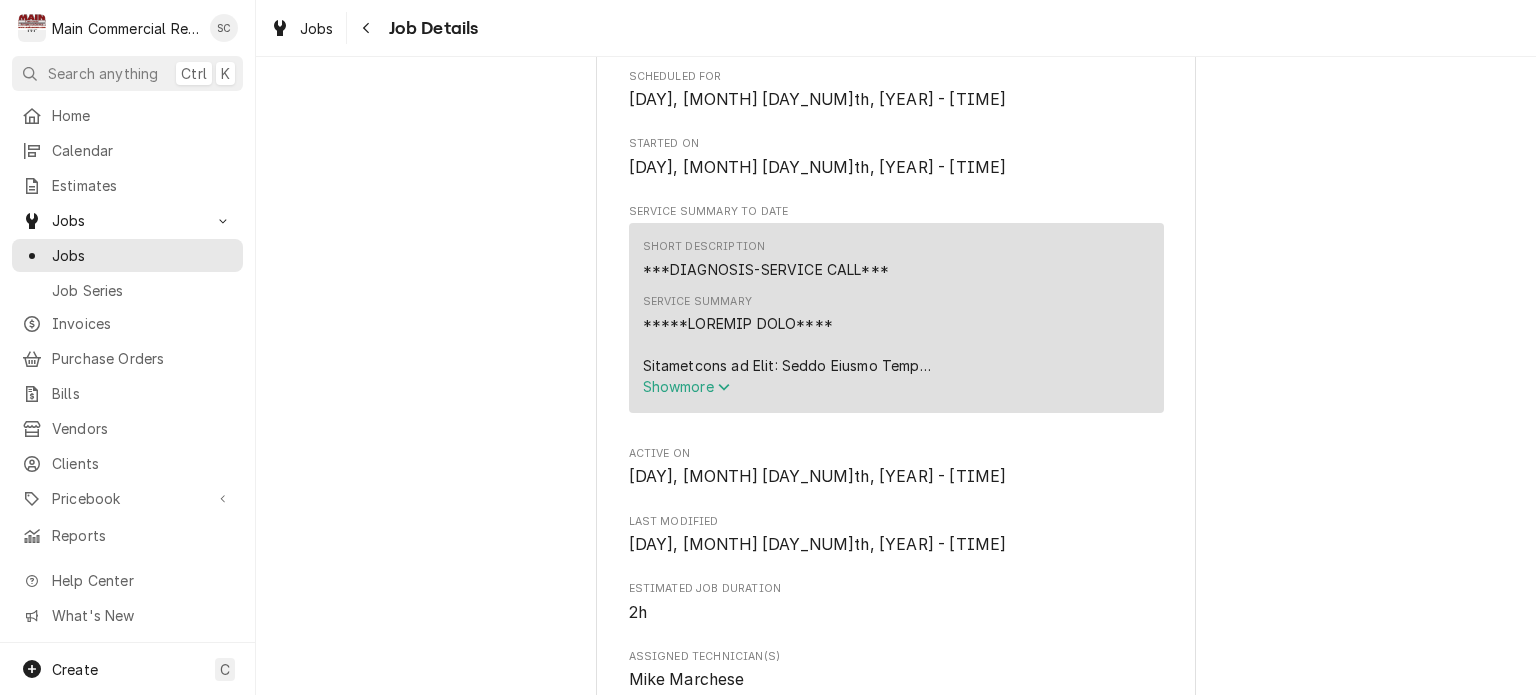 scroll, scrollTop: 1000, scrollLeft: 0, axis: vertical 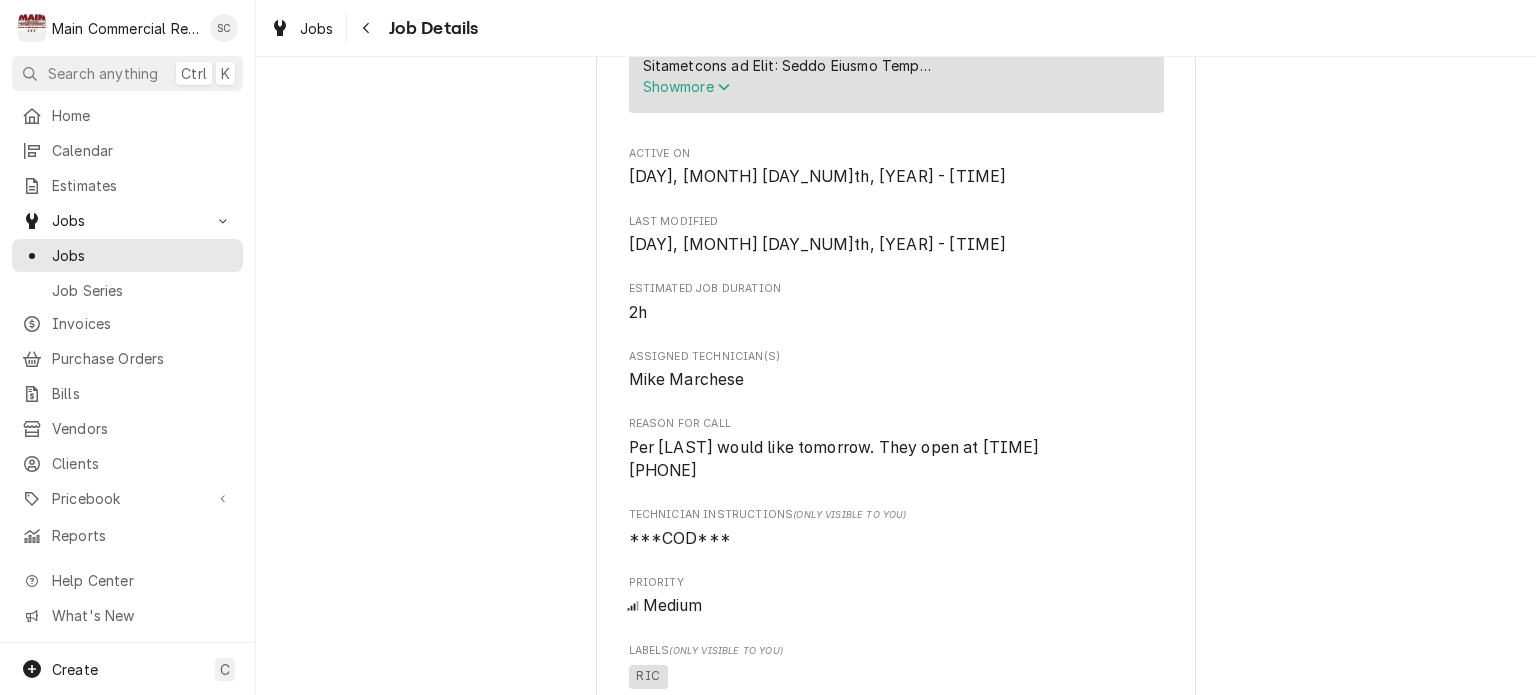 drag, startPoint x: 740, startPoint y: 492, endPoint x: 604, endPoint y: 430, distance: 149.46571 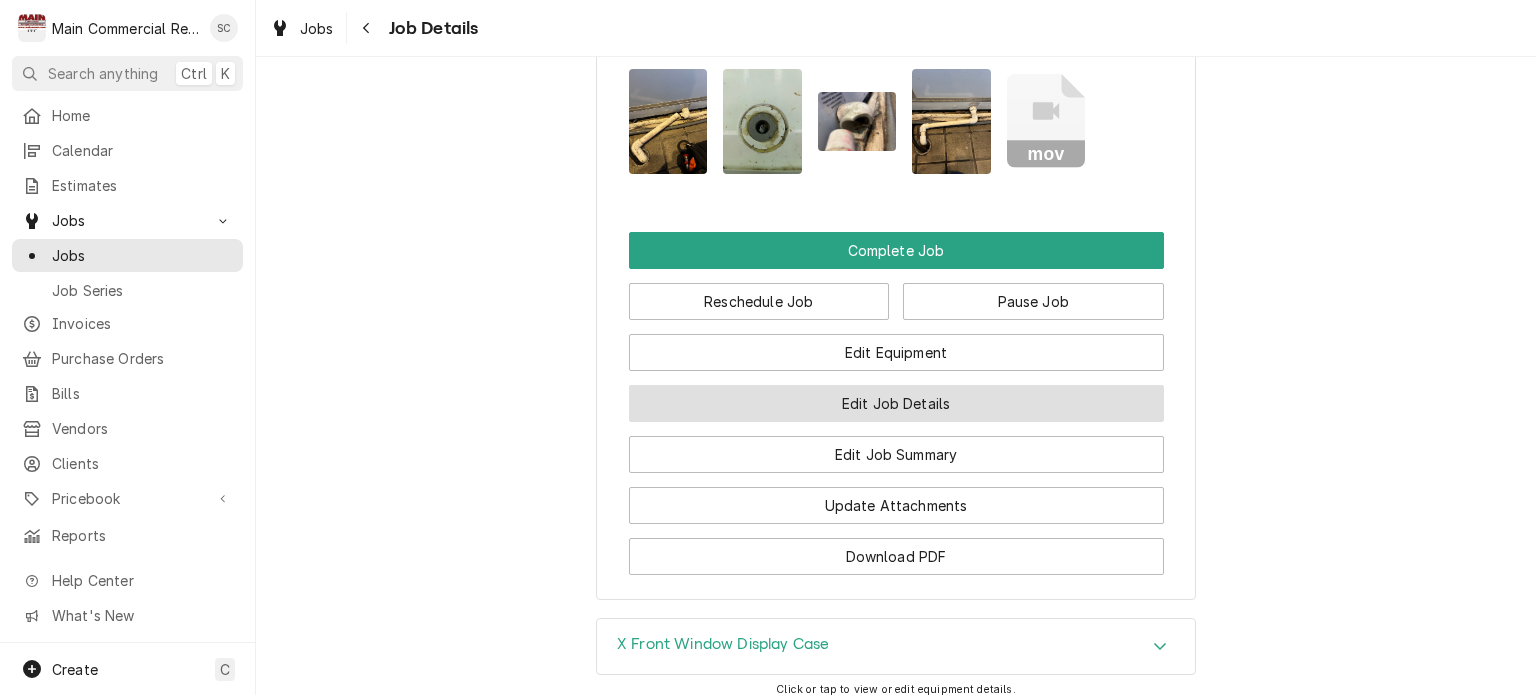 scroll, scrollTop: 2400, scrollLeft: 0, axis: vertical 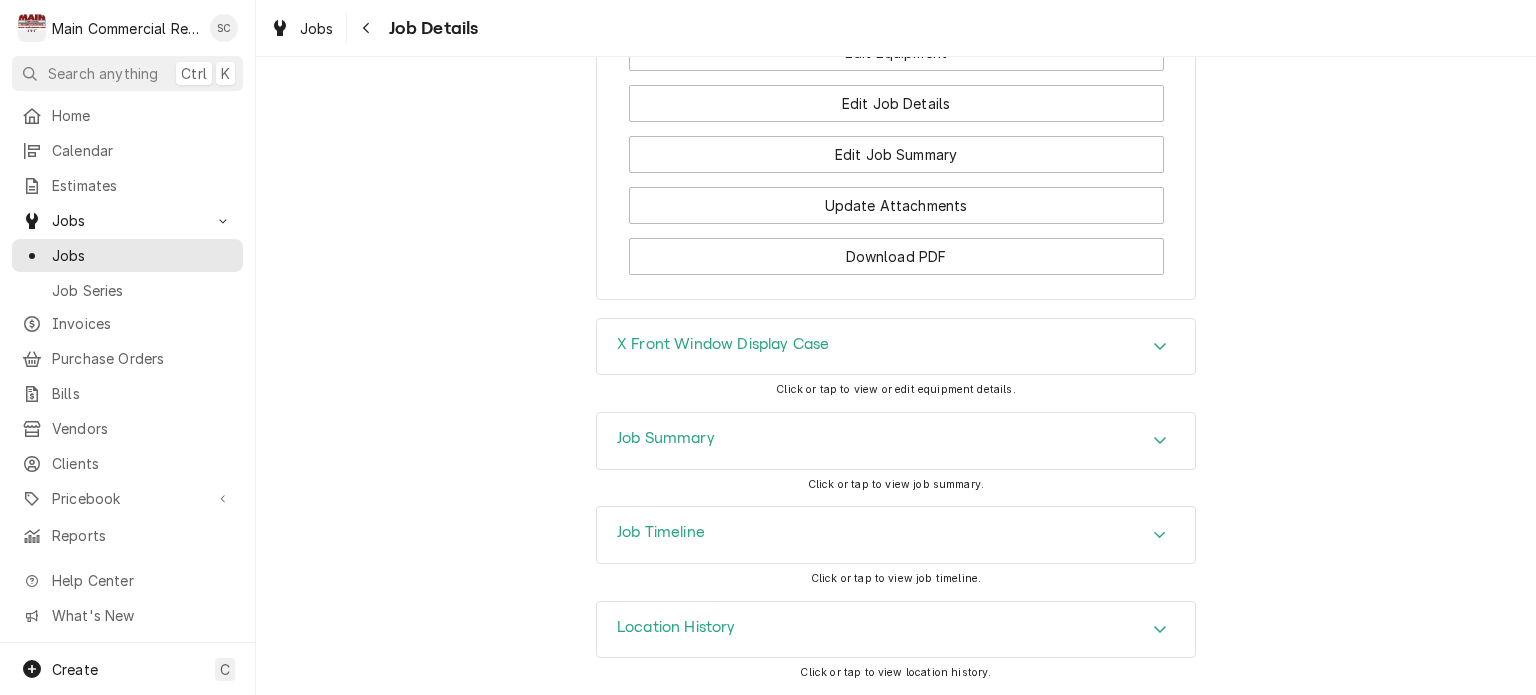 click on "X Front Window Display Case" at bounding box center (896, 347) 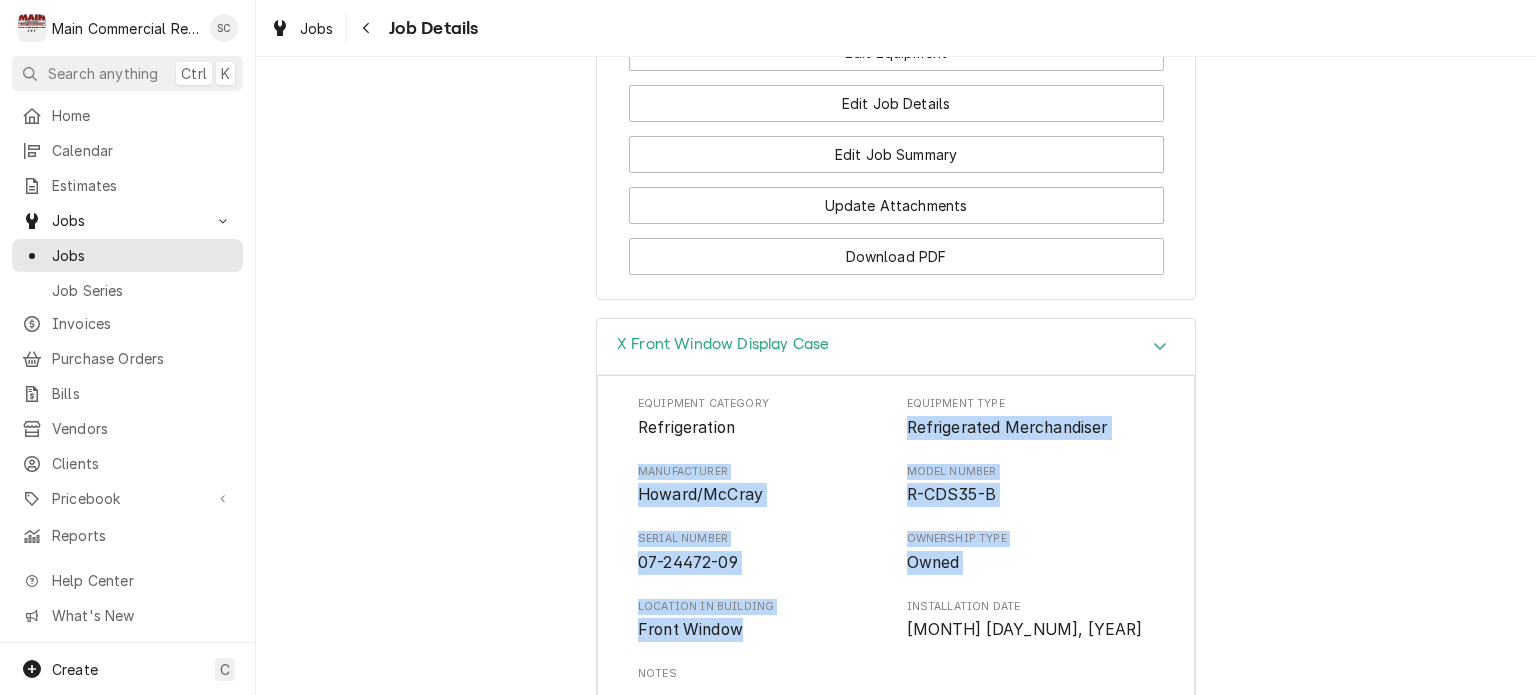 drag, startPoint x: 658, startPoint y: 611, endPoint x: 894, endPoint y: 455, distance: 282.89926 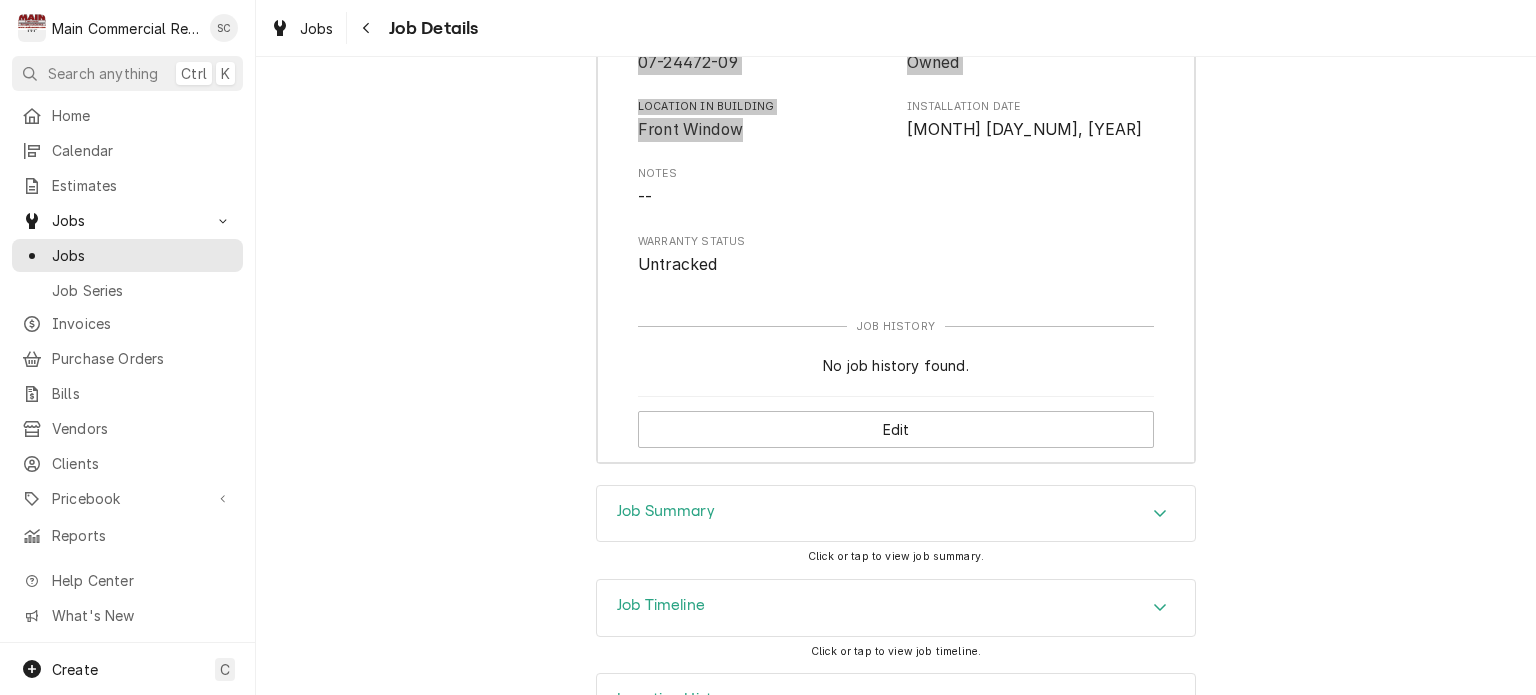 scroll, scrollTop: 2989, scrollLeft: 0, axis: vertical 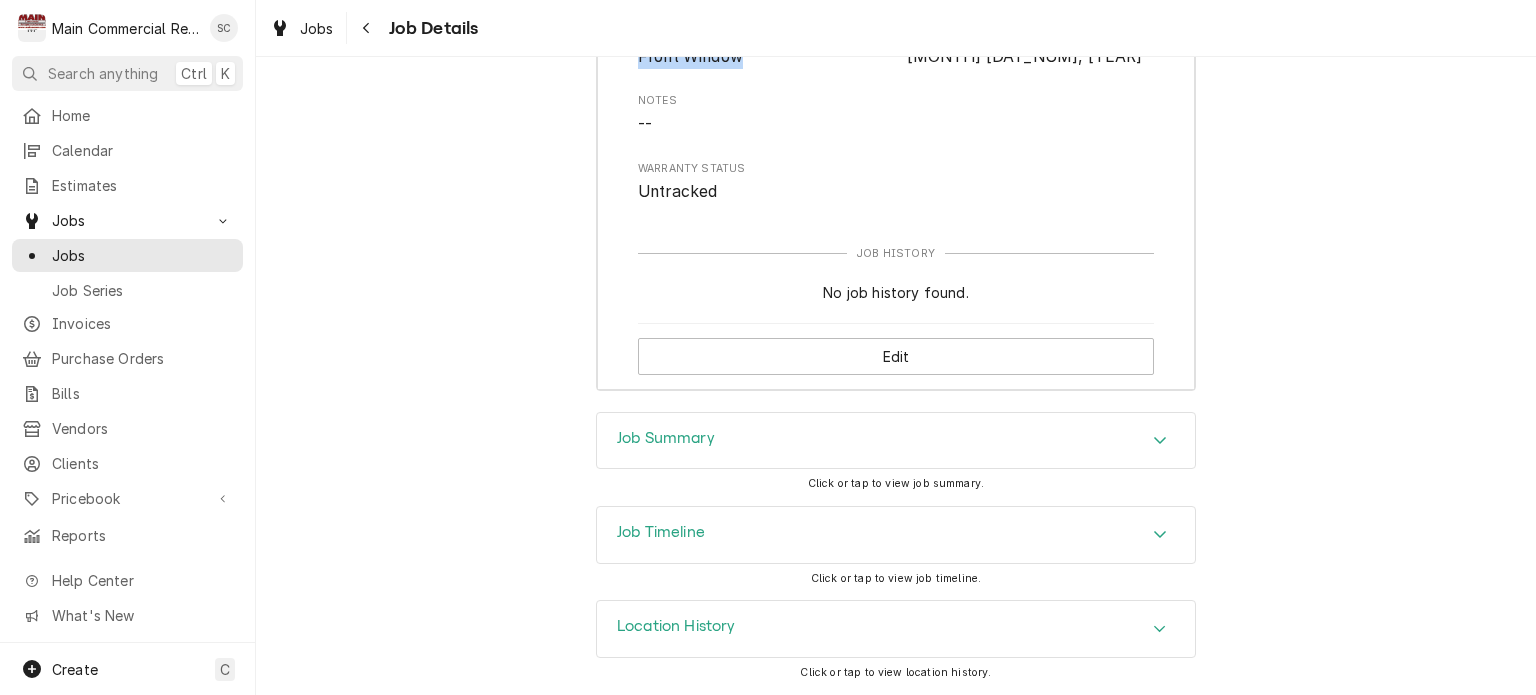 click 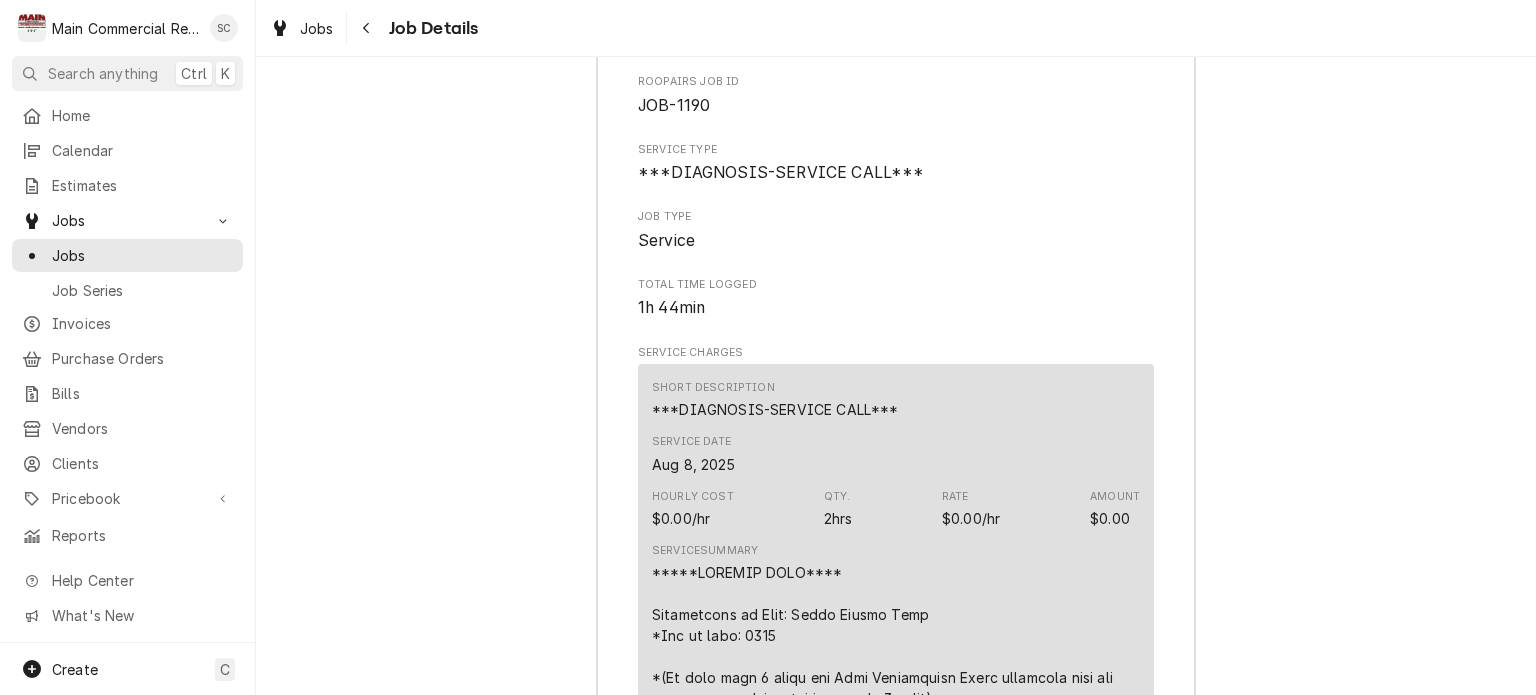 scroll, scrollTop: 3589, scrollLeft: 0, axis: vertical 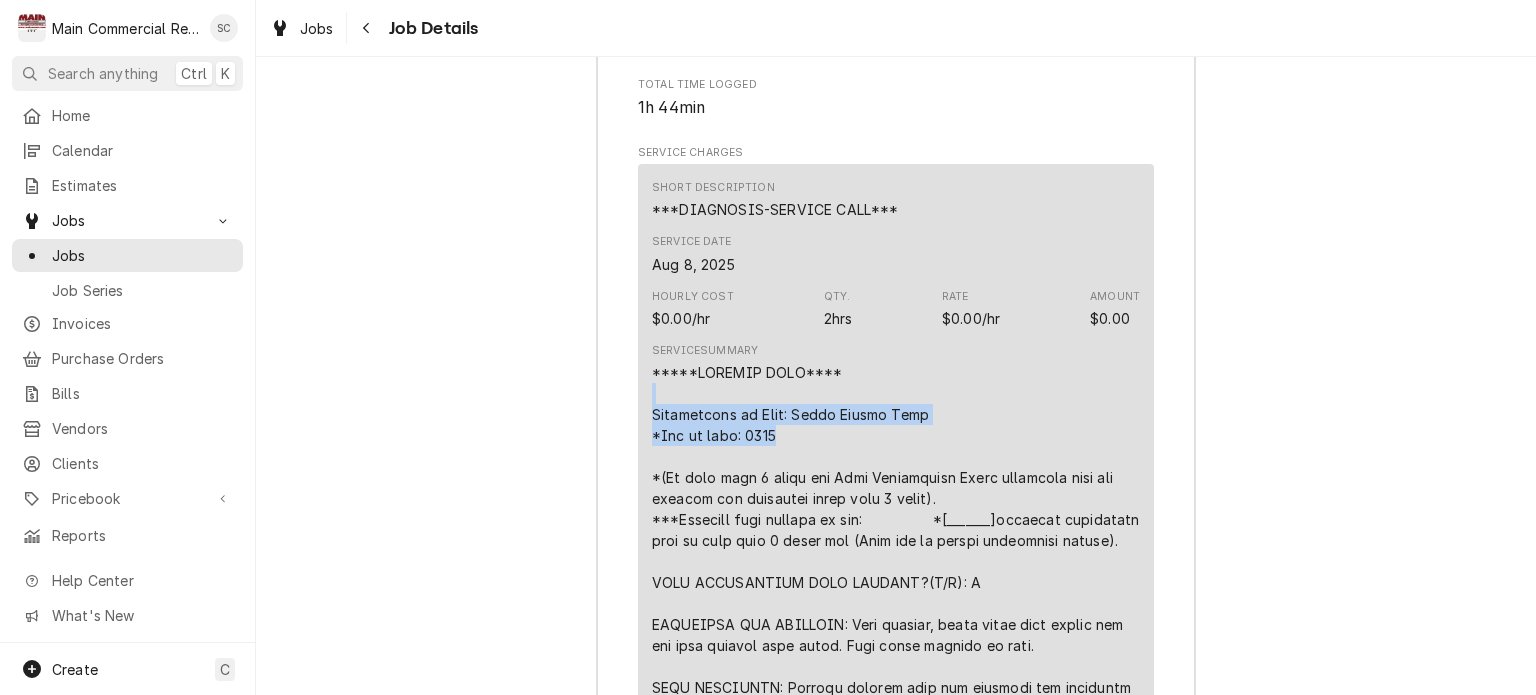drag, startPoint x: 751, startPoint y: 449, endPoint x: 609, endPoint y: 418, distance: 145.34442 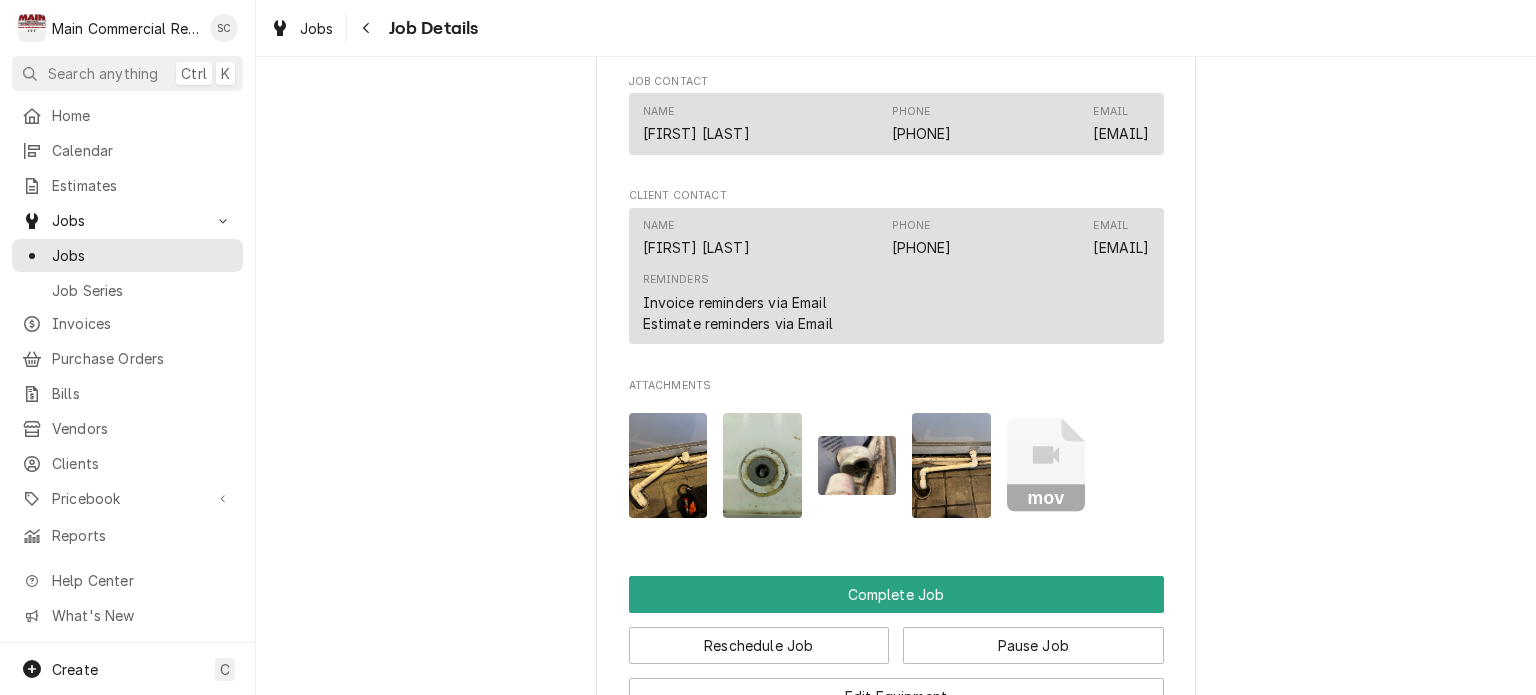 scroll, scrollTop: 1856, scrollLeft: 0, axis: vertical 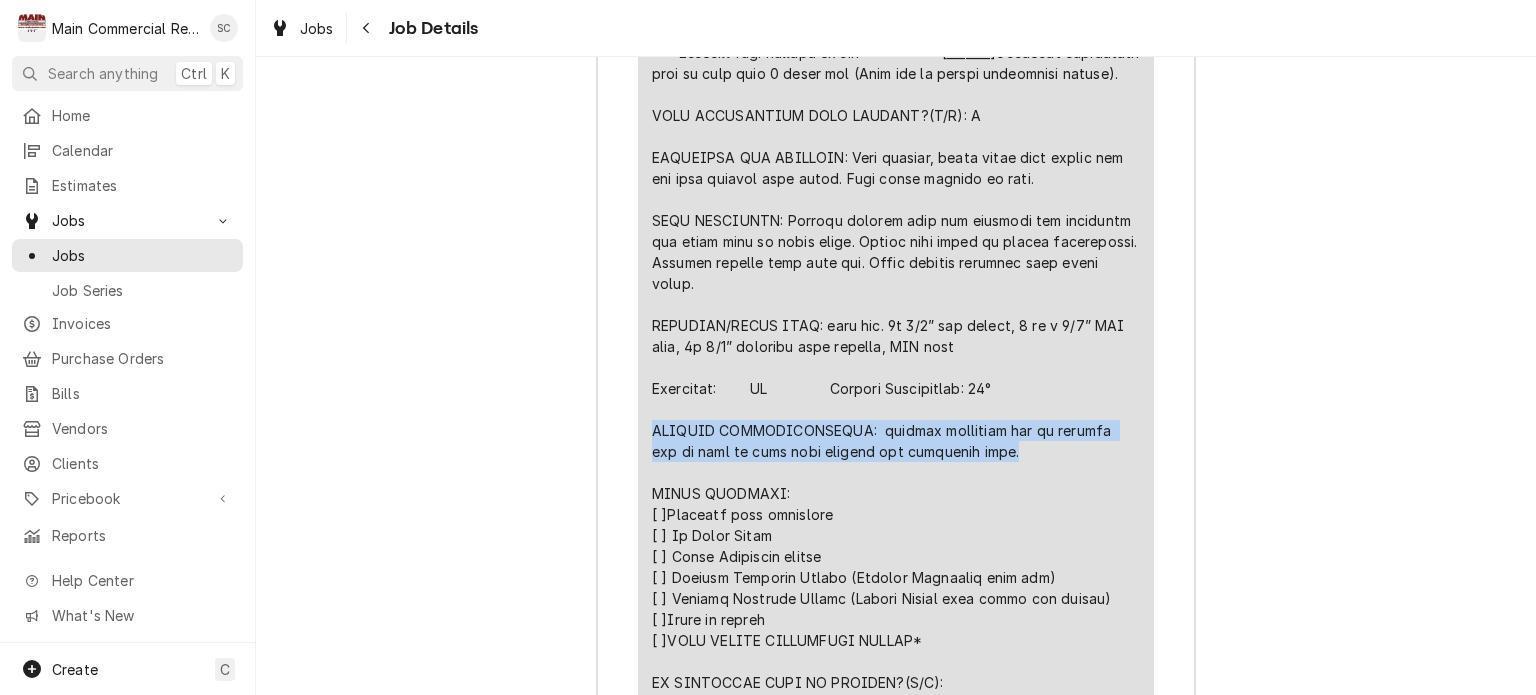 drag, startPoint x: 980, startPoint y: 475, endPoint x: 606, endPoint y: 448, distance: 374.97333 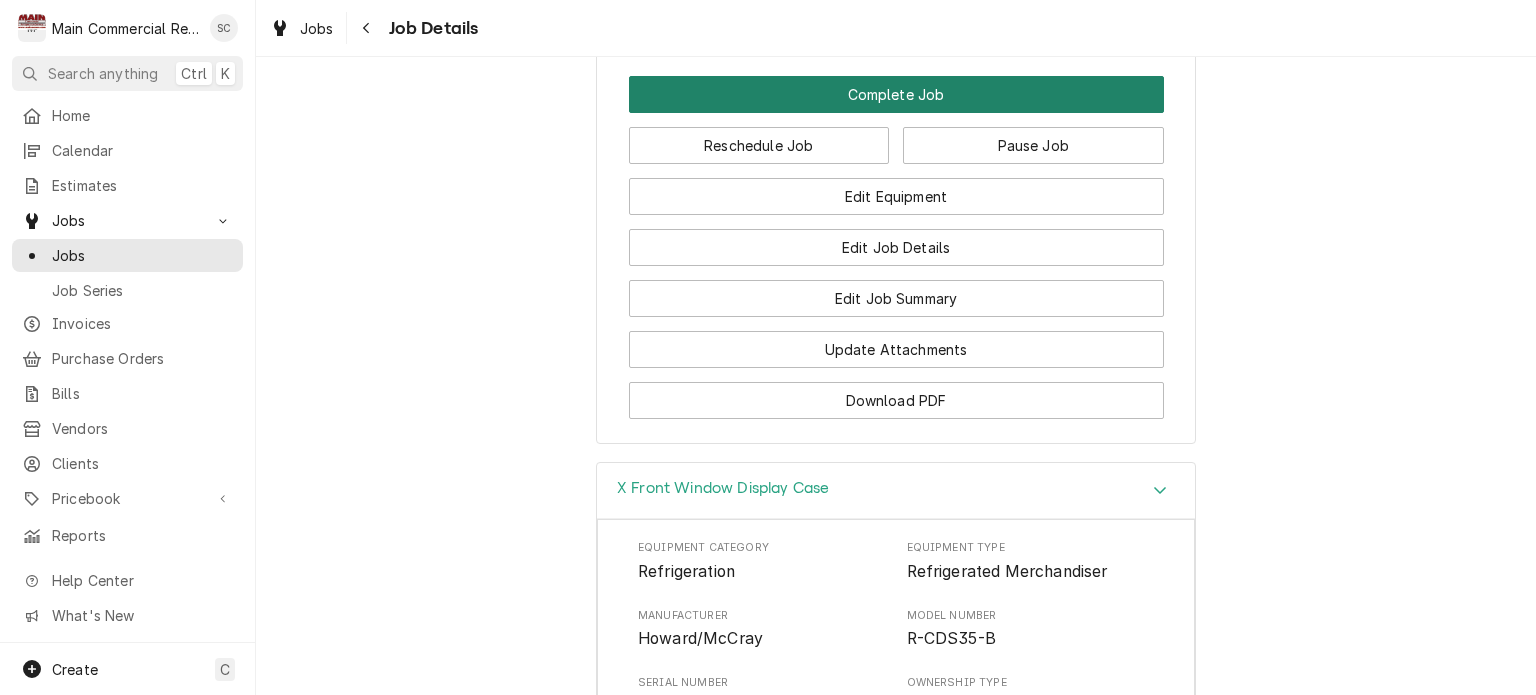 scroll, scrollTop: 2056, scrollLeft: 0, axis: vertical 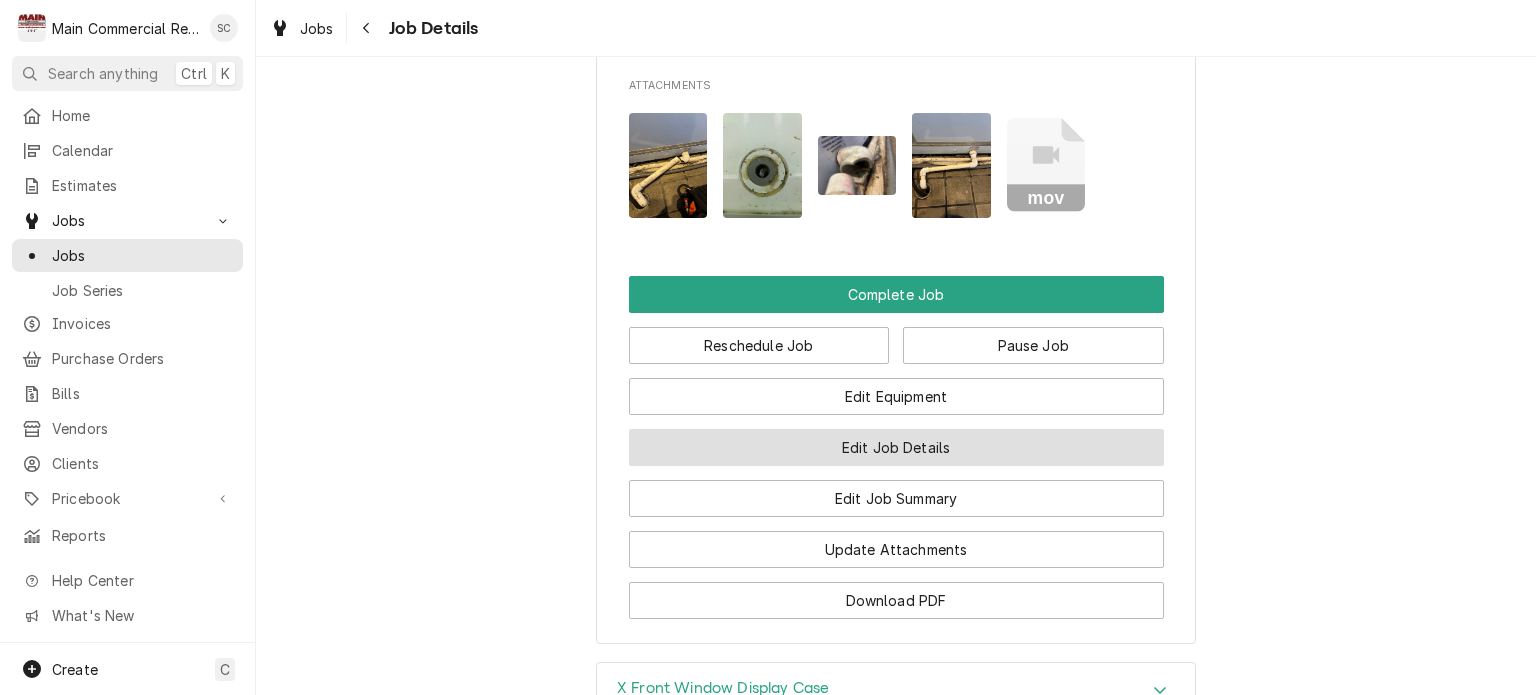 click on "Edit Job Details" at bounding box center (896, 447) 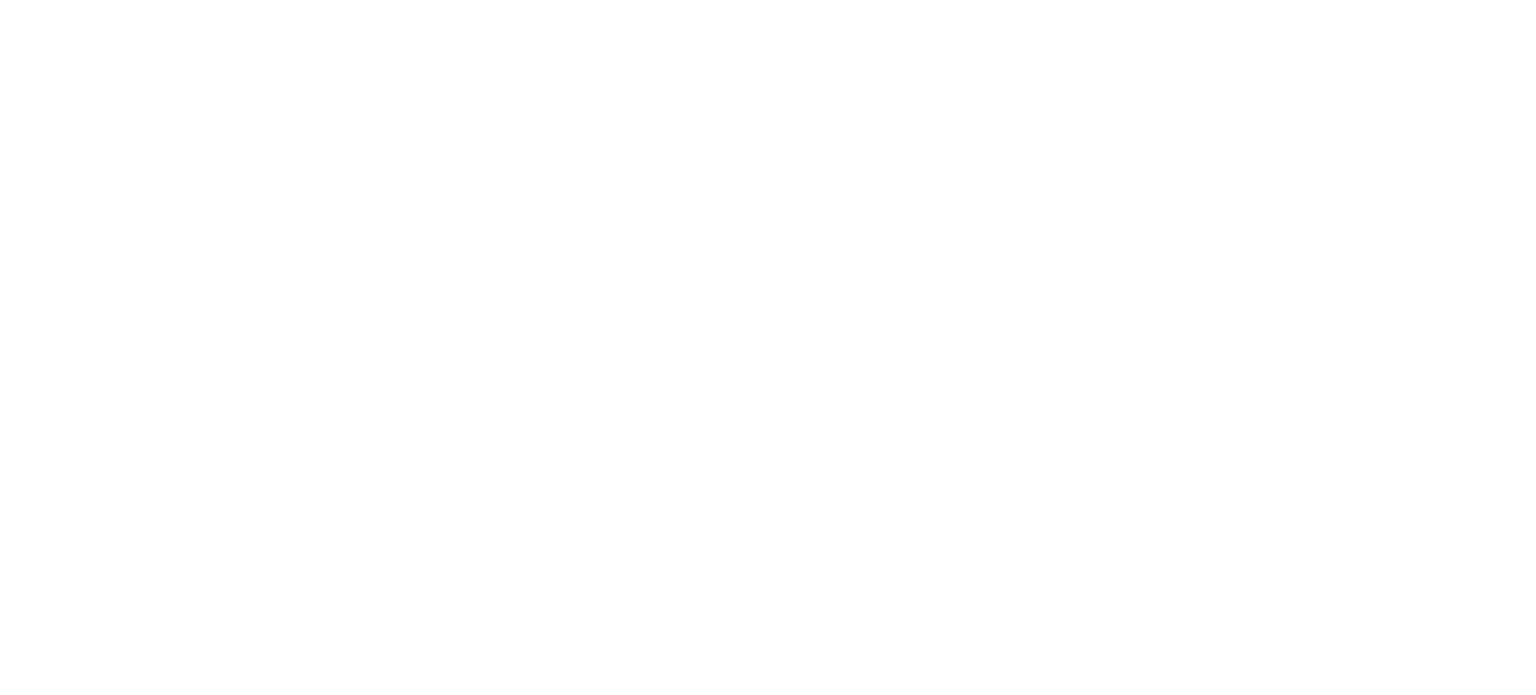 scroll, scrollTop: 0, scrollLeft: 0, axis: both 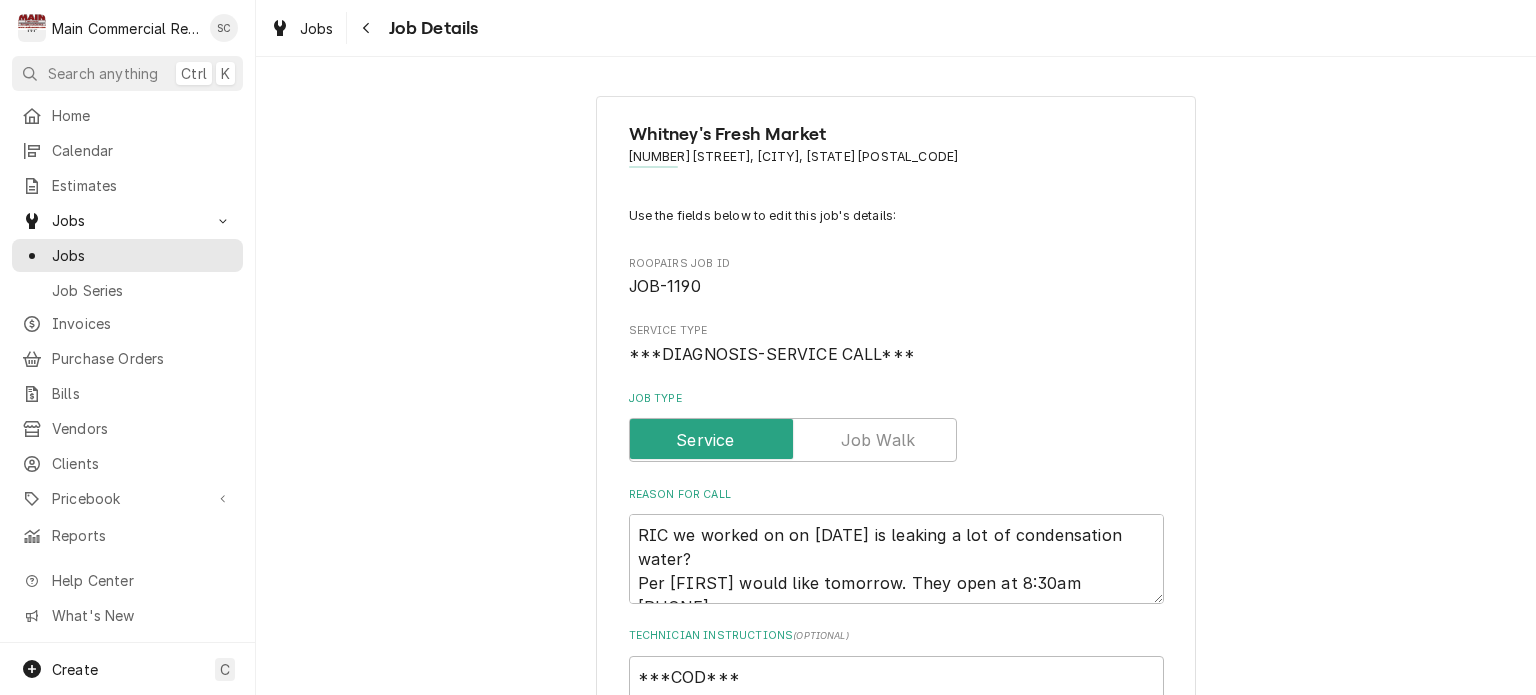 type on "x" 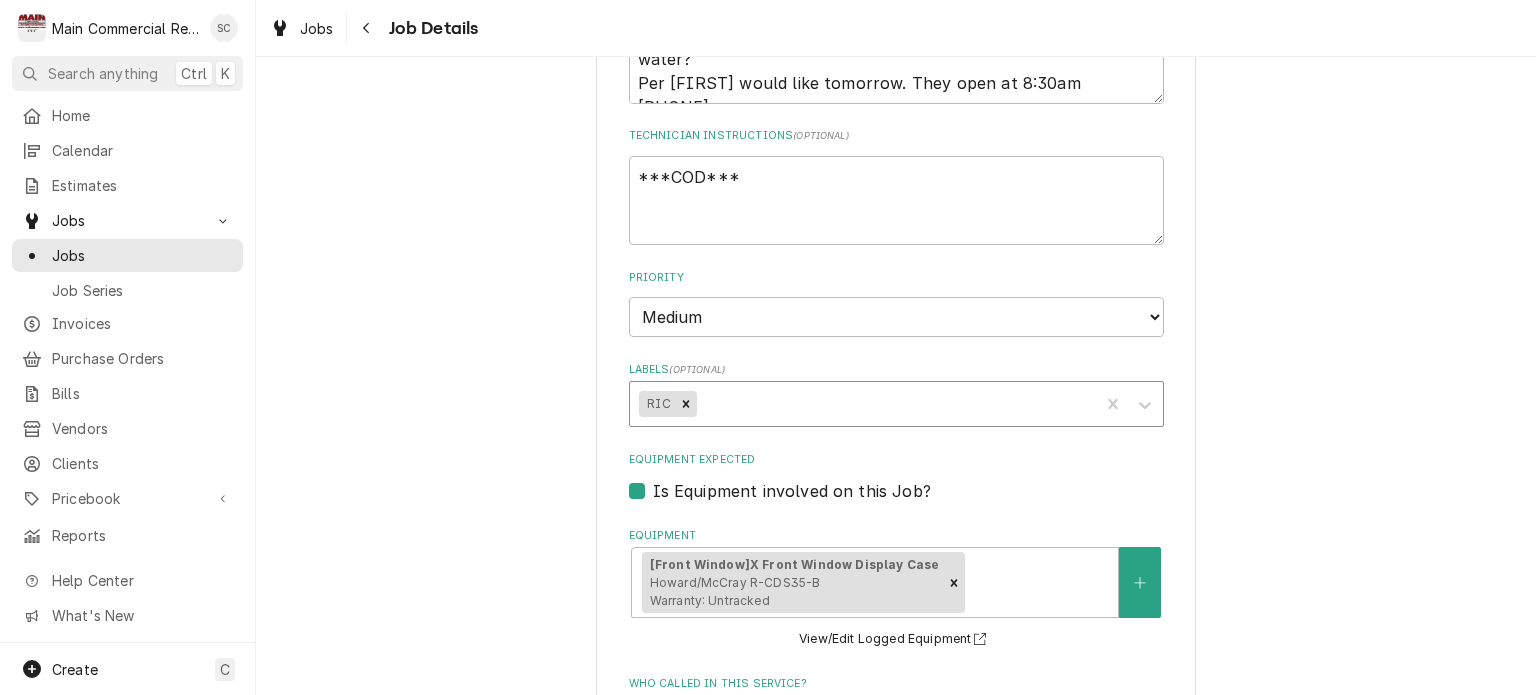 click at bounding box center (894, 404) 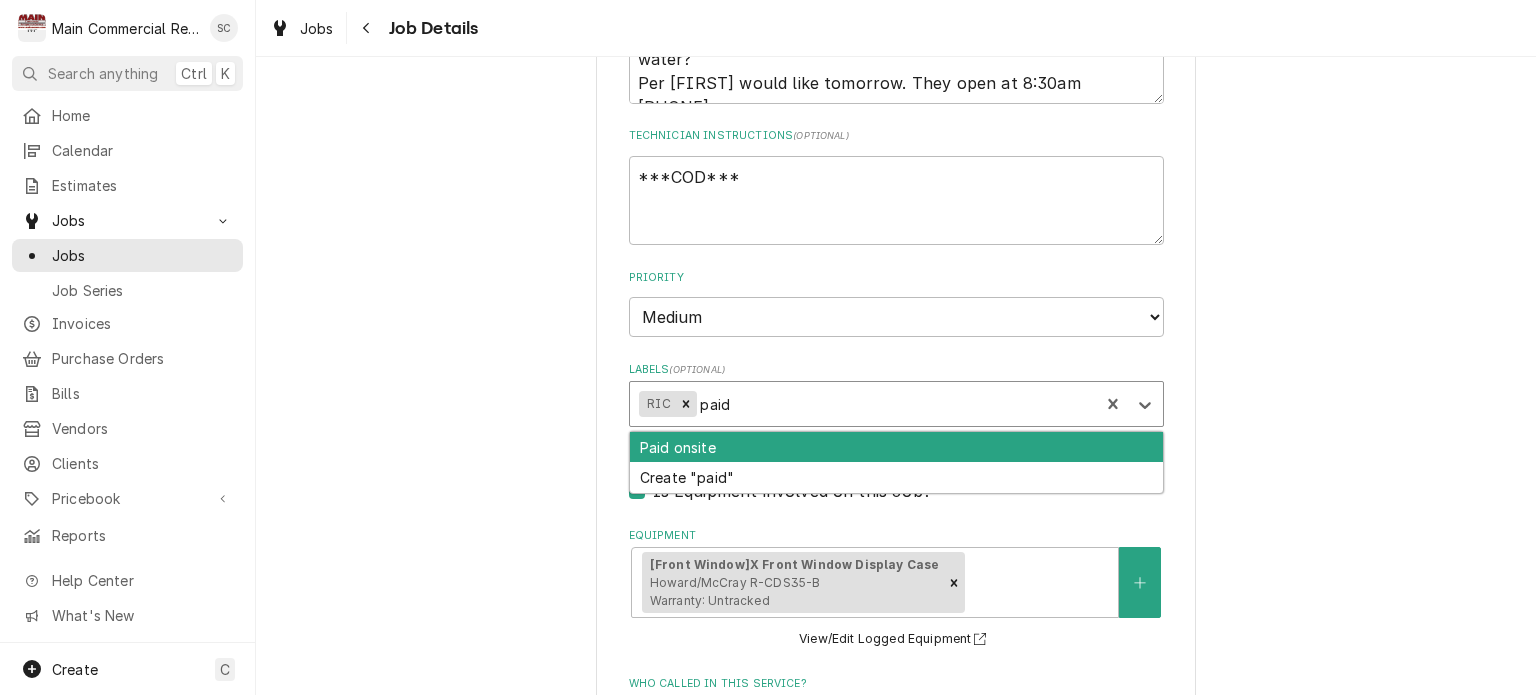 type on "paid" 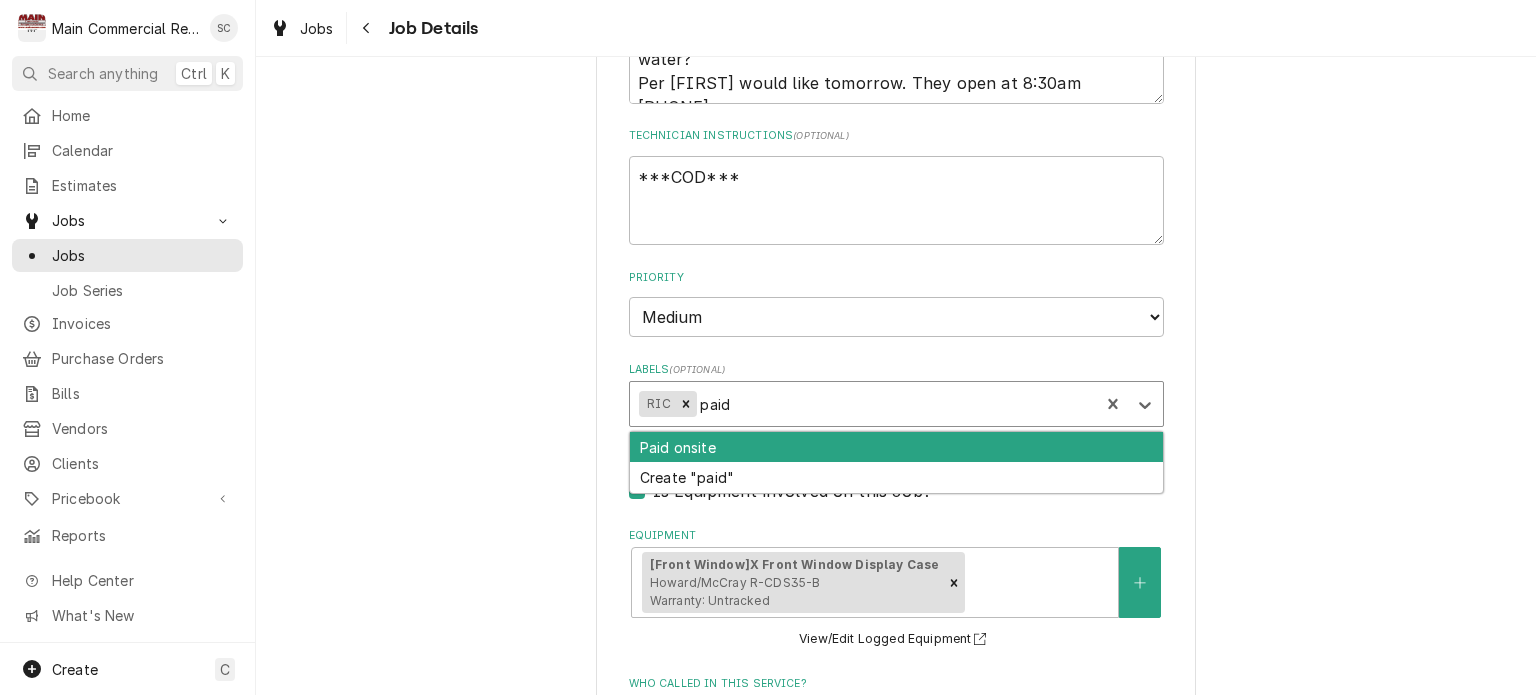 type 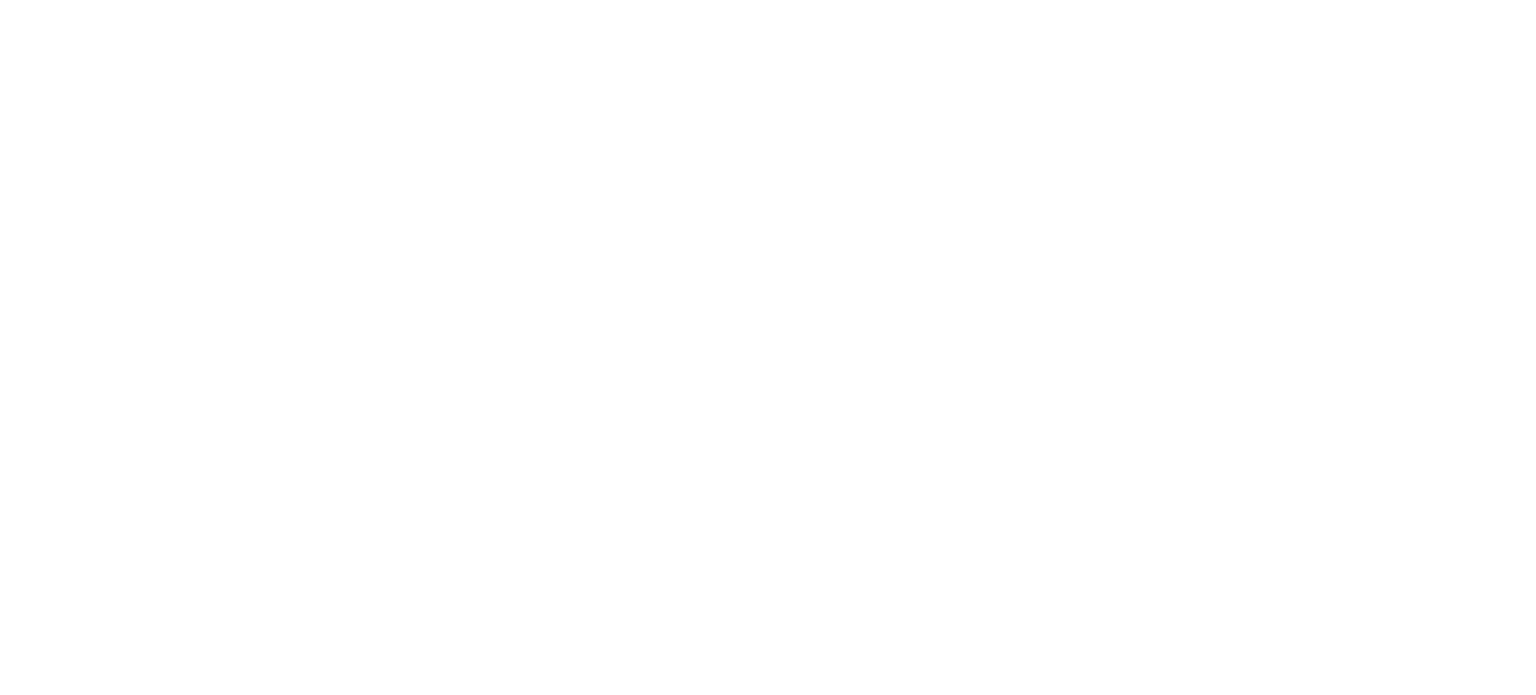 scroll, scrollTop: 0, scrollLeft: 0, axis: both 